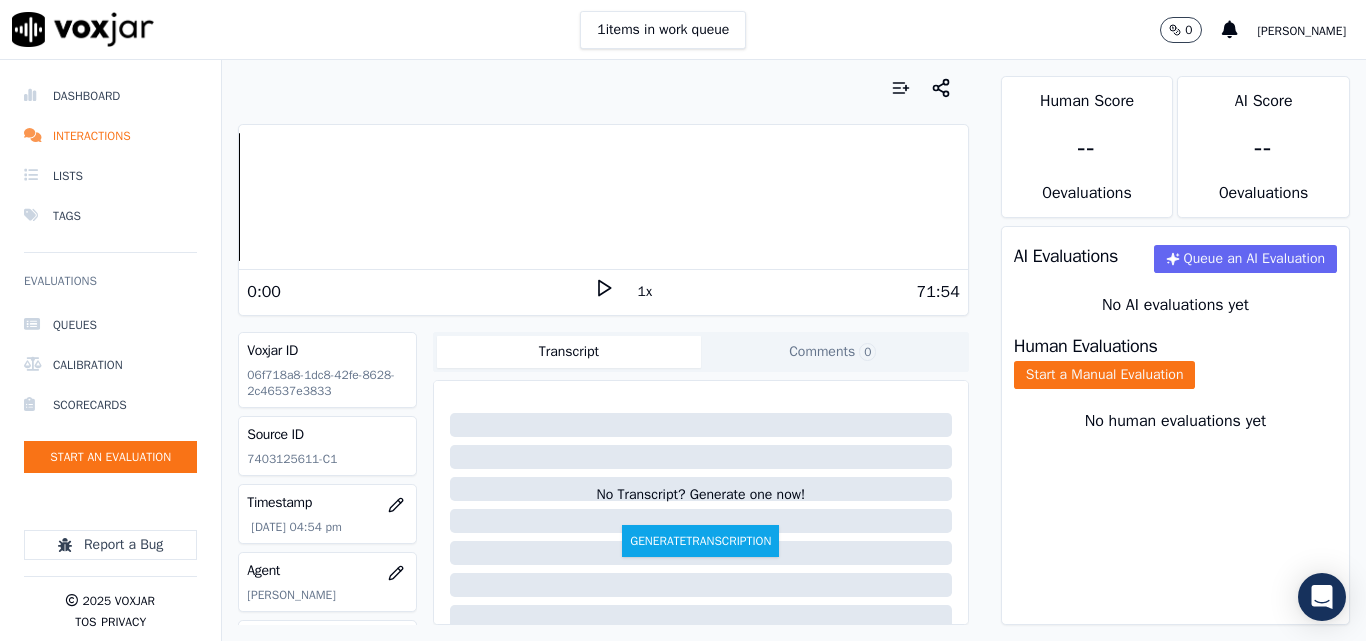 scroll, scrollTop: 0, scrollLeft: 0, axis: both 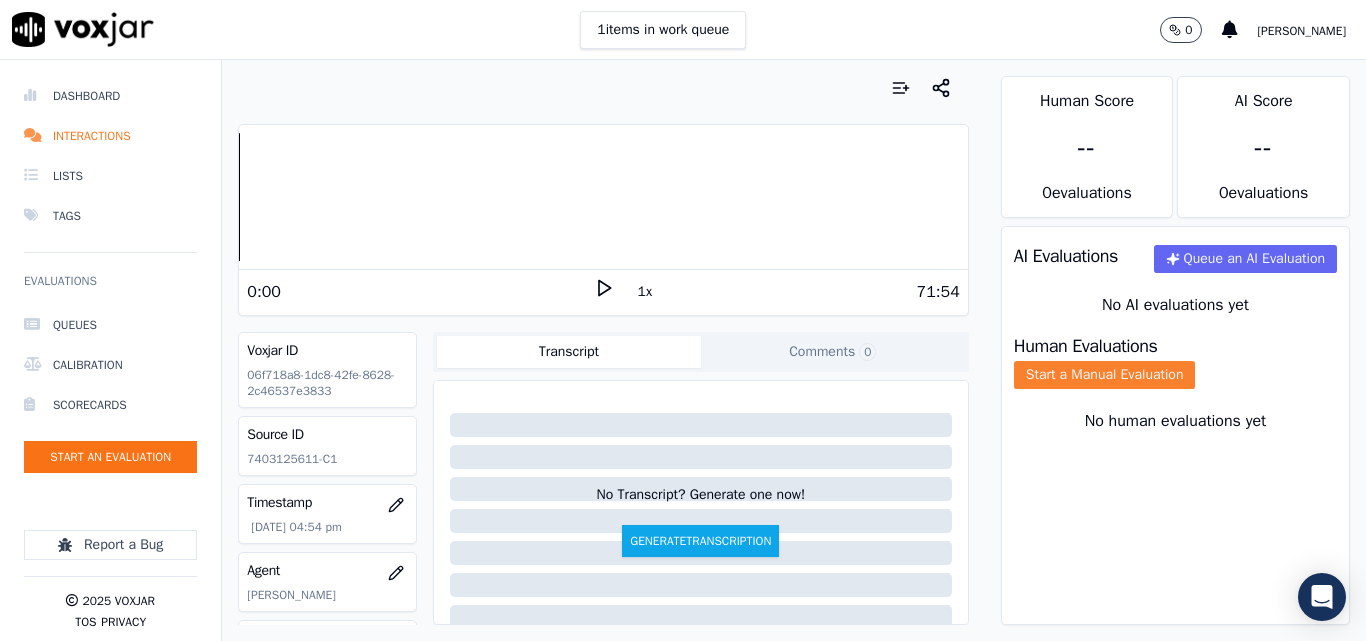 click on "Start a Manual Evaluation" 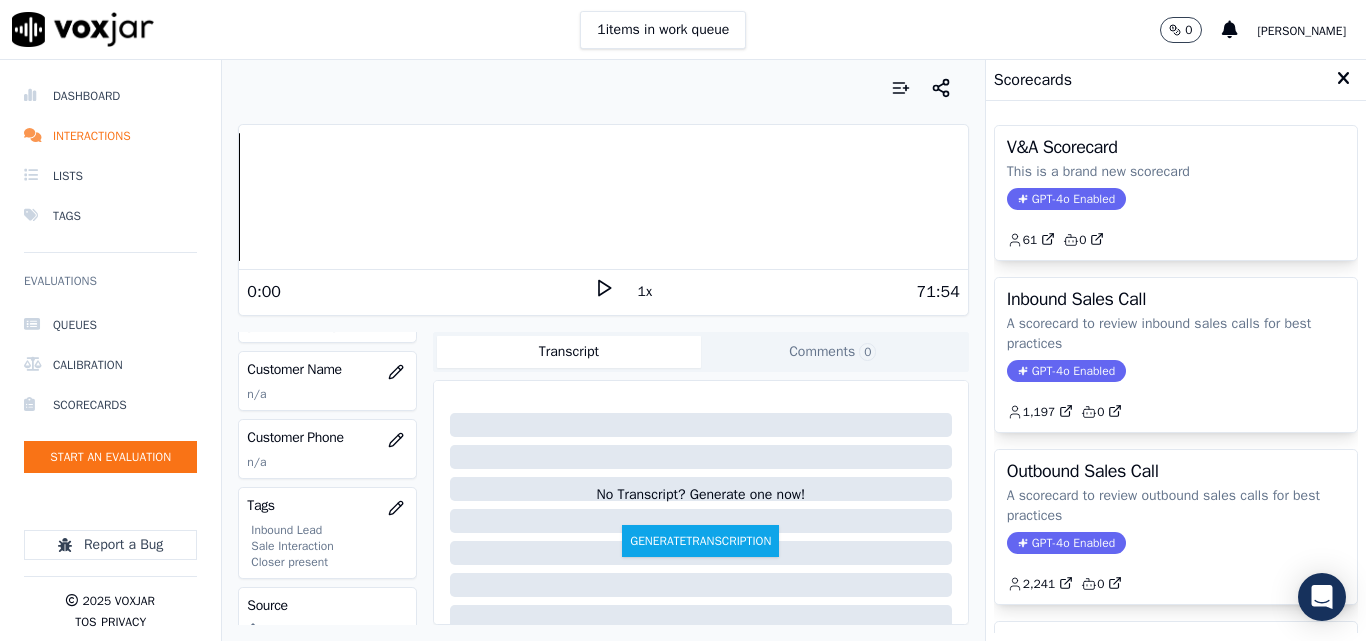 scroll, scrollTop: 300, scrollLeft: 0, axis: vertical 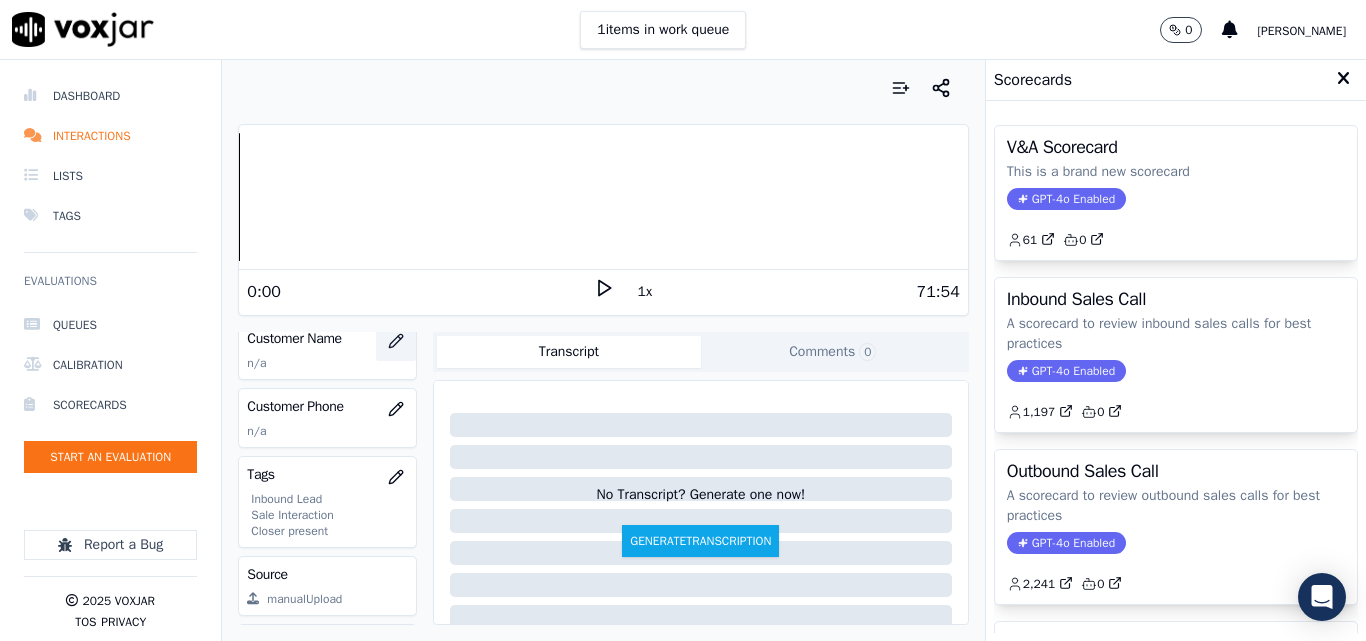 click 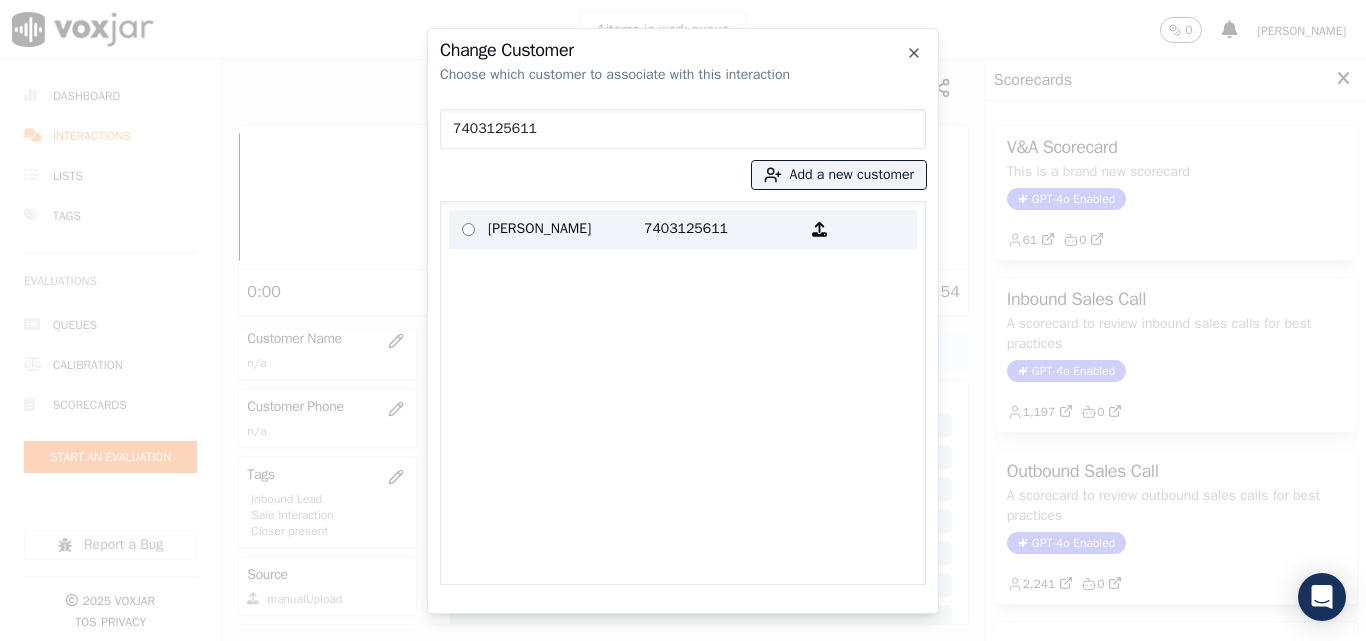 type on "7403125611" 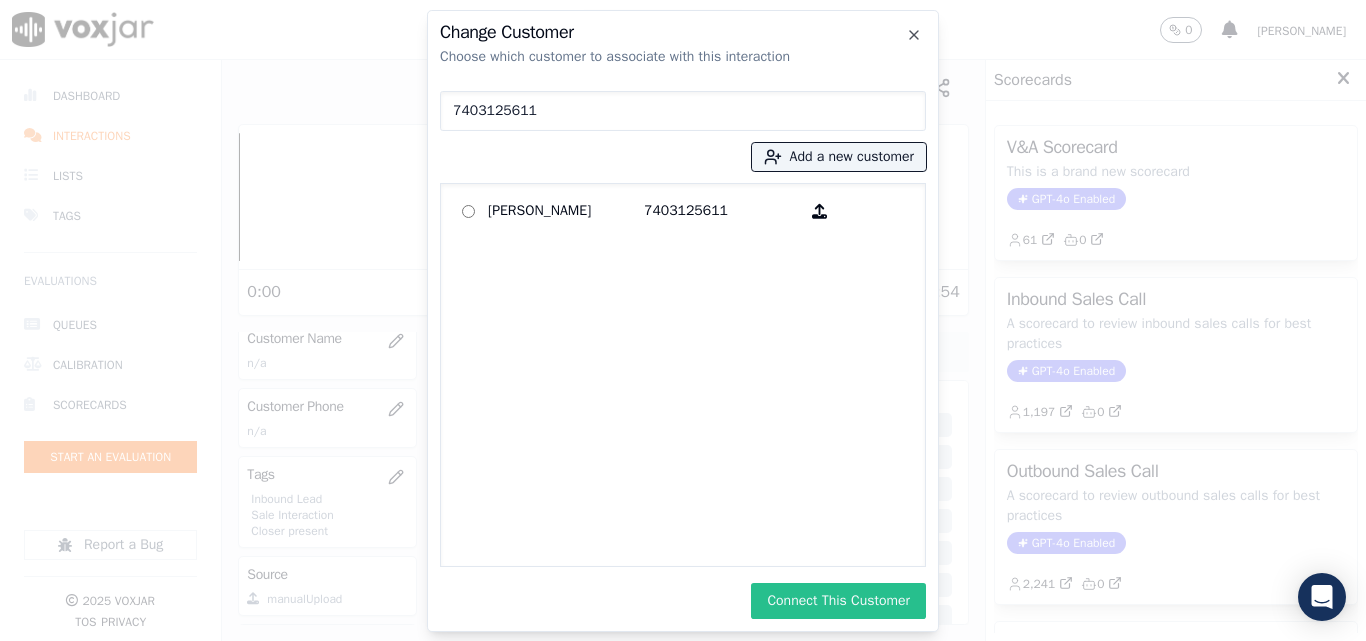 click on "Connect This Customer" at bounding box center [838, 601] 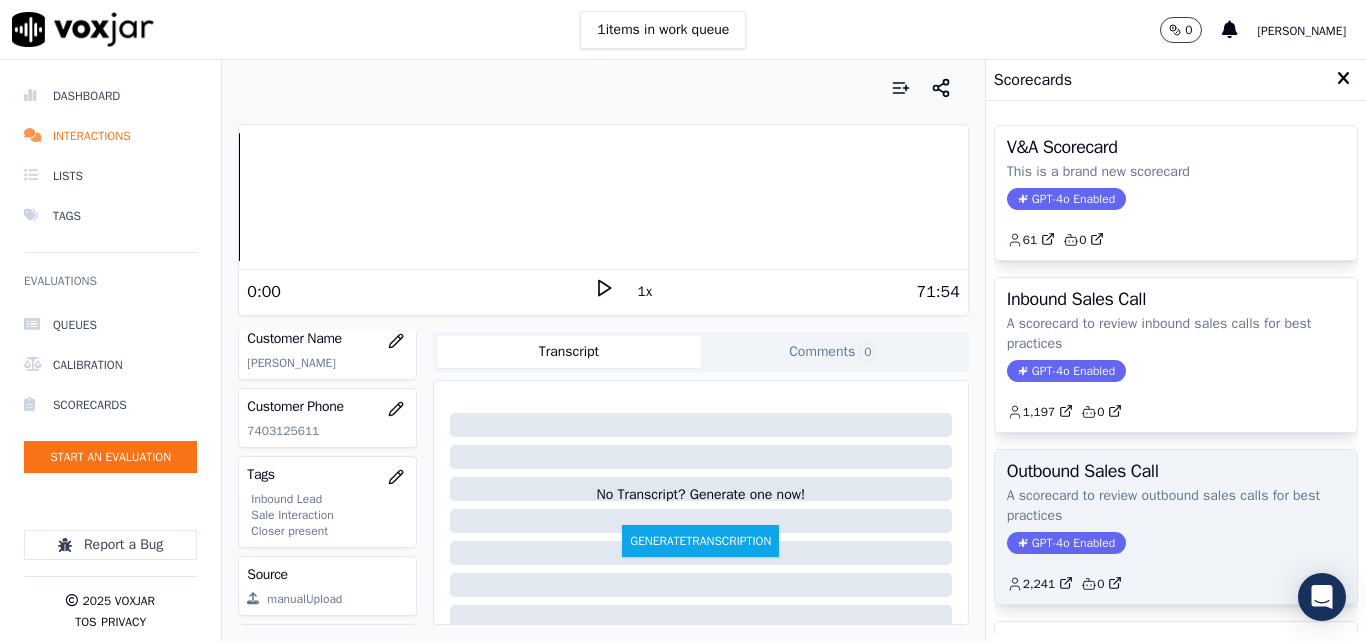 click on "A scorecard to review outbound sales calls for best practices" 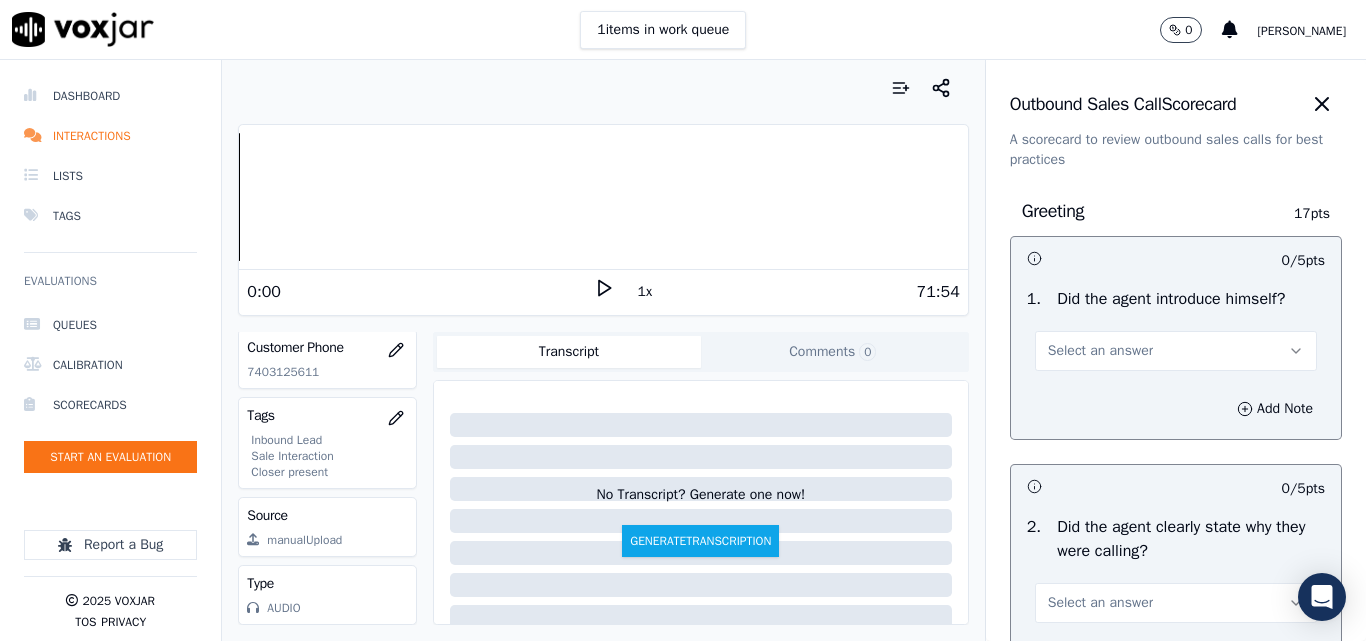 scroll, scrollTop: 400, scrollLeft: 0, axis: vertical 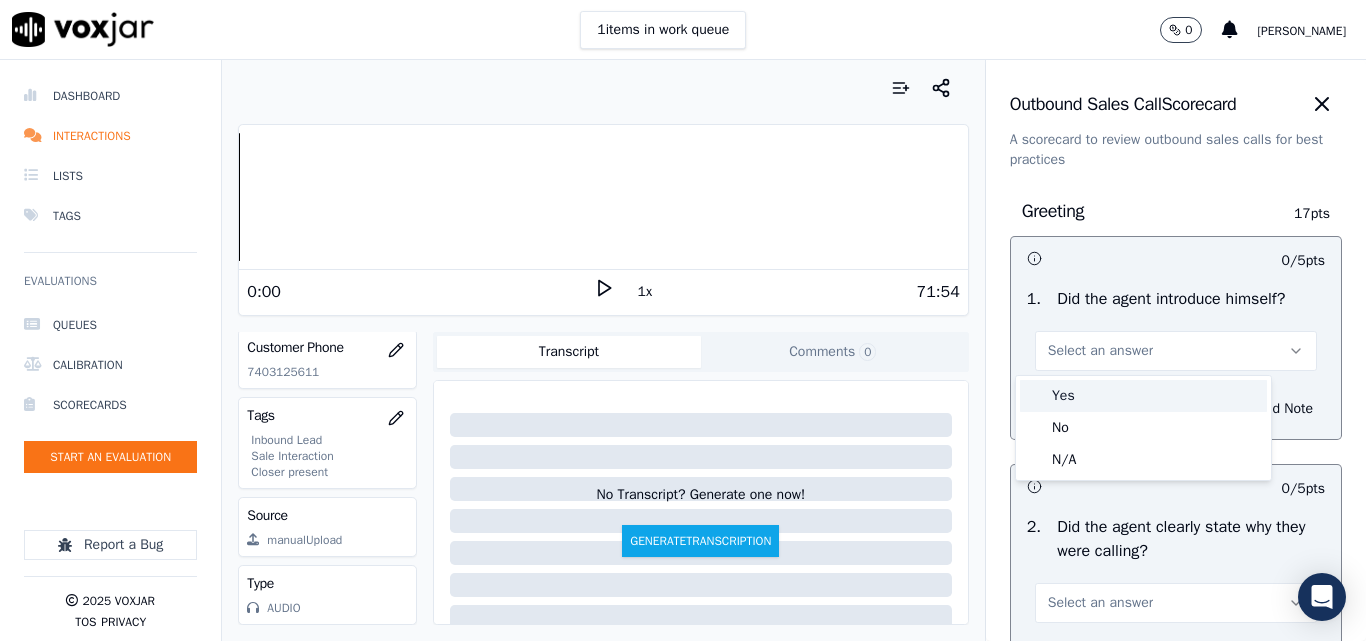 click on "Yes" at bounding box center (1143, 396) 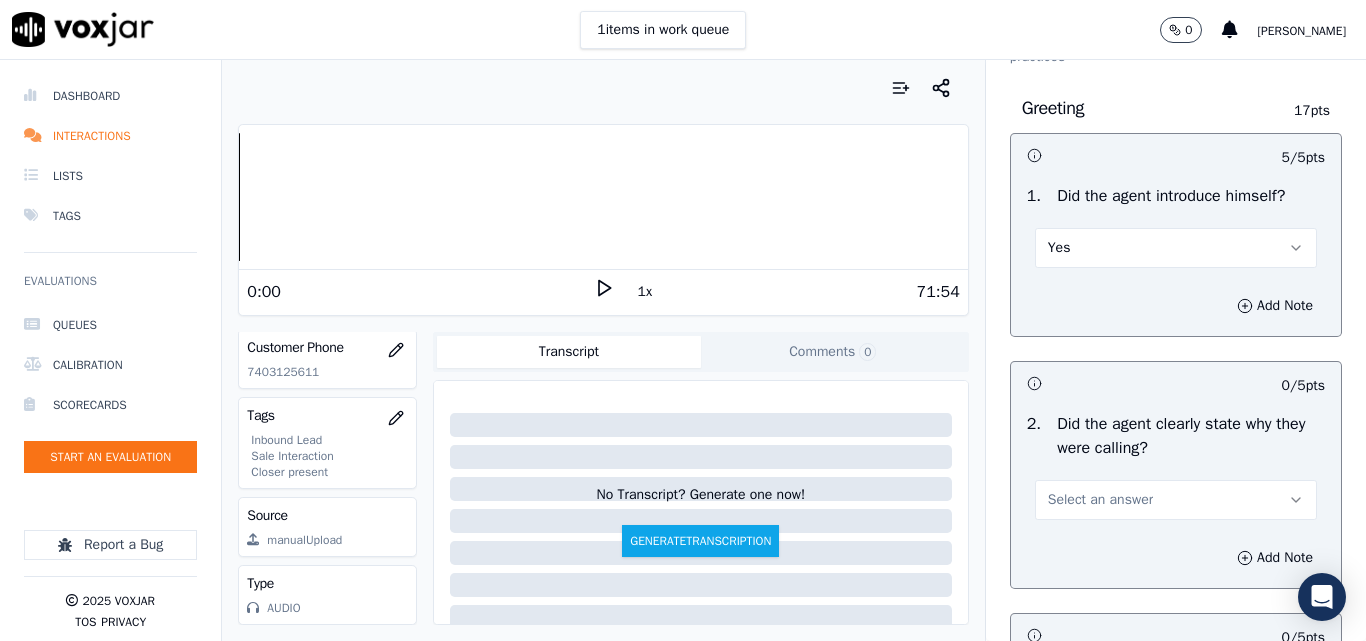 scroll, scrollTop: 200, scrollLeft: 0, axis: vertical 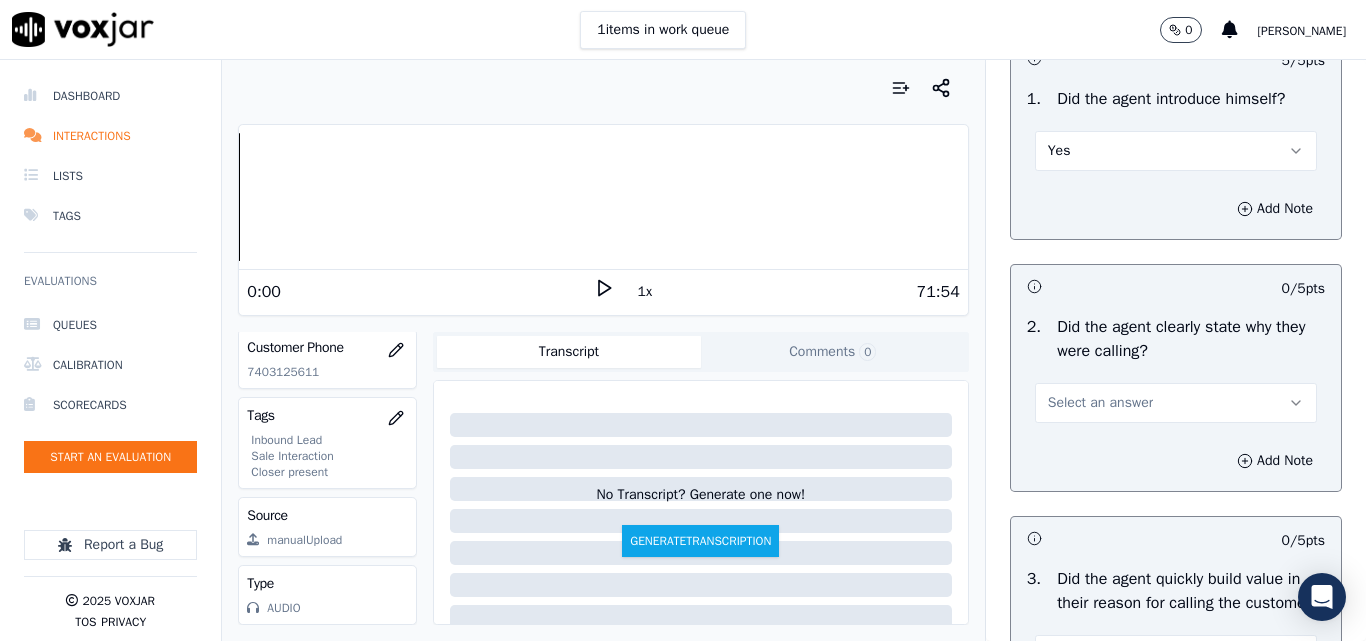 drag, startPoint x: 1086, startPoint y: 400, endPoint x: 1083, endPoint y: 416, distance: 16.27882 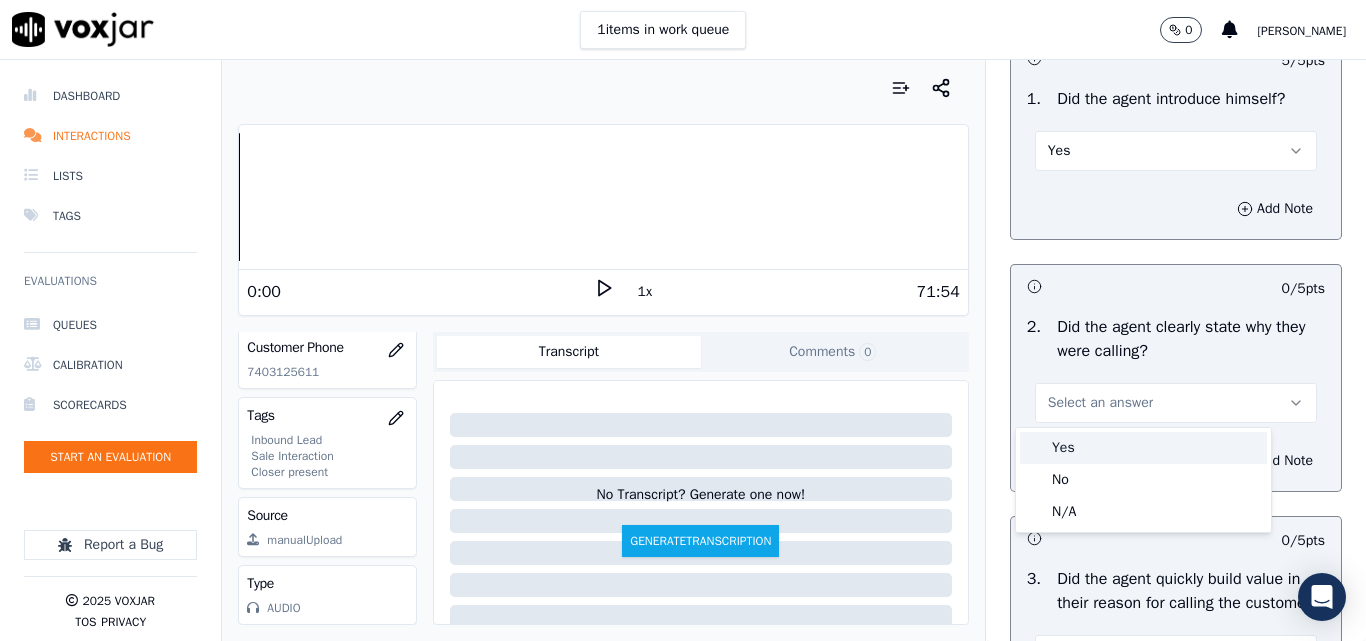 click on "Yes" at bounding box center [1143, 448] 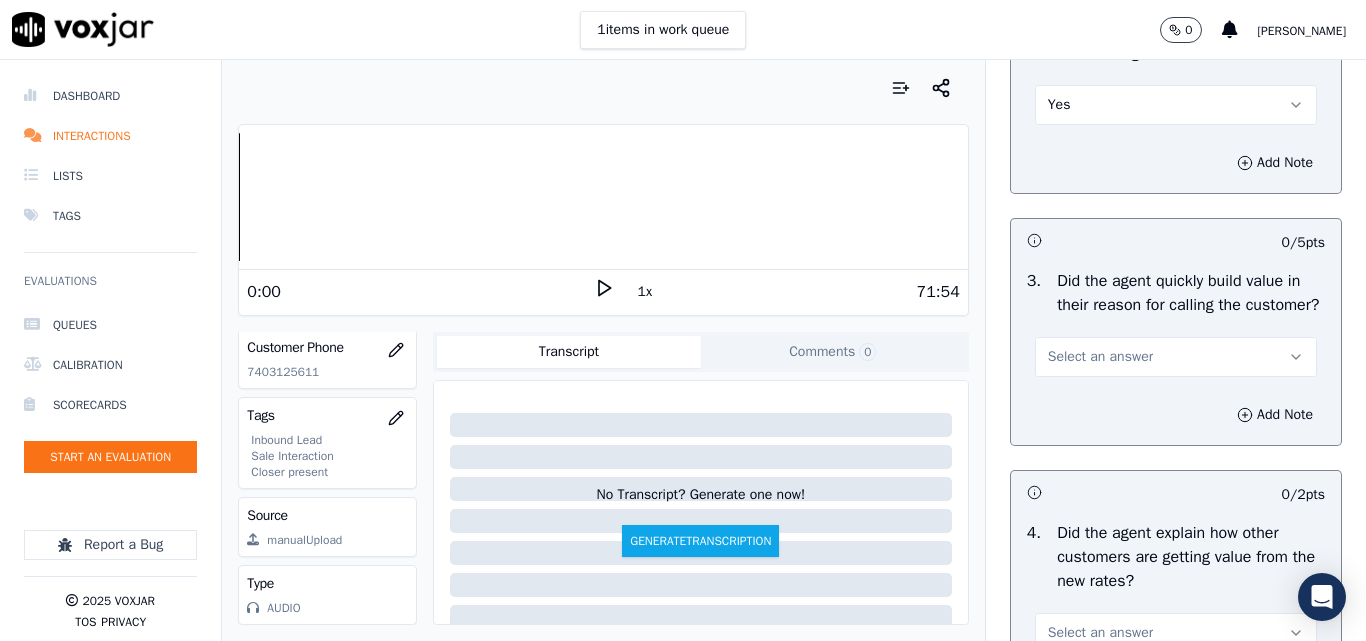 scroll, scrollTop: 500, scrollLeft: 0, axis: vertical 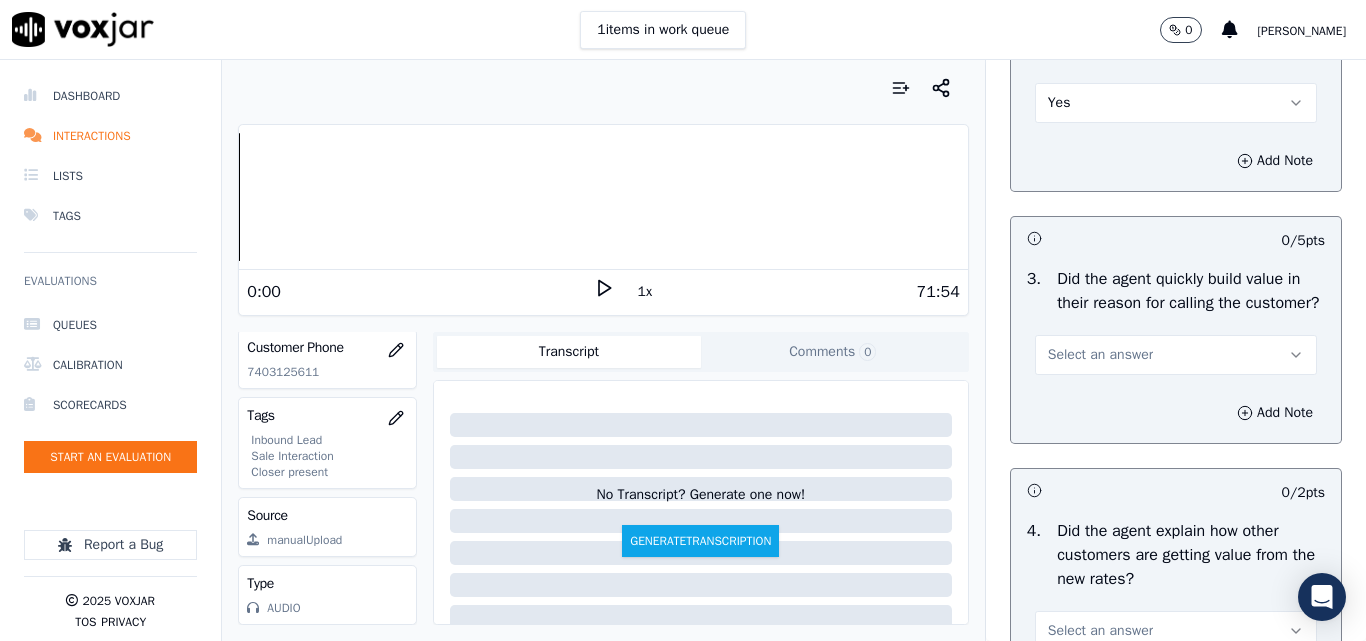 click on "Select an answer" at bounding box center (1100, 355) 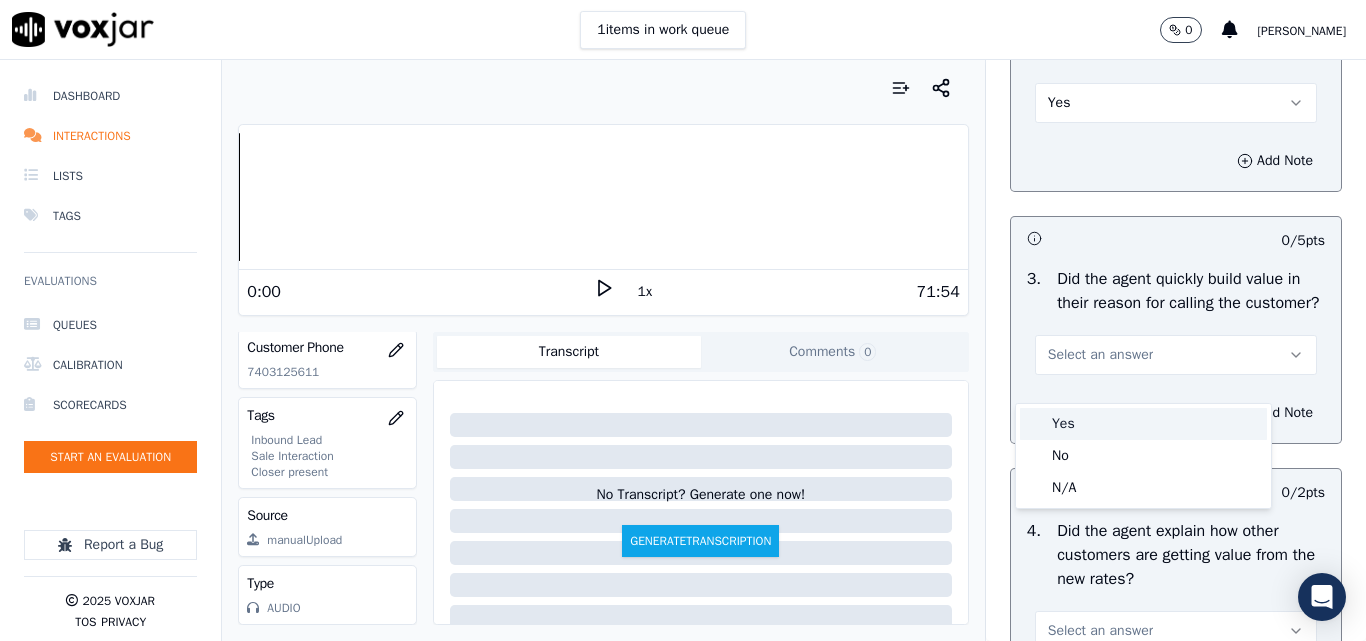 click on "Yes" at bounding box center [1143, 424] 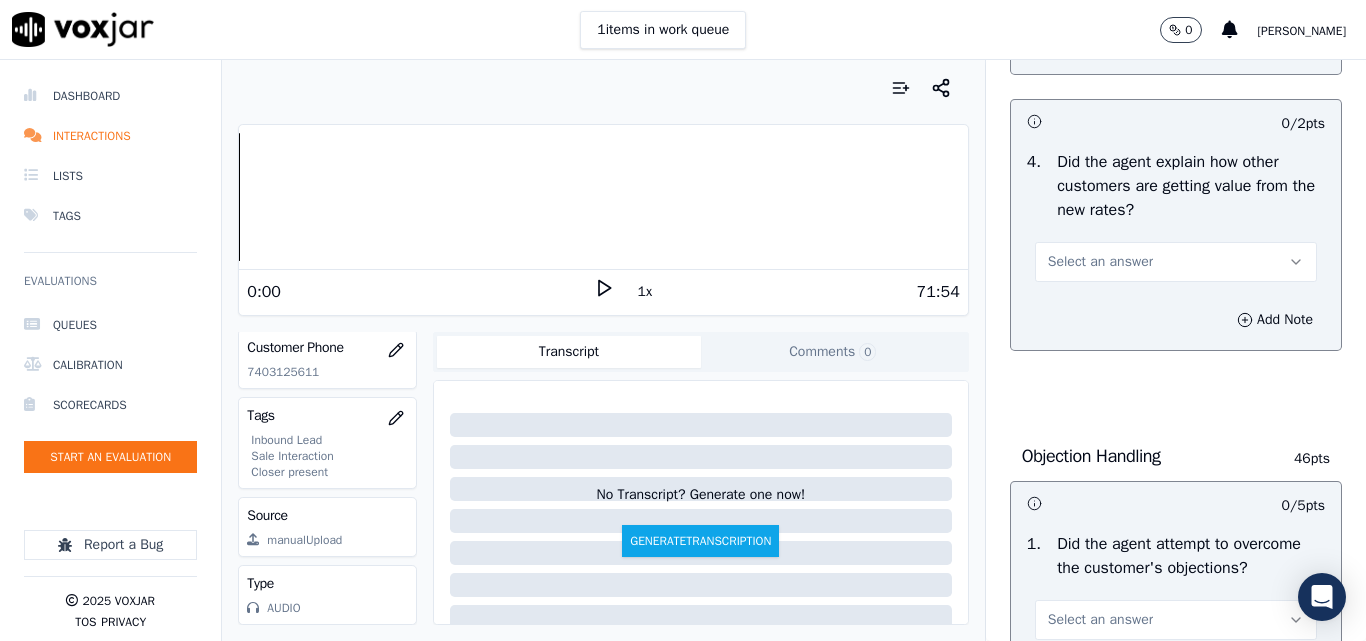 scroll, scrollTop: 900, scrollLeft: 0, axis: vertical 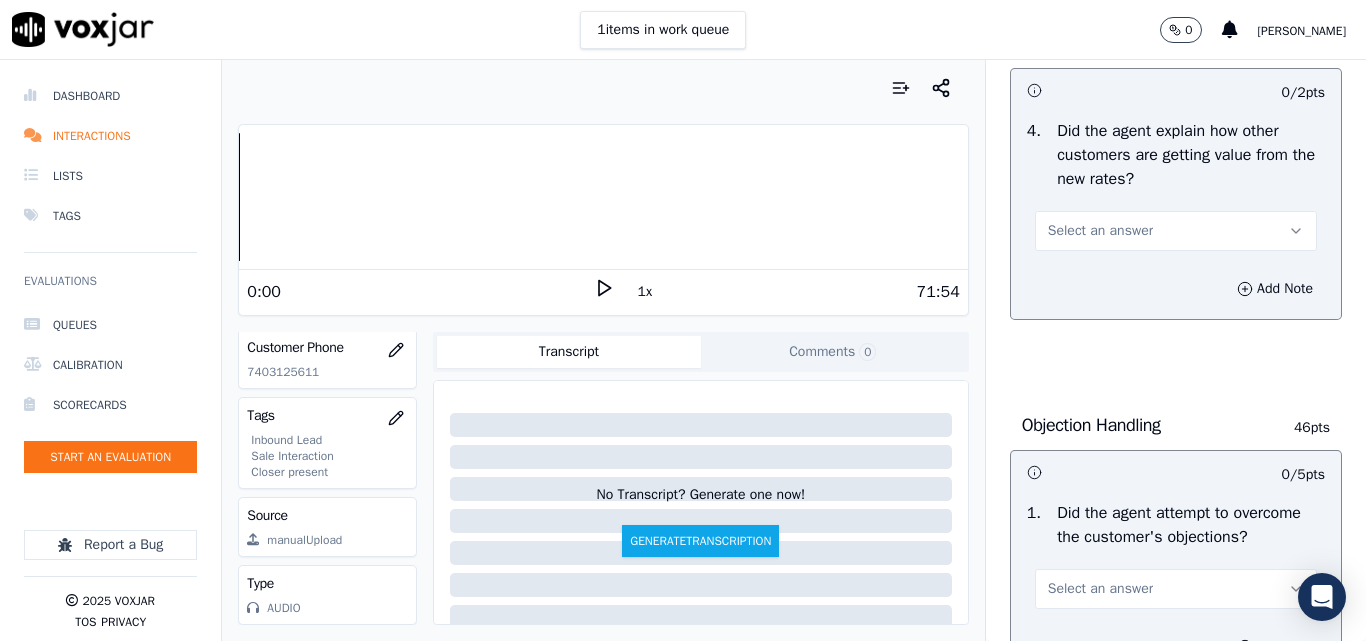 drag, startPoint x: 1074, startPoint y: 250, endPoint x: 1073, endPoint y: 275, distance: 25.019993 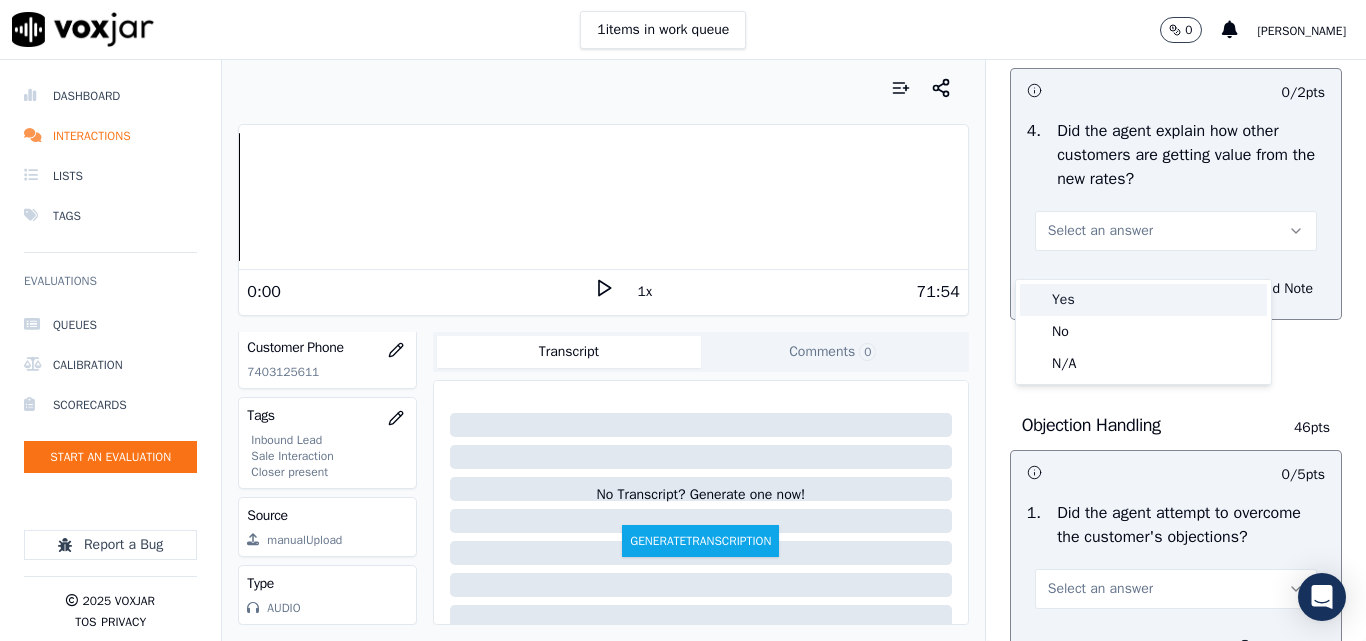 drag, startPoint x: 1070, startPoint y: 289, endPoint x: 1091, endPoint y: 275, distance: 25.23886 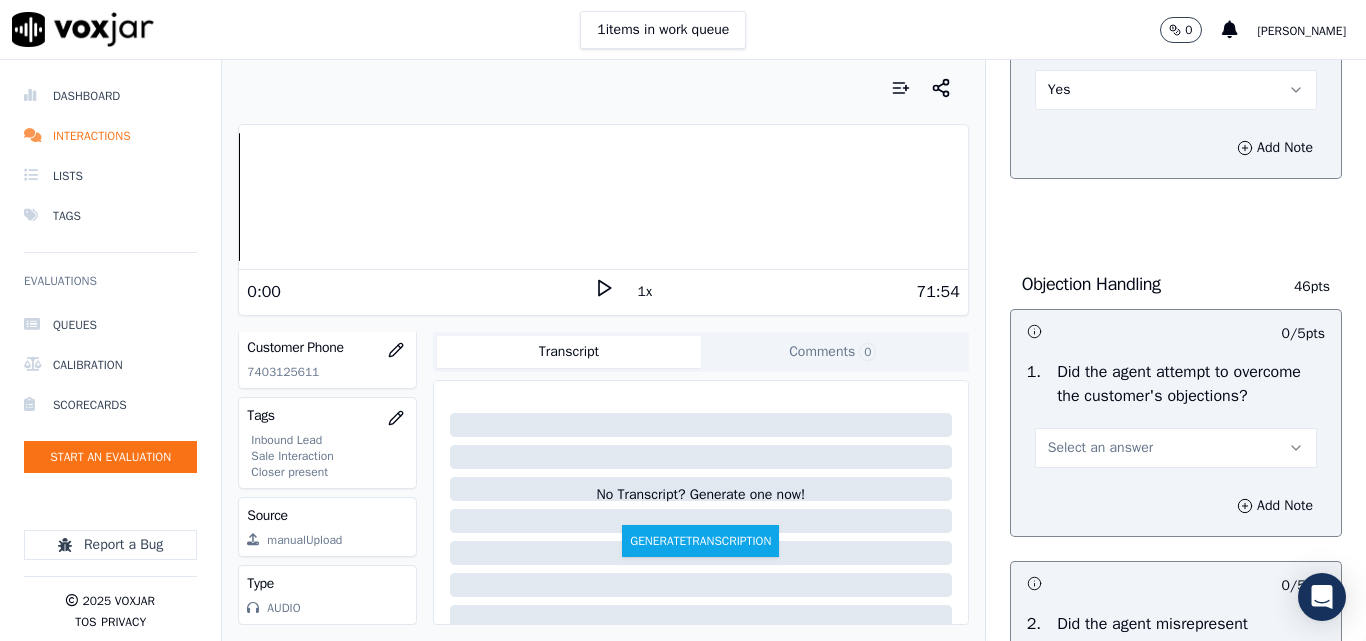 scroll, scrollTop: 1000, scrollLeft: 0, axis: vertical 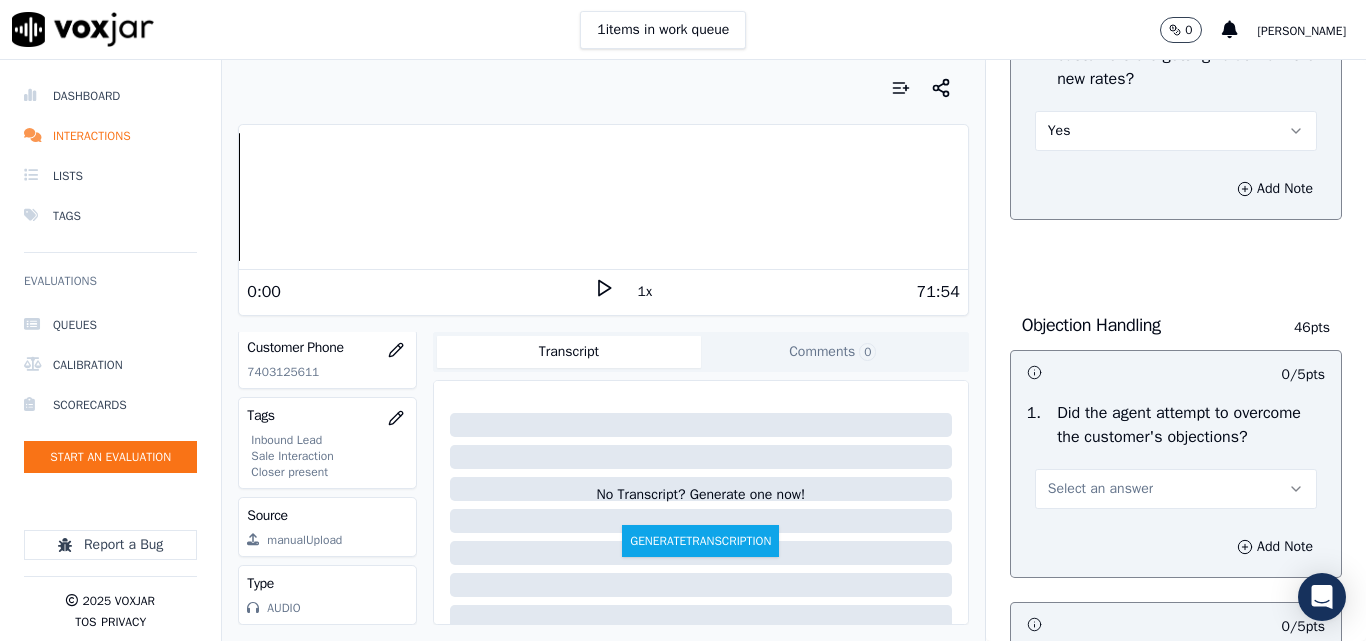 click on "Yes" at bounding box center [1176, 131] 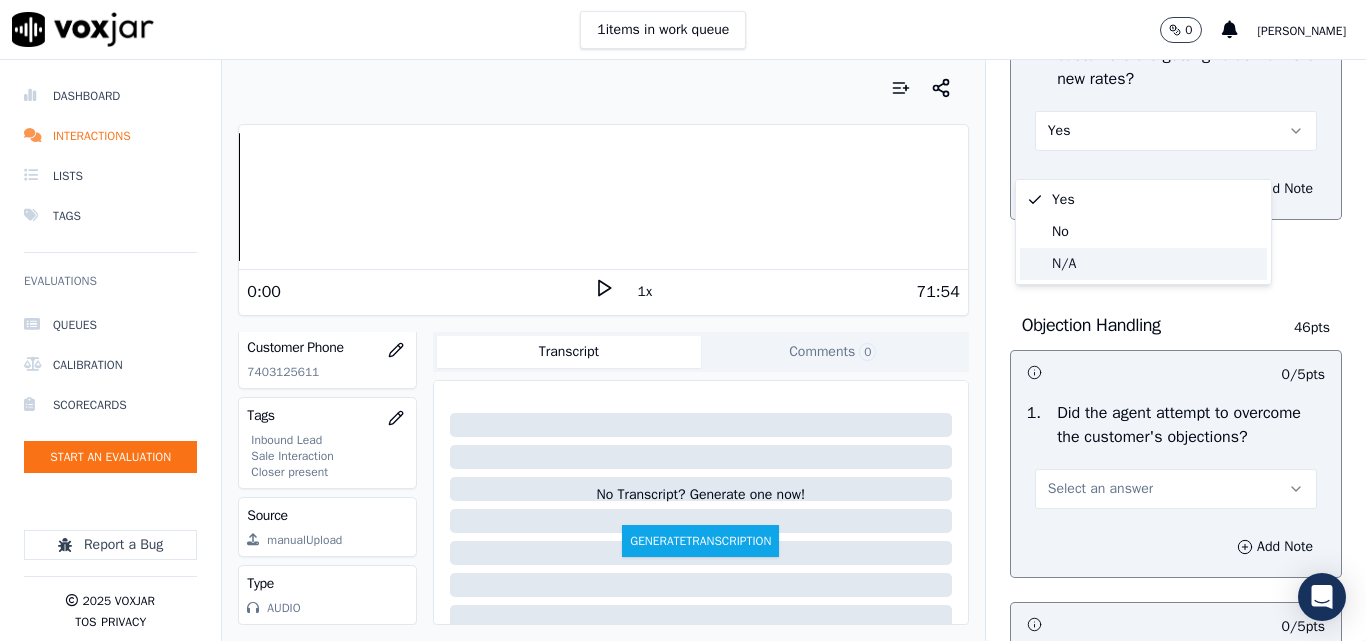 click on "N/A" 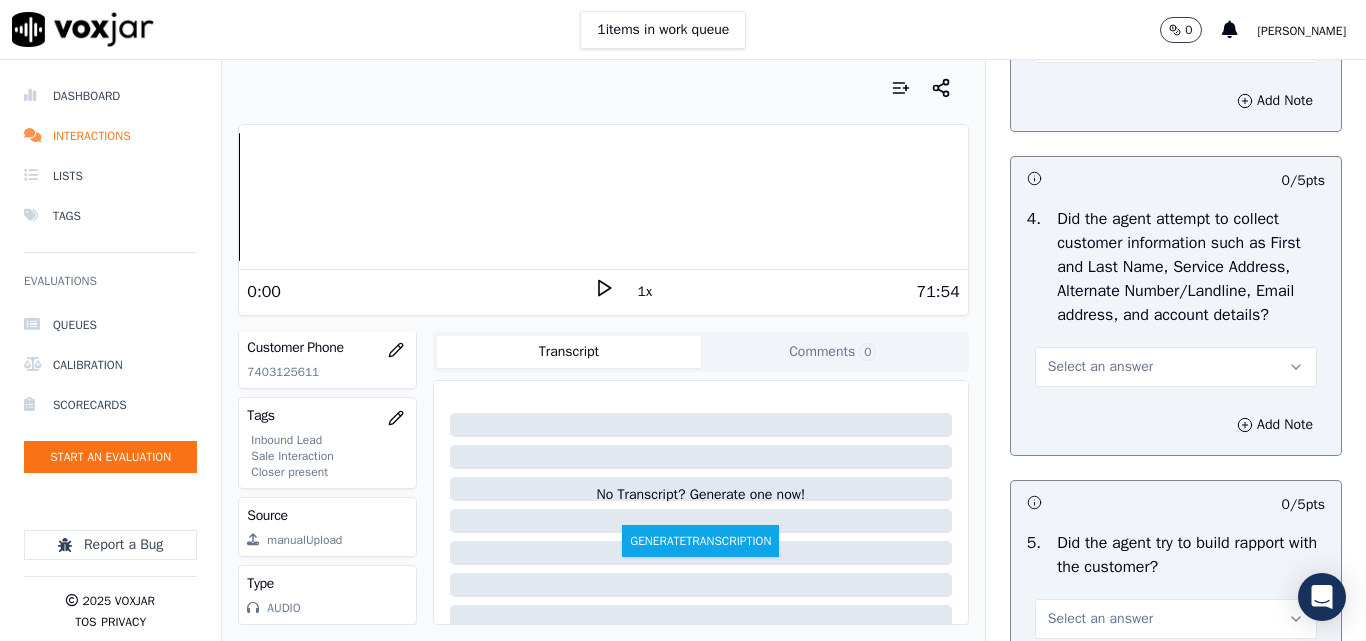 scroll, scrollTop: 2000, scrollLeft: 0, axis: vertical 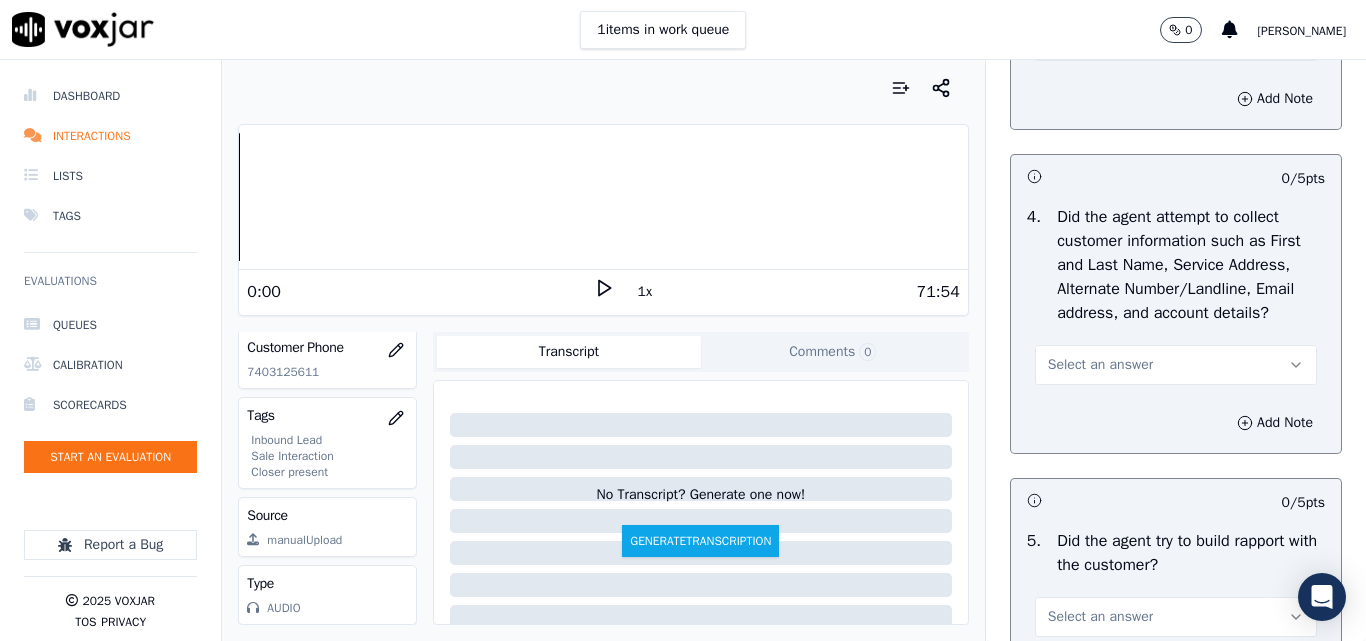 click at bounding box center (603, 88) 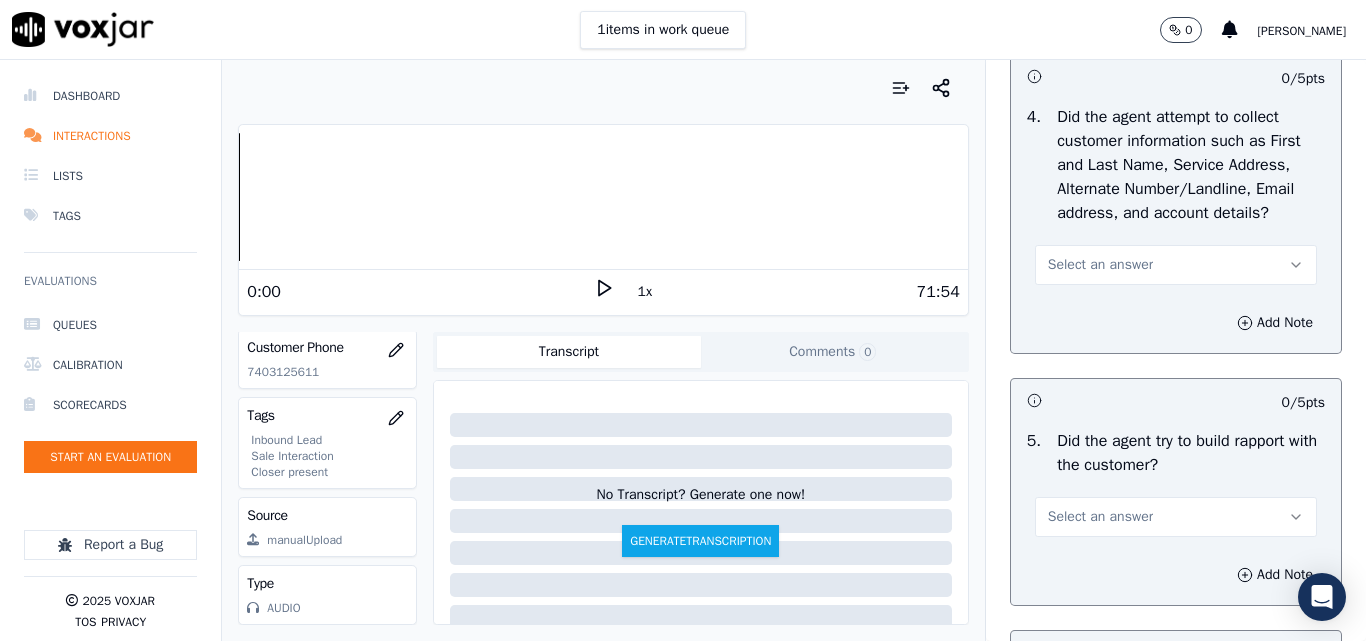click on "Select an answer" at bounding box center [1100, 265] 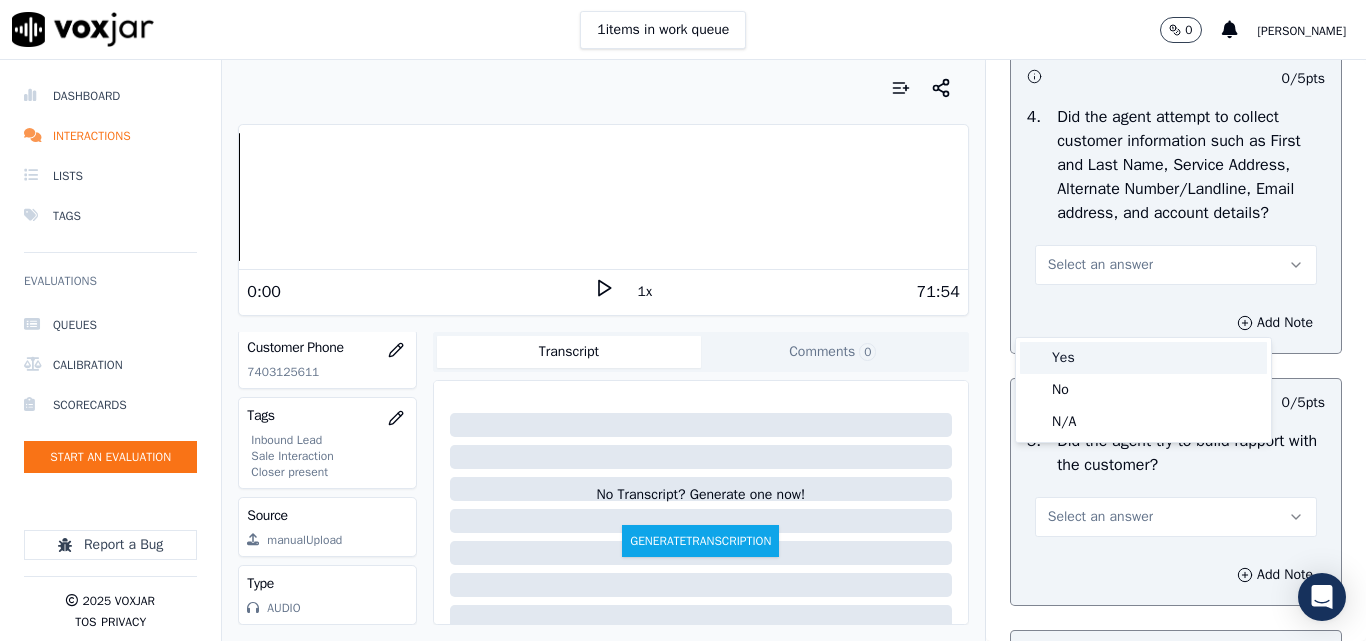 click on "Yes" at bounding box center [1143, 358] 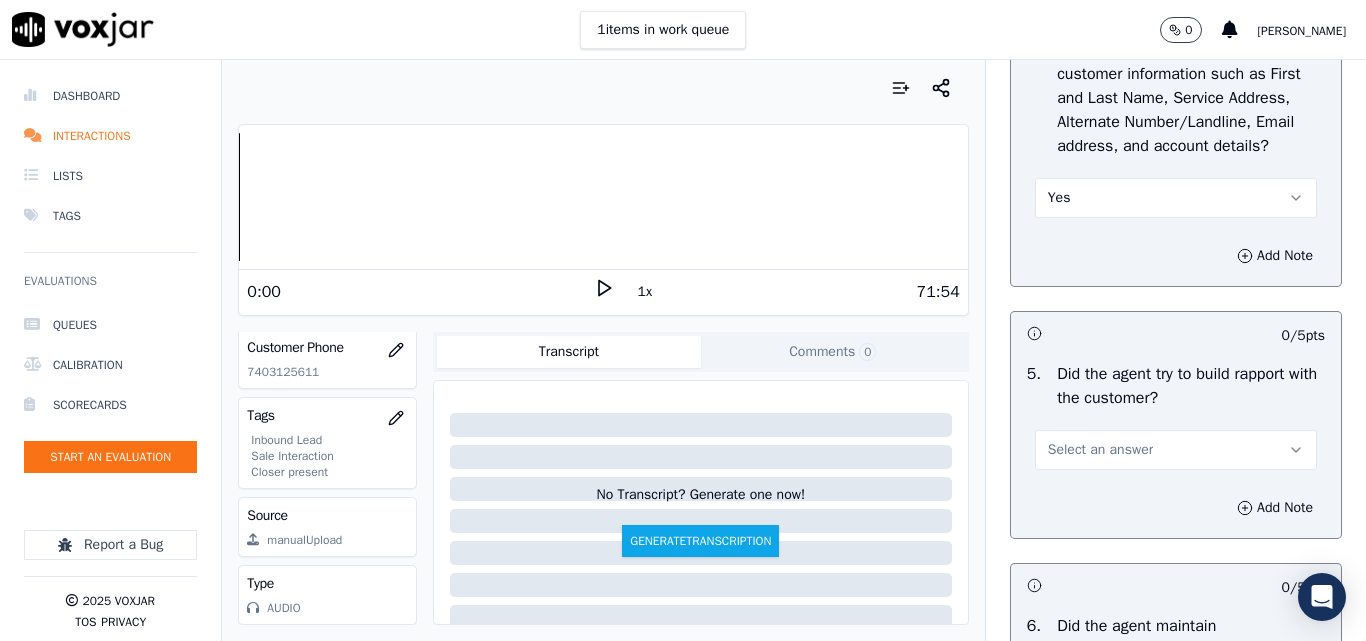 scroll, scrollTop: 2300, scrollLeft: 0, axis: vertical 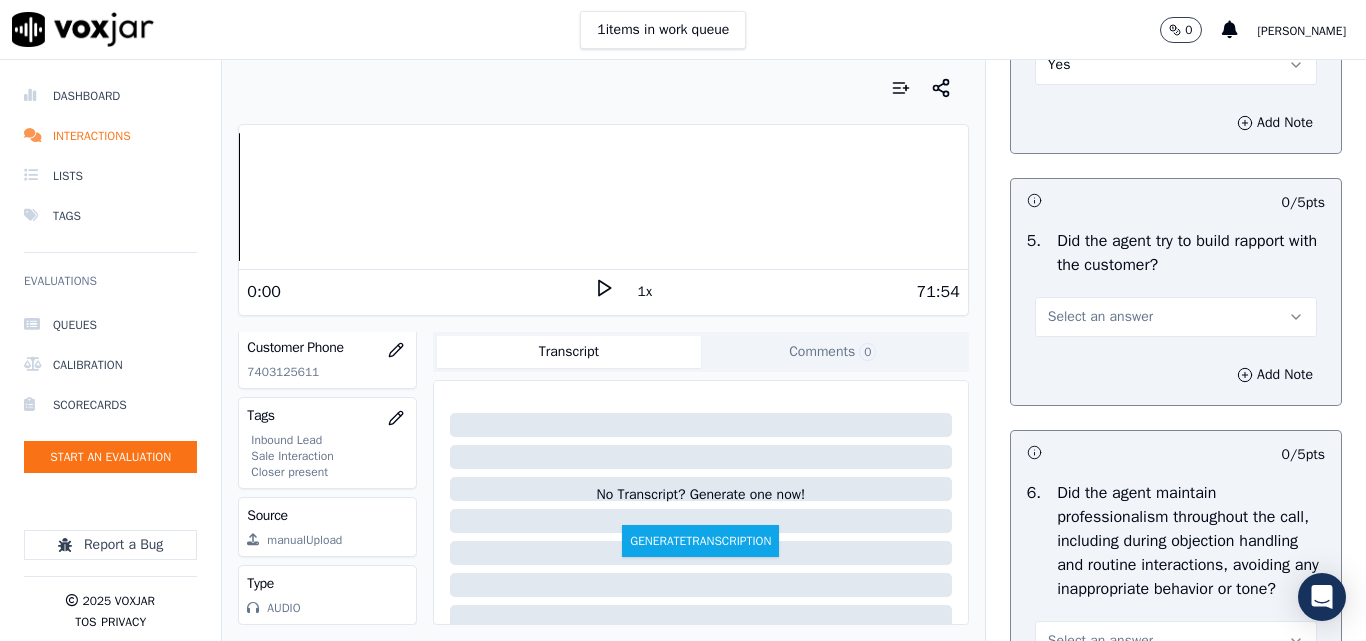 click on "Select an answer" at bounding box center (1100, 317) 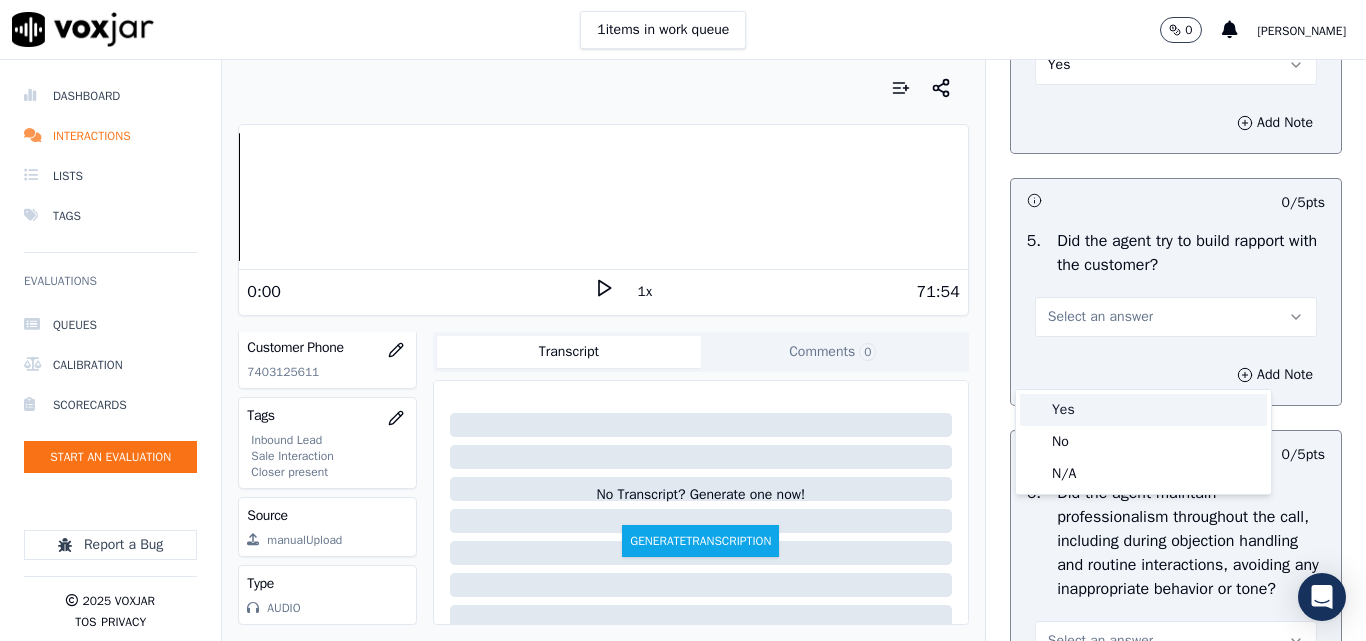 click on "Yes" at bounding box center (1143, 410) 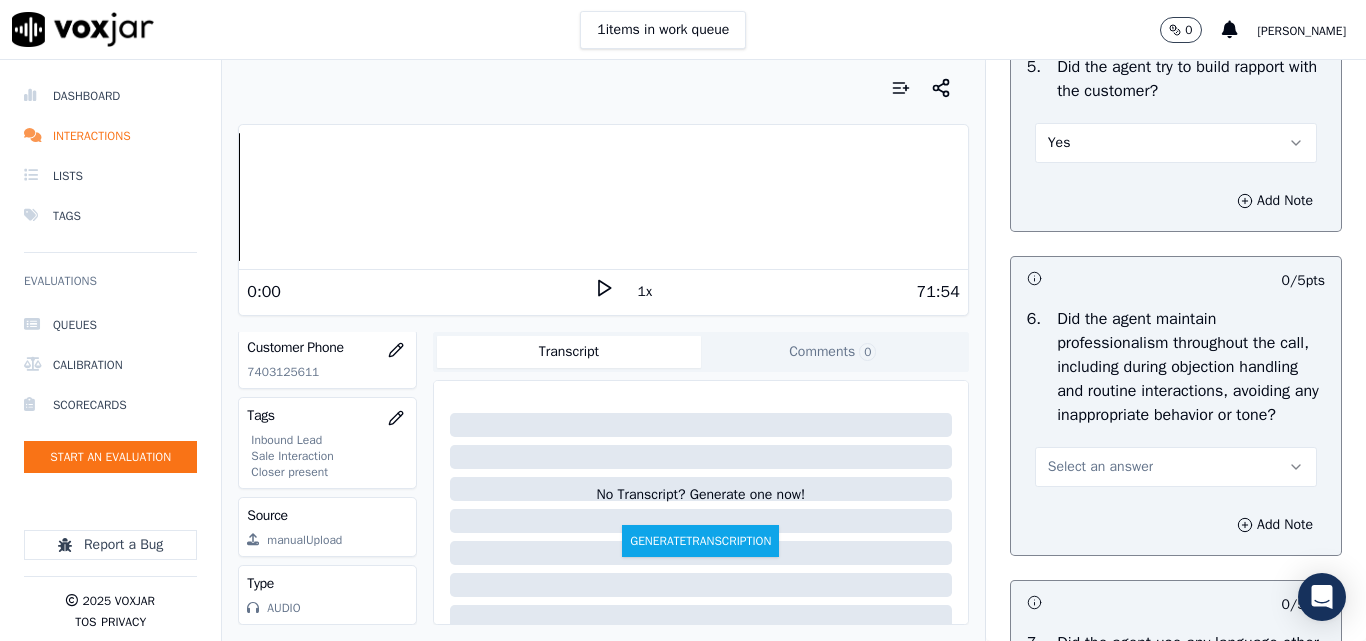 scroll, scrollTop: 2600, scrollLeft: 0, axis: vertical 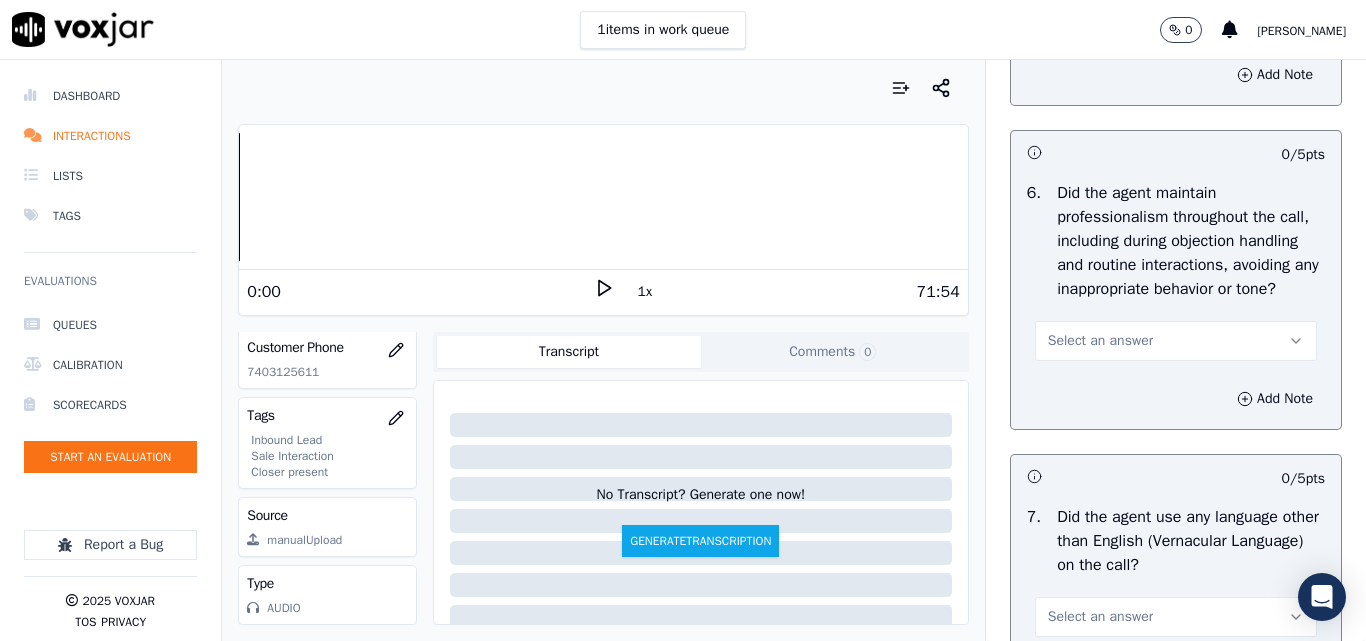 click on "Select an answer" at bounding box center [1176, 341] 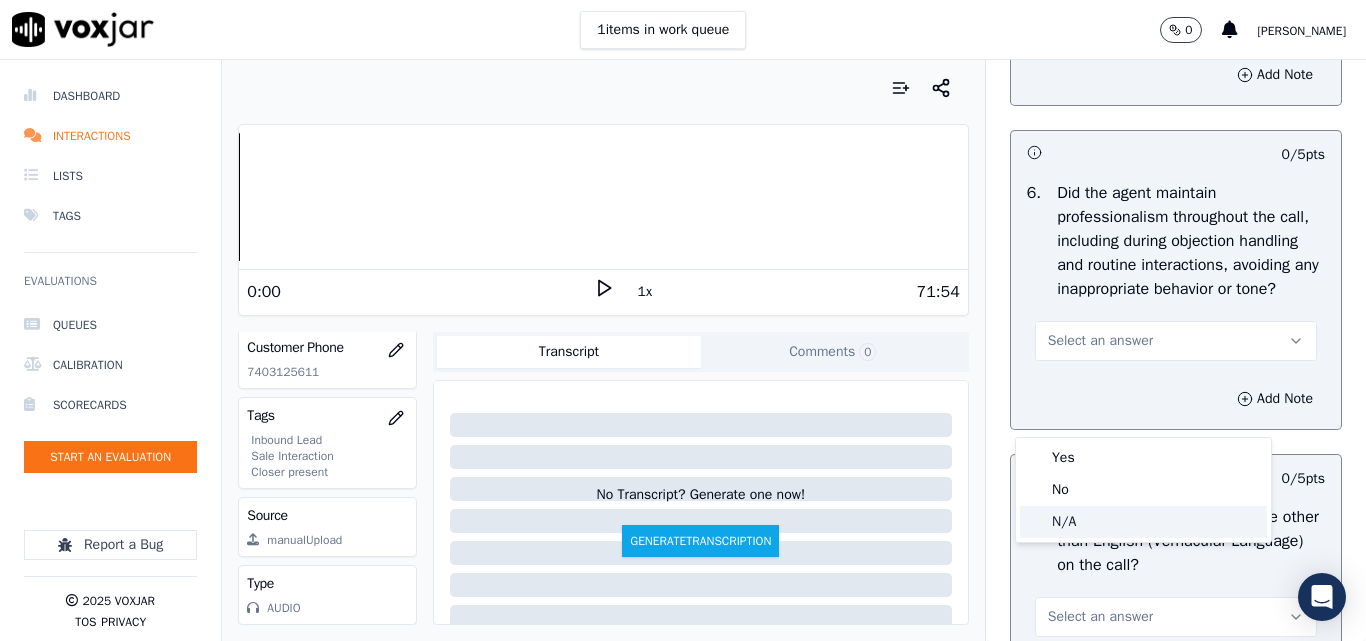 click on "N/A" 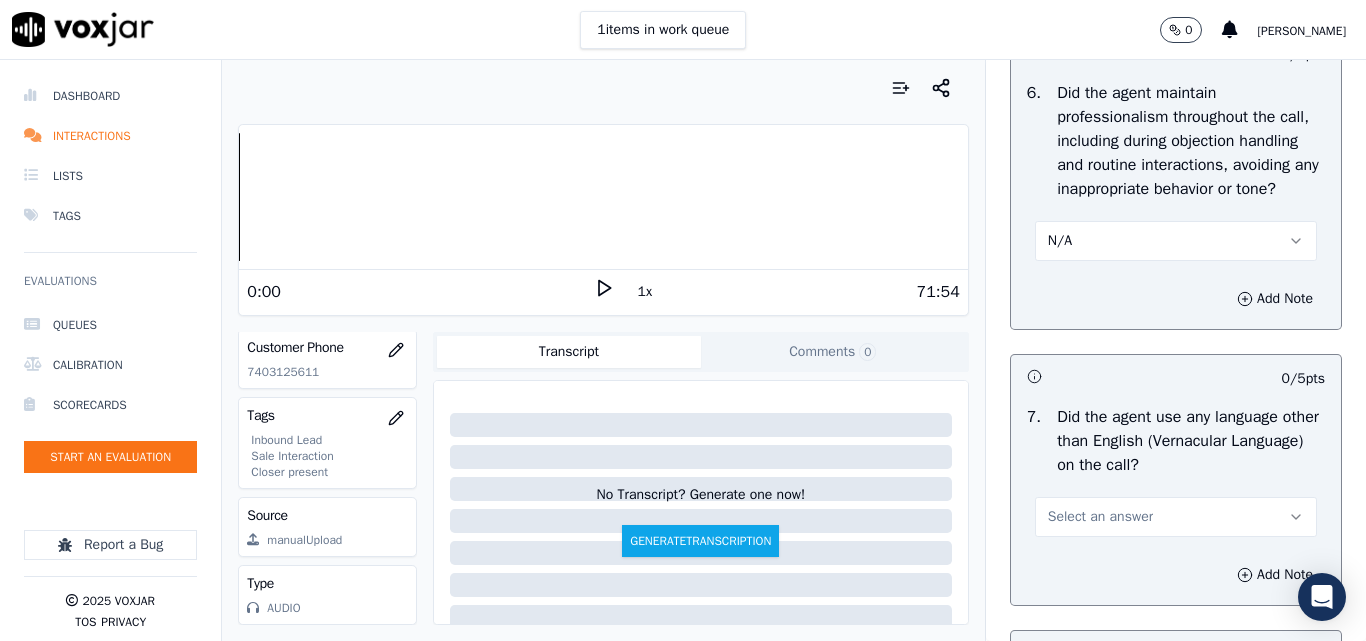 scroll, scrollTop: 3000, scrollLeft: 0, axis: vertical 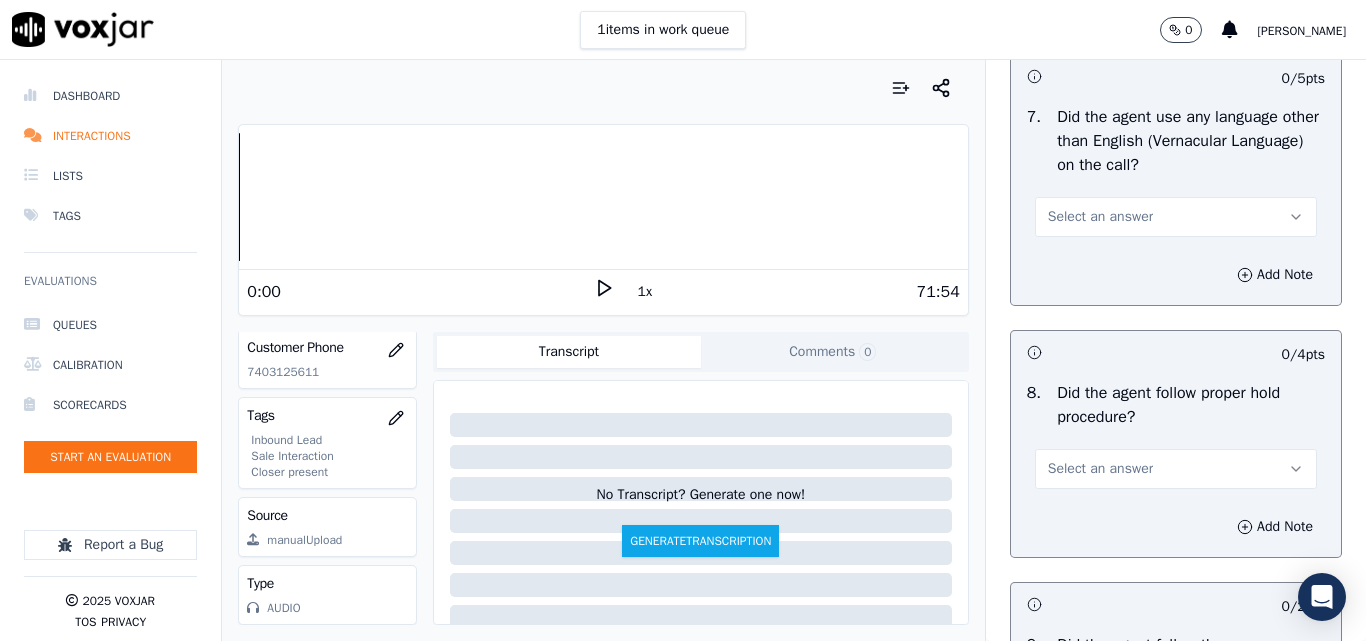 click on "Select an answer" at bounding box center [1100, 217] 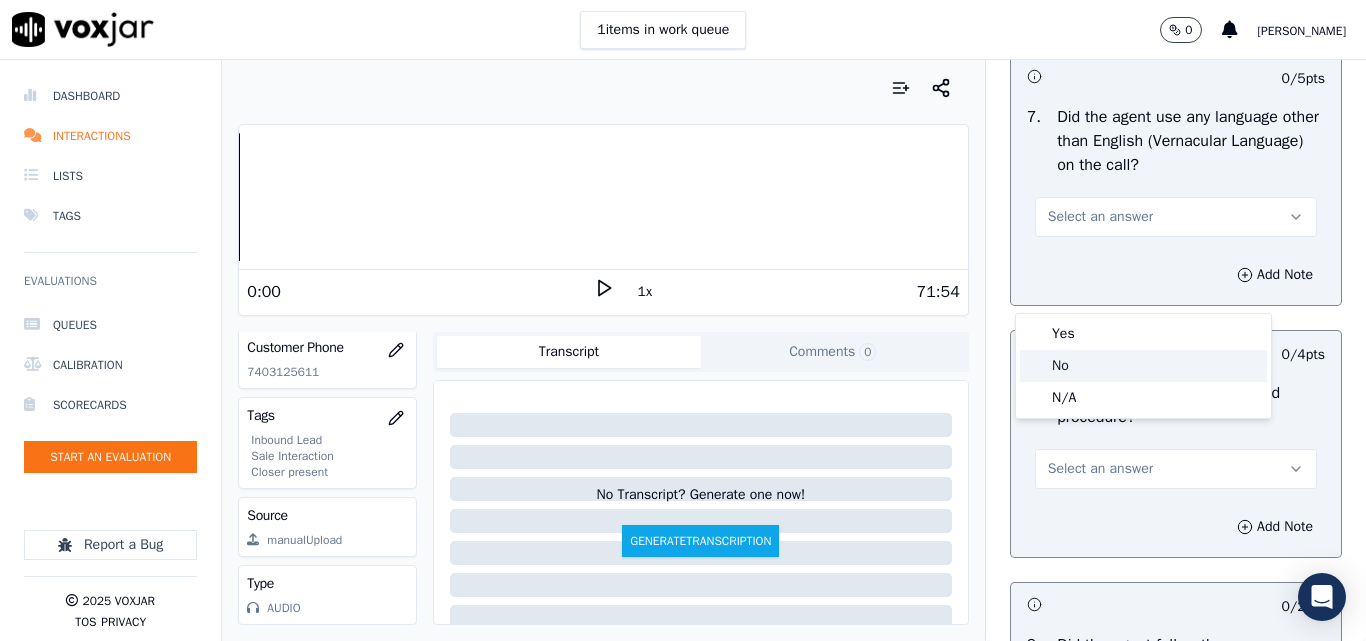 click on "No" 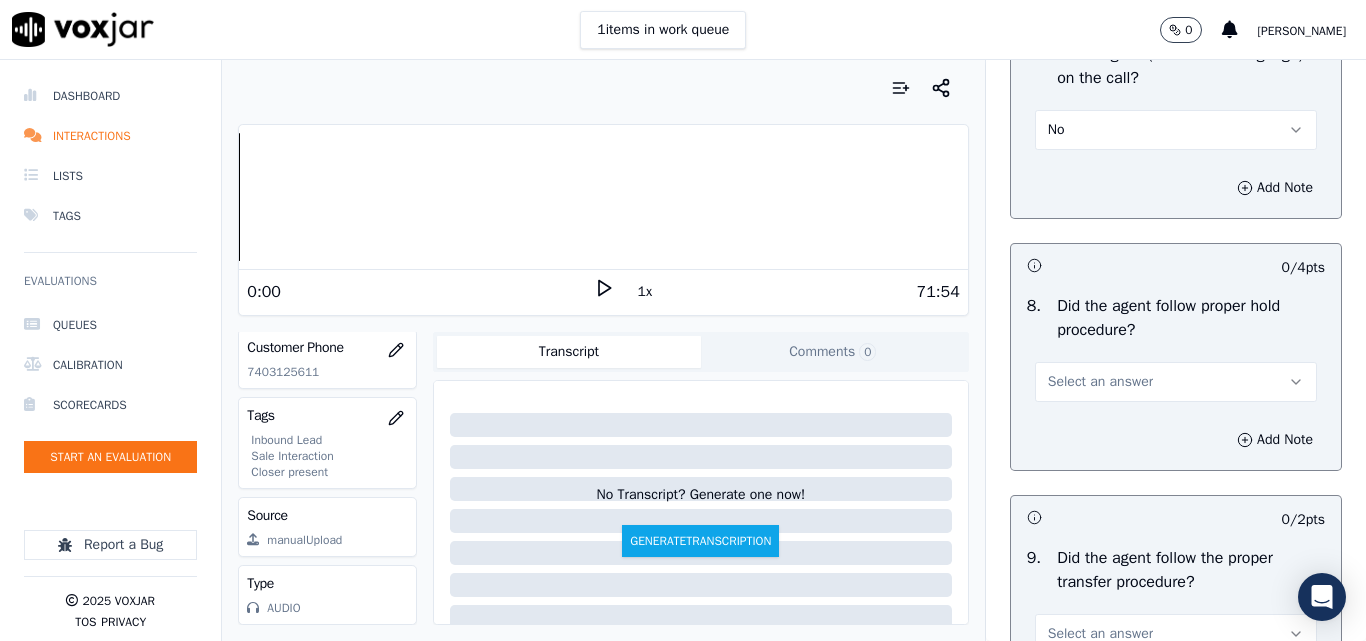 scroll, scrollTop: 3200, scrollLeft: 0, axis: vertical 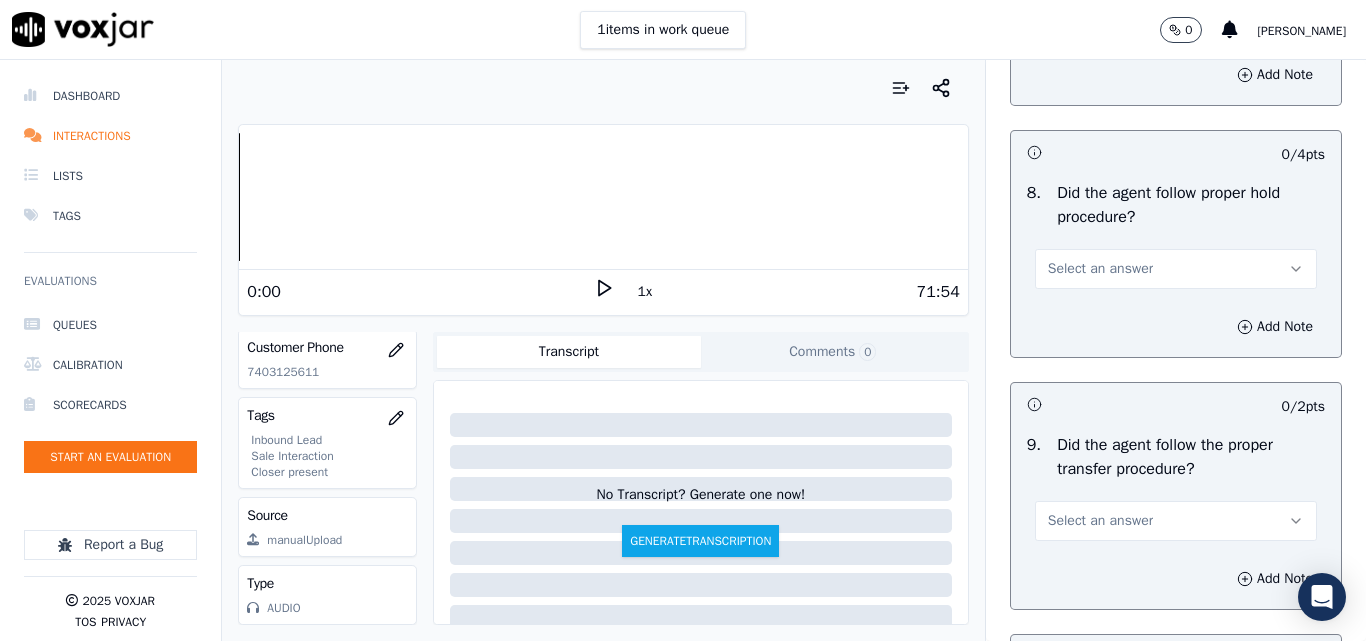 click on "Select an answer" at bounding box center (1100, 269) 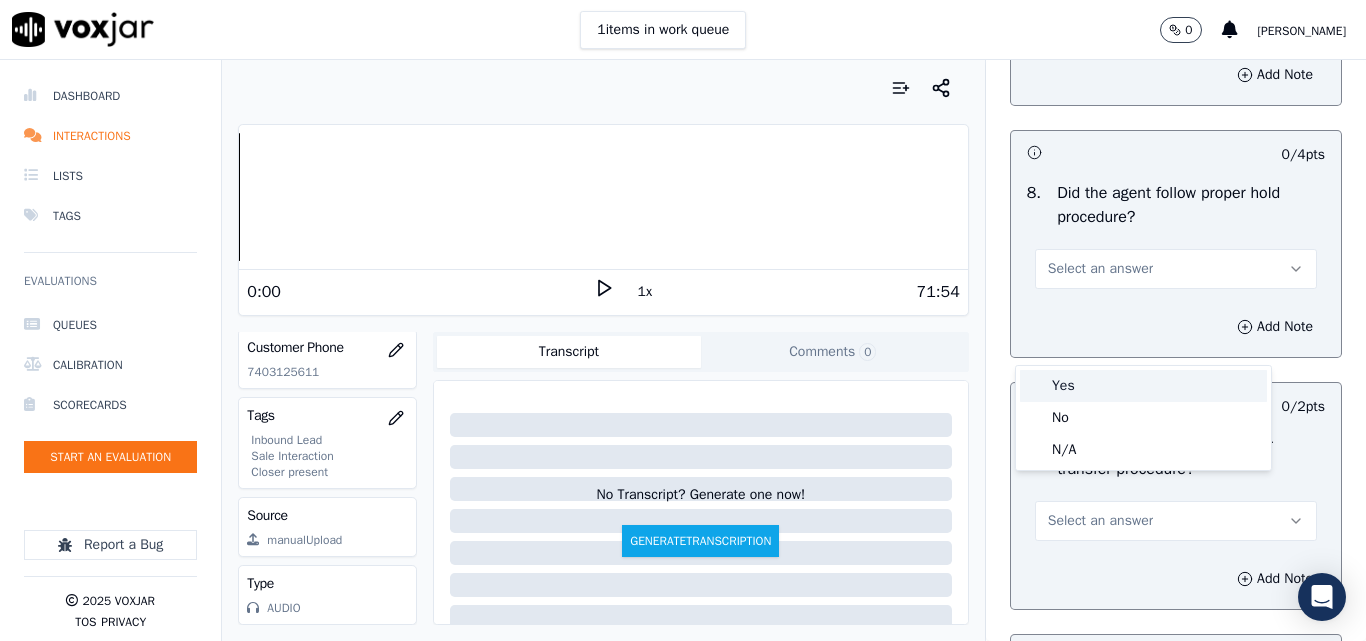 click on "Yes" at bounding box center [1143, 386] 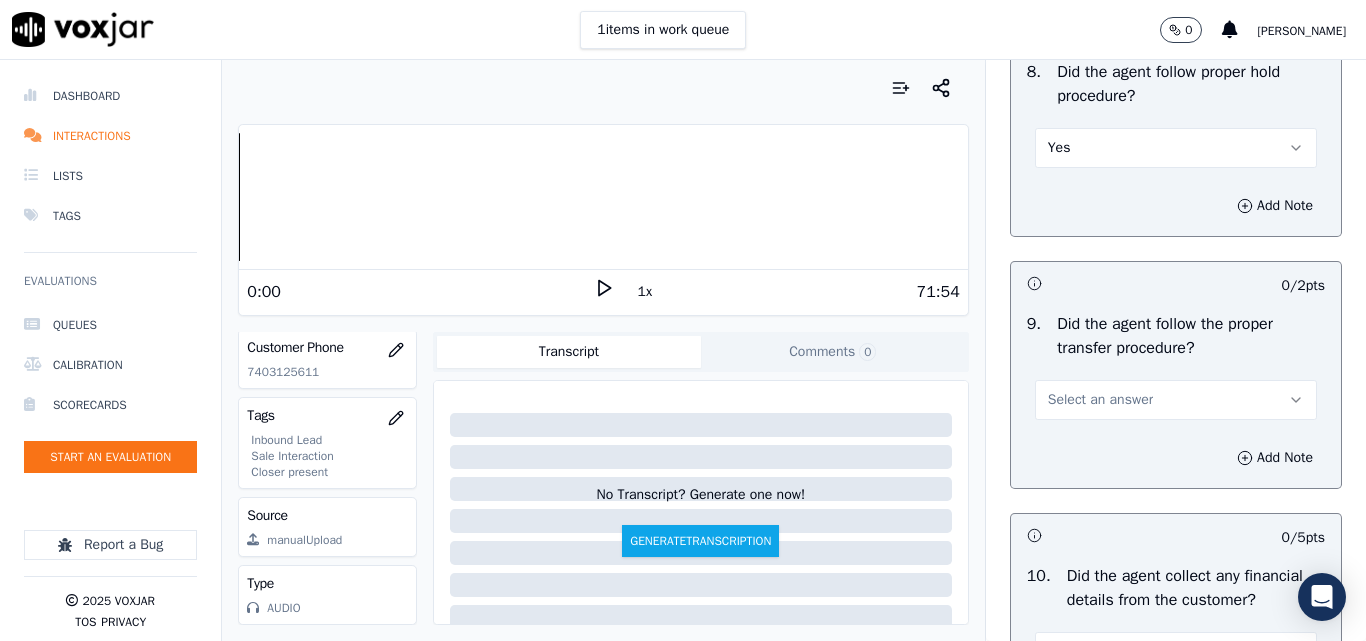 scroll, scrollTop: 3500, scrollLeft: 0, axis: vertical 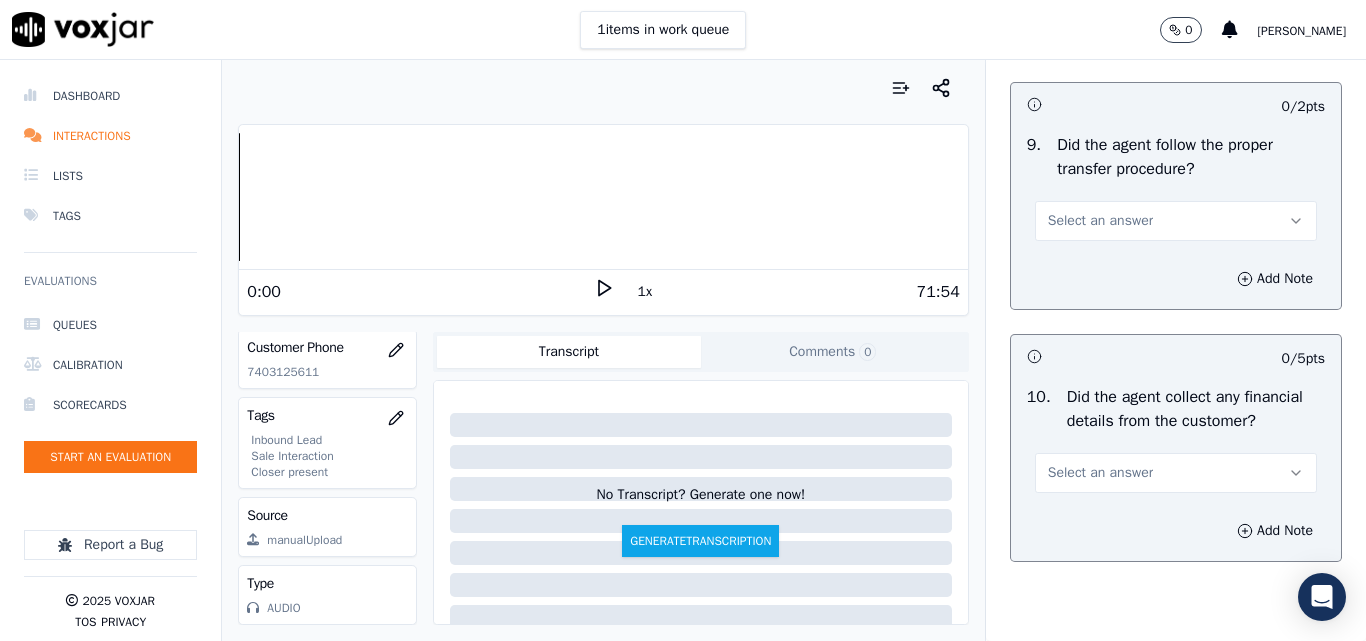 click on "Select an answer" at bounding box center [1176, 221] 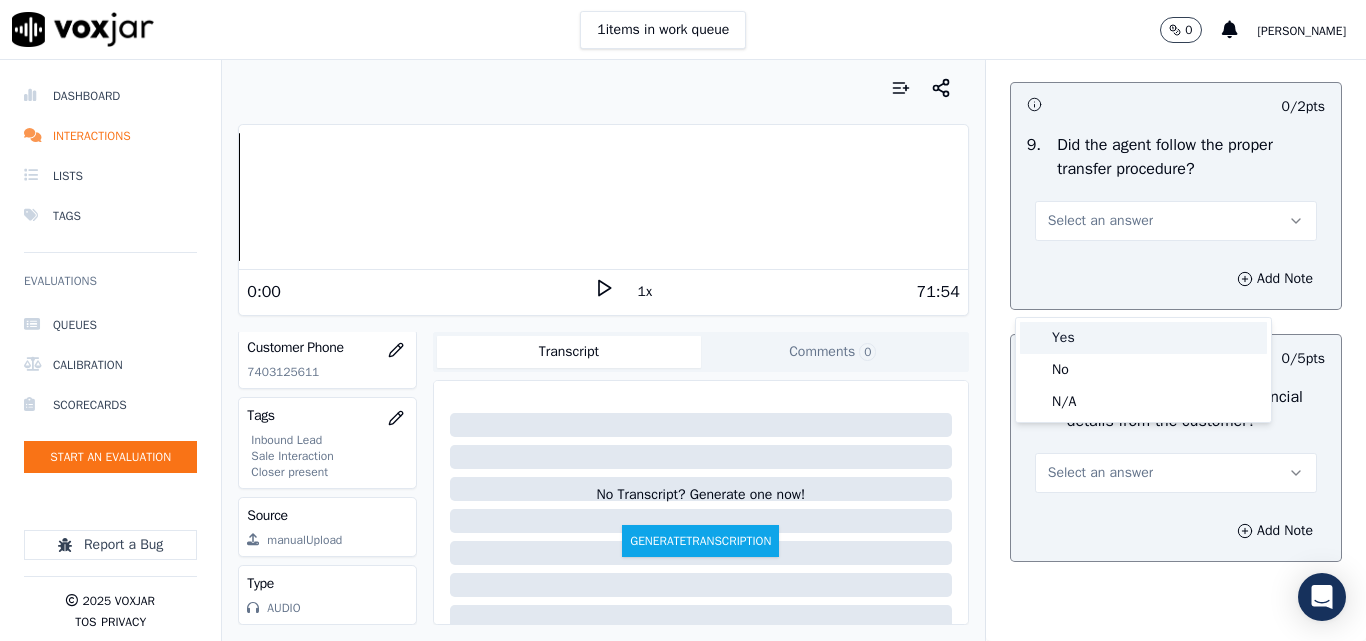 click on "Yes" at bounding box center [1143, 338] 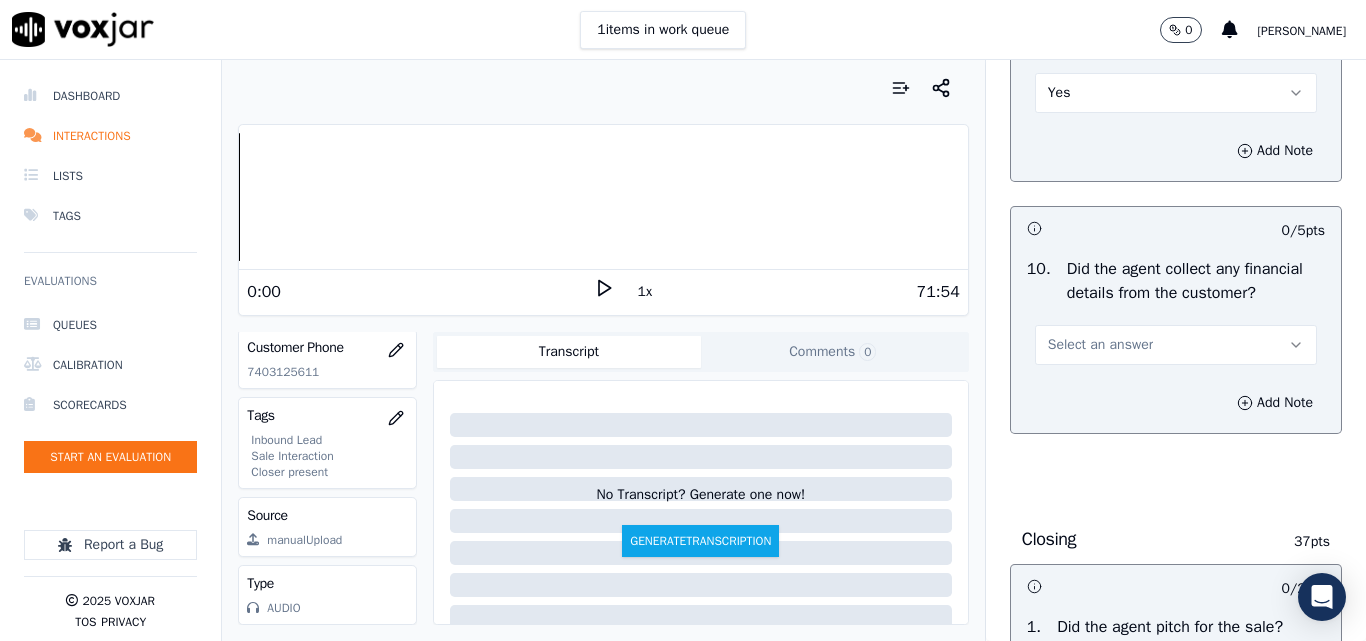 scroll, scrollTop: 3700, scrollLeft: 0, axis: vertical 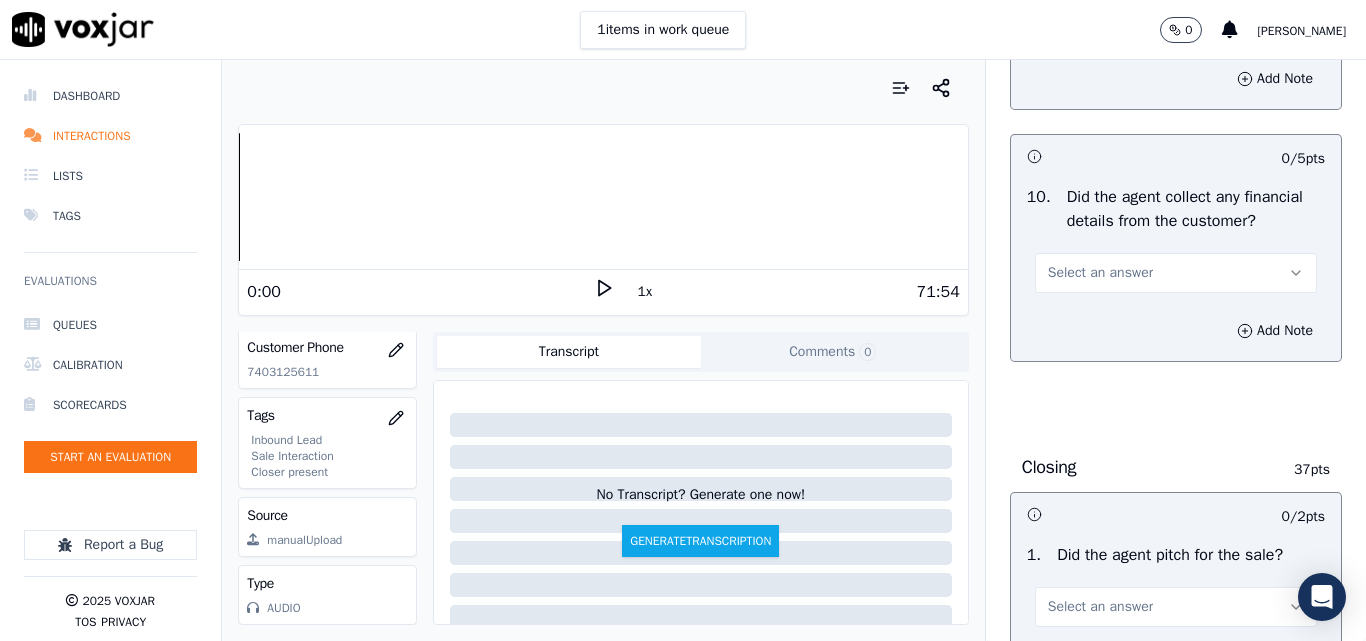 click on "Select an answer" at bounding box center (1100, 273) 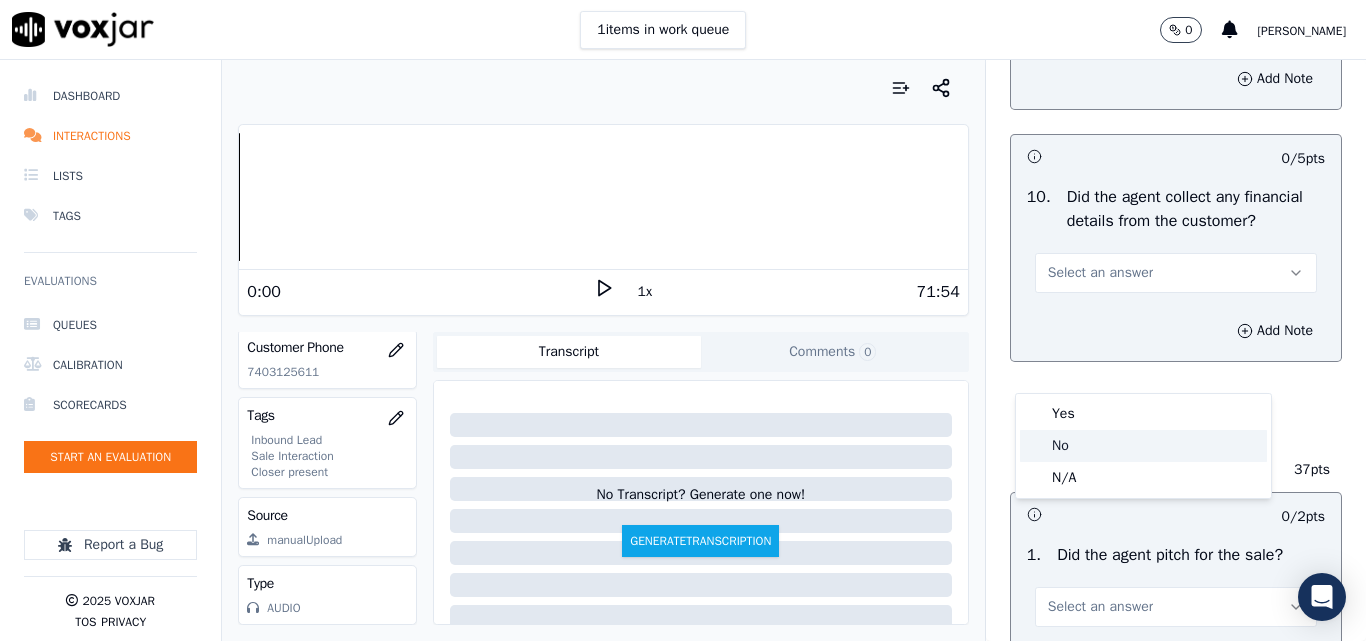 click on "No" 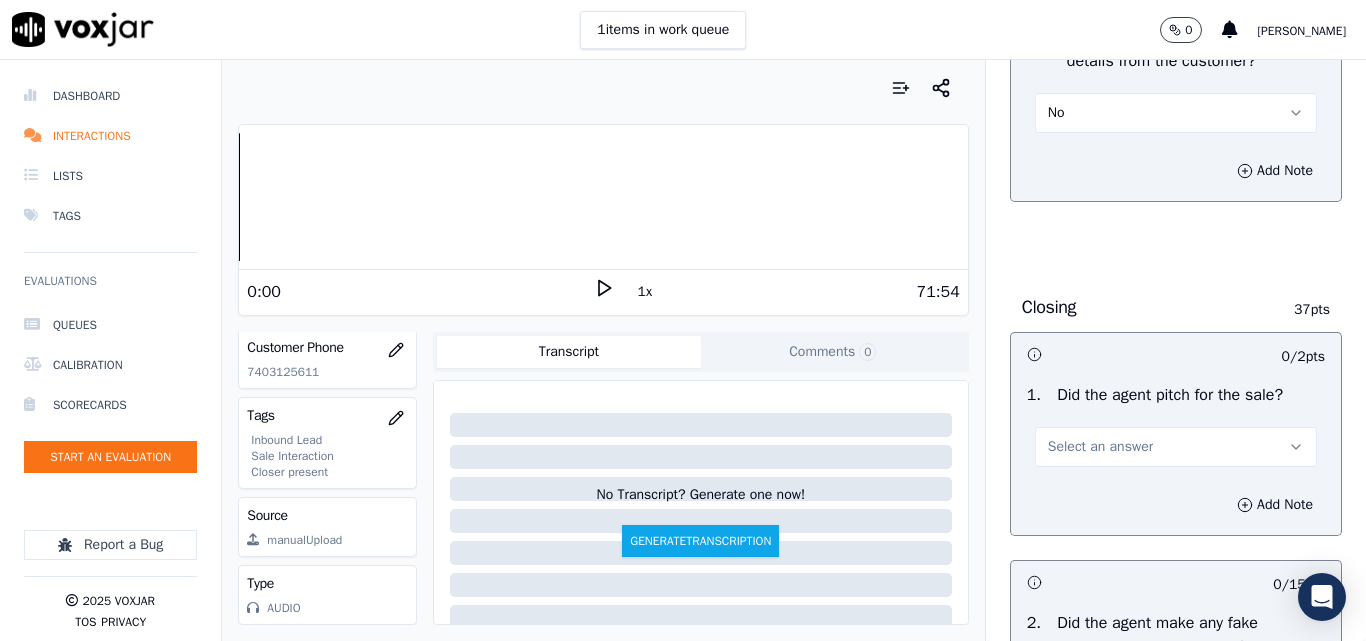 scroll, scrollTop: 4100, scrollLeft: 0, axis: vertical 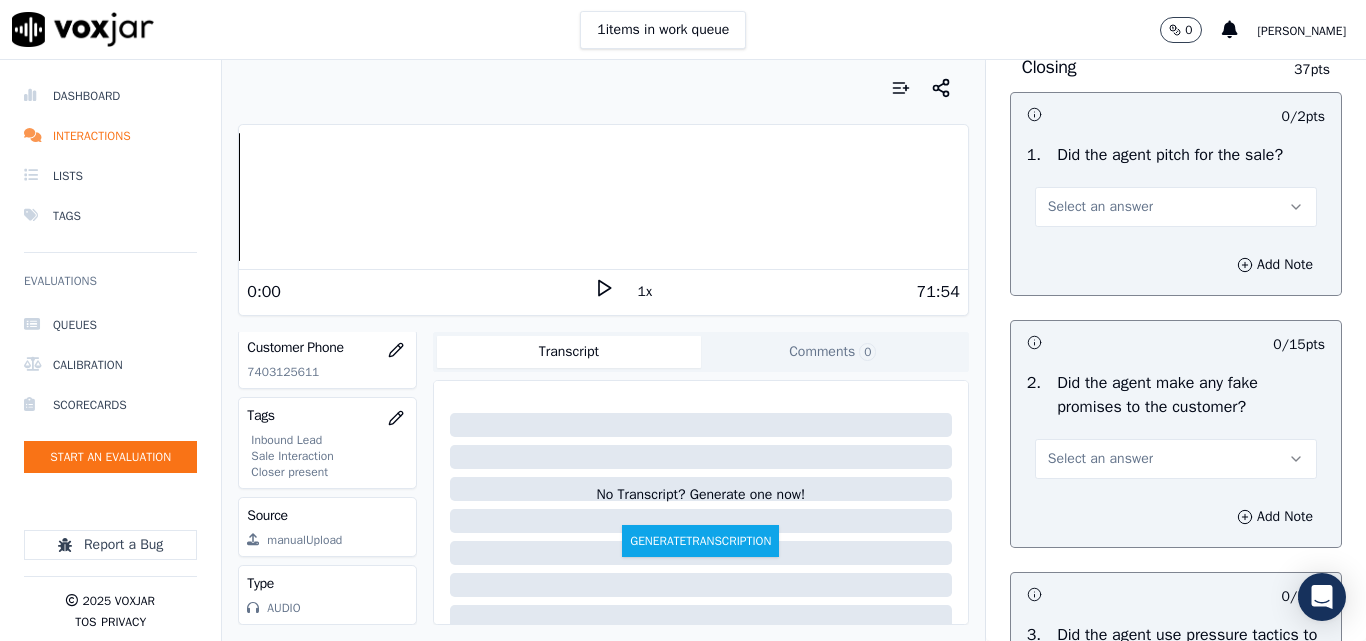 click on "Select an answer" at bounding box center (1176, 207) 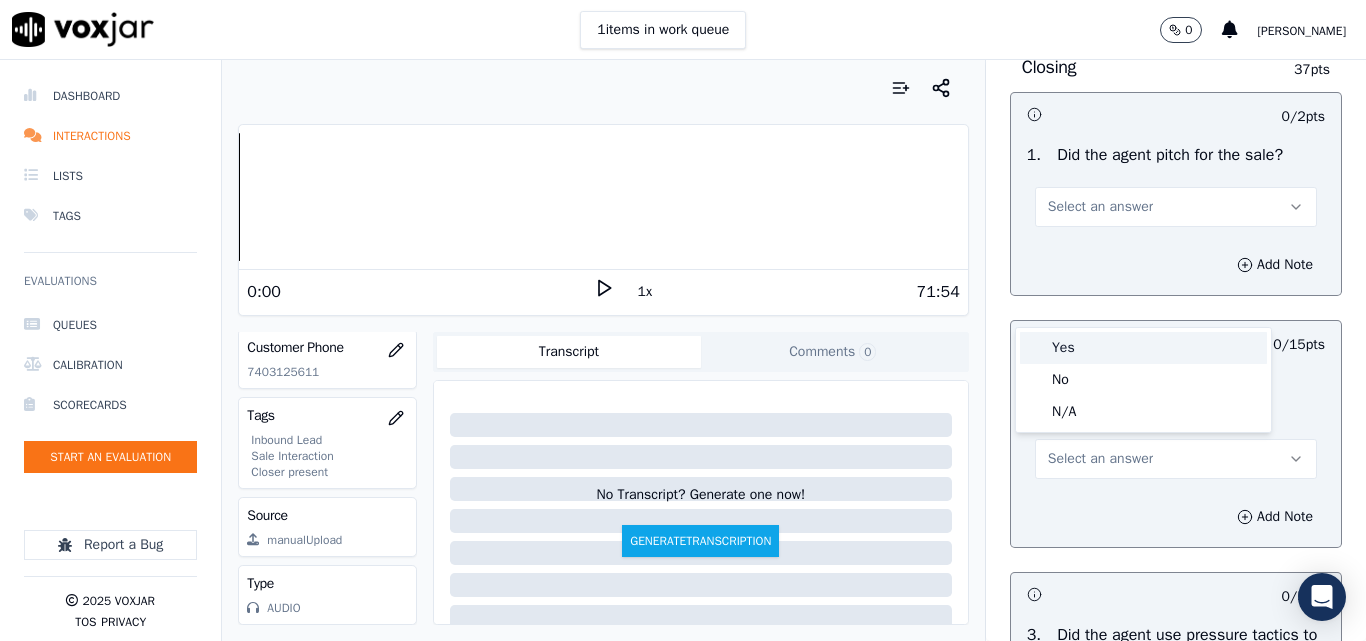 click on "Yes" at bounding box center (1143, 348) 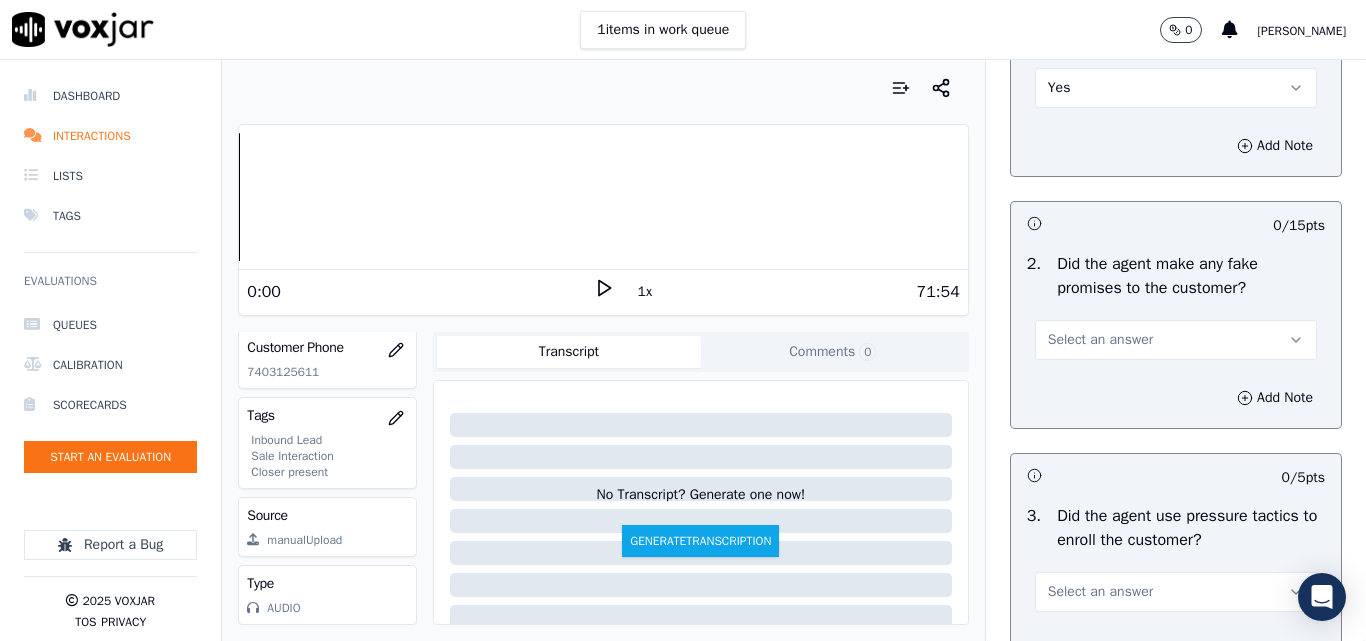 scroll, scrollTop: 4300, scrollLeft: 0, axis: vertical 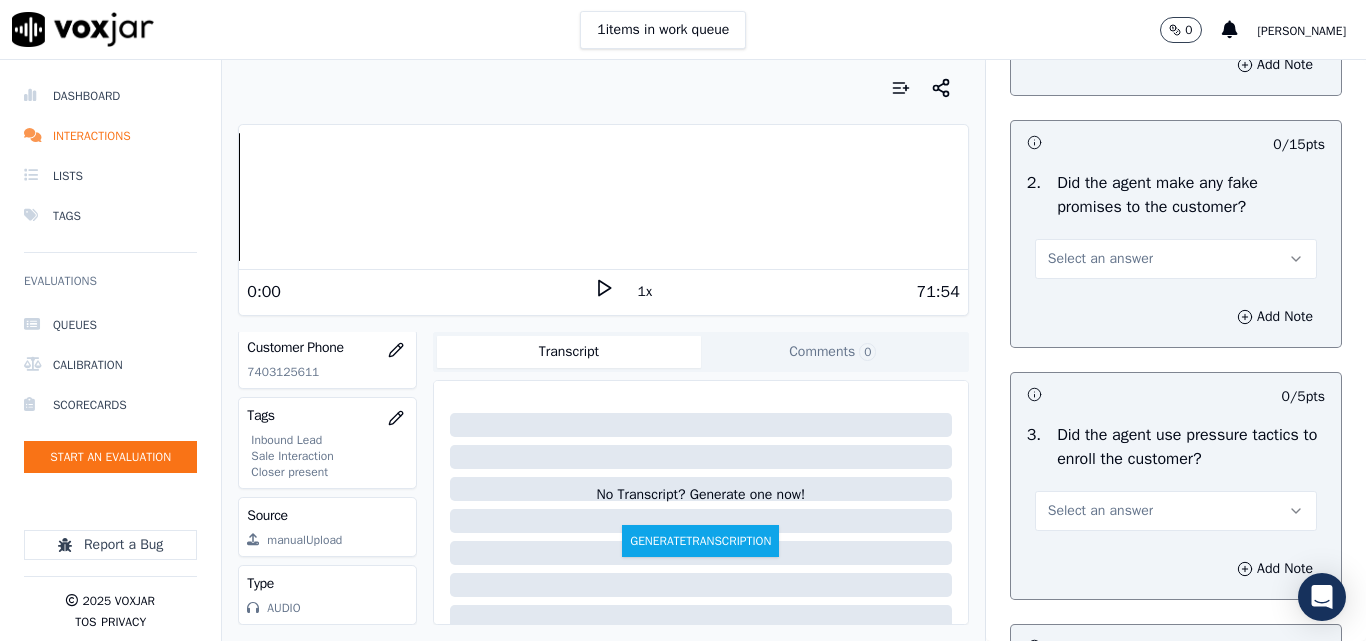 click on "Select an answer" at bounding box center (1176, 259) 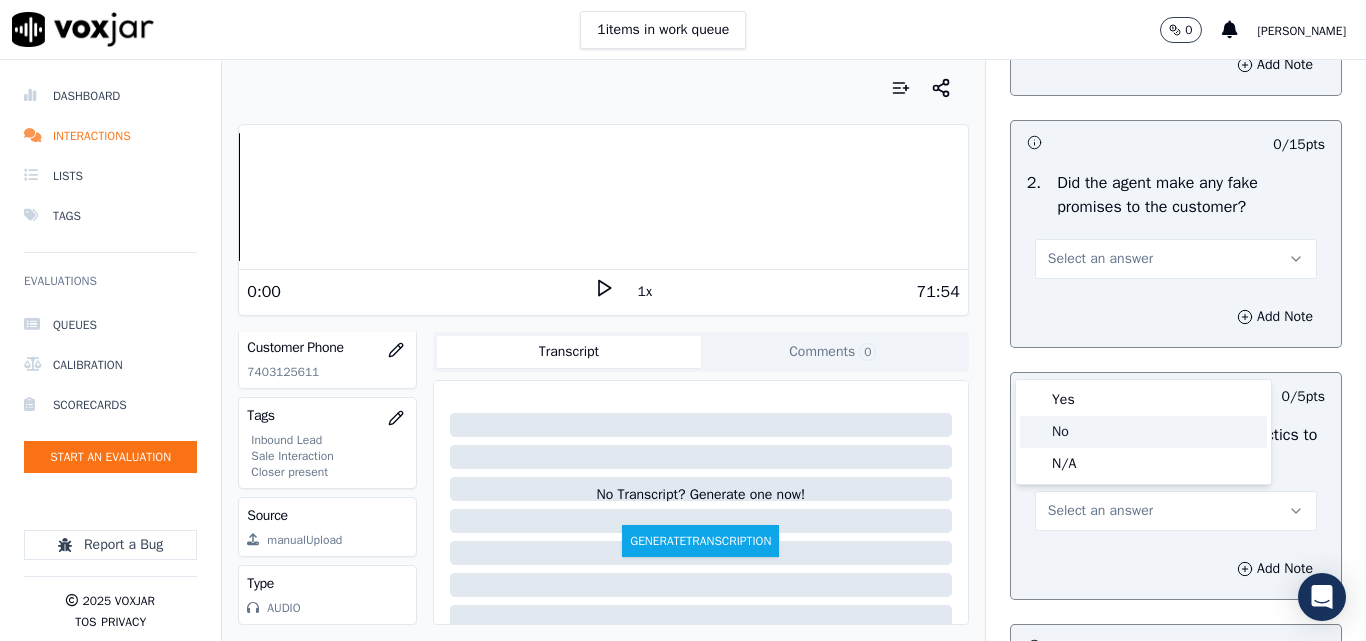 click on "No" 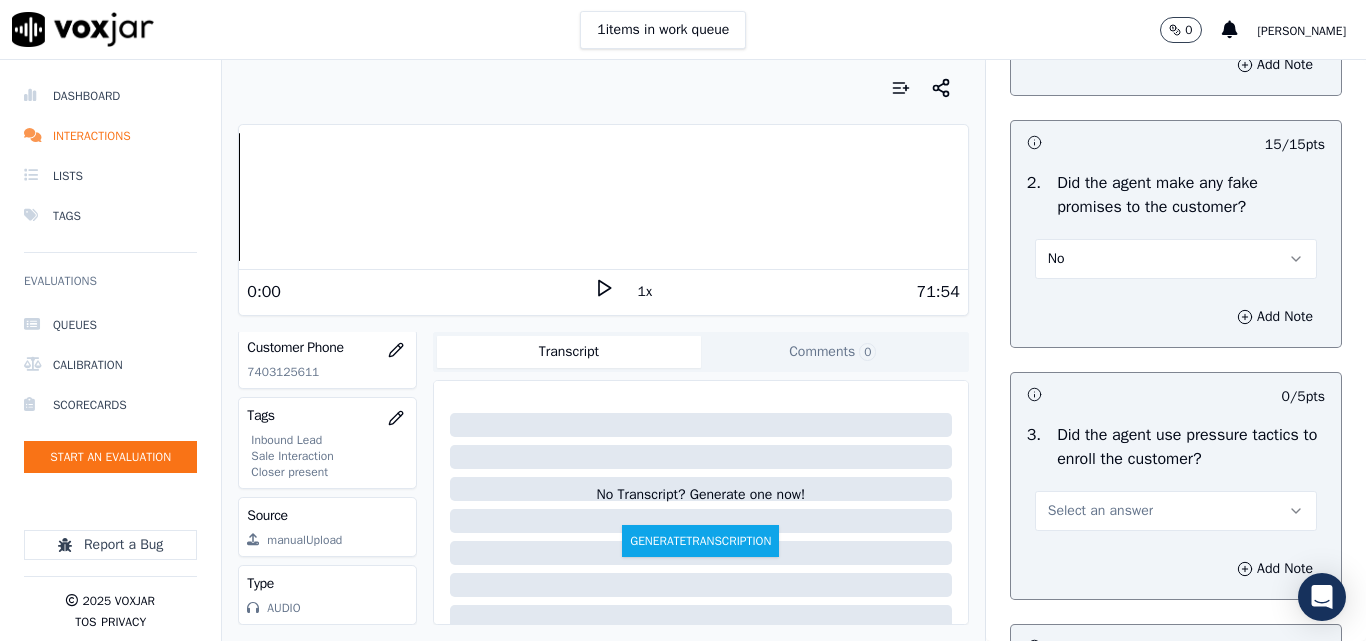 scroll, scrollTop: 4600, scrollLeft: 0, axis: vertical 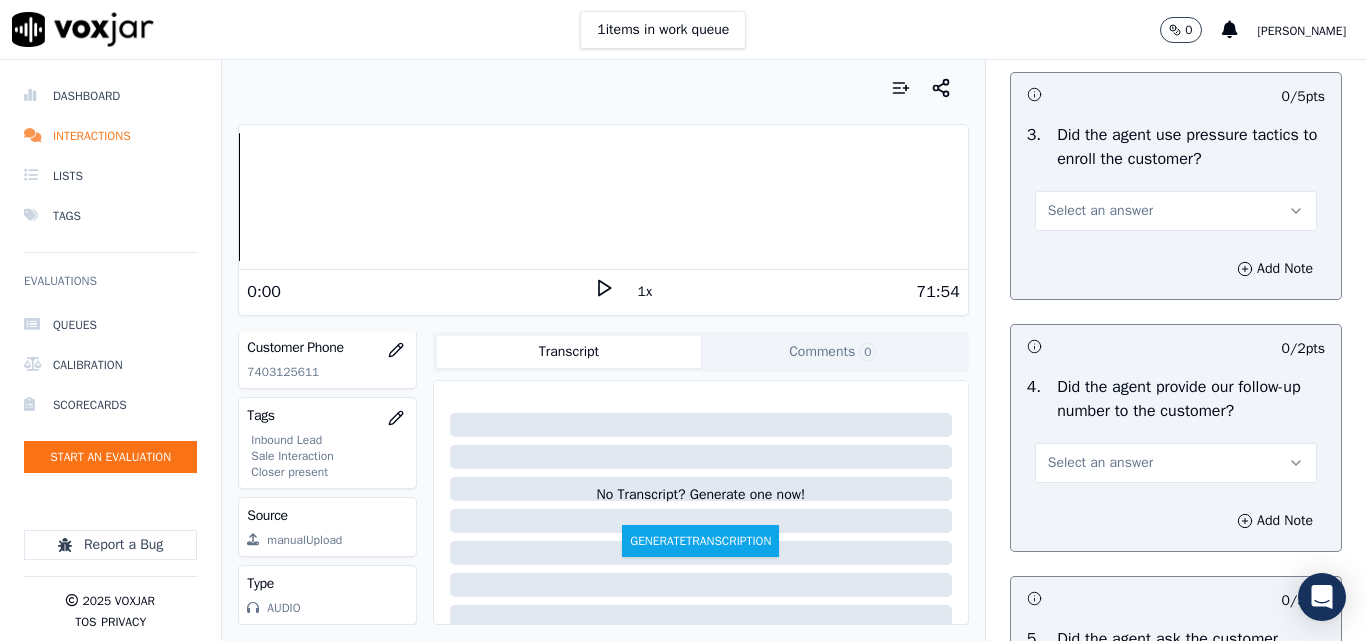 click on "Select an answer" at bounding box center (1100, 211) 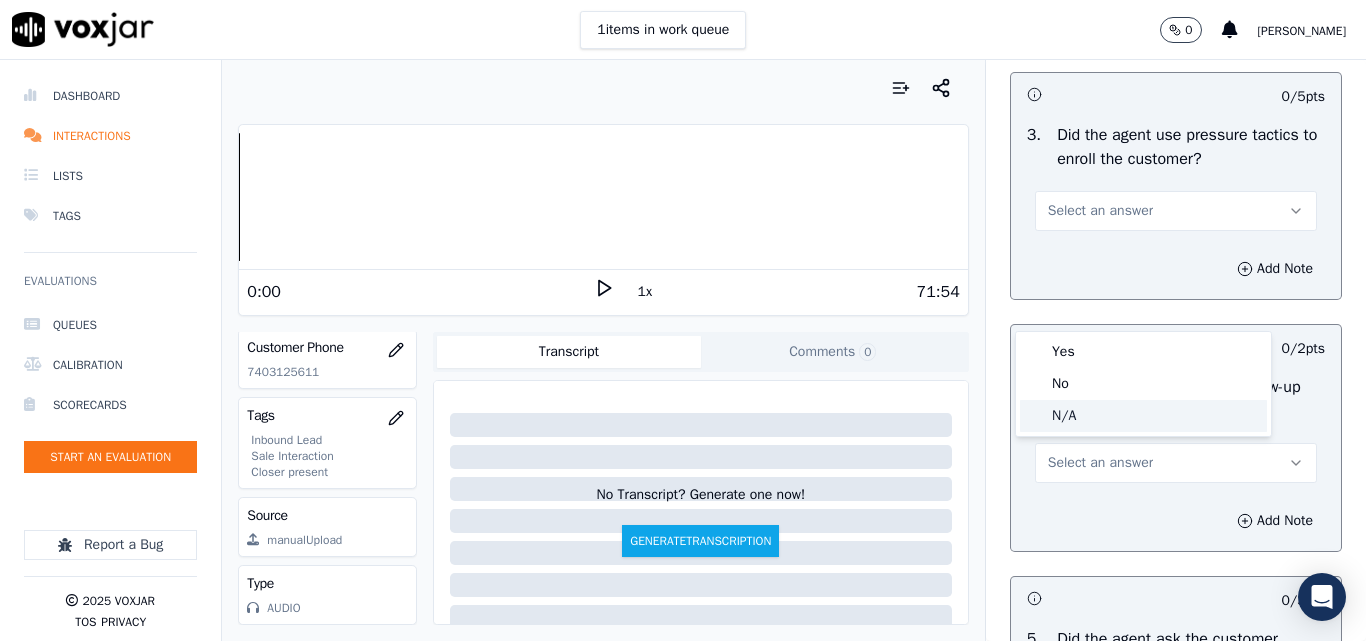 click on "N/A" 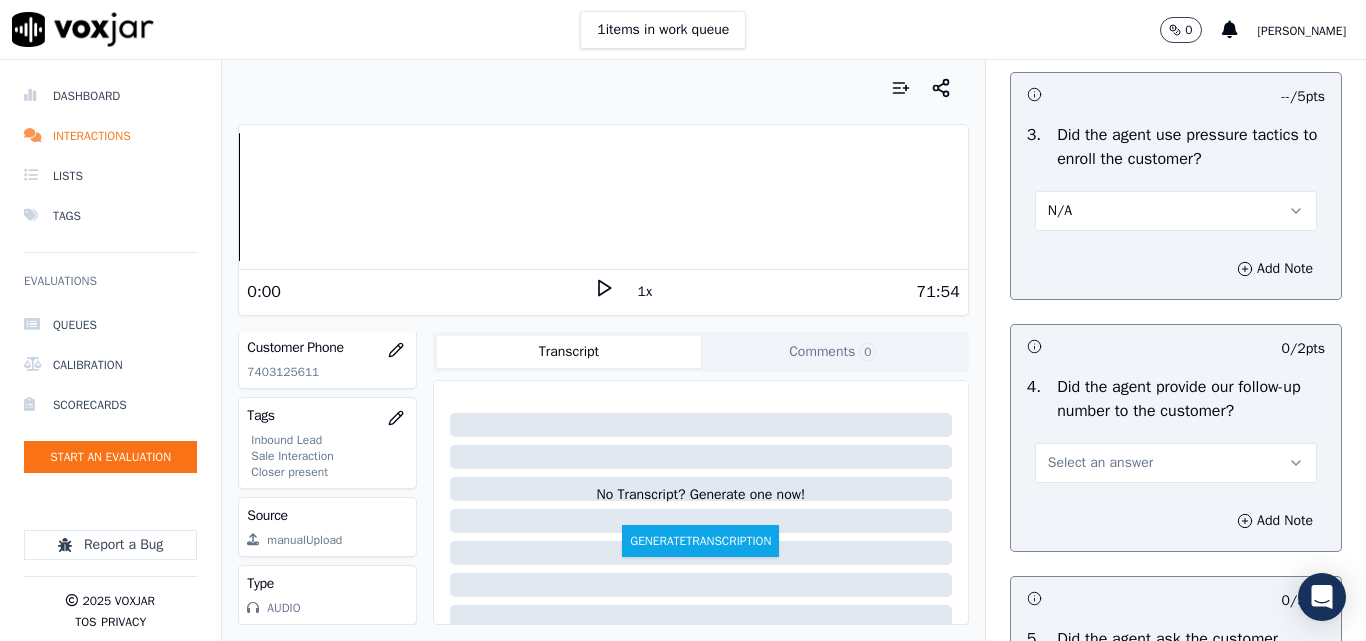 click on "N/A" at bounding box center (1176, 211) 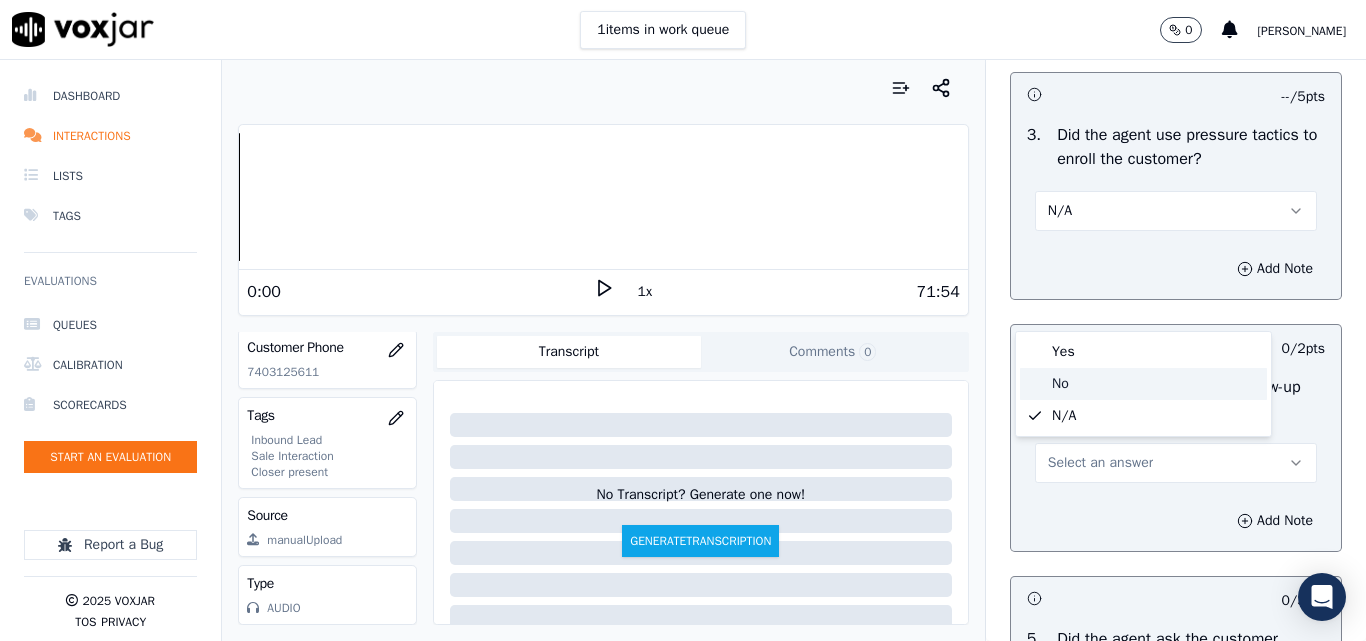 click on "No" 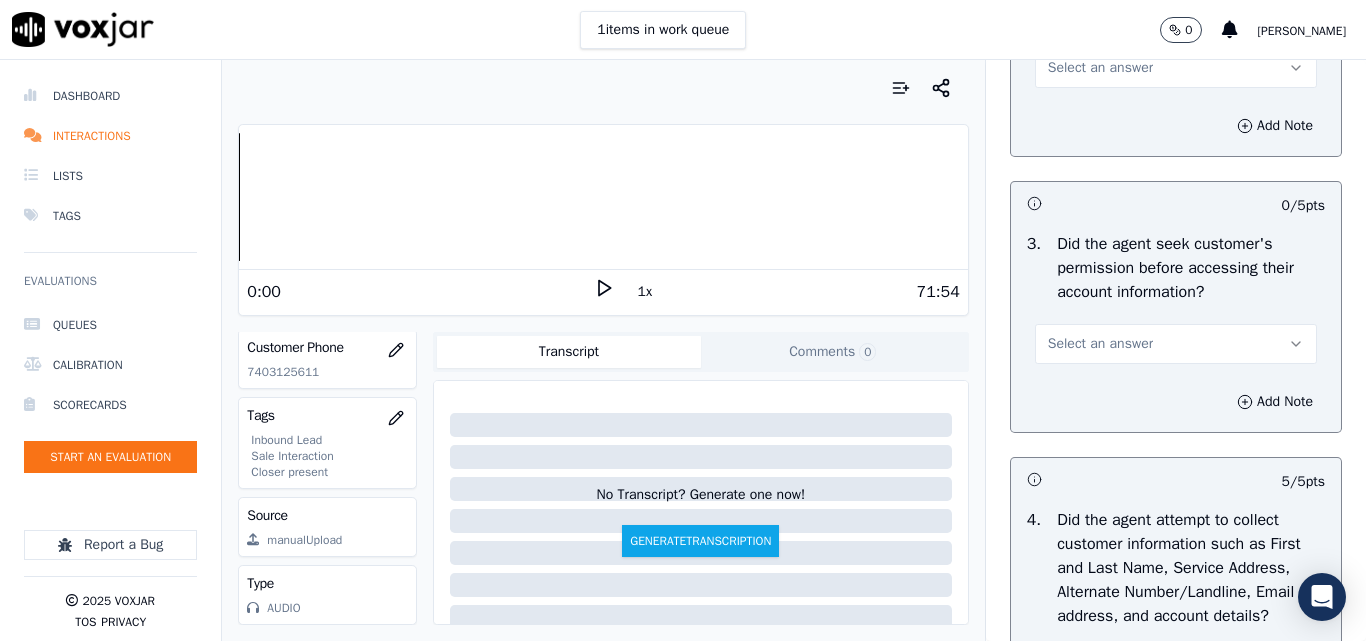 scroll, scrollTop: 1700, scrollLeft: 0, axis: vertical 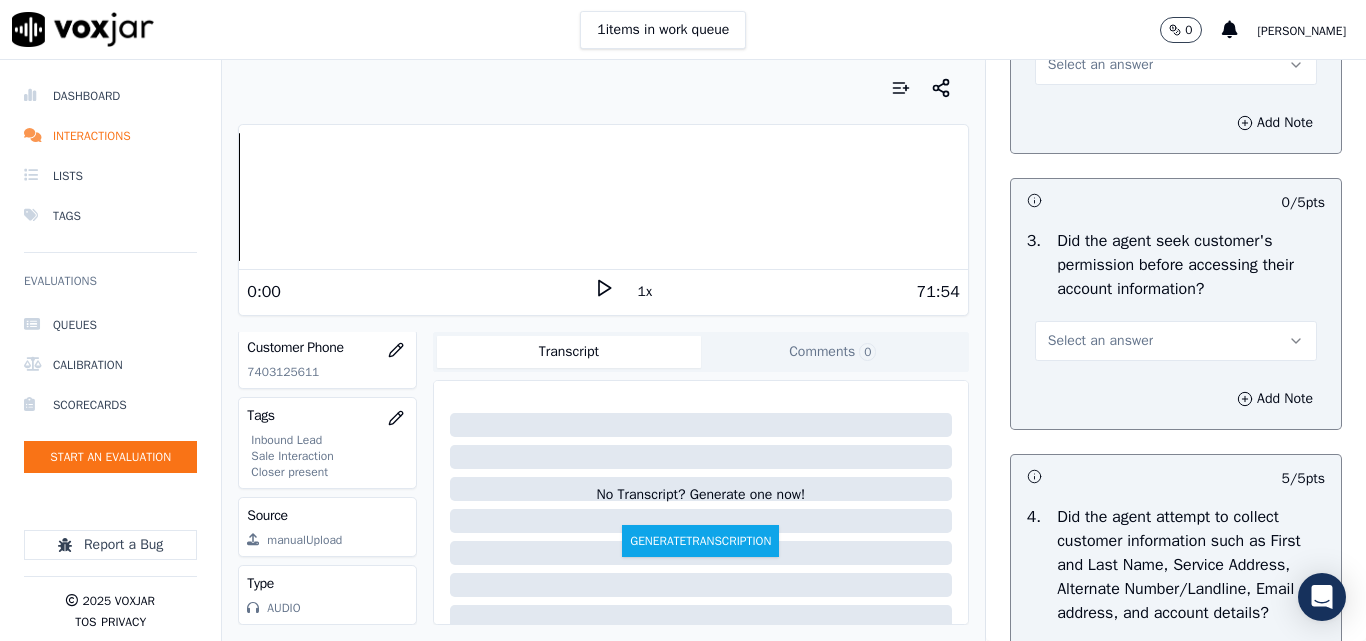 click on "Select an answer" at bounding box center (1100, 341) 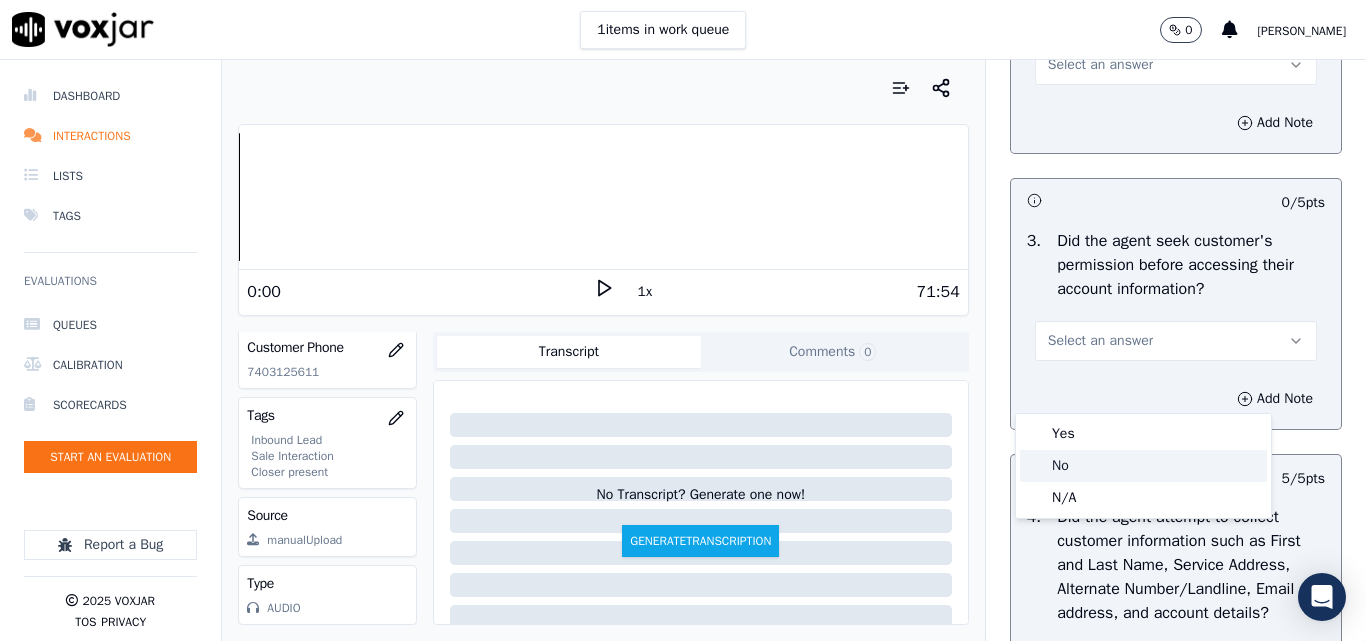 click on "No" 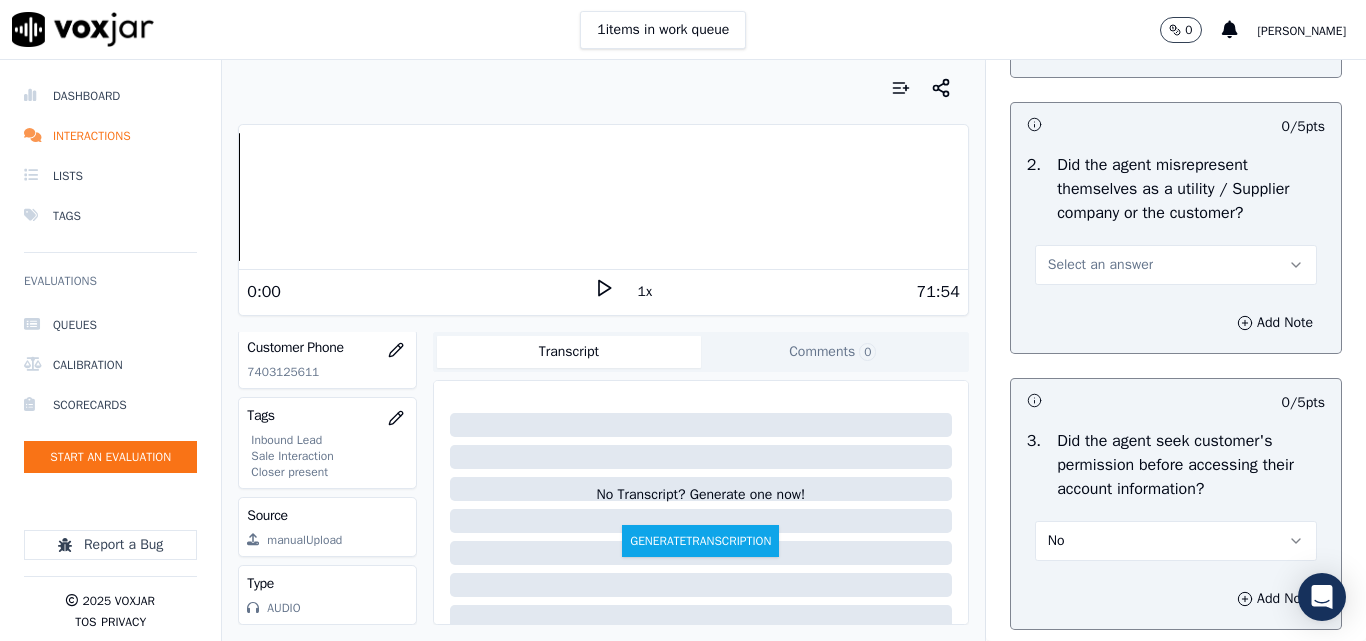 scroll, scrollTop: 1400, scrollLeft: 0, axis: vertical 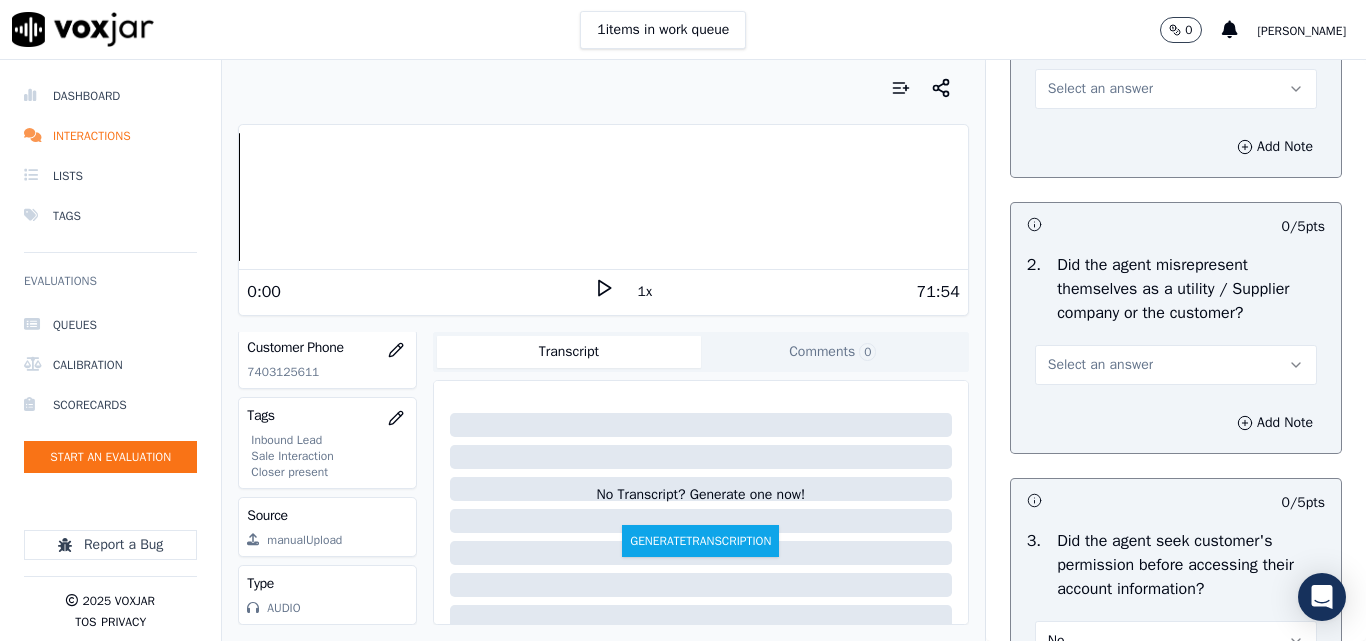 click on "Select an answer" at bounding box center [1100, 365] 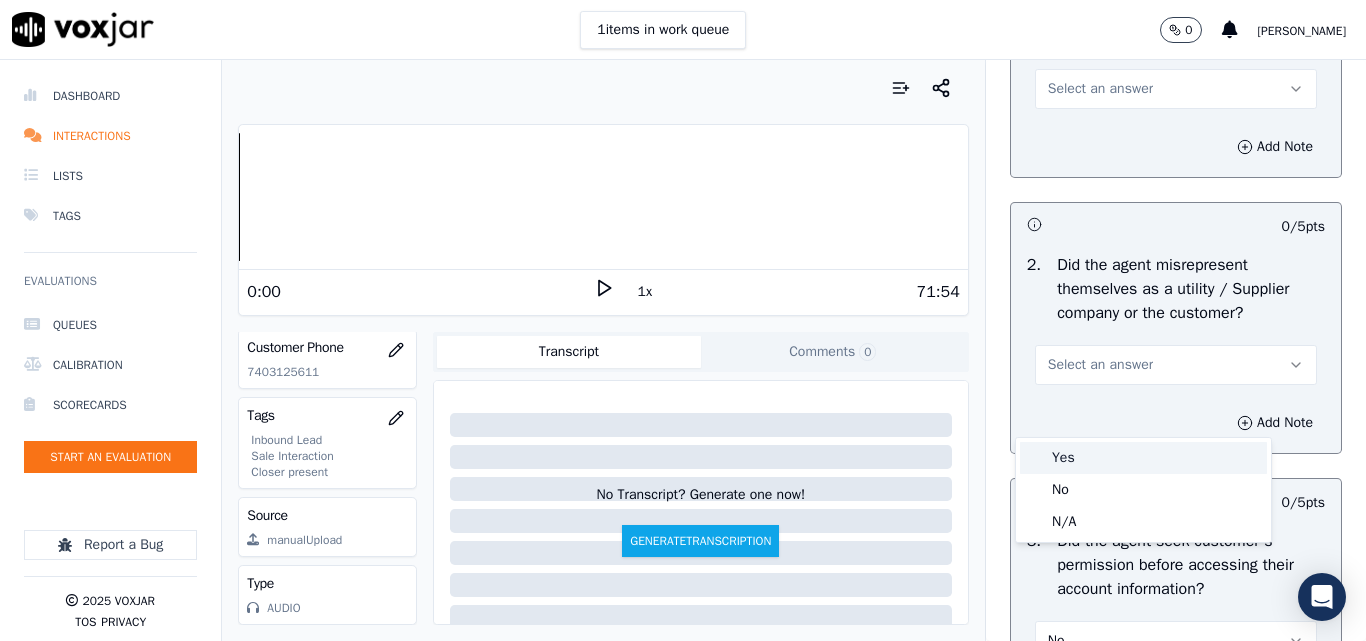 click on "Yes" at bounding box center [1143, 458] 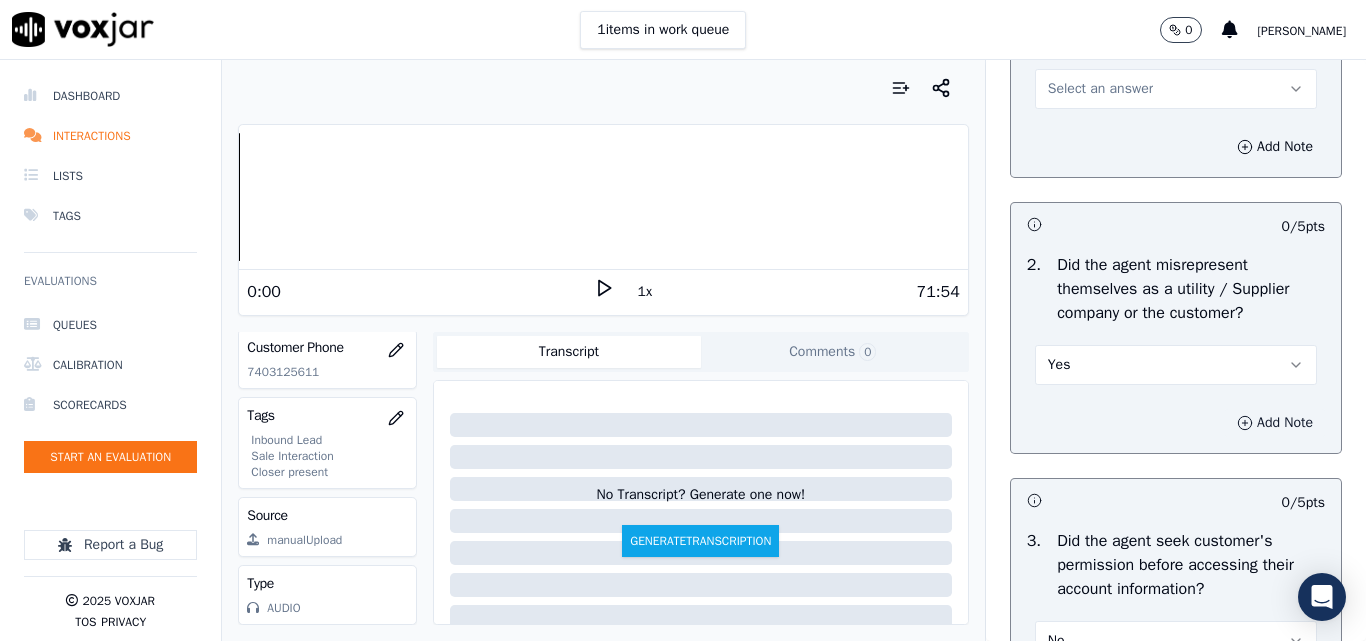 click on "Add Note" at bounding box center (1275, 423) 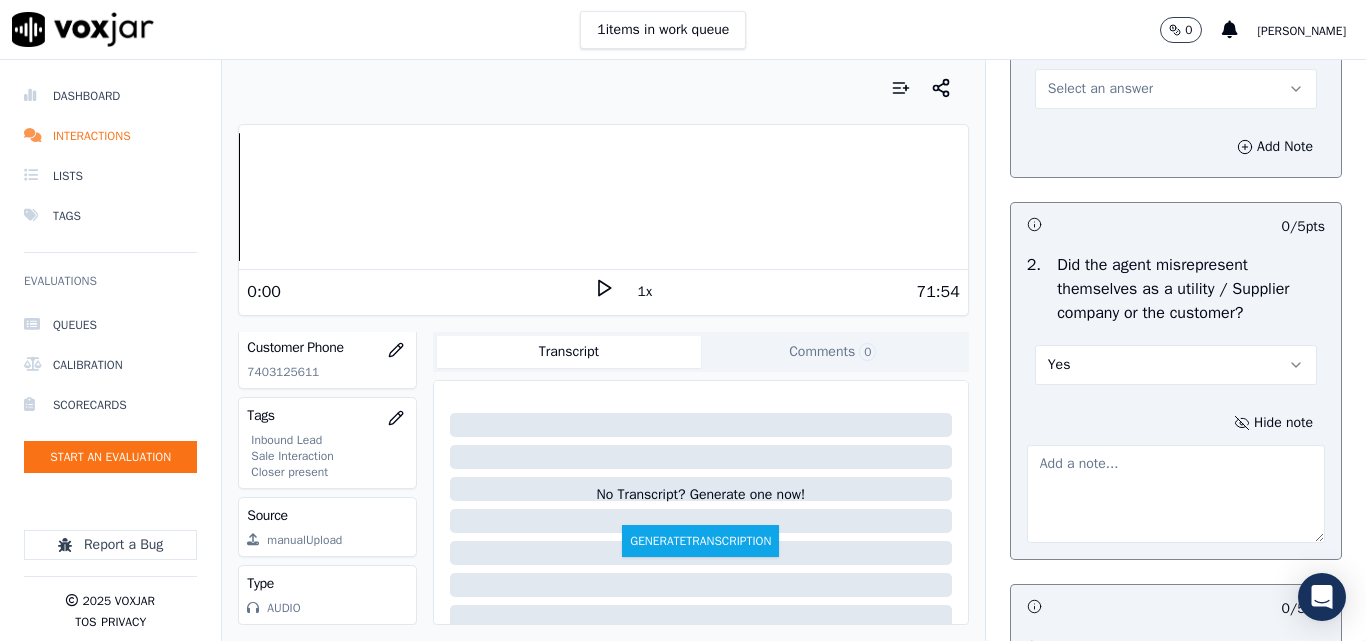 click at bounding box center (1176, 494) 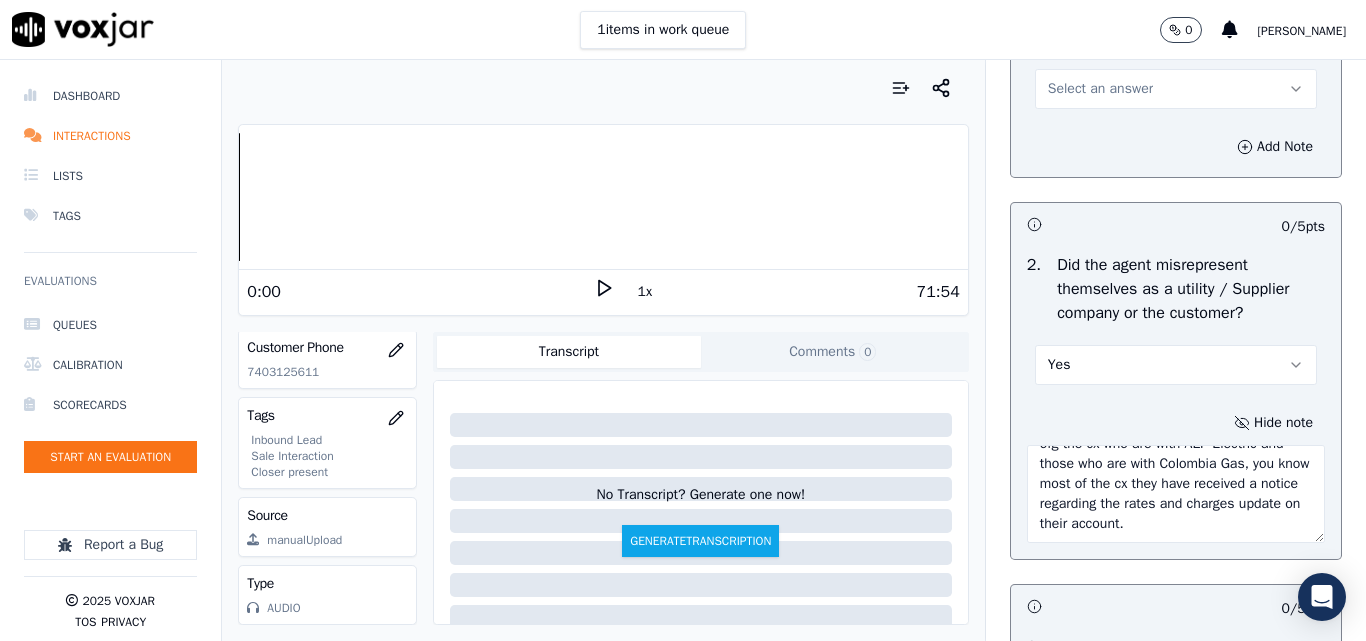 scroll, scrollTop: 0, scrollLeft: 0, axis: both 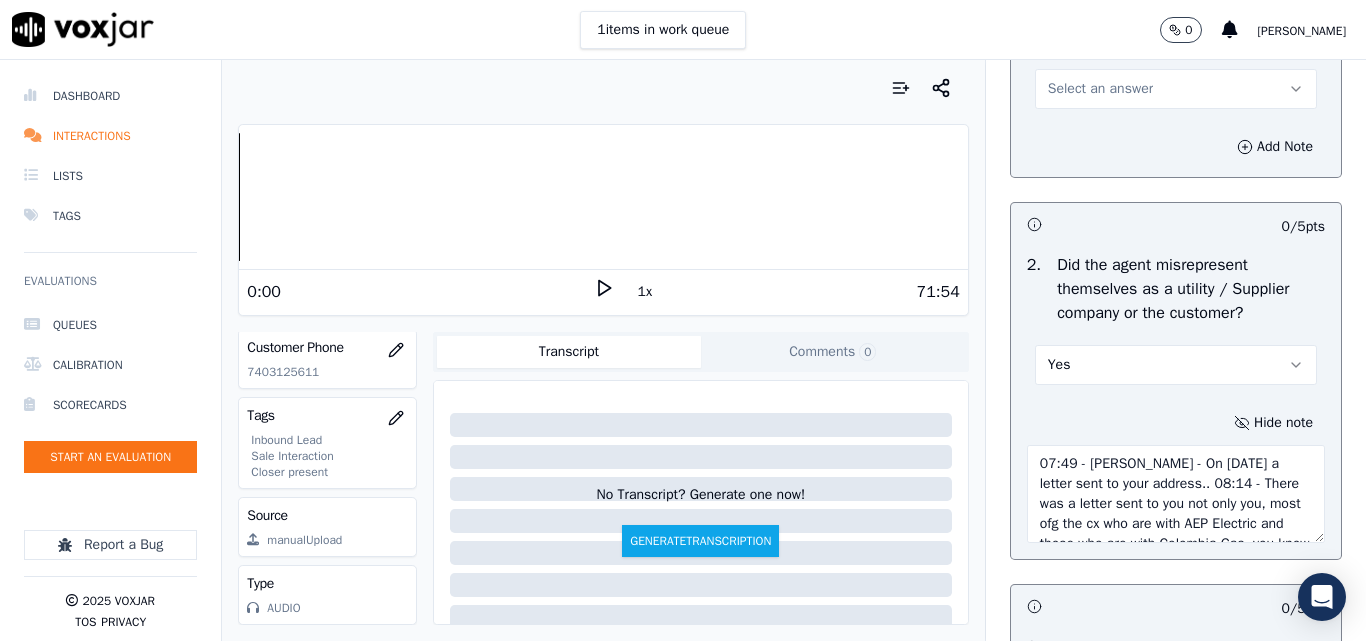 click on "07:49 - [PERSON_NAME] - On [DATE] a letter sent to your address.. 08:14 - There was a letter sent to you not only you, most ofg the cx who are with AEP Electric and those who are with Colombia Gas, you know most of the cx they have received a notice regarding the rates and charges update on their account." at bounding box center [1176, 494] 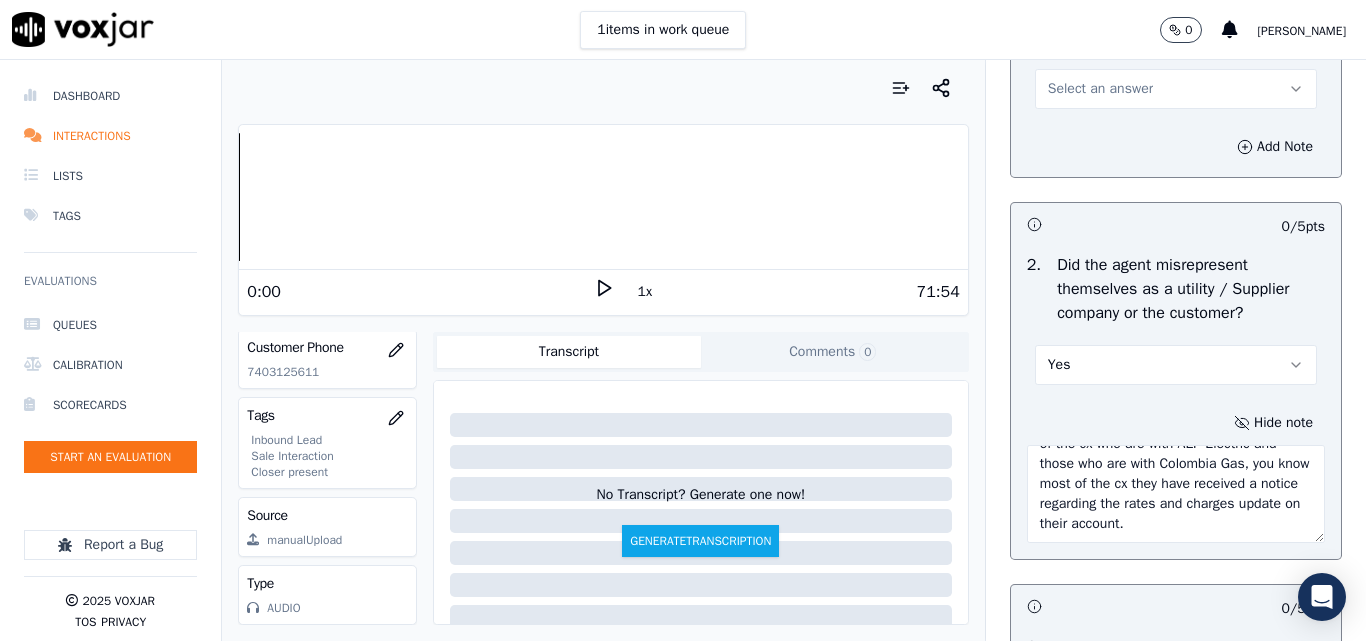scroll, scrollTop: 100, scrollLeft: 0, axis: vertical 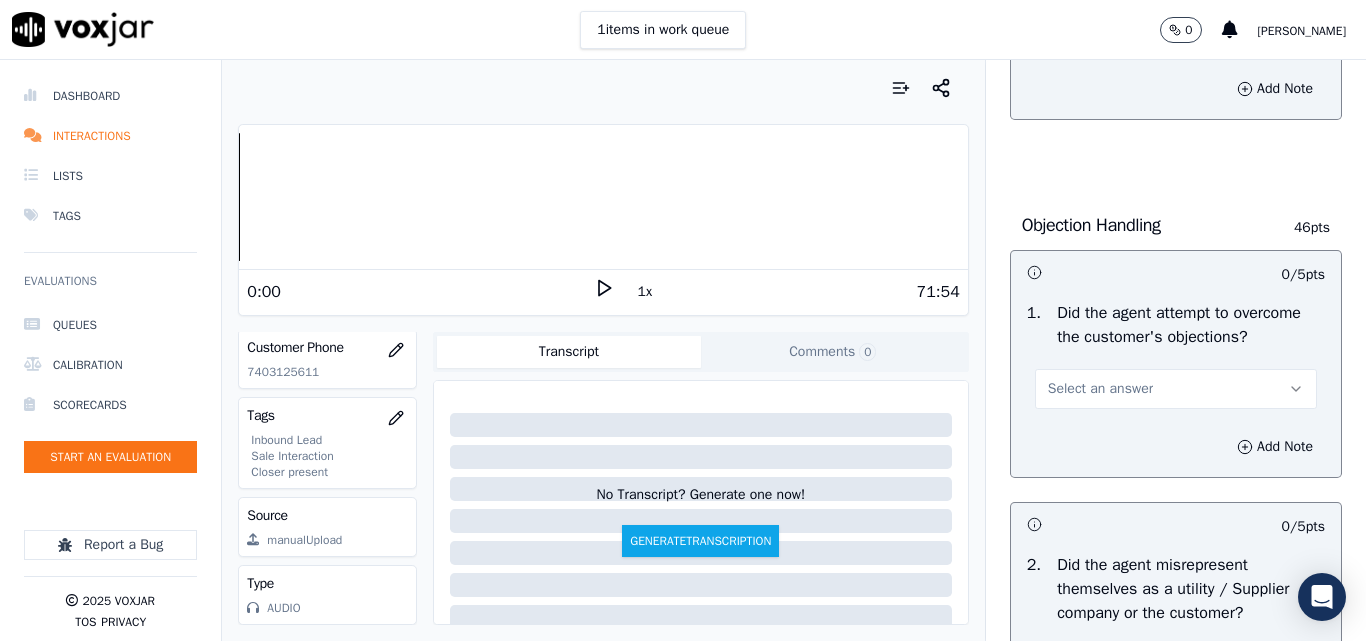 type on "07:49 - [PERSON_NAME] - On [DATE] a letter sent to your address.. 08:14 - There was a letter sent to you not only you, most of the cx who are with AEP Electric and those who are with Colombia Gas, you know most of the cx they have received a notice regarding the rates and charges update on their account." 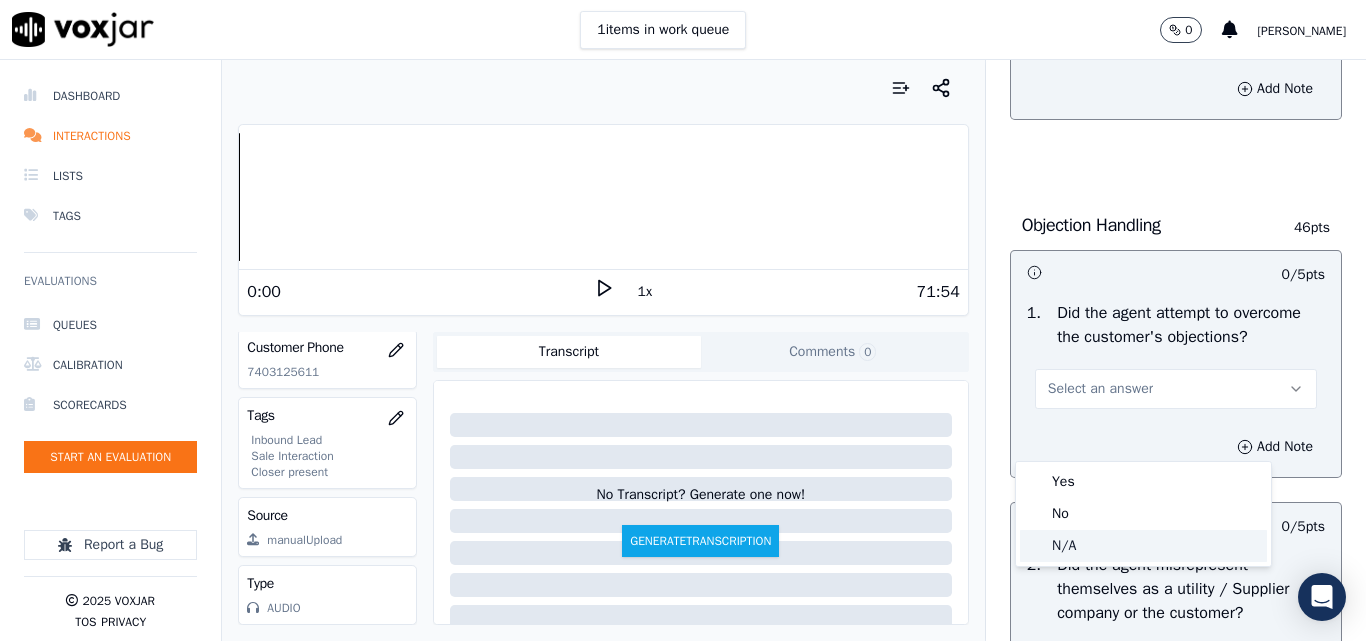 click on "N/A" 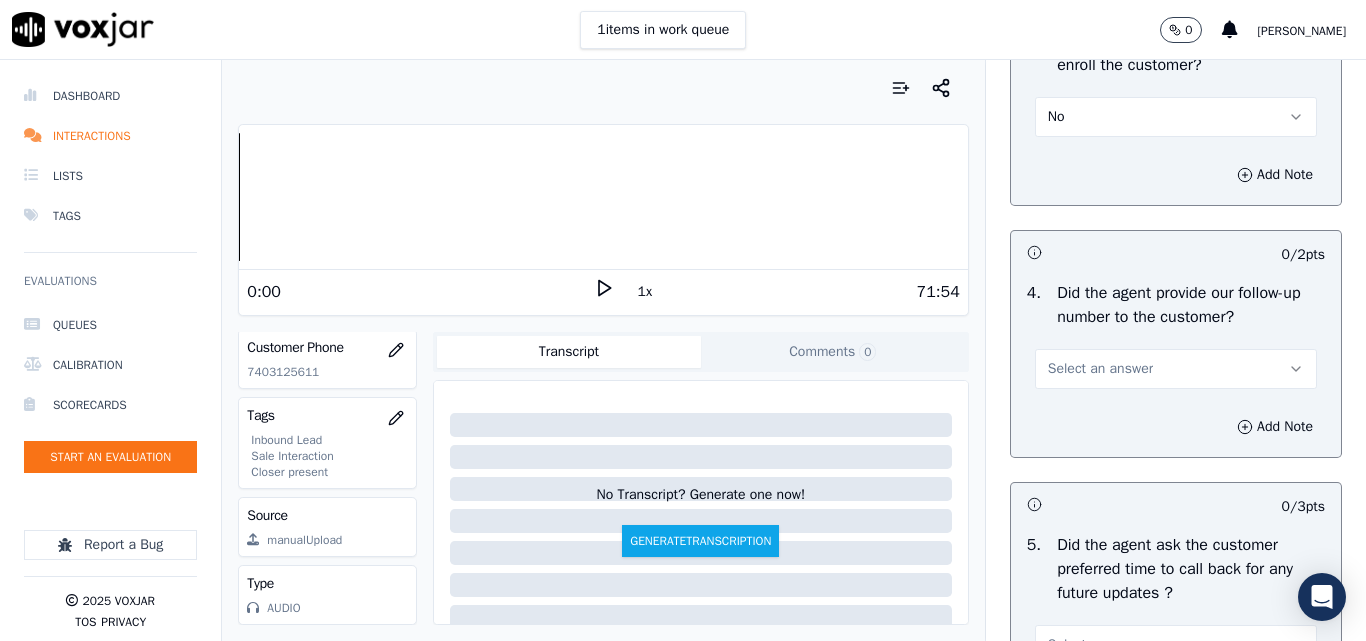 scroll, scrollTop: 5000, scrollLeft: 0, axis: vertical 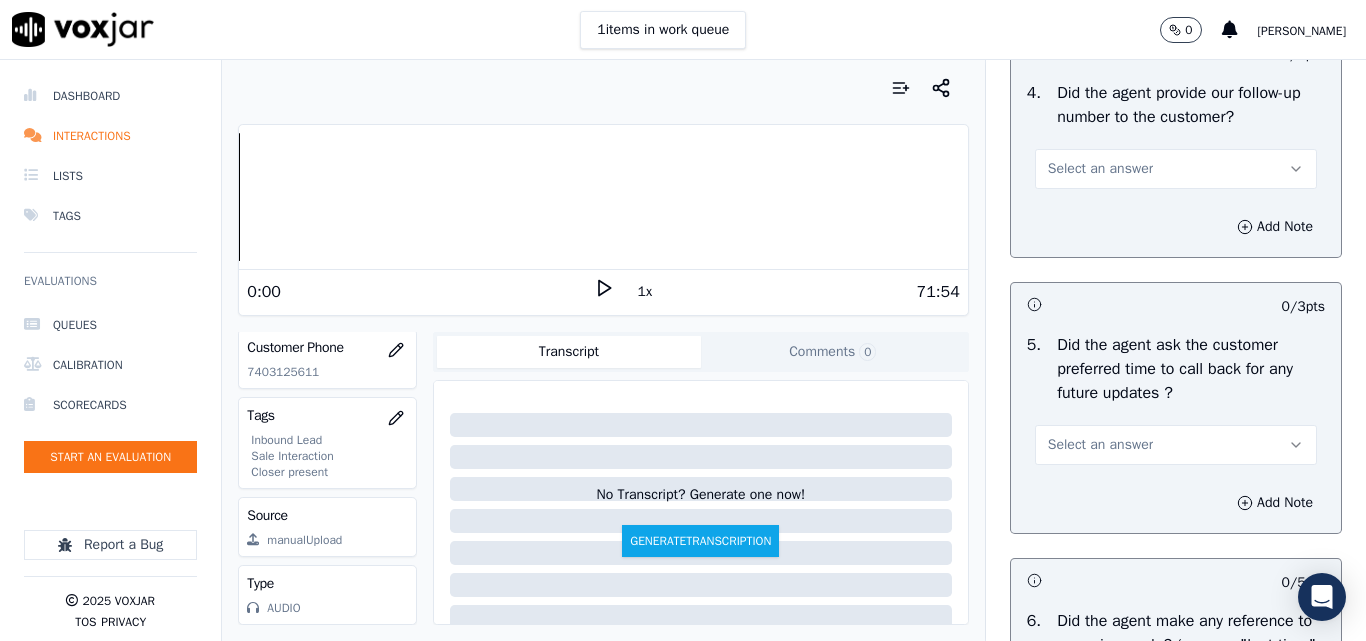 click on "Select an answer" at bounding box center (1100, 169) 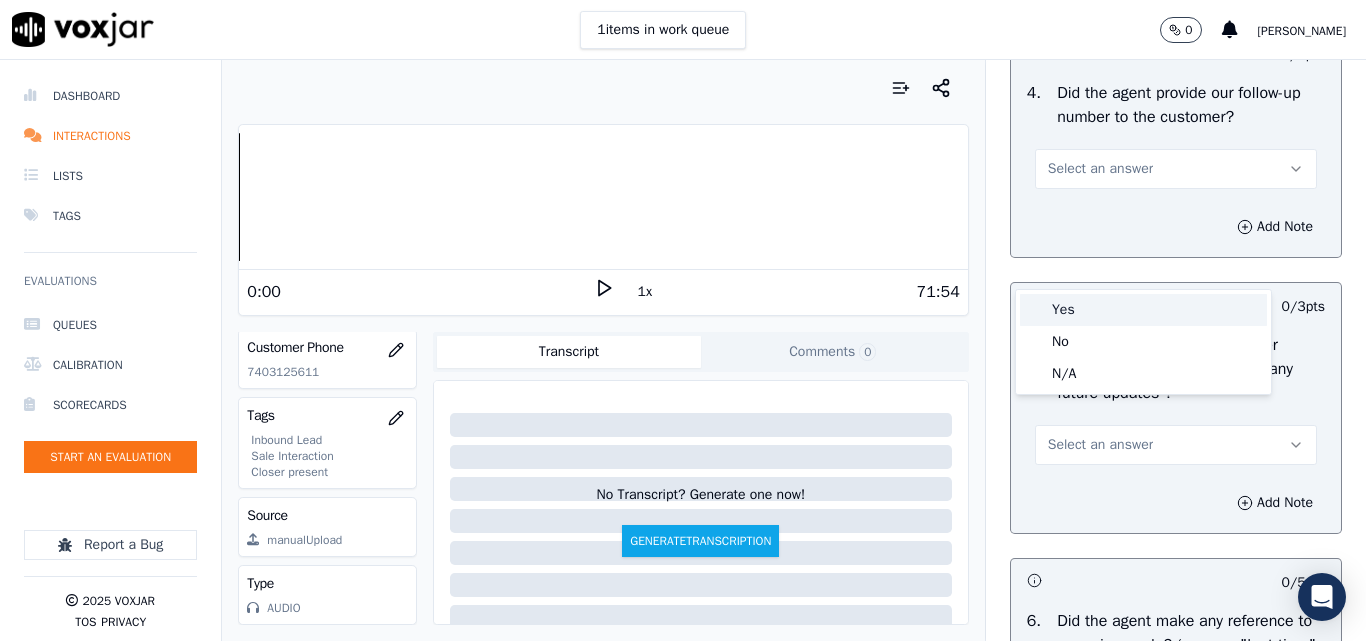 click on "Yes" at bounding box center [1143, 310] 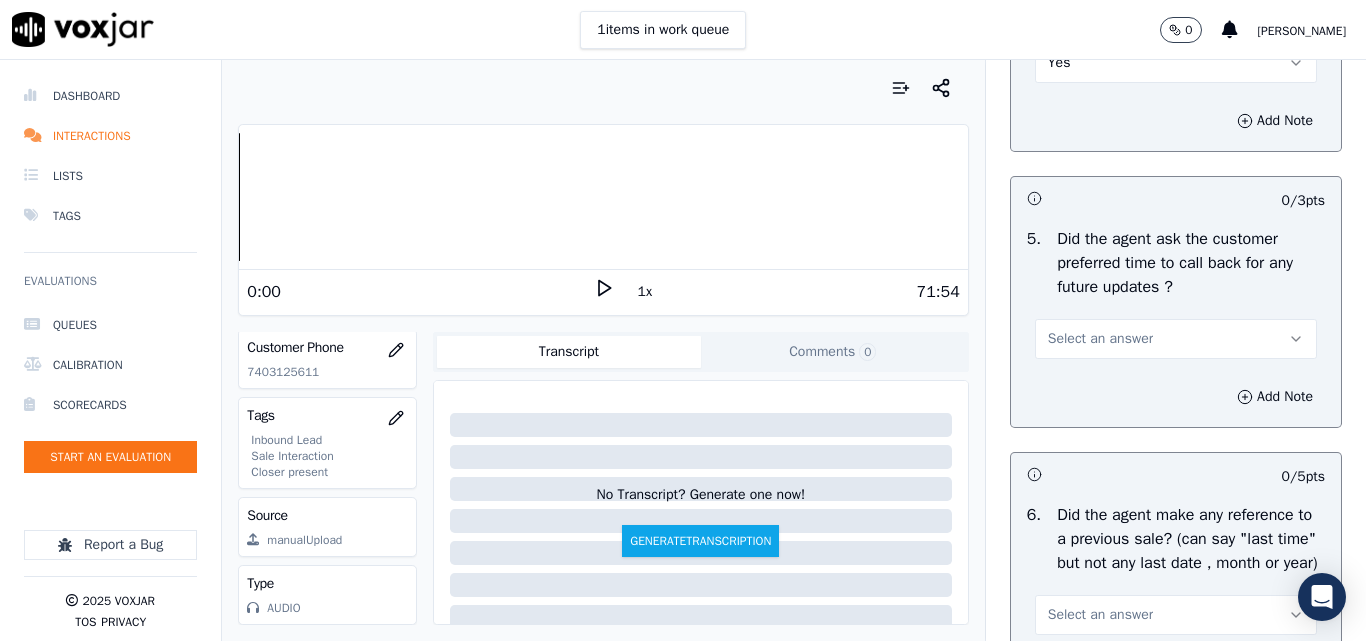 scroll, scrollTop: 5200, scrollLeft: 0, axis: vertical 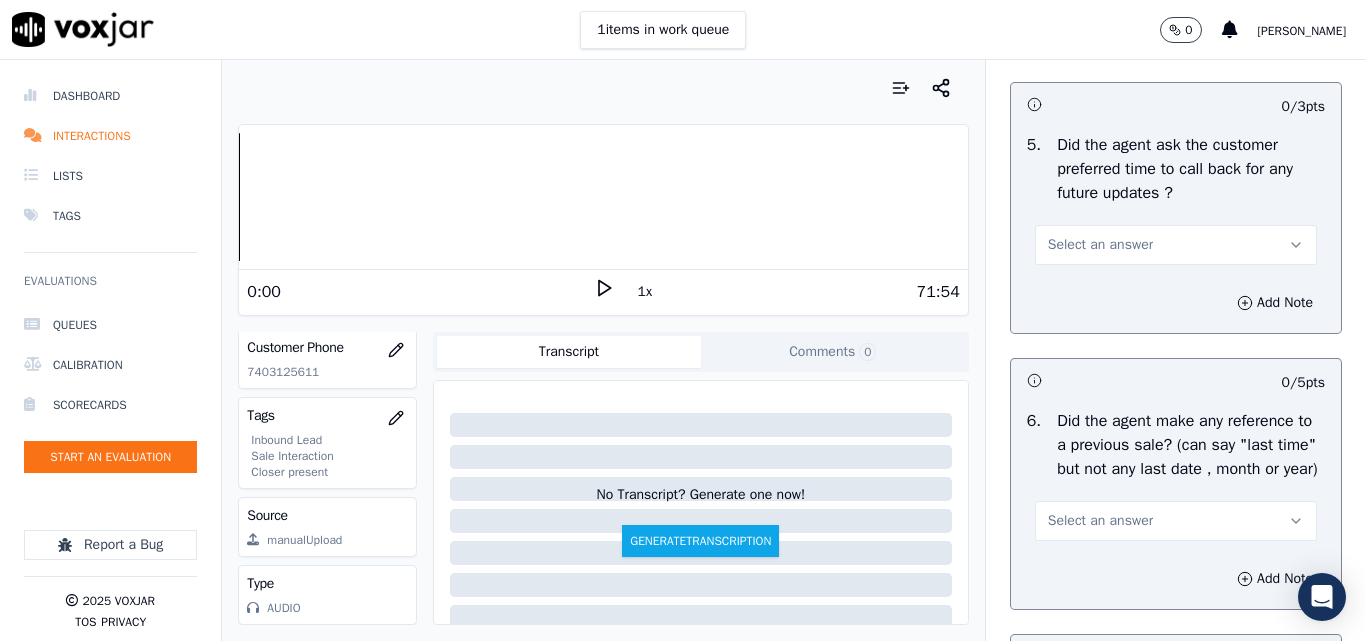 click on "Select an answer" at bounding box center (1100, 245) 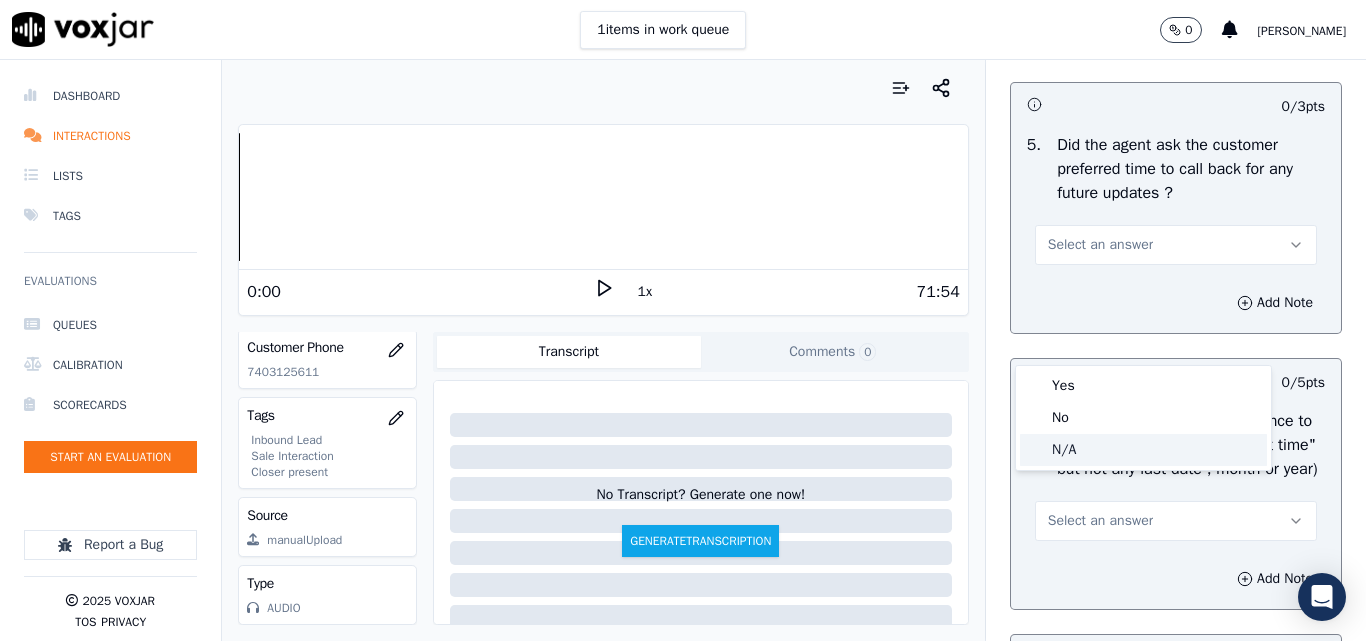 click on "N/A" 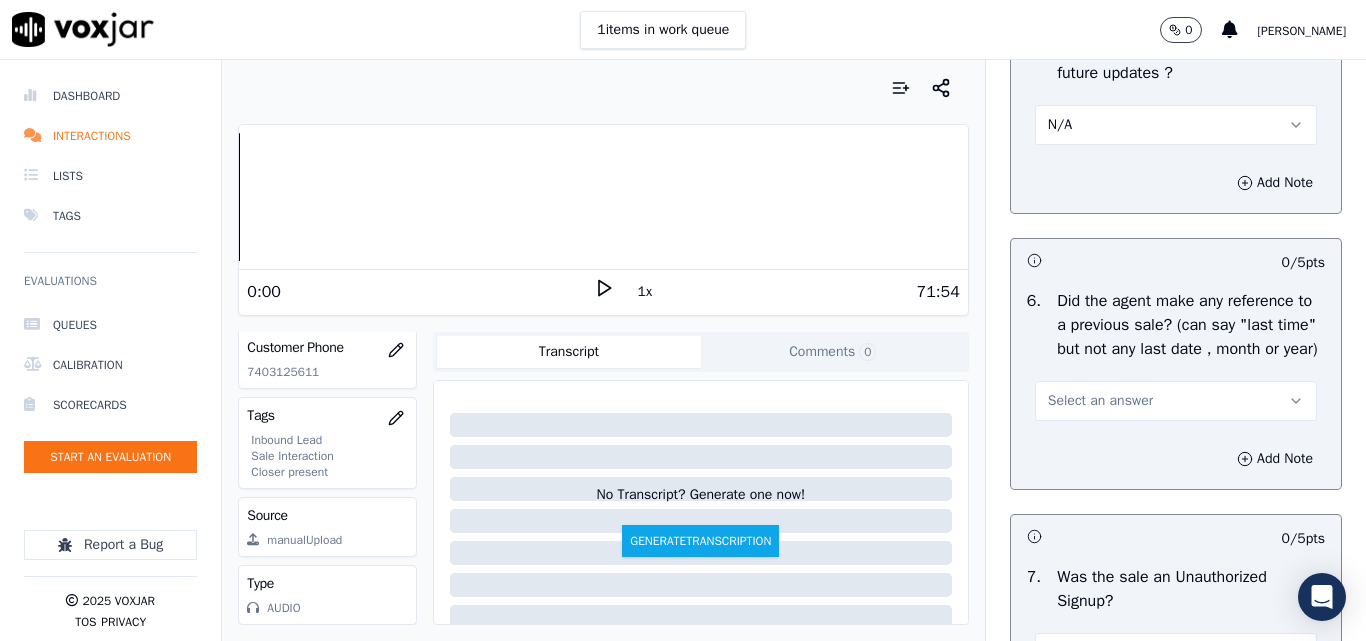 scroll, scrollTop: 5500, scrollLeft: 0, axis: vertical 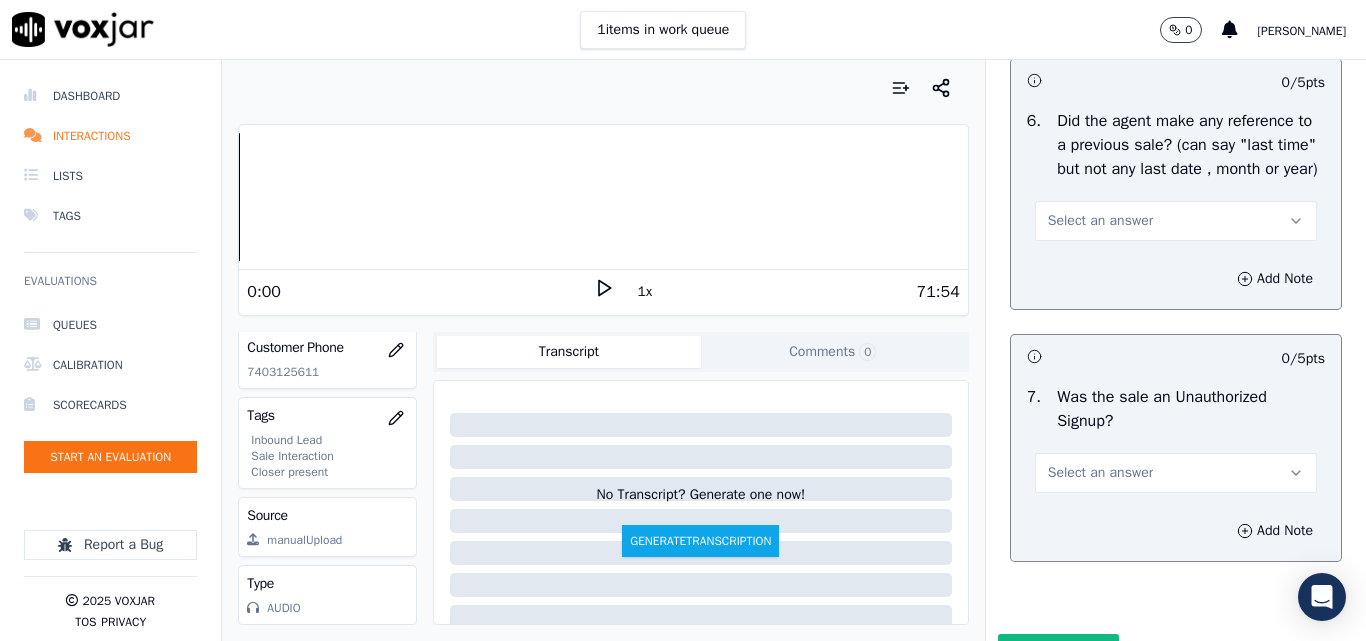 drag, startPoint x: 1100, startPoint y: 347, endPoint x: 1096, endPoint y: 359, distance: 12.649111 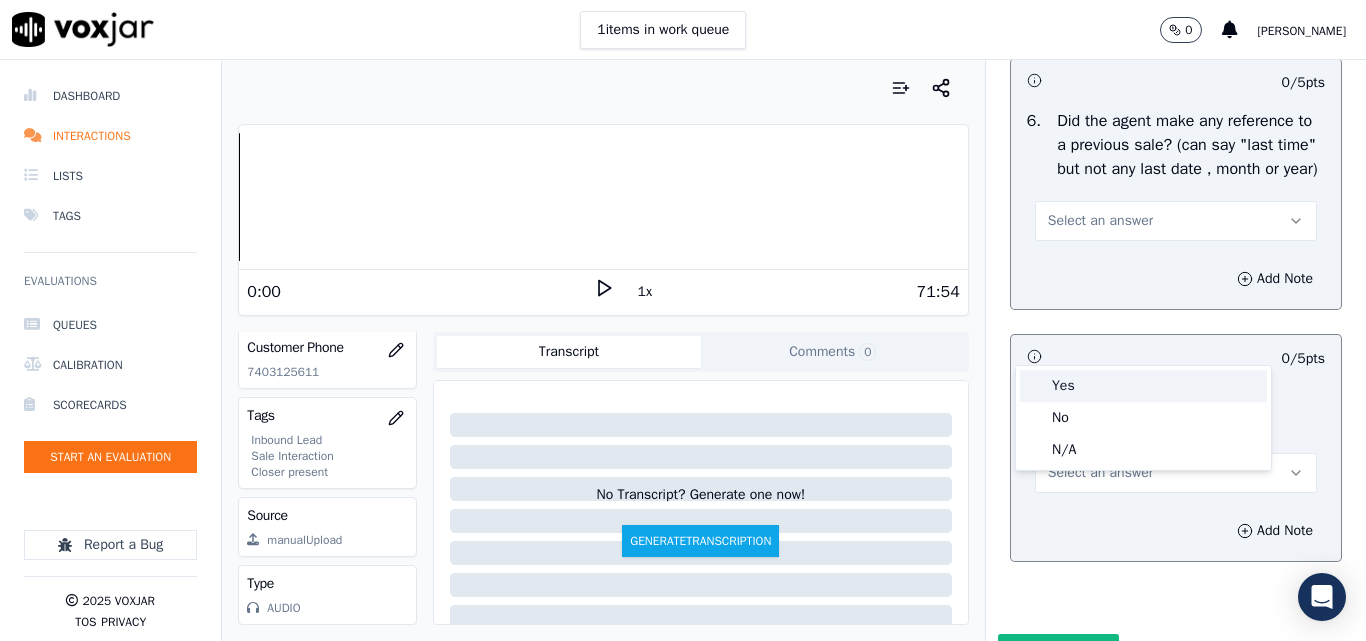click on "Yes" at bounding box center [1143, 386] 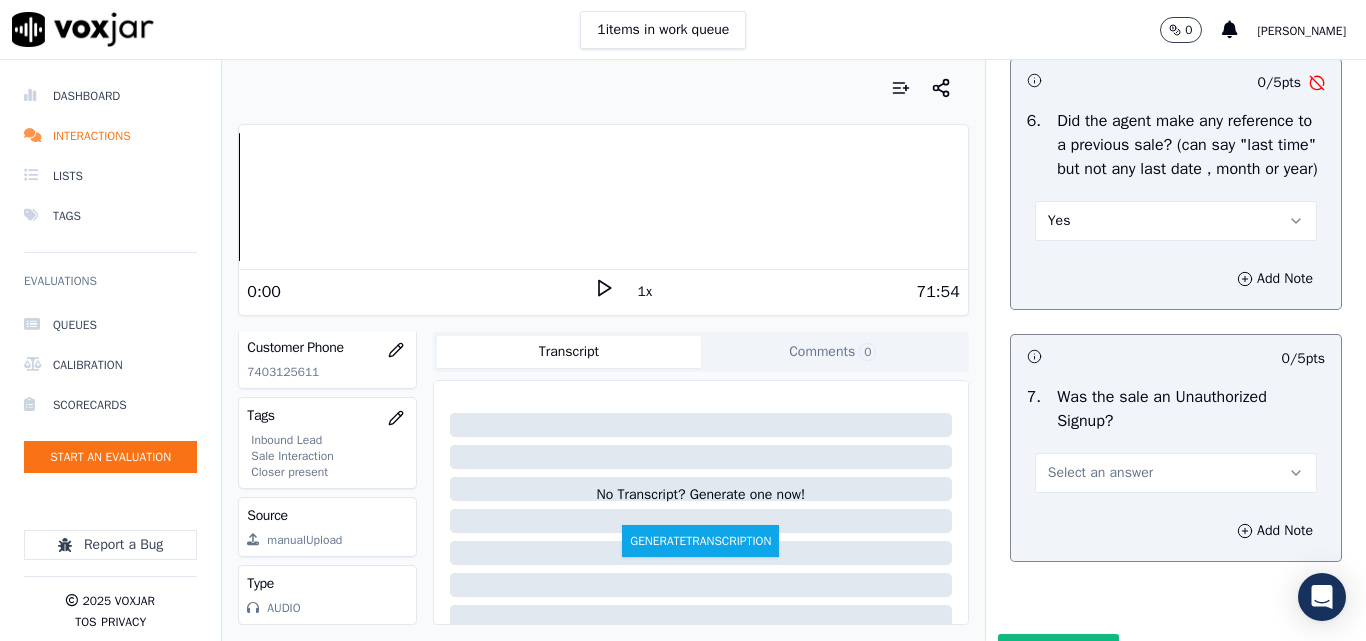 click on "Yes" at bounding box center (1176, 221) 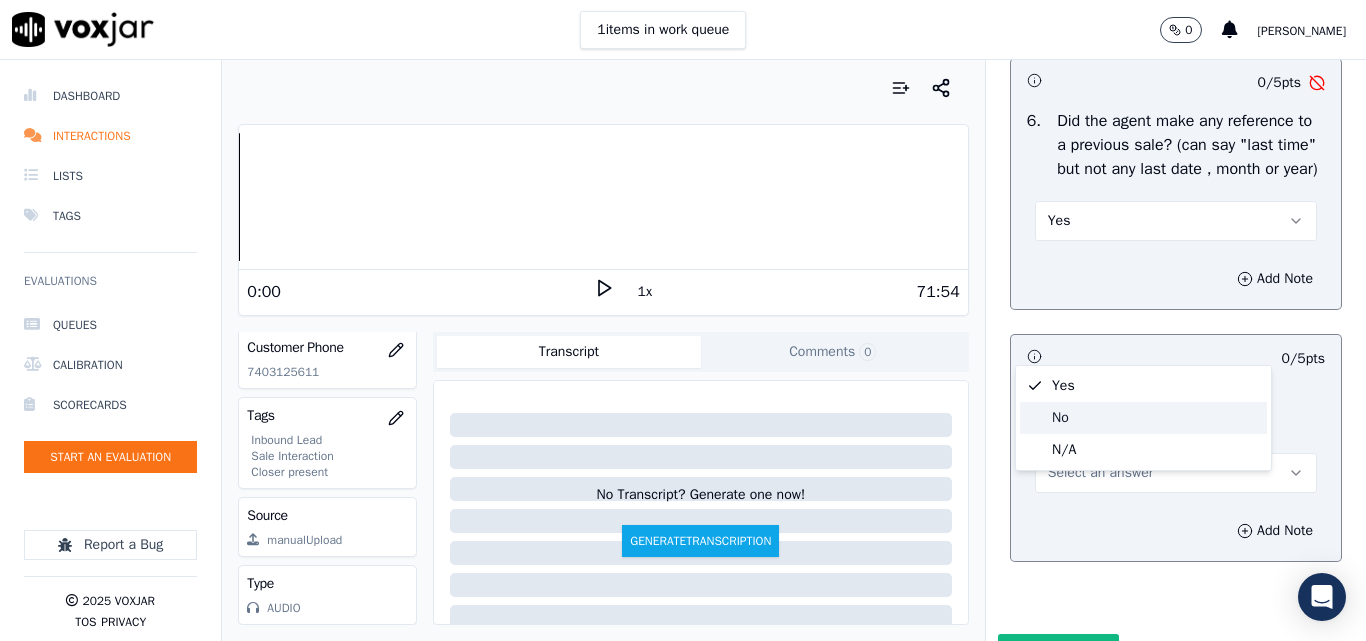click on "No" 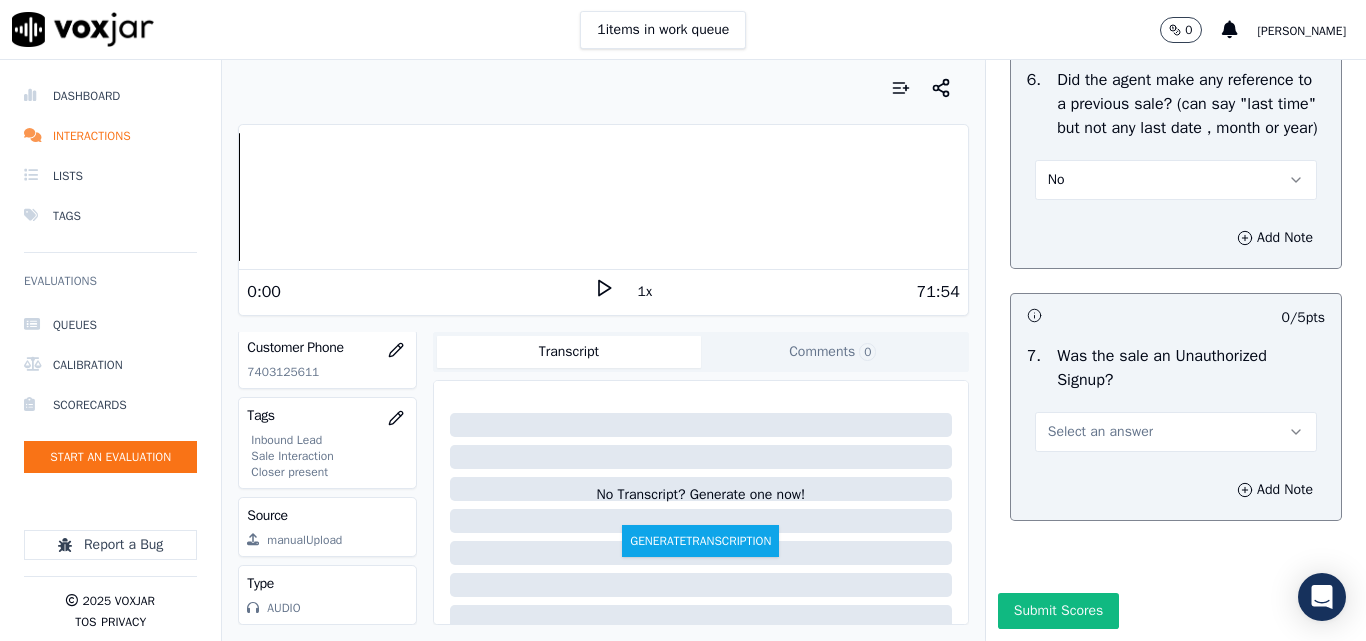 scroll, scrollTop: 5700, scrollLeft: 0, axis: vertical 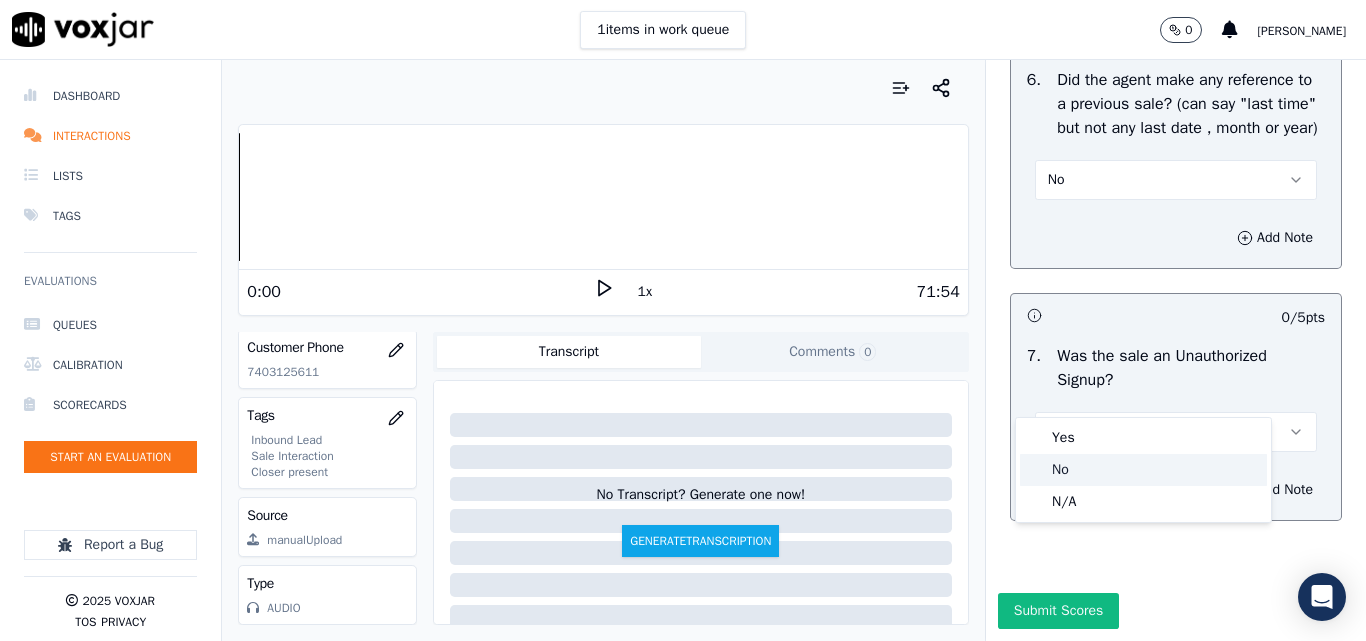 click on "No" 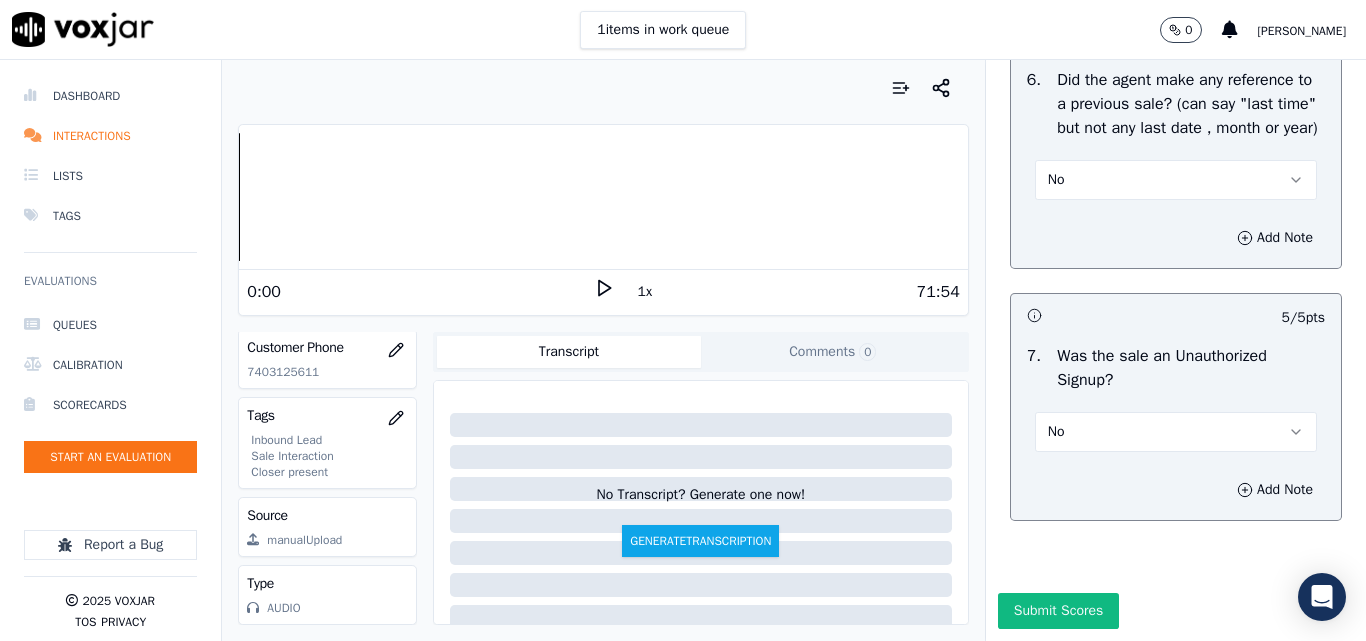 scroll, scrollTop: 5706, scrollLeft: 0, axis: vertical 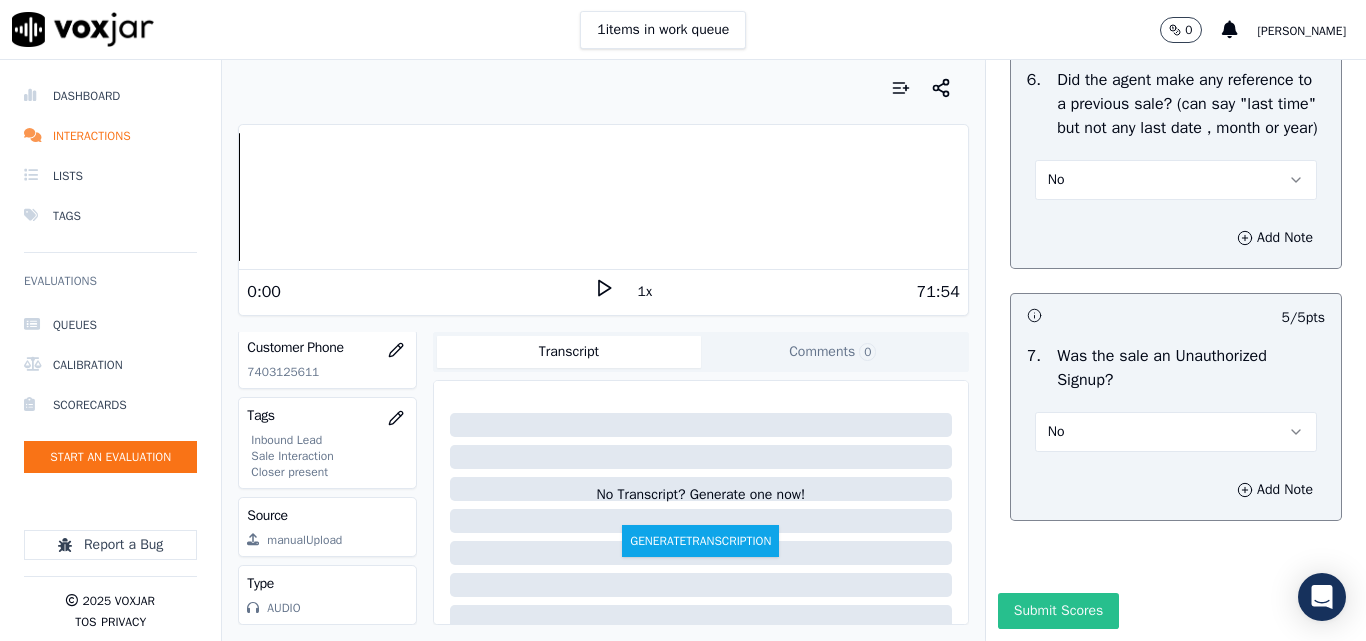 click on "Submit Scores" at bounding box center (1058, 611) 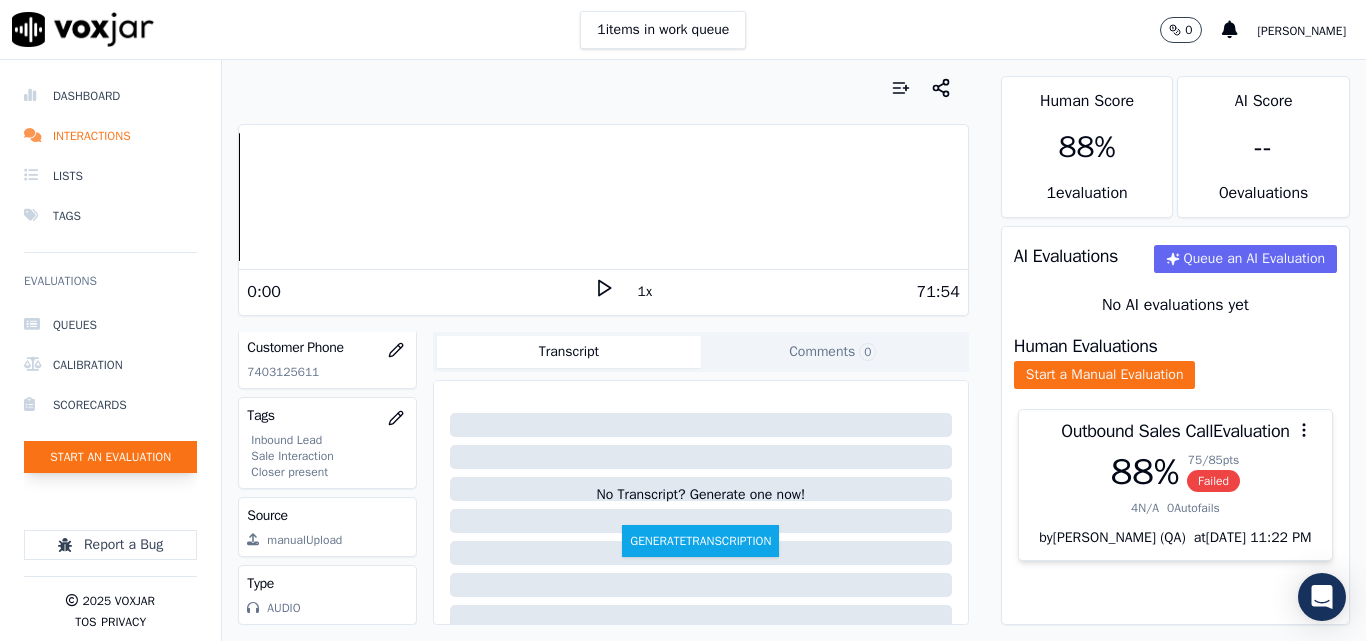 click on "Start an Evaluation" 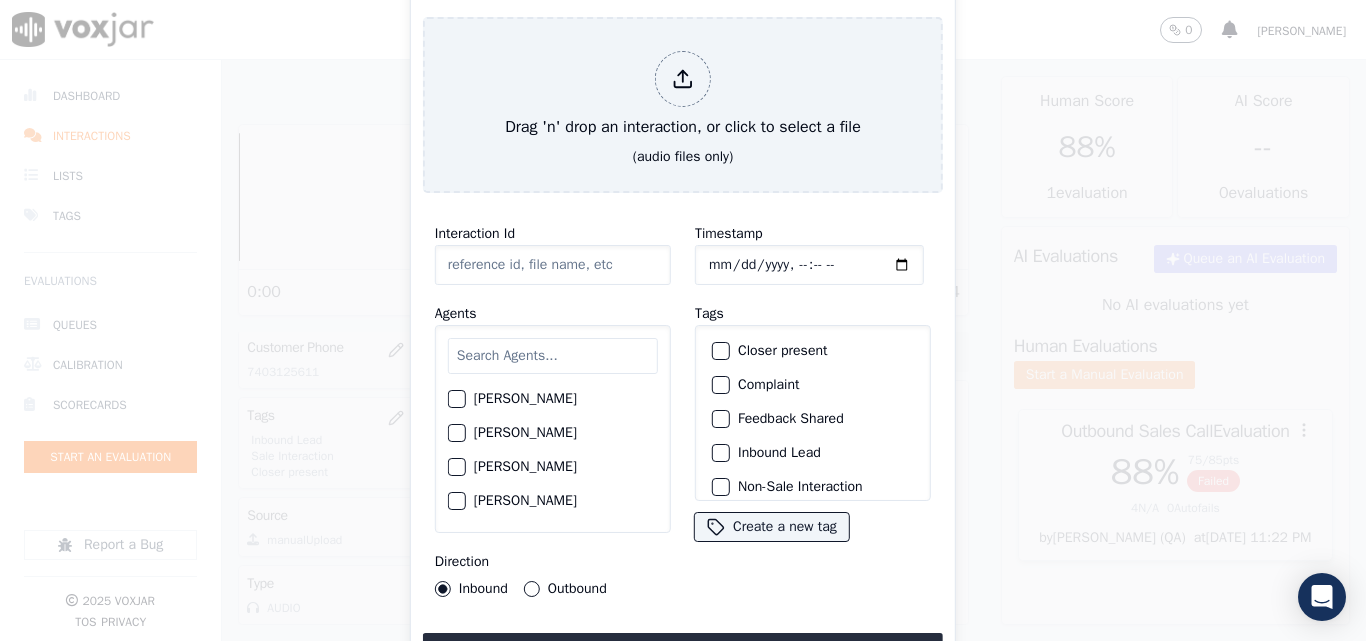 drag, startPoint x: 441, startPoint y: 205, endPoint x: 458, endPoint y: 216, distance: 20.248457 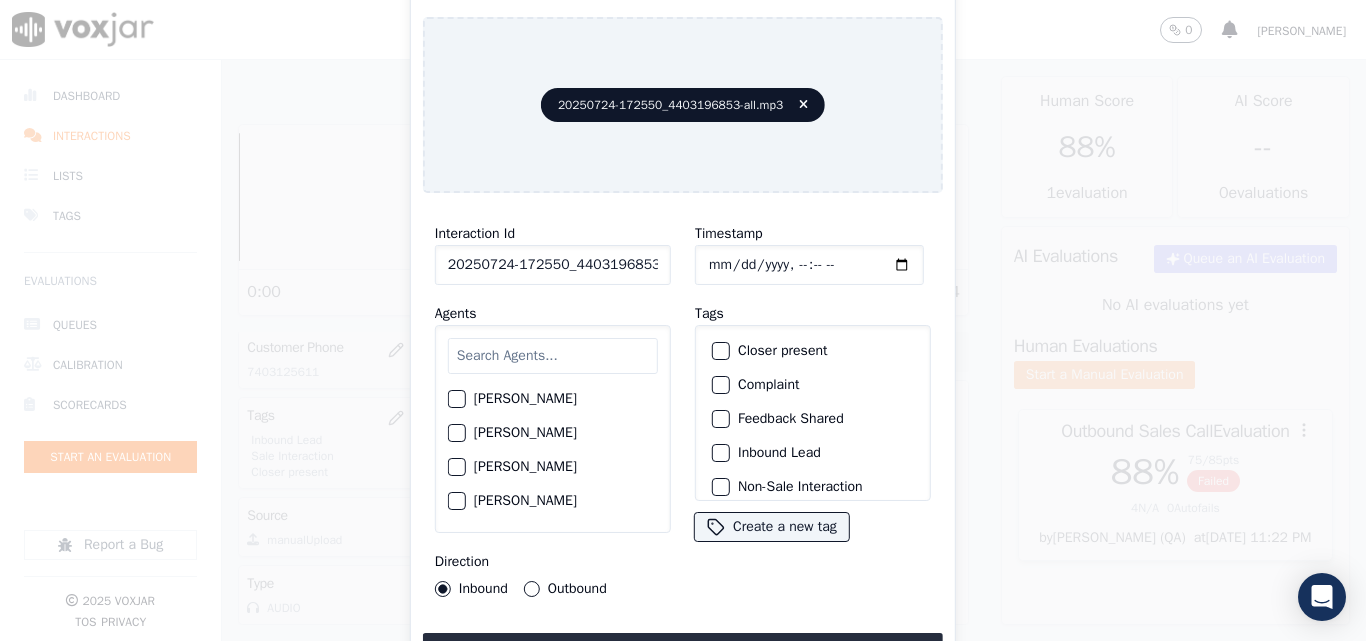 scroll, scrollTop: 0, scrollLeft: 40, axis: horizontal 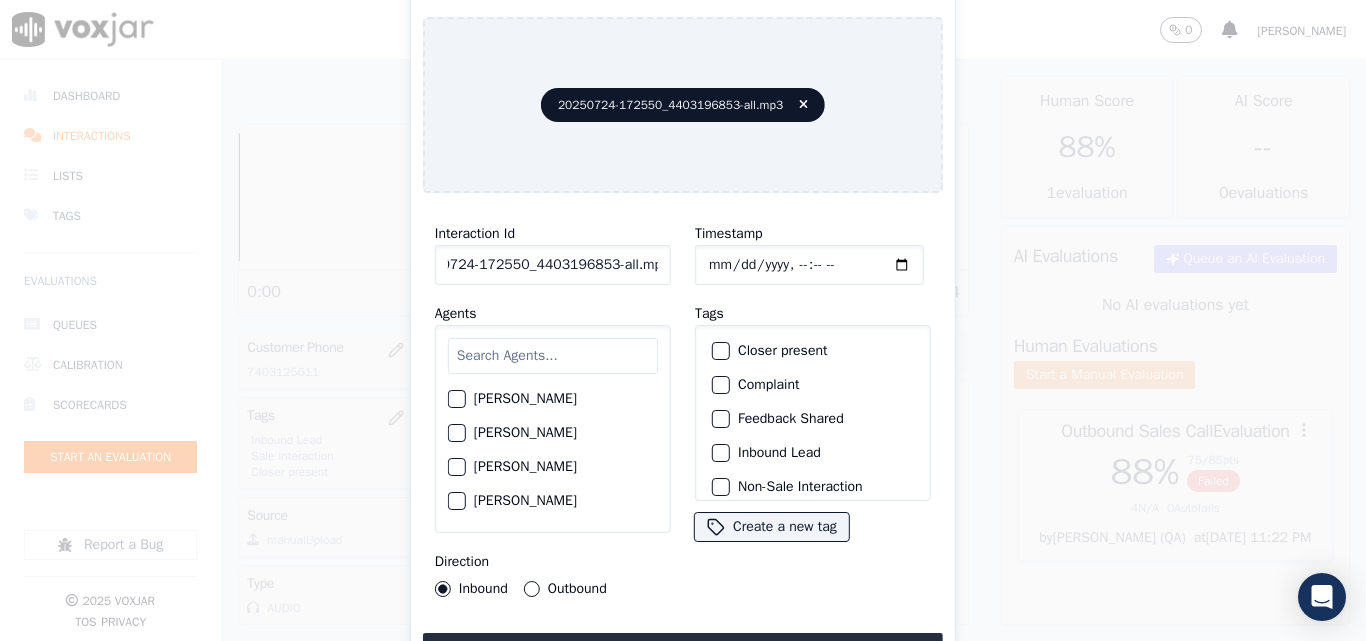 drag, startPoint x: 639, startPoint y: 262, endPoint x: 773, endPoint y: 263, distance: 134.00374 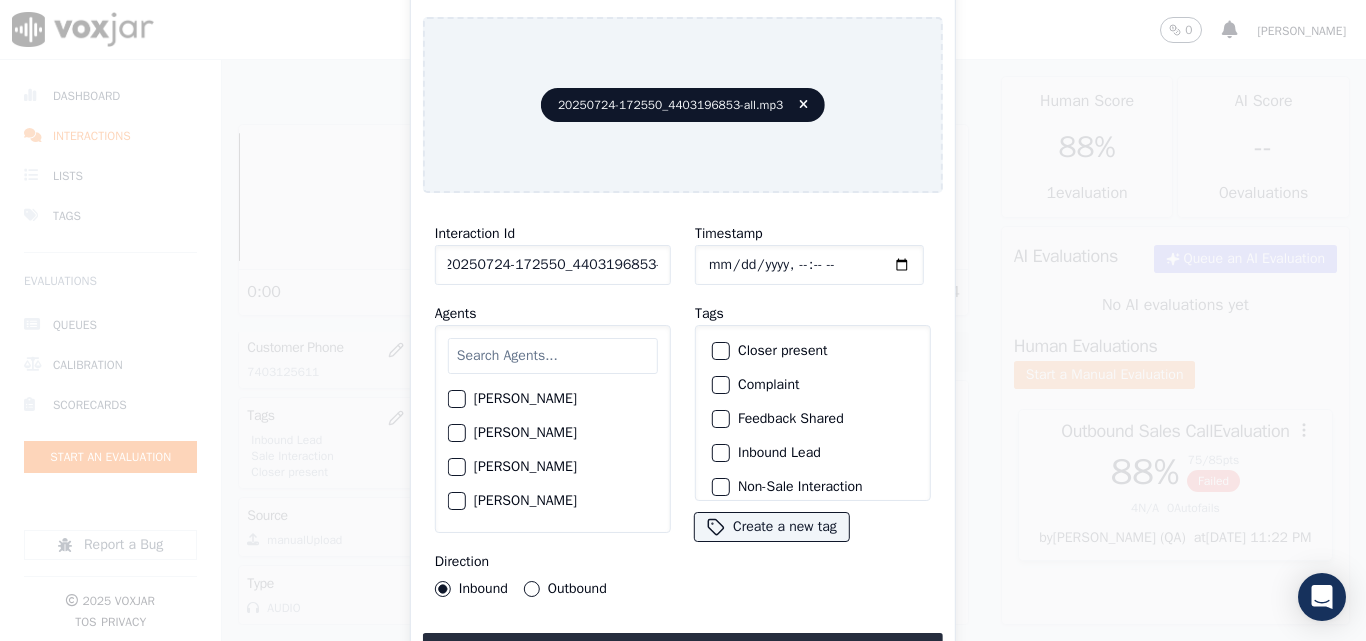 scroll, scrollTop: 0, scrollLeft: 11, axis: horizontal 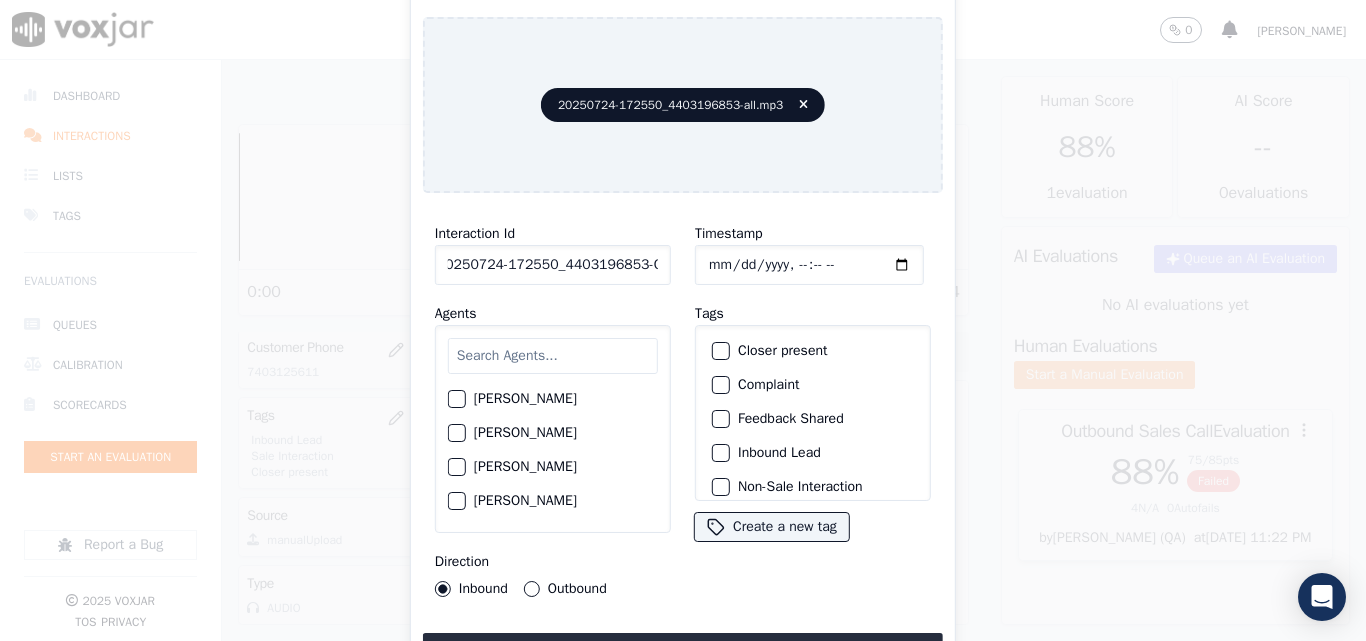 type on "20250724-172550_4403196853-C1" 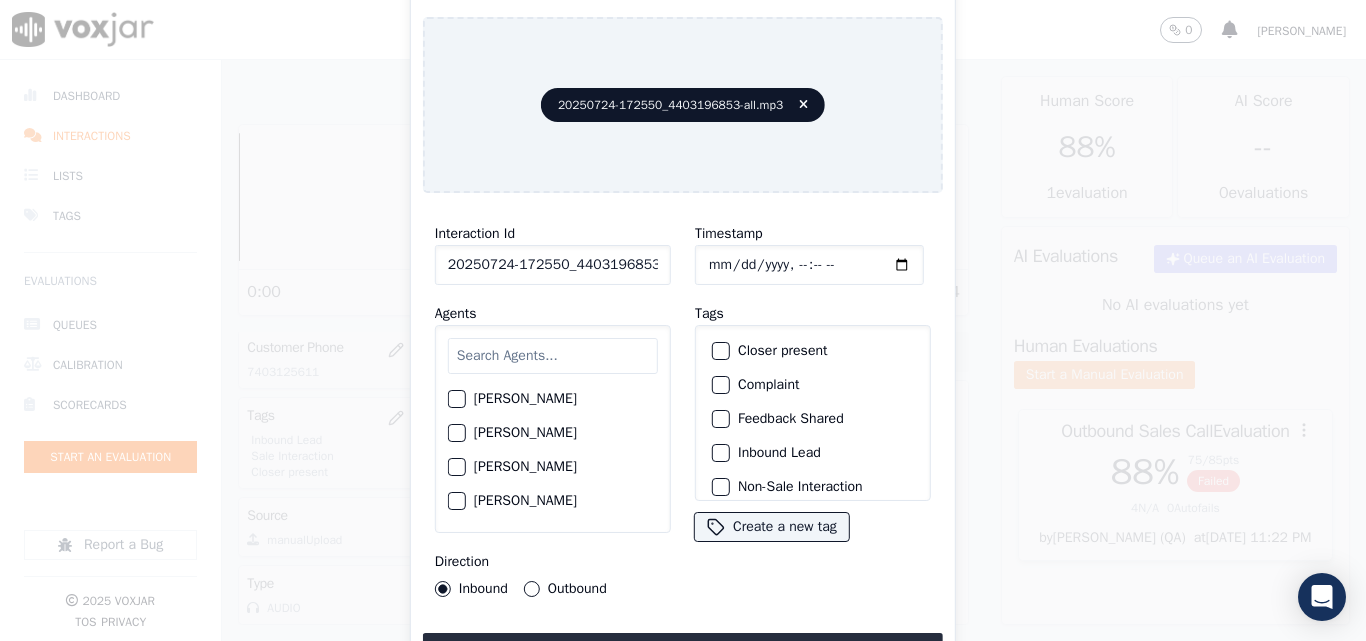 type on "[DATE]T18:03" 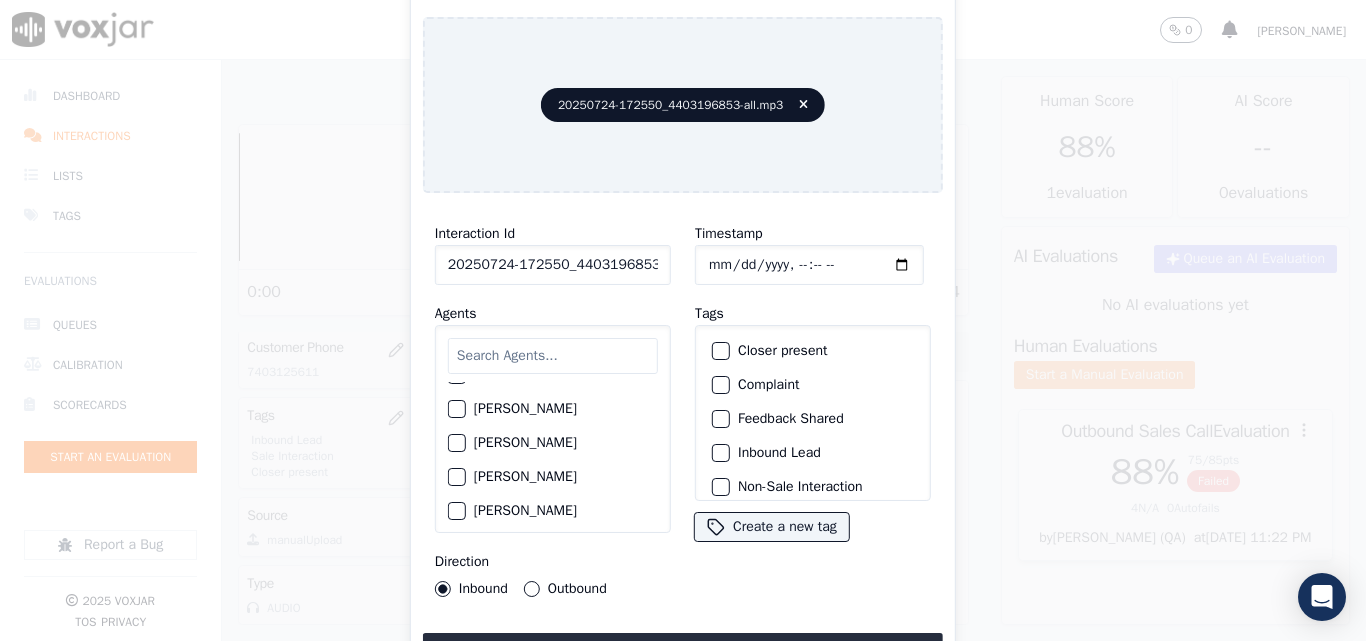 scroll, scrollTop: 1100, scrollLeft: 0, axis: vertical 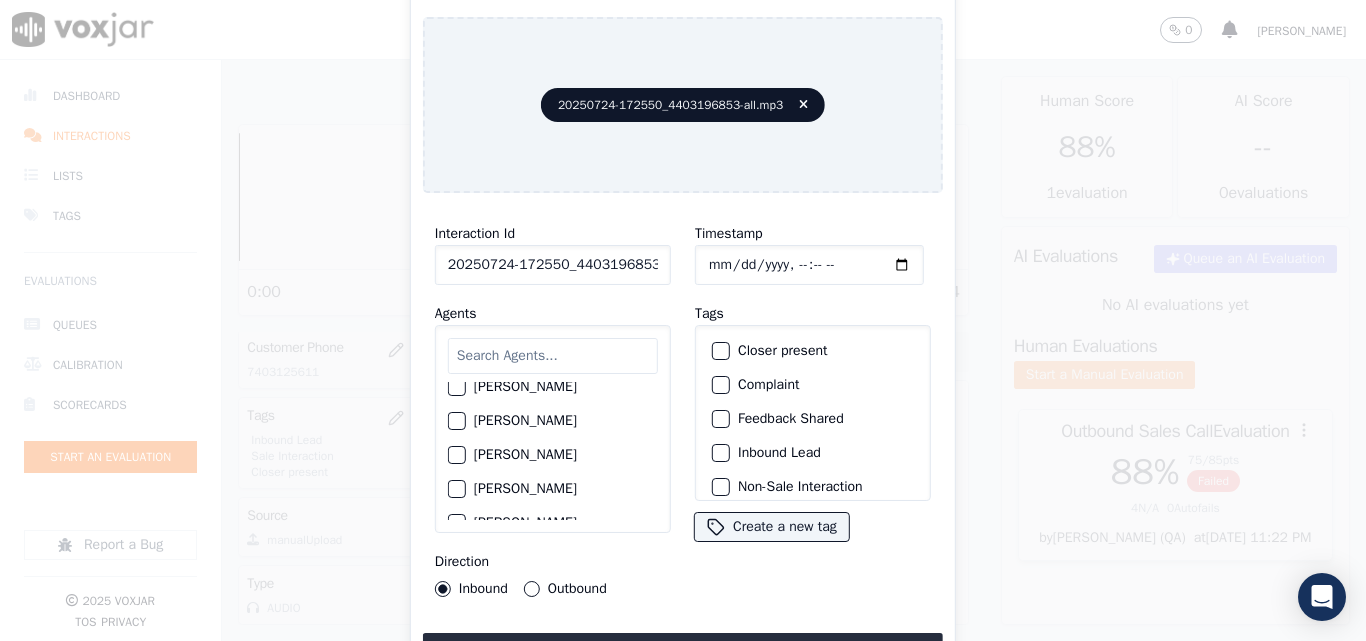 click on "[PERSON_NAME]" 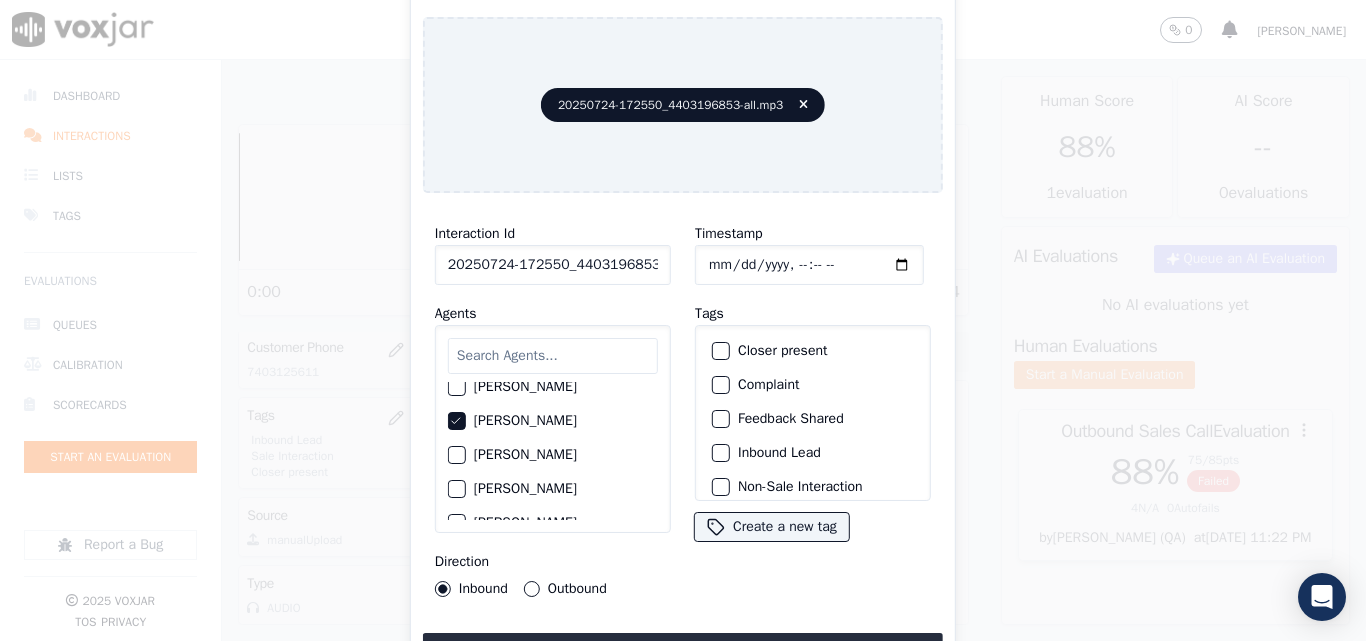 click on "Outbound" at bounding box center [532, 589] 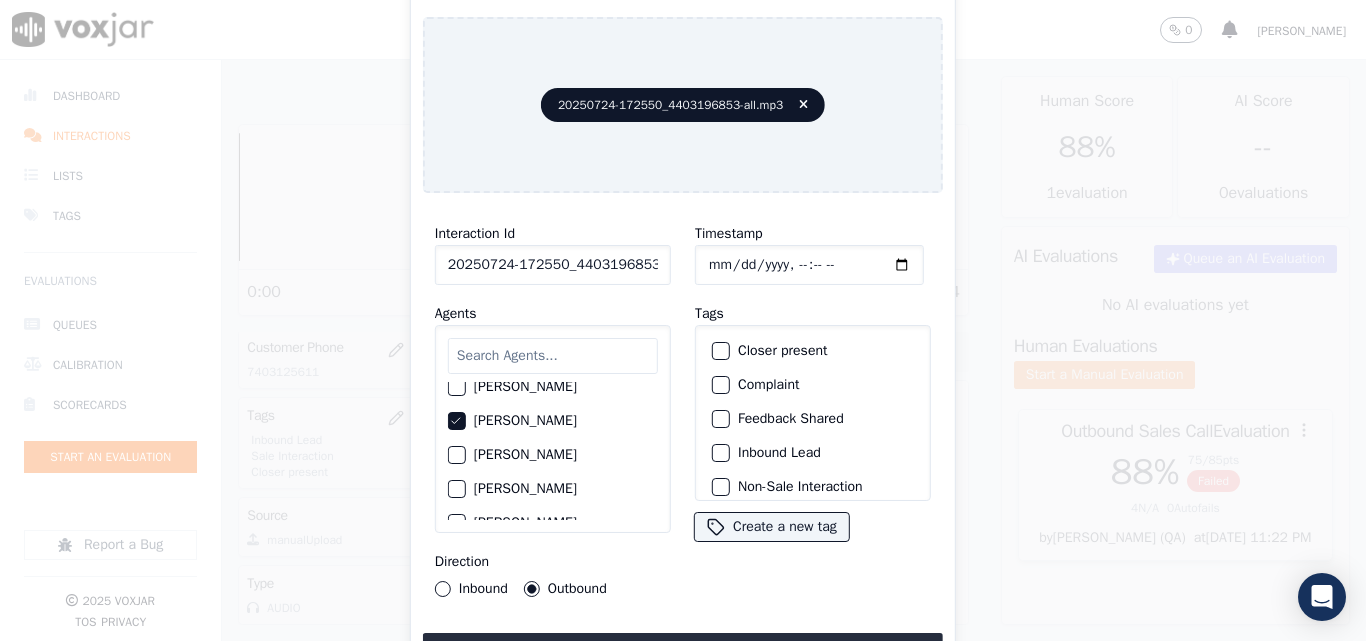 click at bounding box center [720, 351] 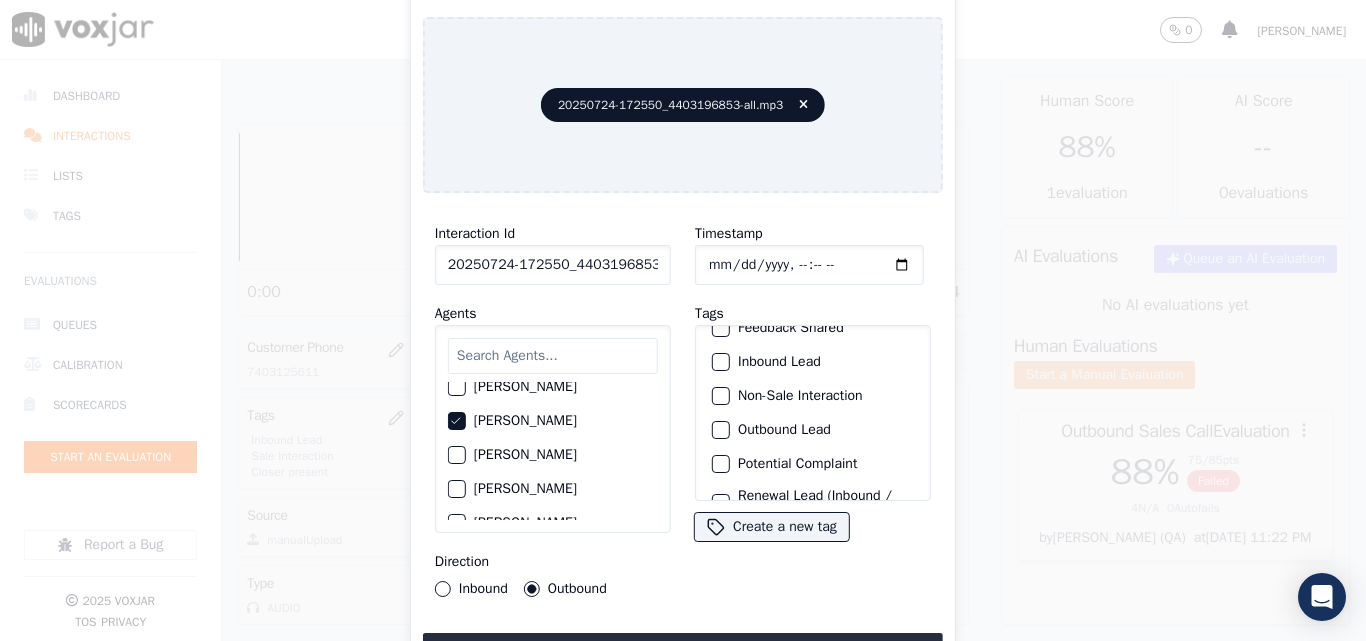 scroll, scrollTop: 173, scrollLeft: 0, axis: vertical 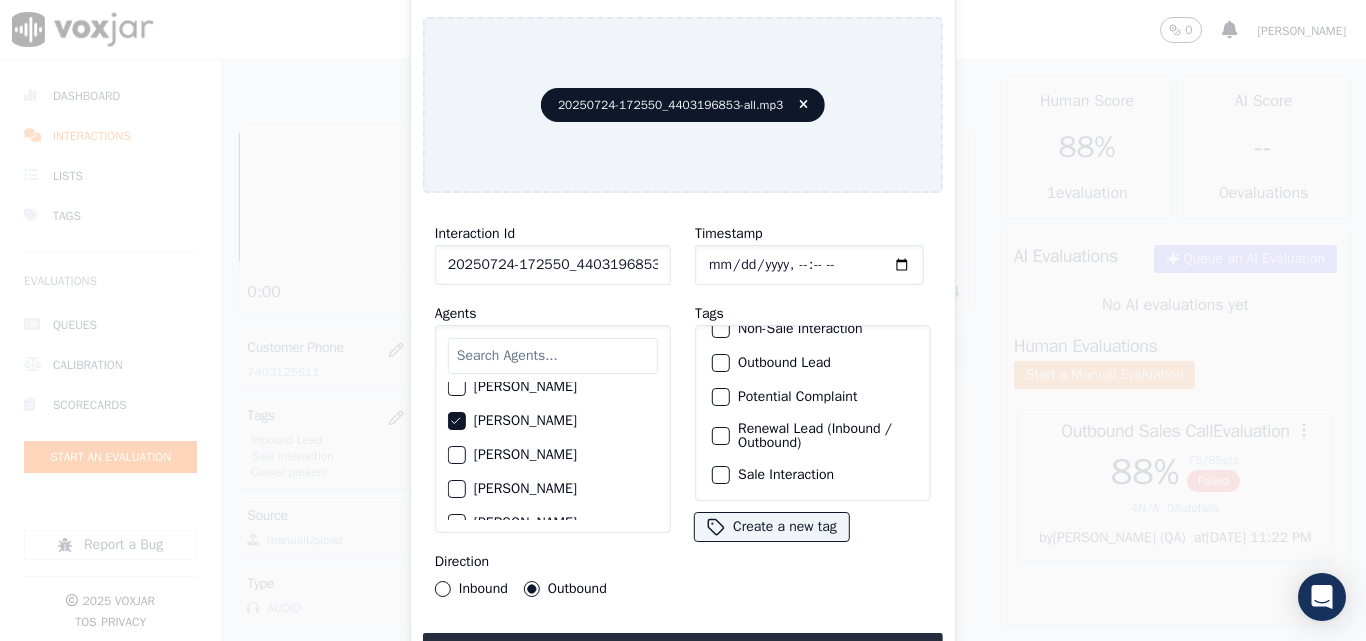click at bounding box center (720, 475) 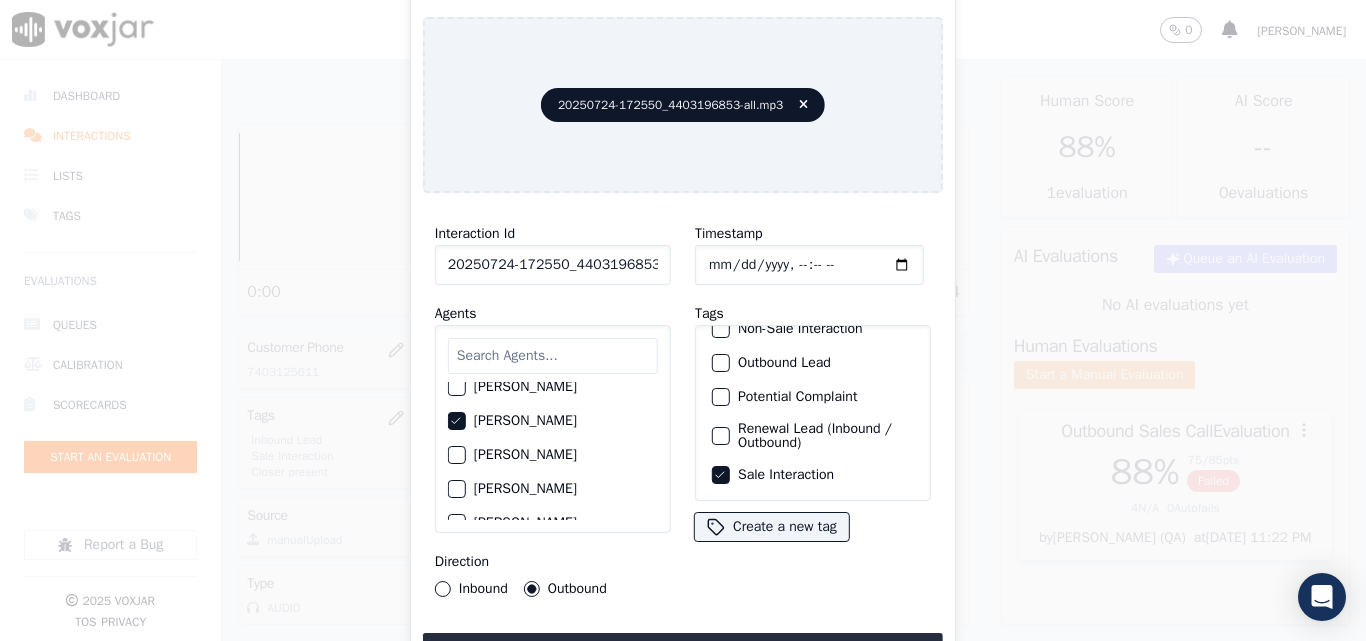 click at bounding box center [720, 436] 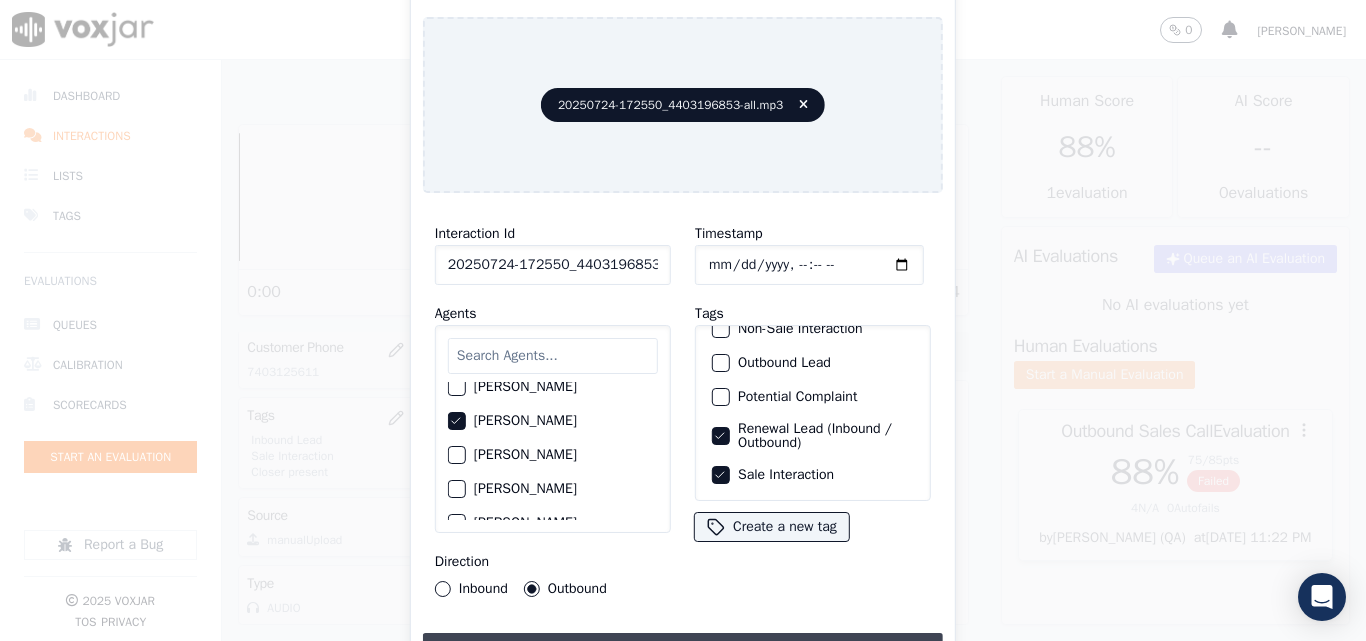 click on "Upload interaction to start evaluation" at bounding box center [683, 651] 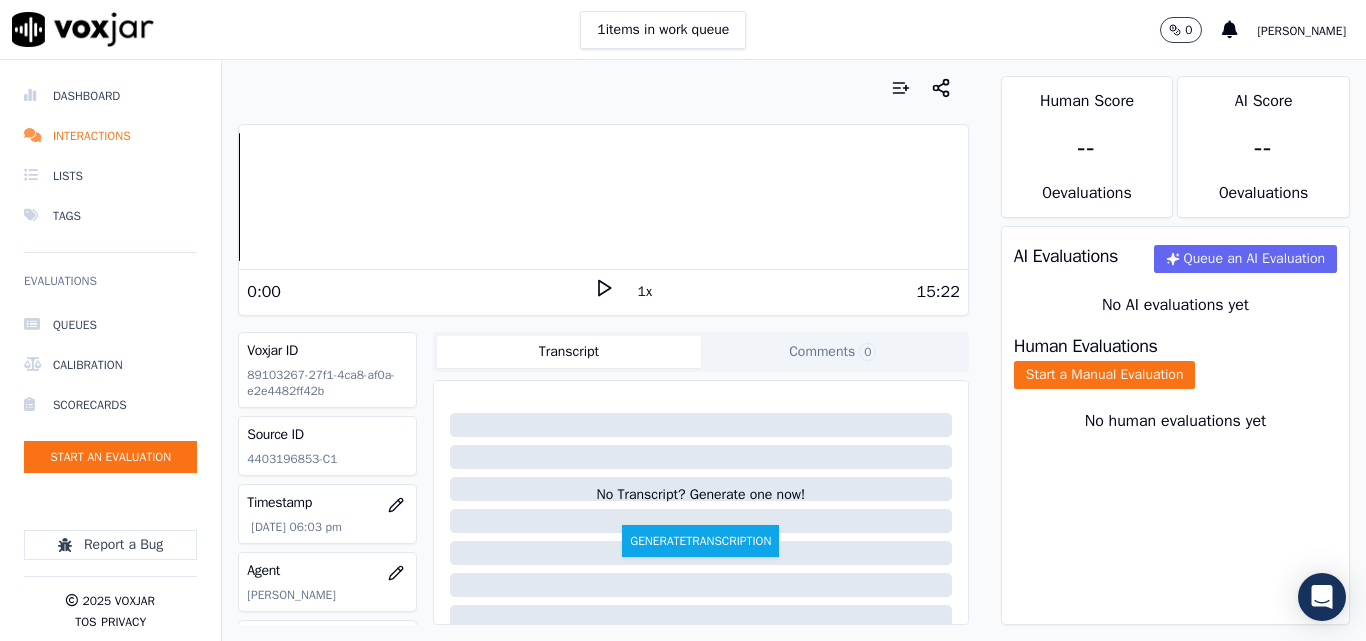 click on "1  items in work queue     0         [PERSON_NAME]" at bounding box center (683, 30) 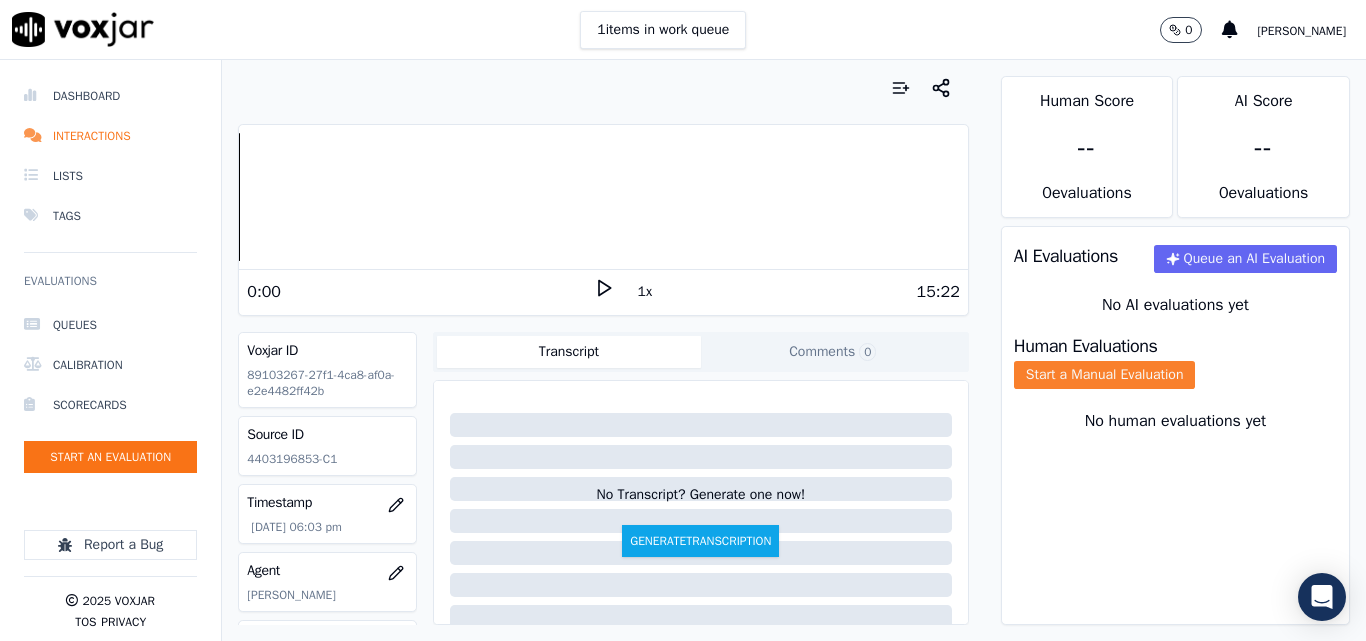 click on "Start a Manual Evaluation" 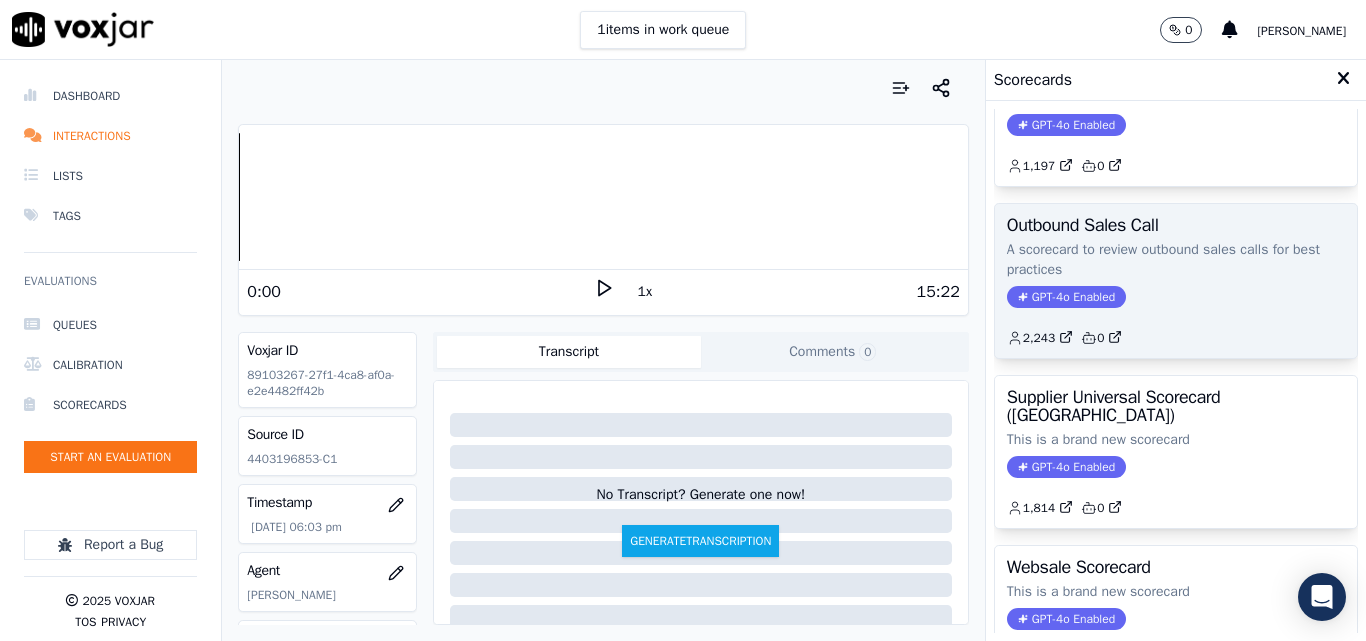 scroll, scrollTop: 200, scrollLeft: 0, axis: vertical 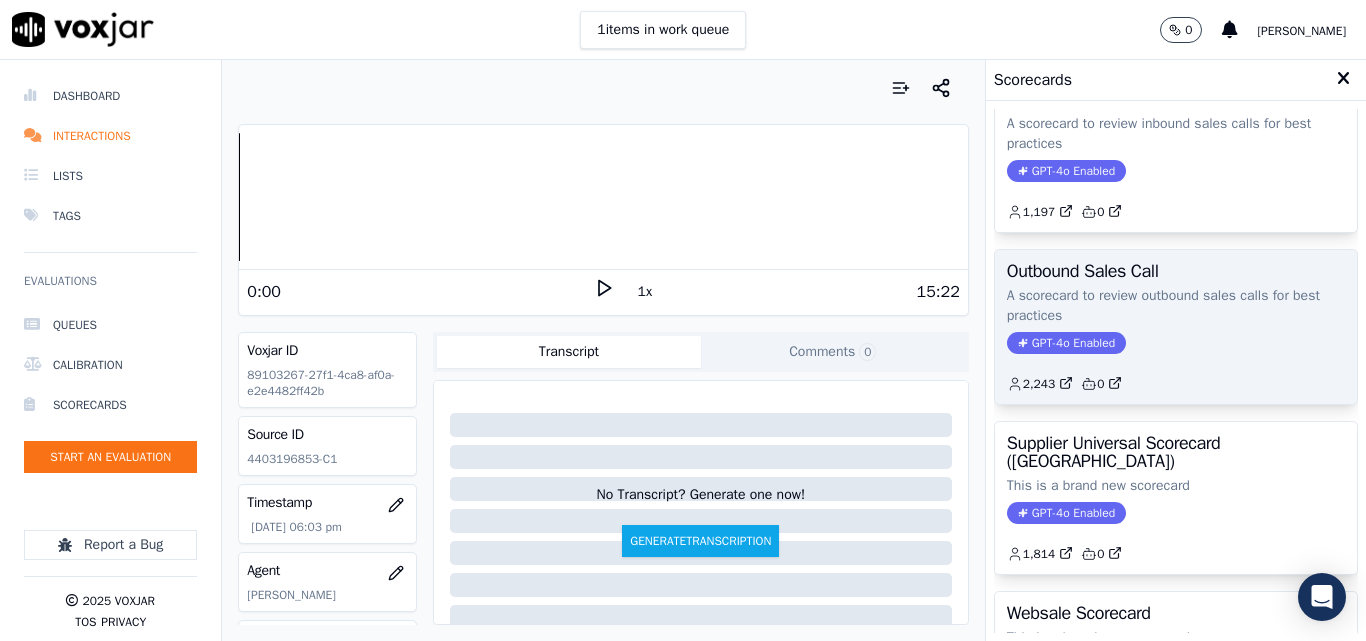 click on "2,243         0" 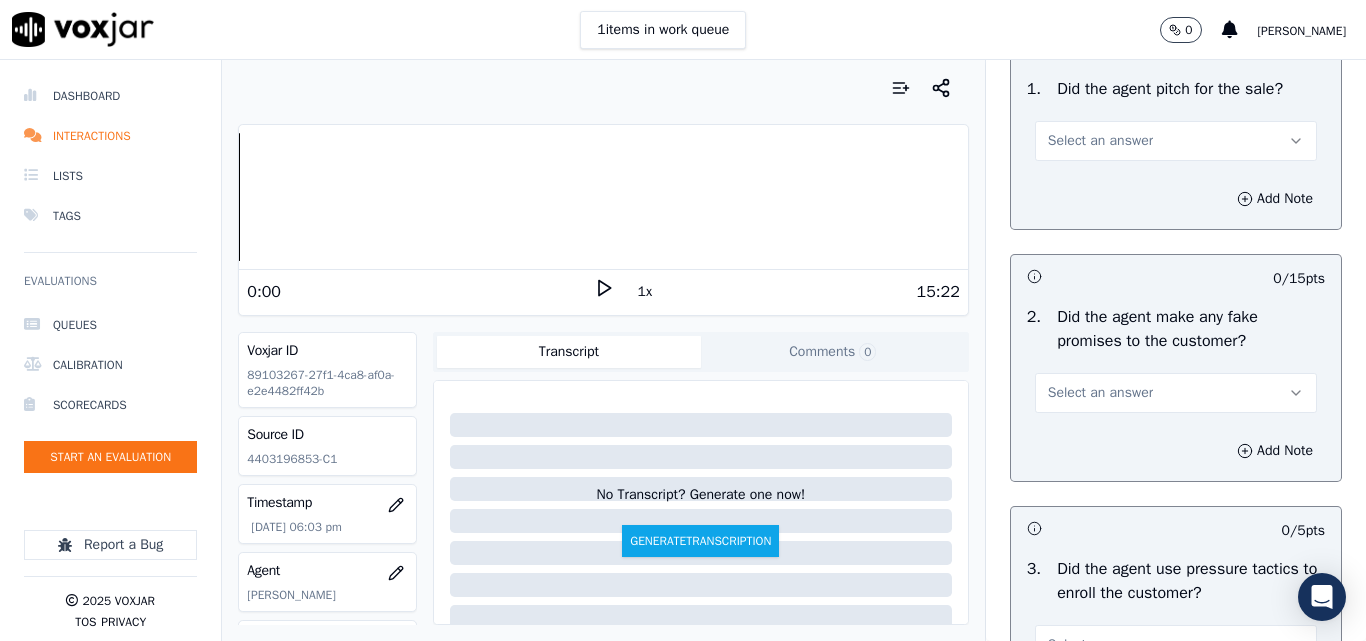 scroll, scrollTop: 4000, scrollLeft: 0, axis: vertical 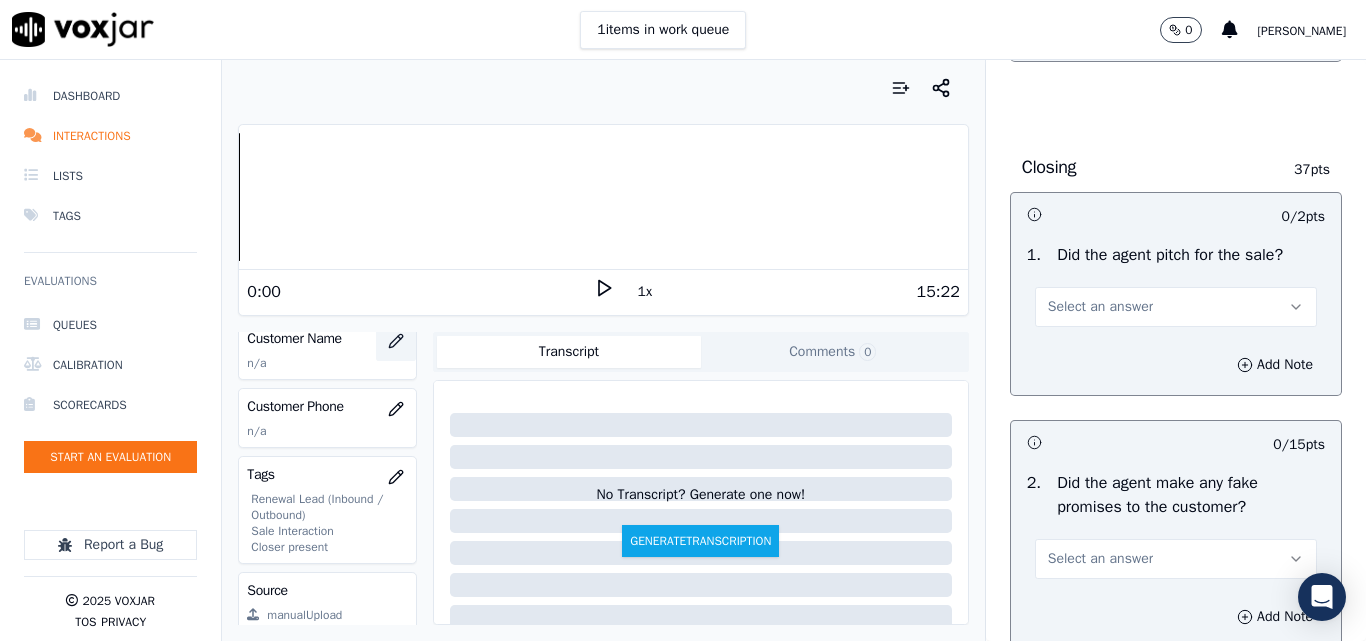 click 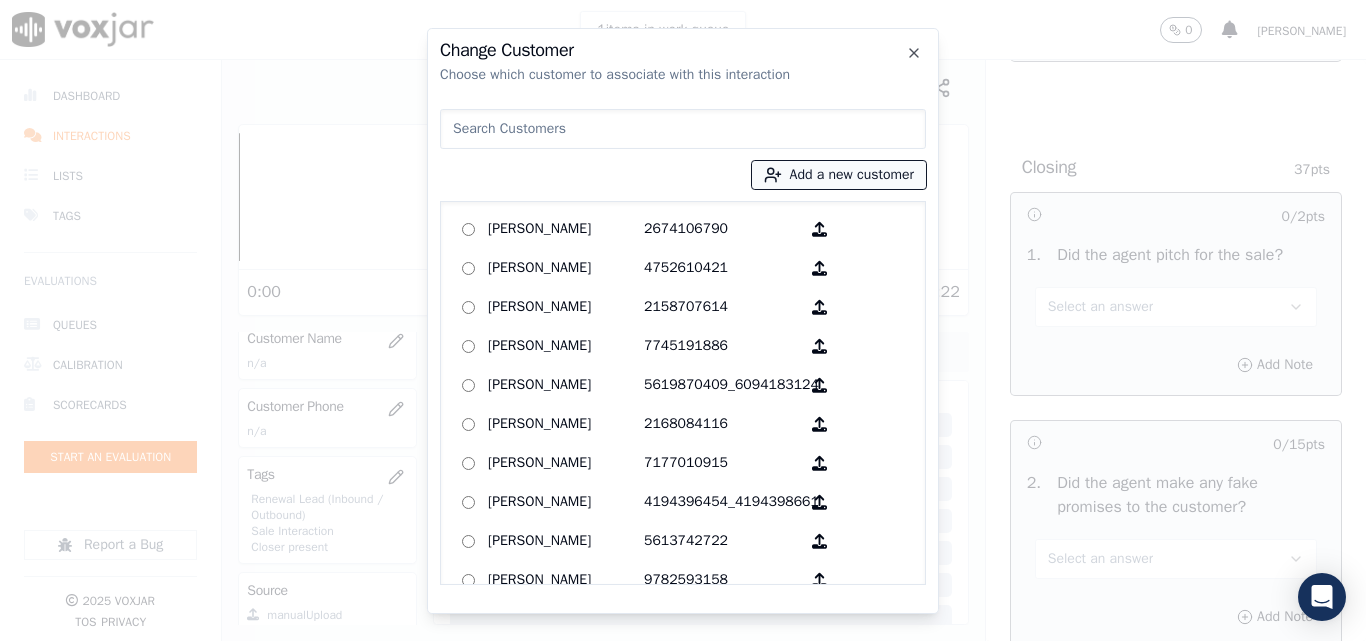 click on "Add a new customer" at bounding box center (839, 175) 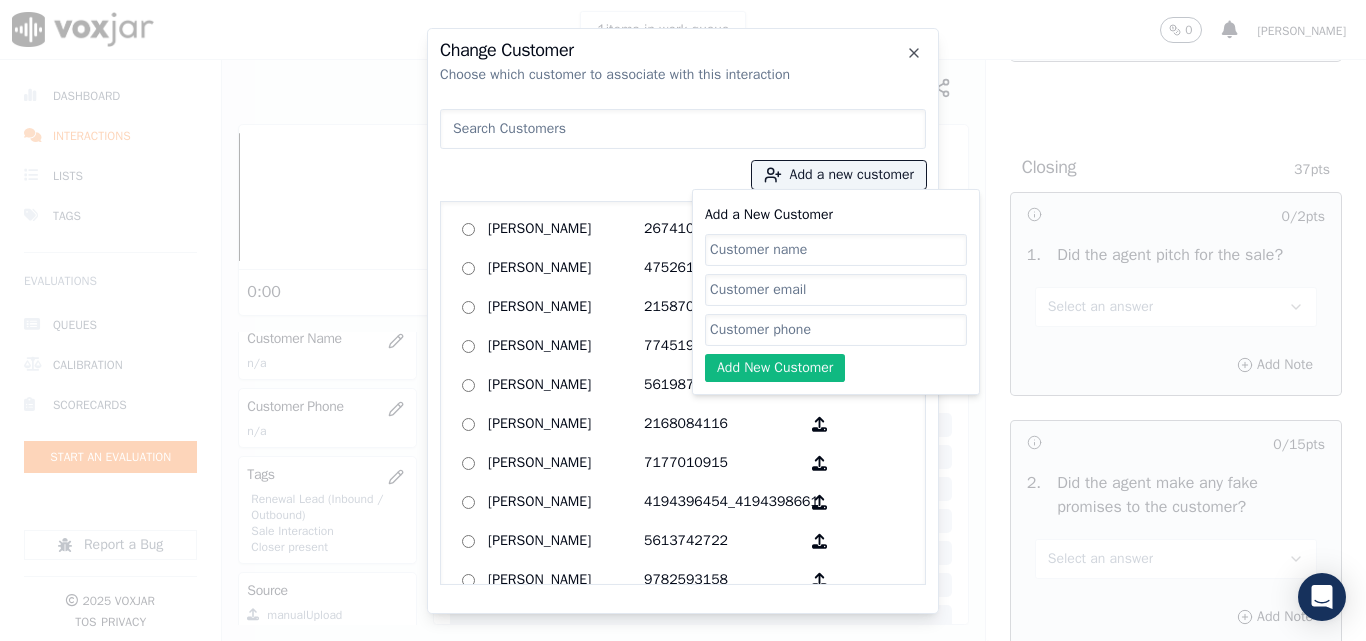 click on "Add a New Customer" 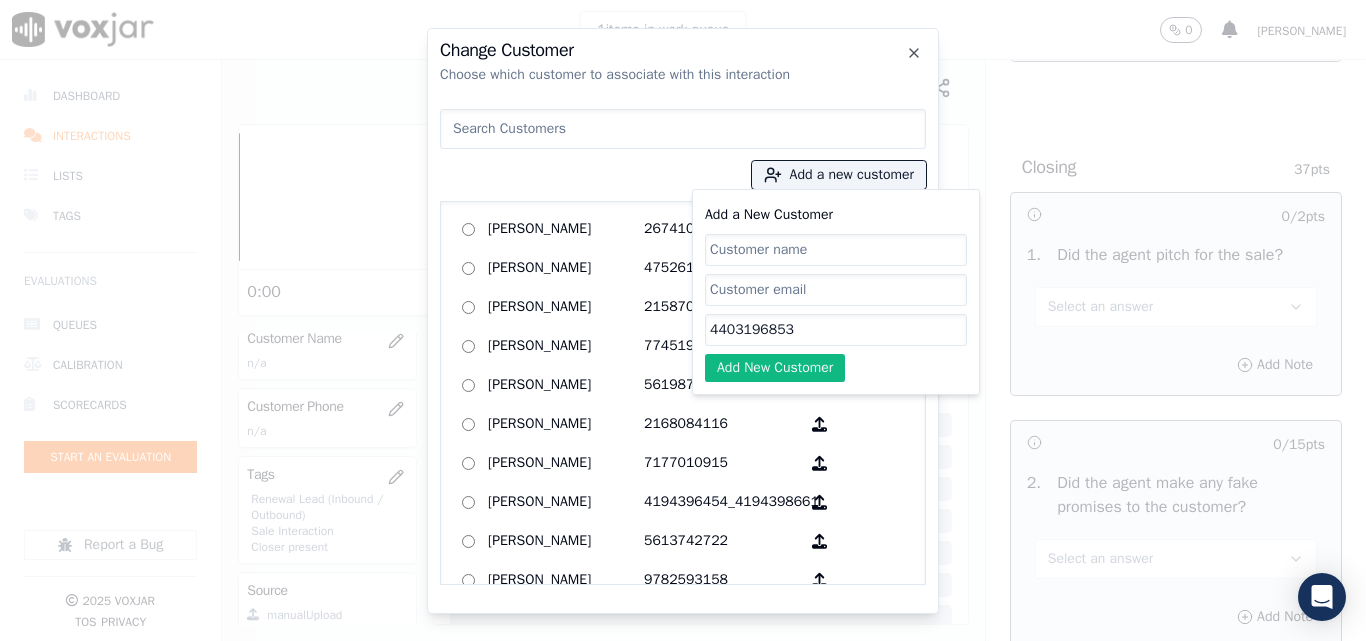 type on "4403196853" 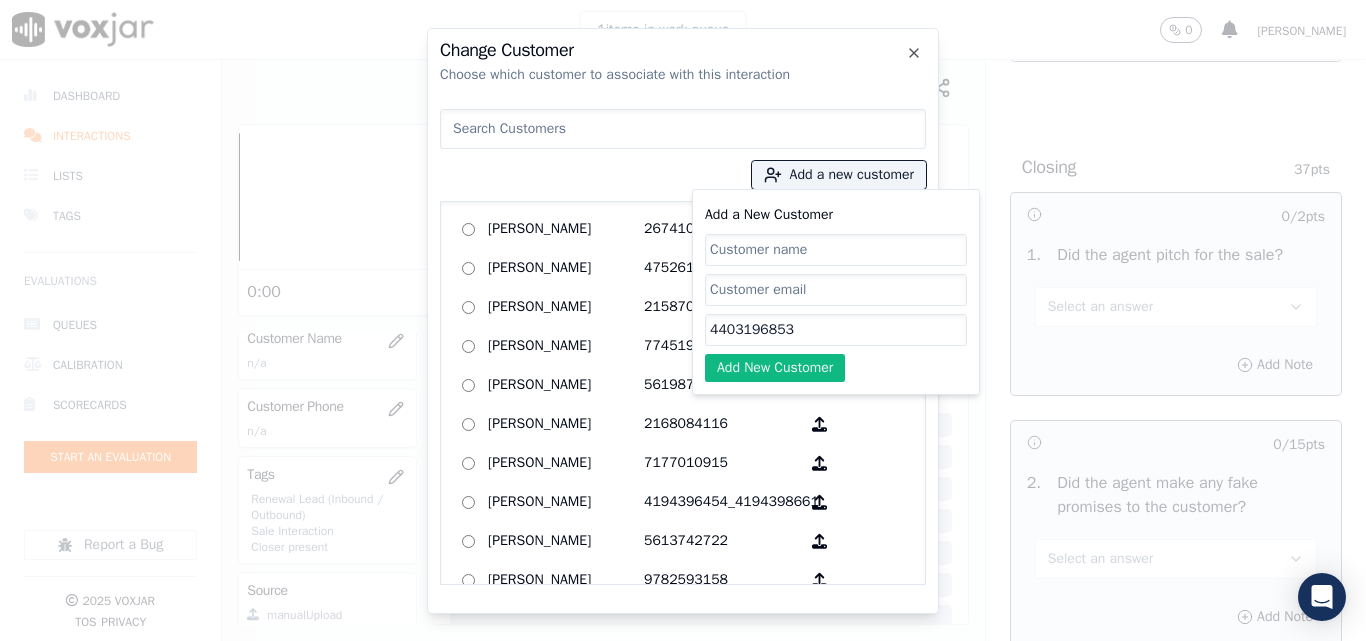 click on "Add a New Customer" 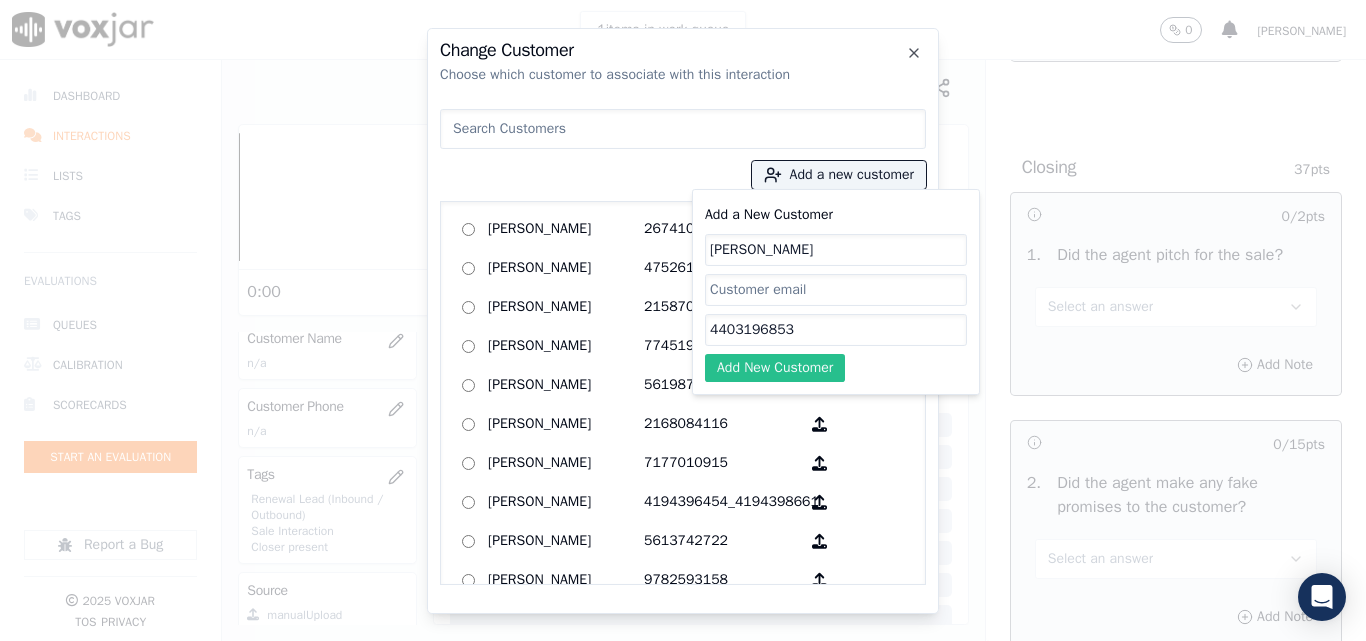 type on "[PERSON_NAME]" 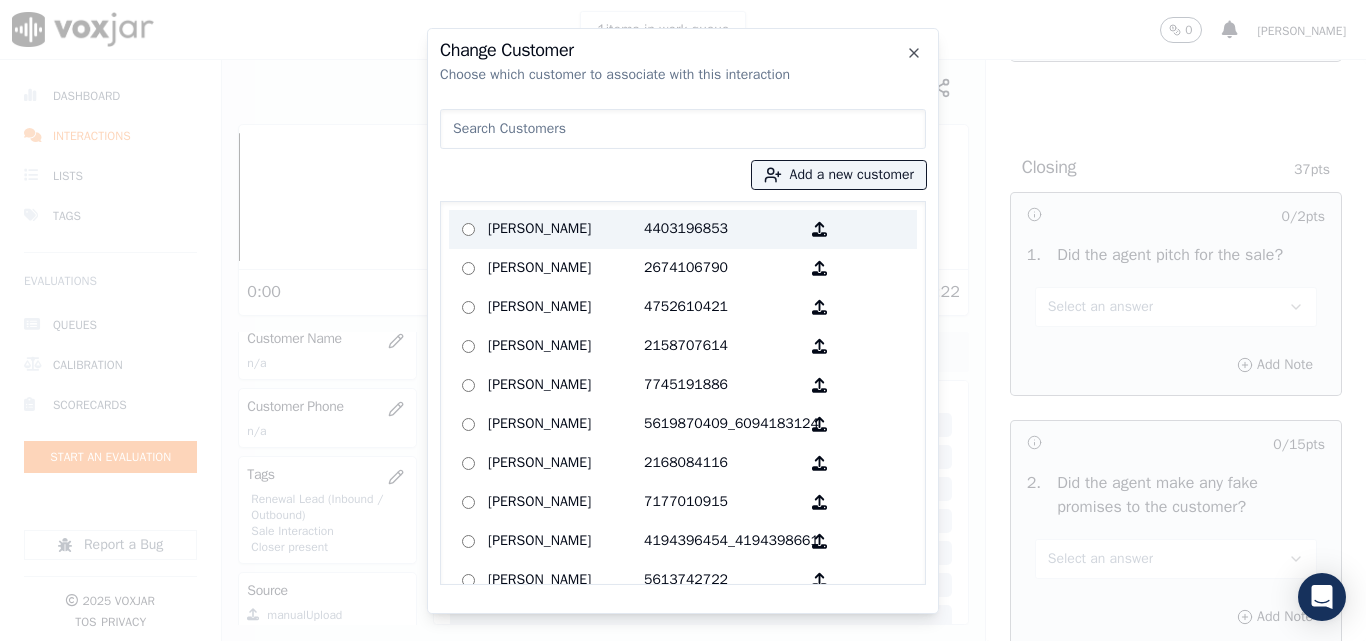 click on "[PERSON_NAME]" at bounding box center [566, 229] 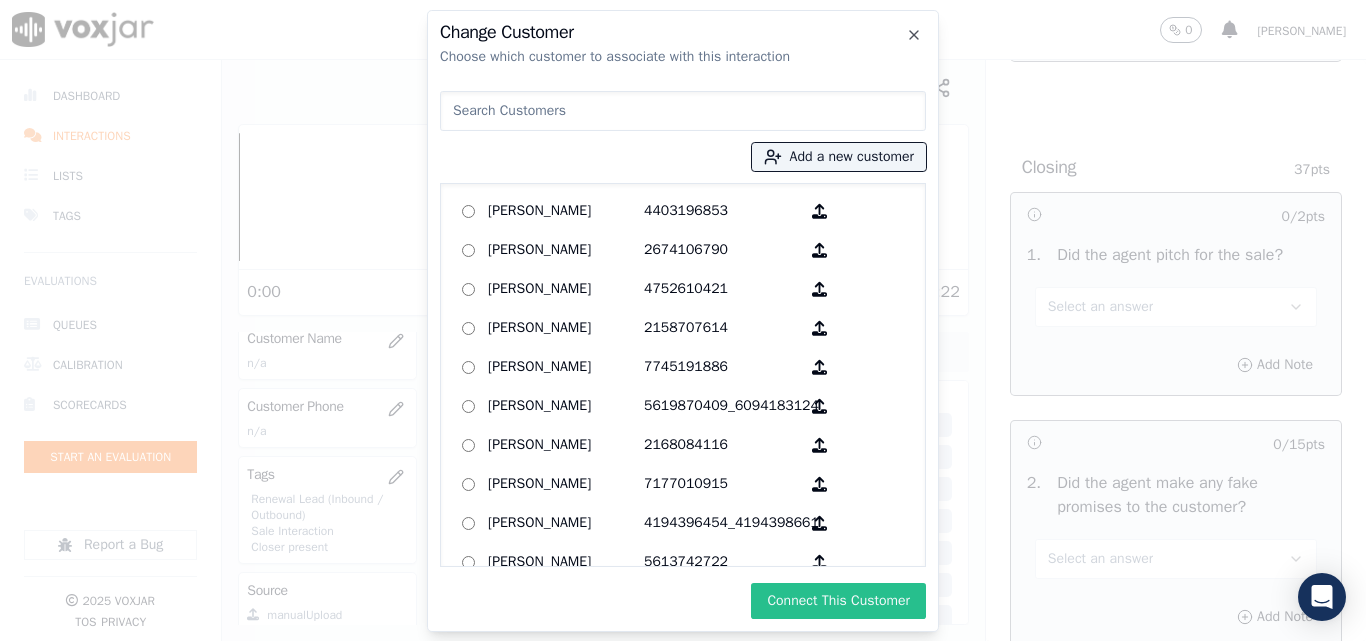 click on "Connect This Customer" at bounding box center [838, 601] 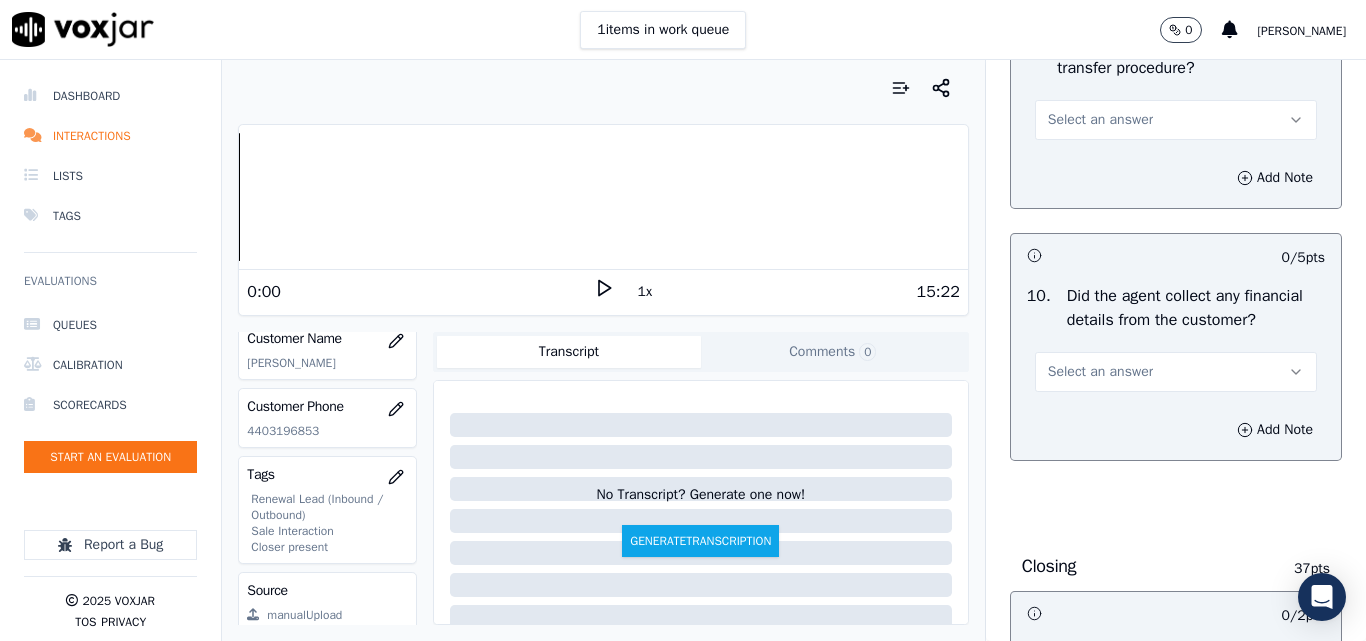 scroll, scrollTop: 3600, scrollLeft: 0, axis: vertical 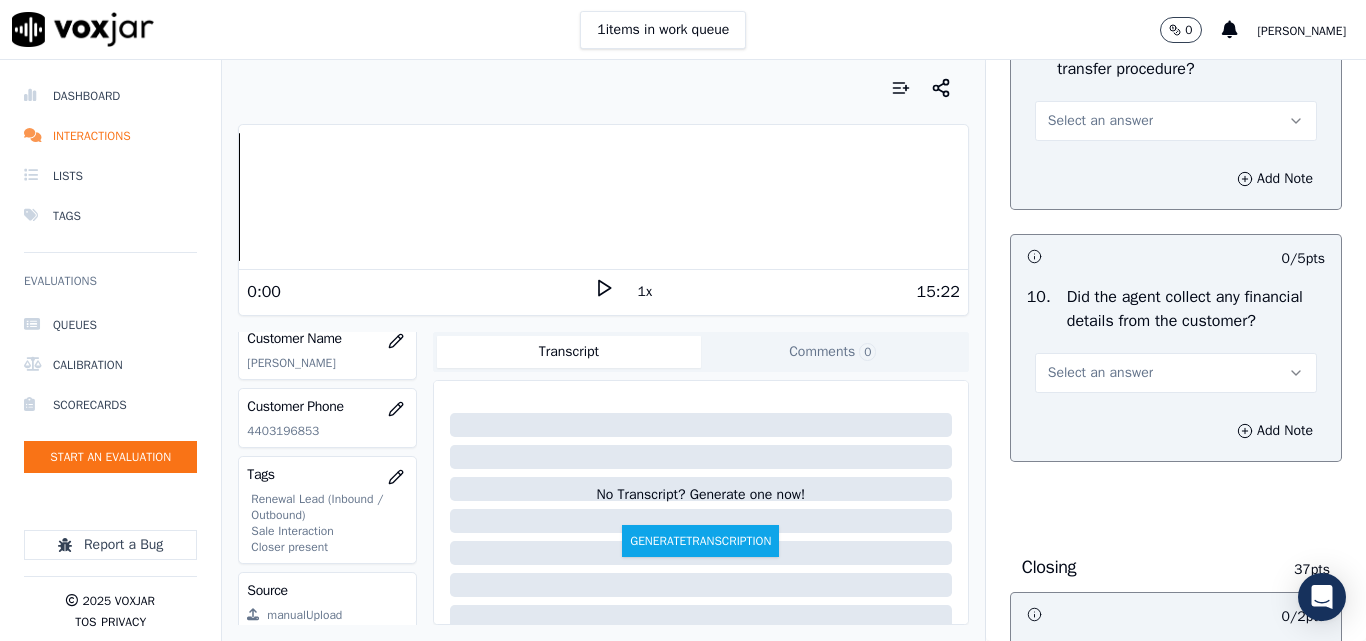 click on "Select an answer" at bounding box center (1100, 121) 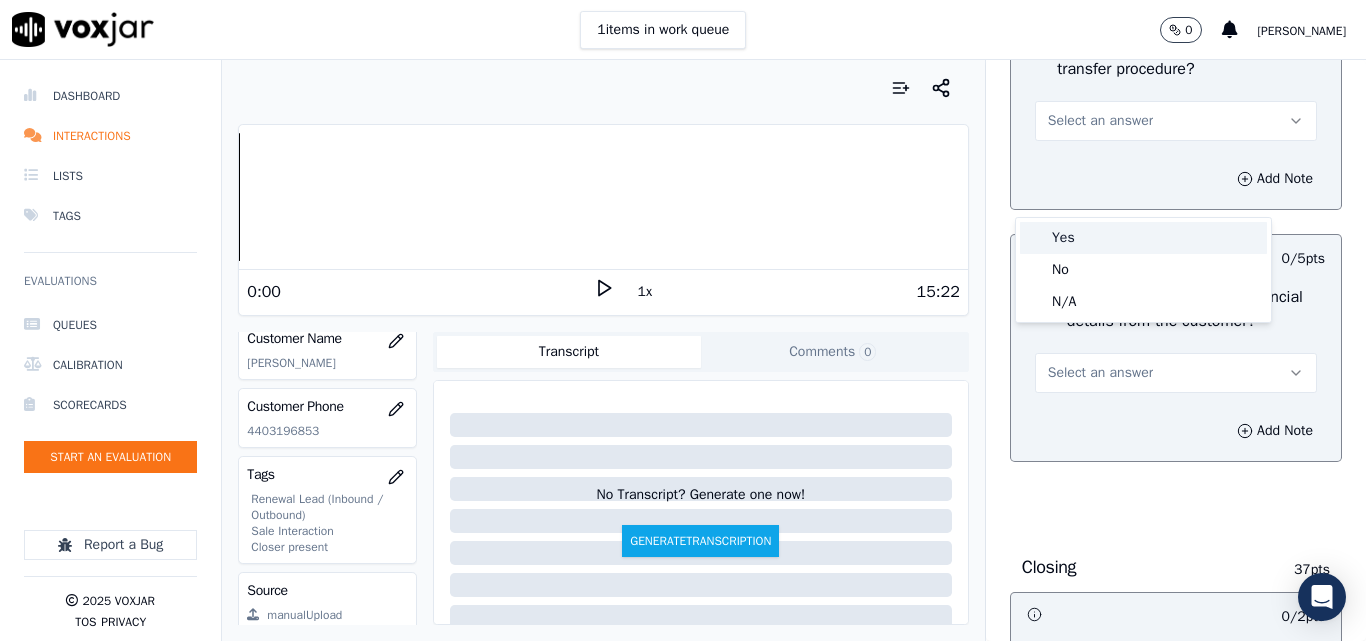 click on "Yes" at bounding box center [1143, 238] 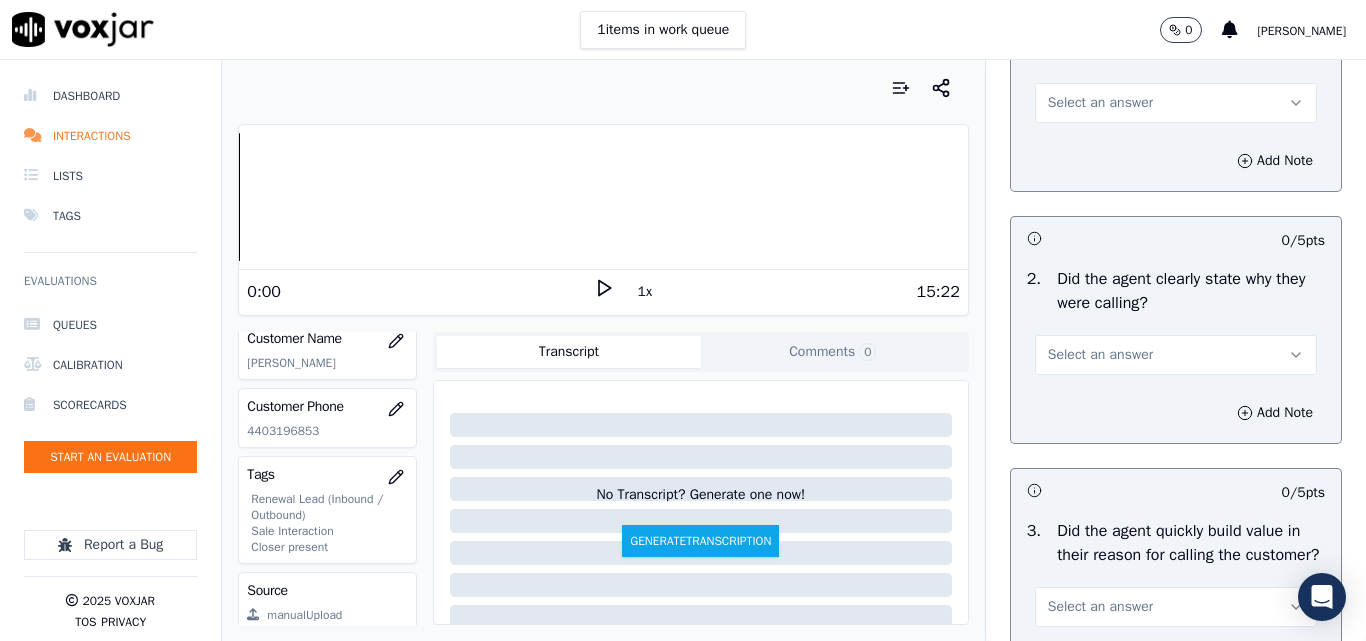 scroll, scrollTop: 200, scrollLeft: 0, axis: vertical 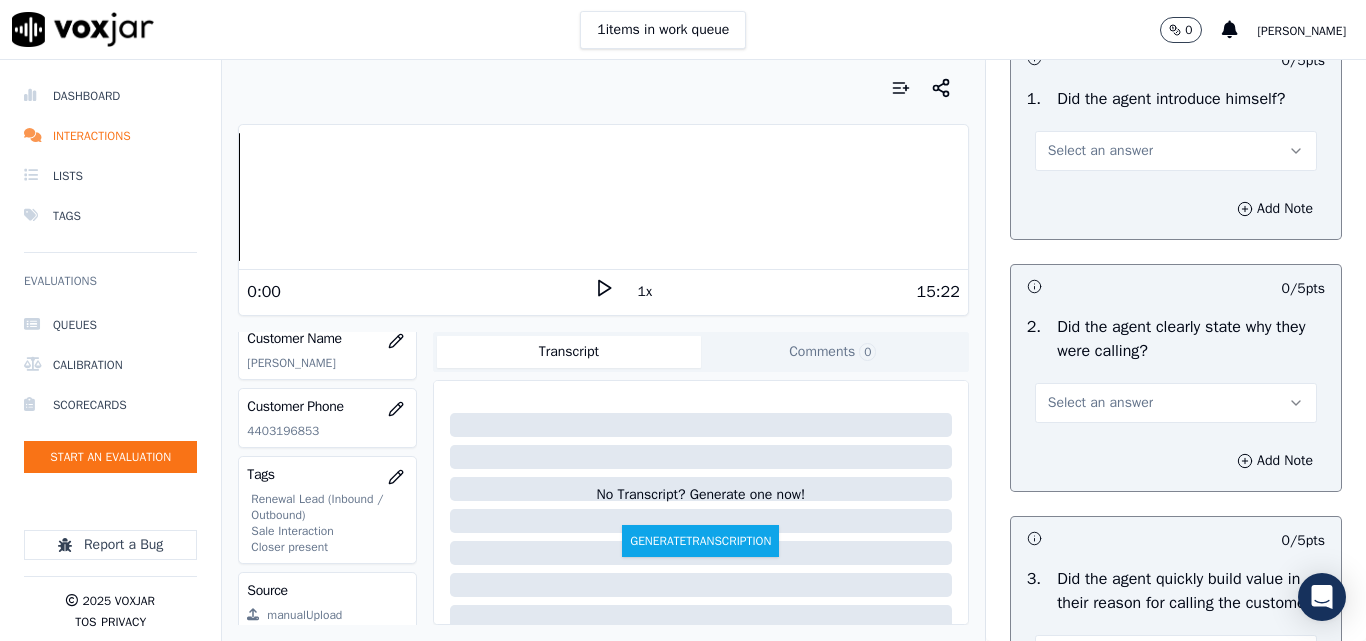 click on "Select an answer" at bounding box center (1100, 151) 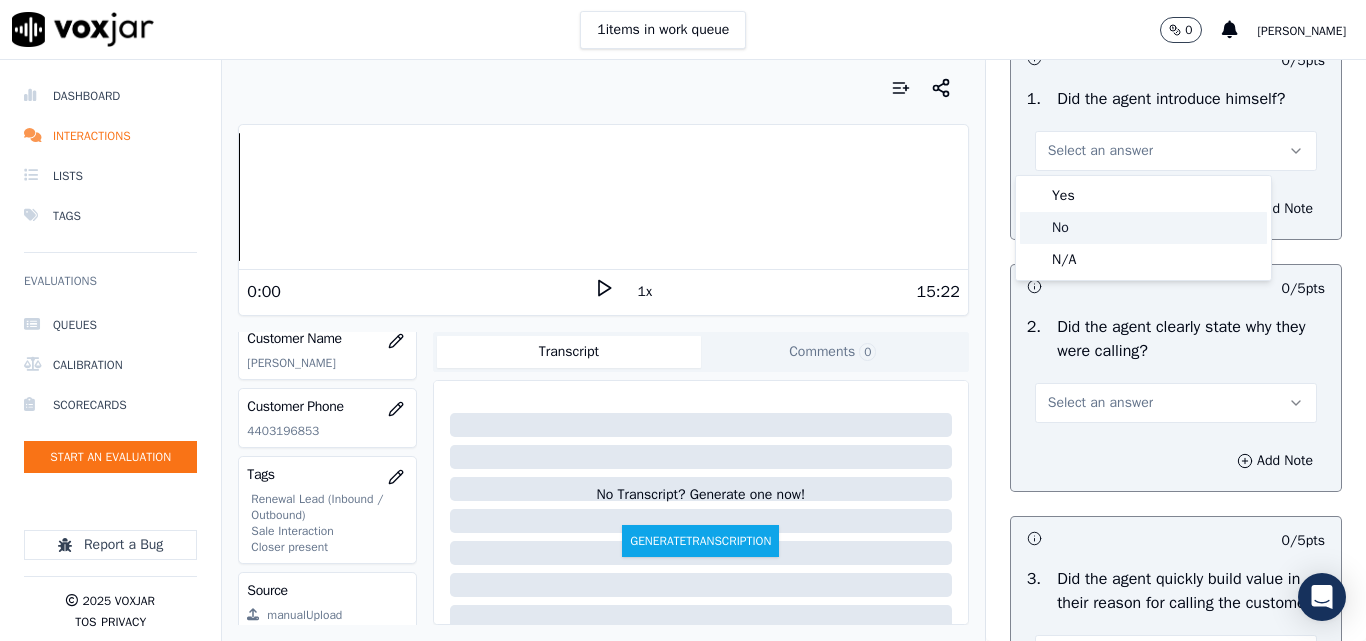 click on "Yes" at bounding box center [1143, 196] 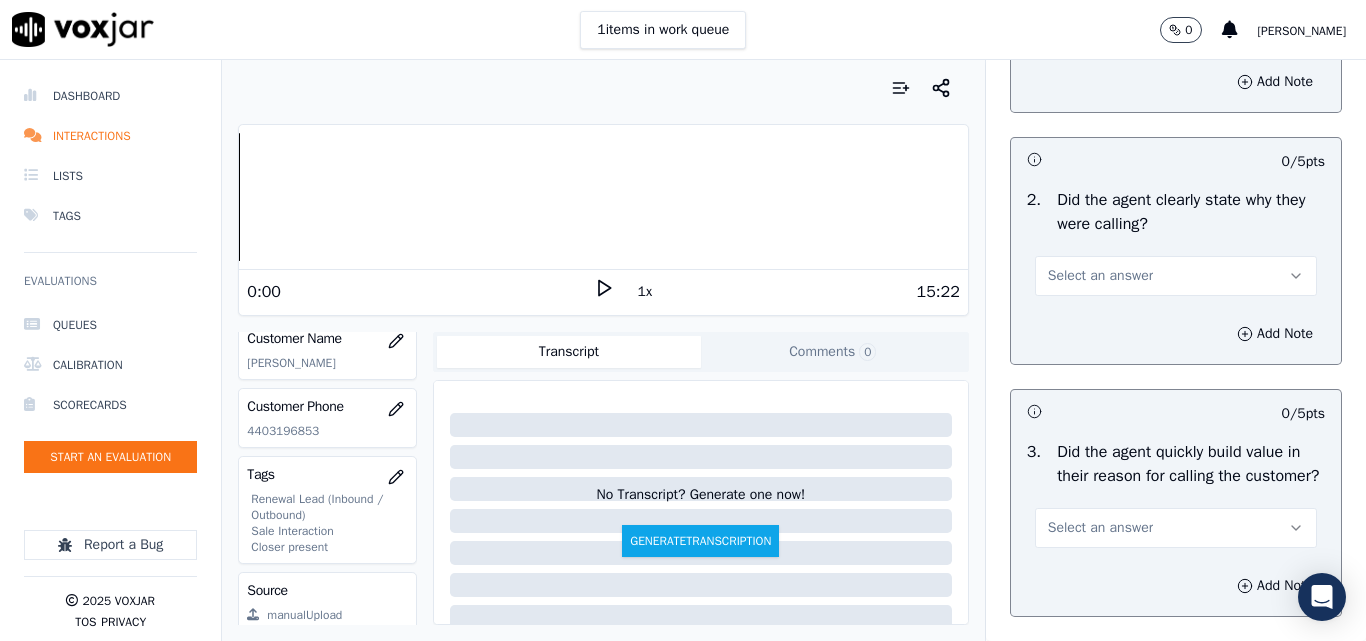 scroll, scrollTop: 400, scrollLeft: 0, axis: vertical 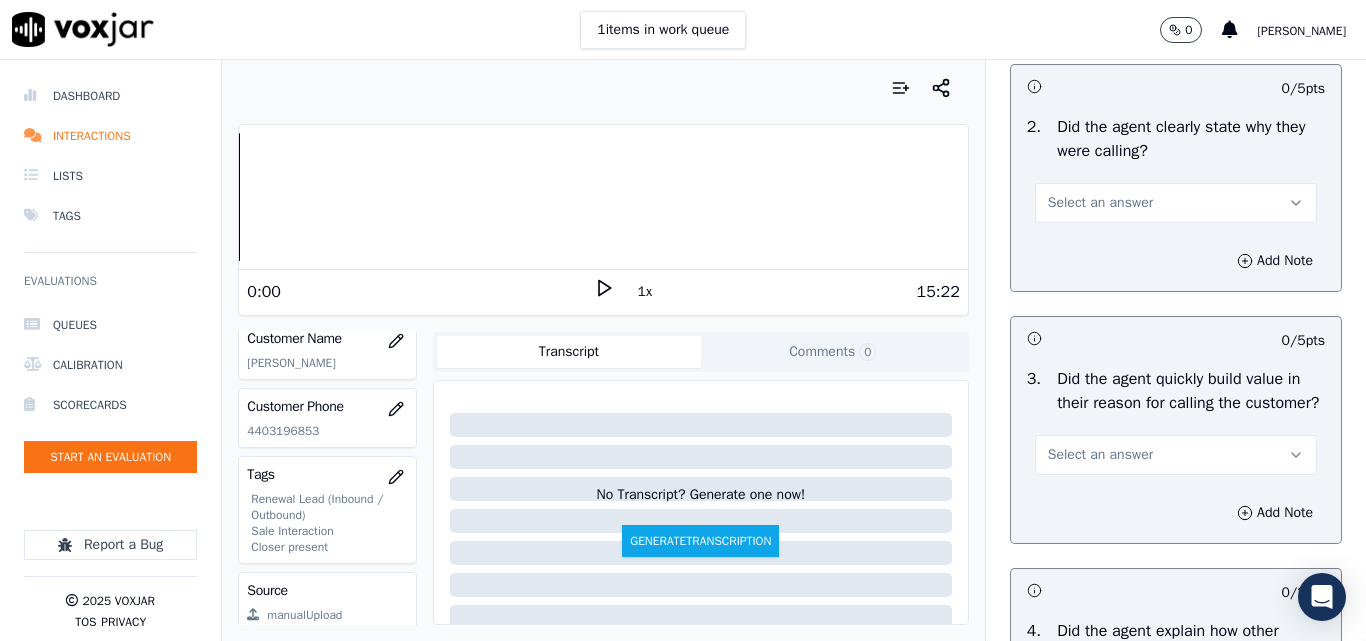 click on "Select an answer" at bounding box center (1100, 203) 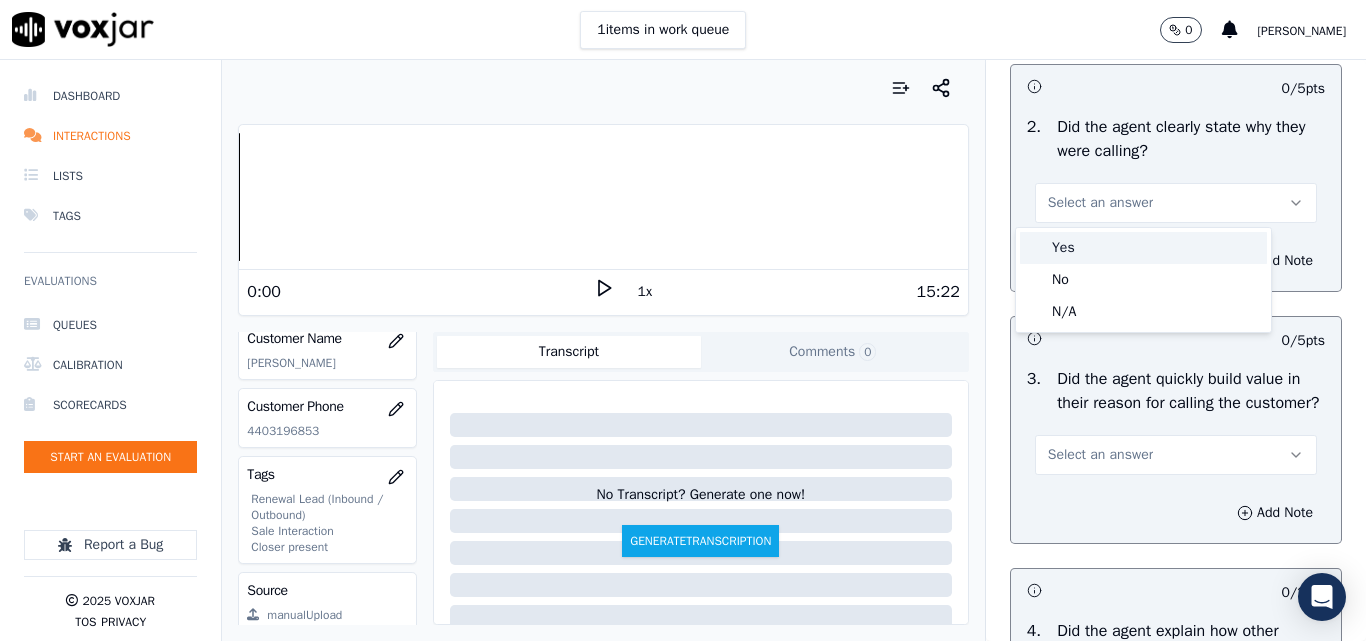 click on "Yes" at bounding box center (1143, 248) 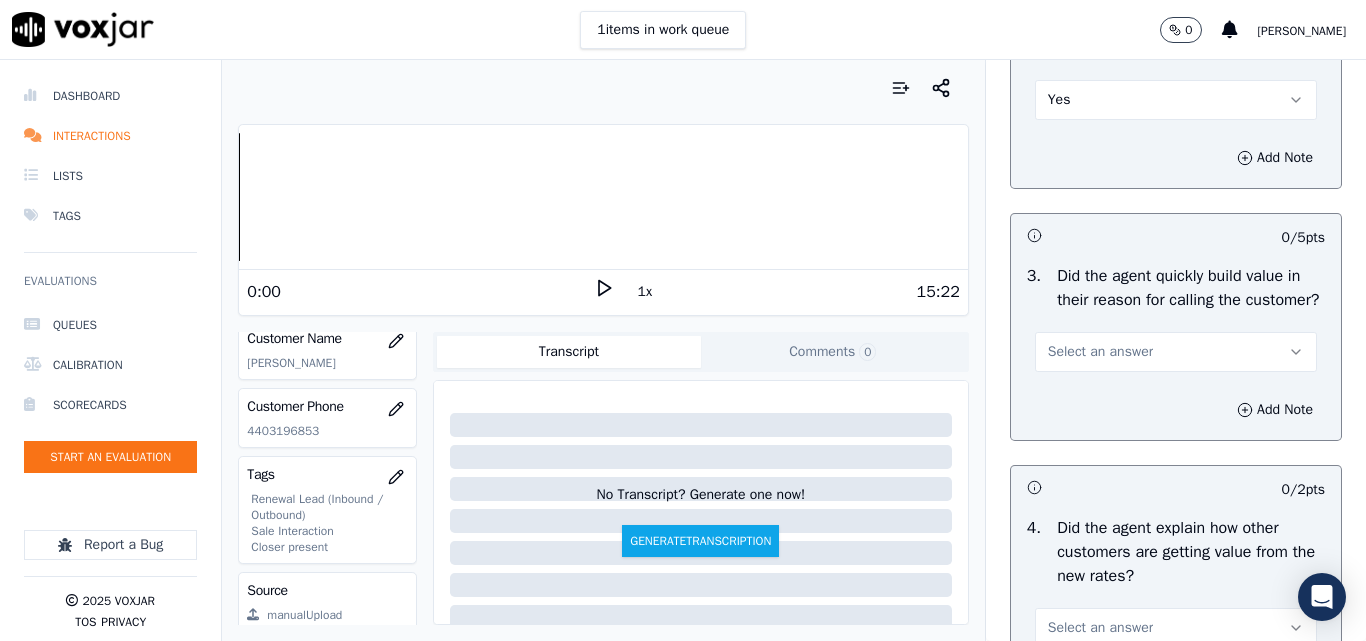 scroll, scrollTop: 600, scrollLeft: 0, axis: vertical 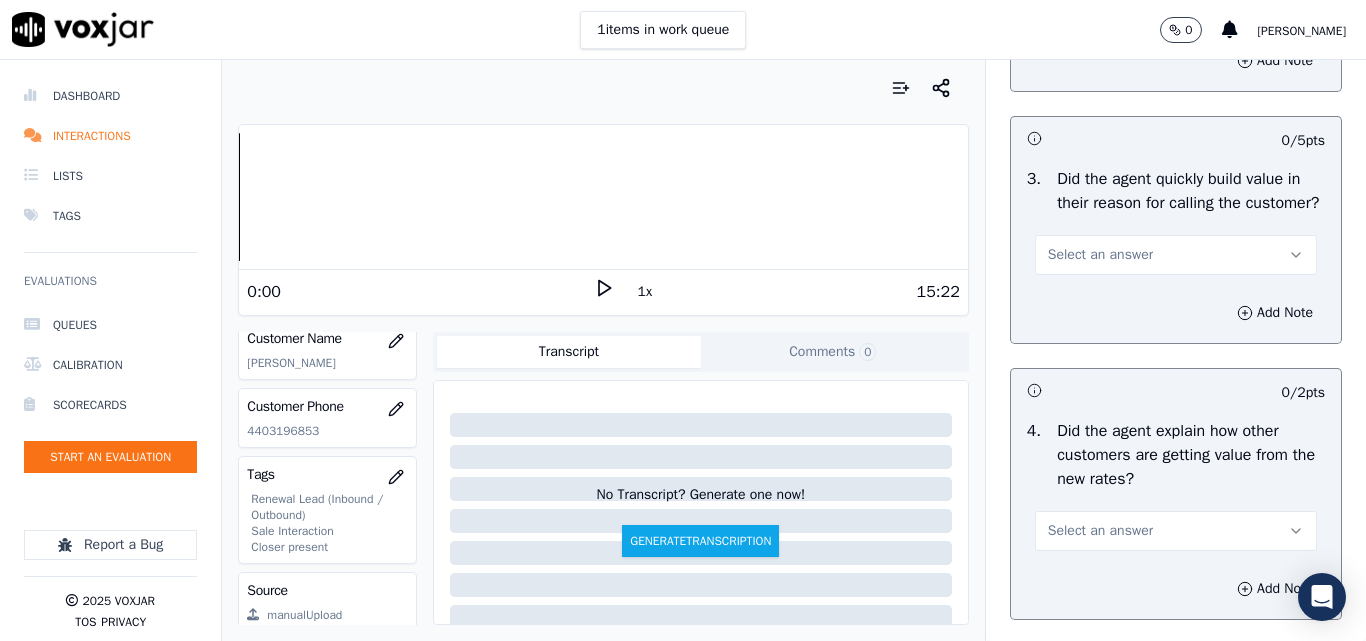 click on "Select an answer" at bounding box center [1100, 255] 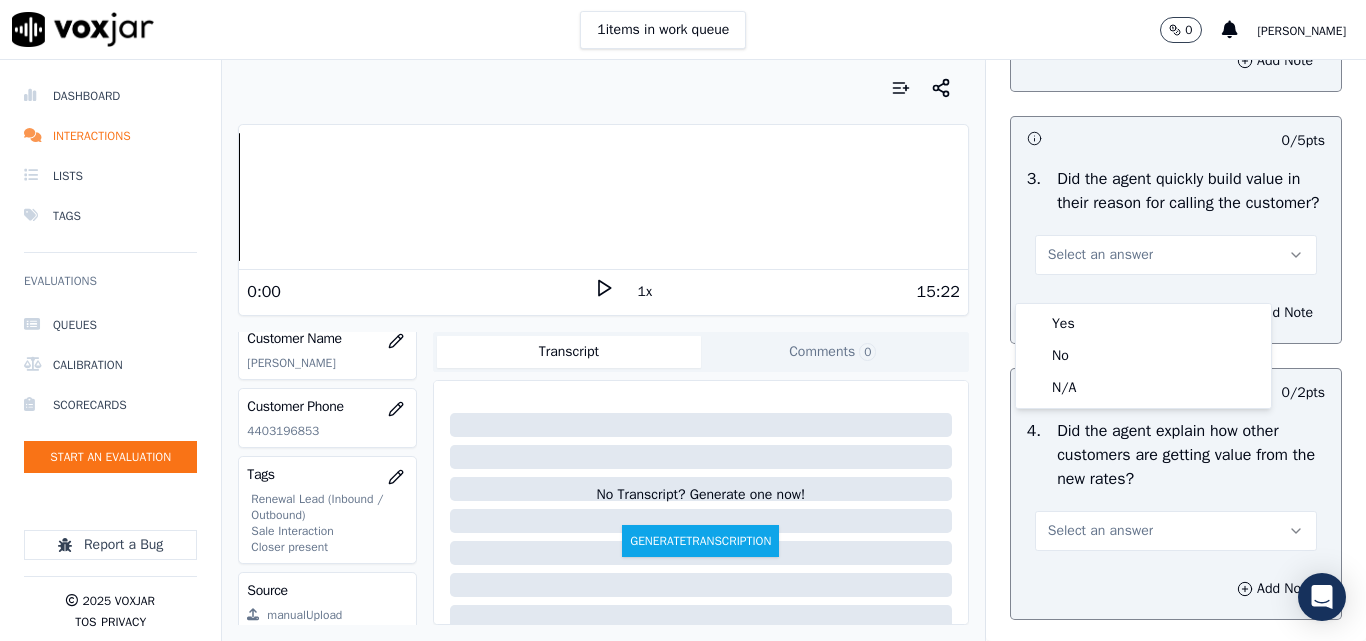 click on "3 .   Did the agent quickly build value in their reason for calling the customer?   Select an answer" at bounding box center [1176, 221] 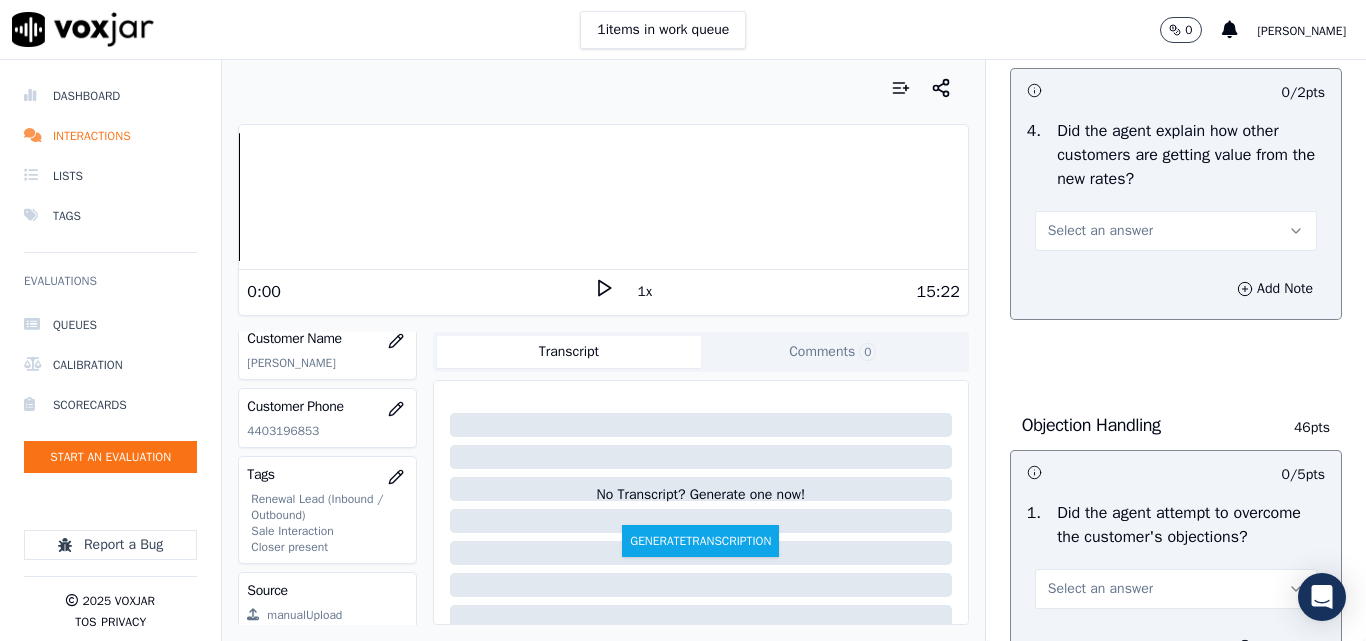 scroll, scrollTop: 700, scrollLeft: 0, axis: vertical 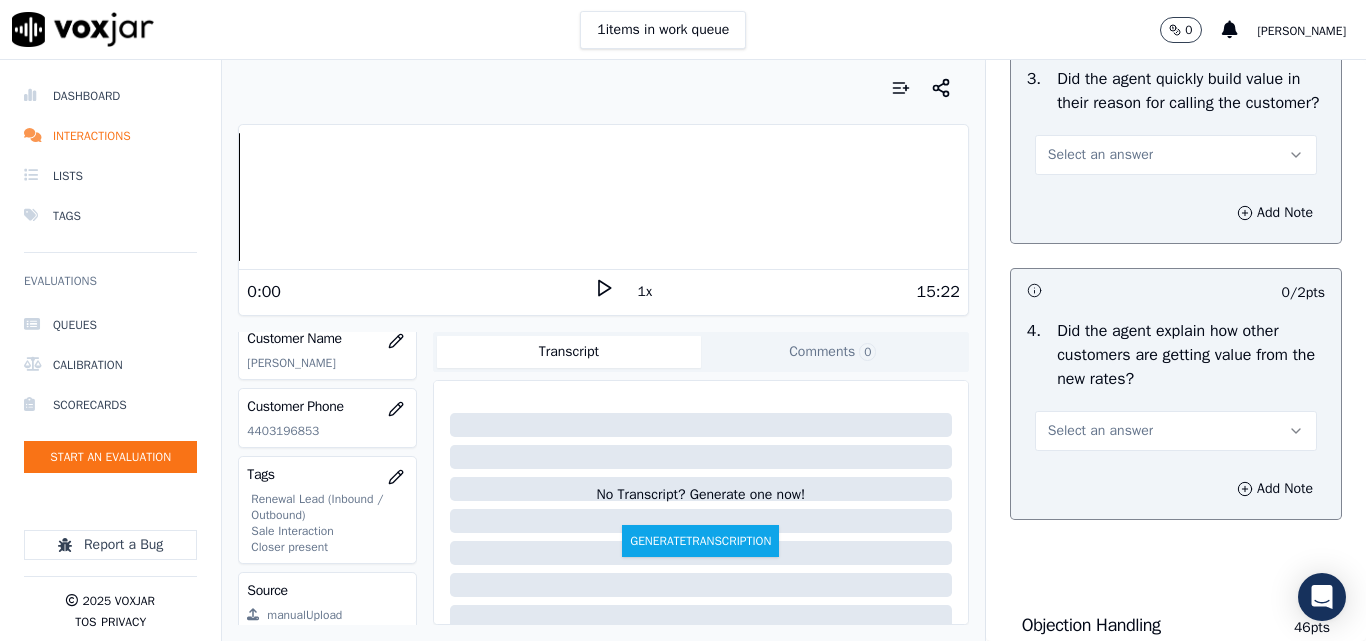 click on "Select an answer" at bounding box center (1100, 155) 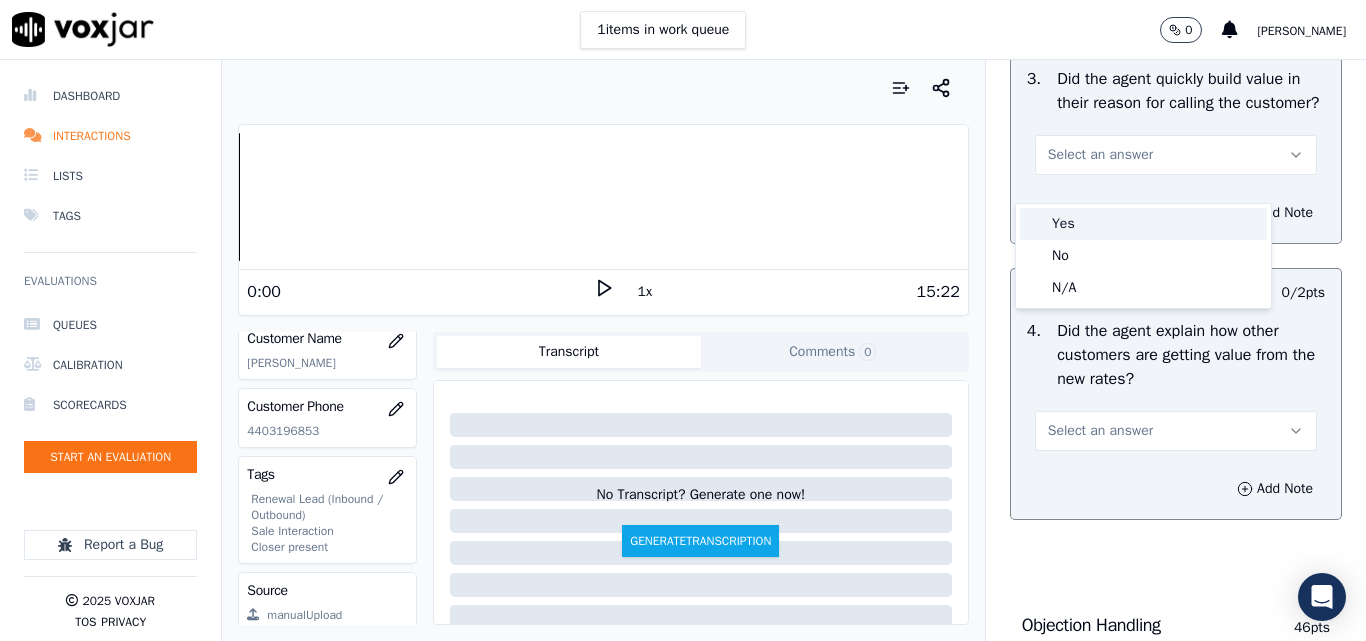 click on "Yes" at bounding box center [1143, 224] 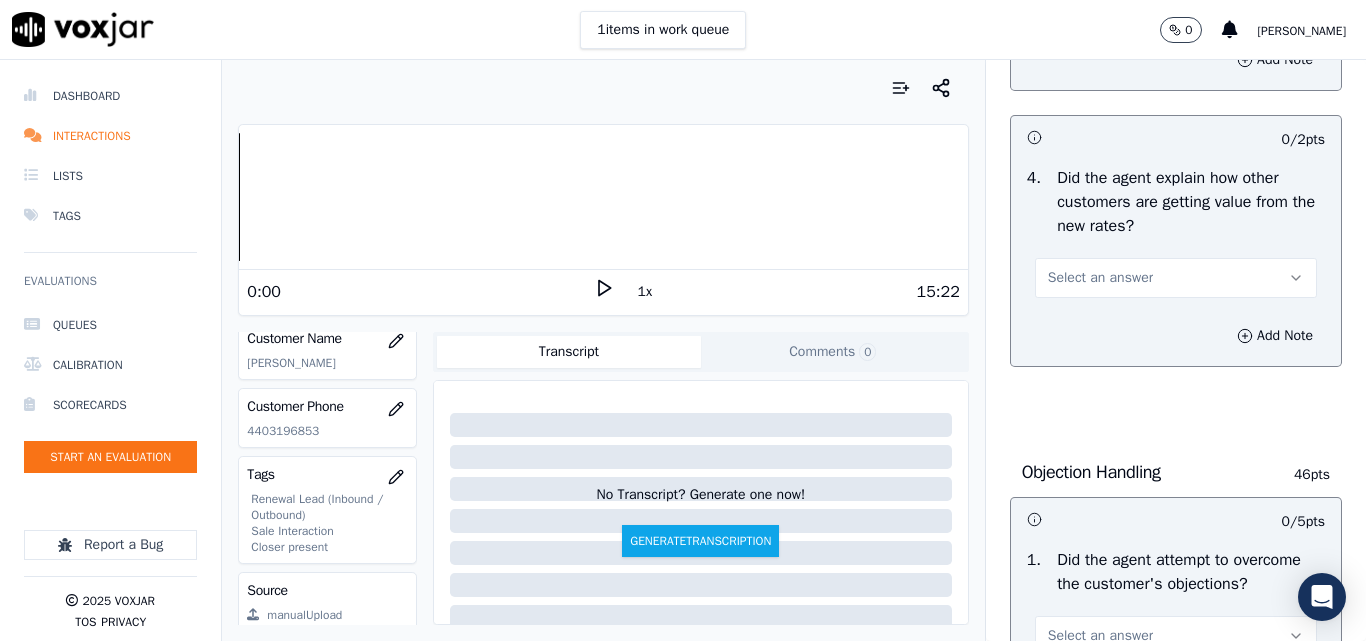 scroll, scrollTop: 900, scrollLeft: 0, axis: vertical 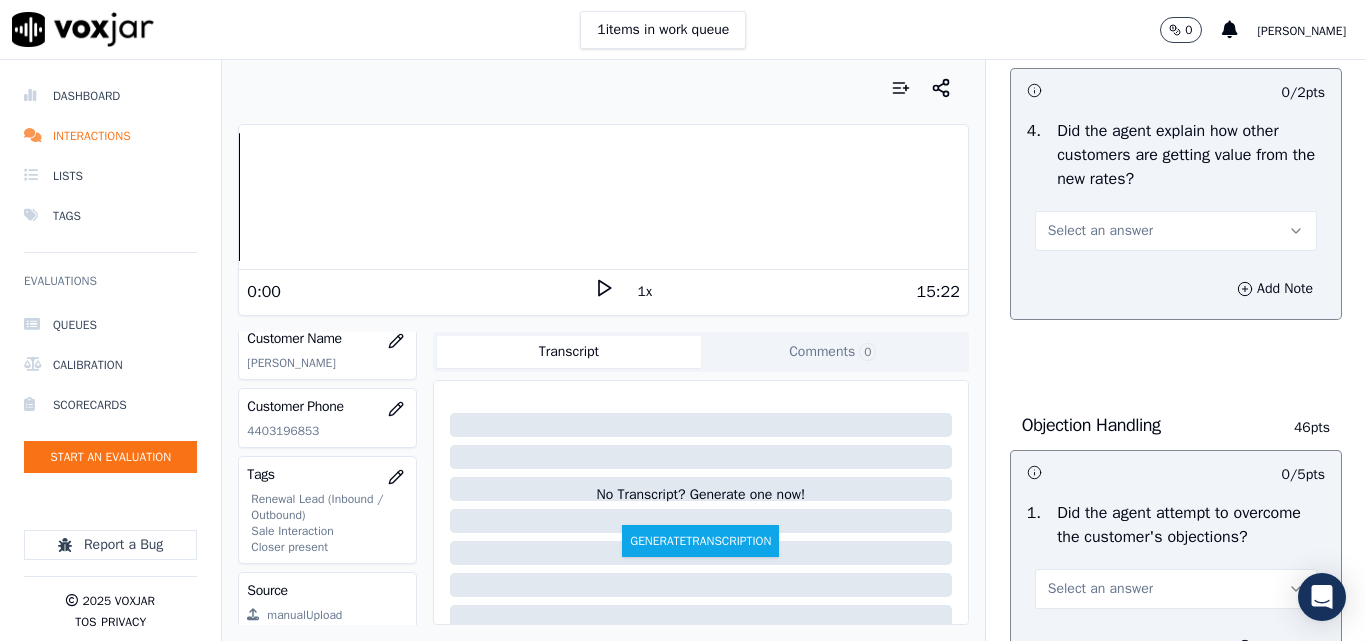 drag, startPoint x: 1067, startPoint y: 256, endPoint x: 1065, endPoint y: 276, distance: 20.09975 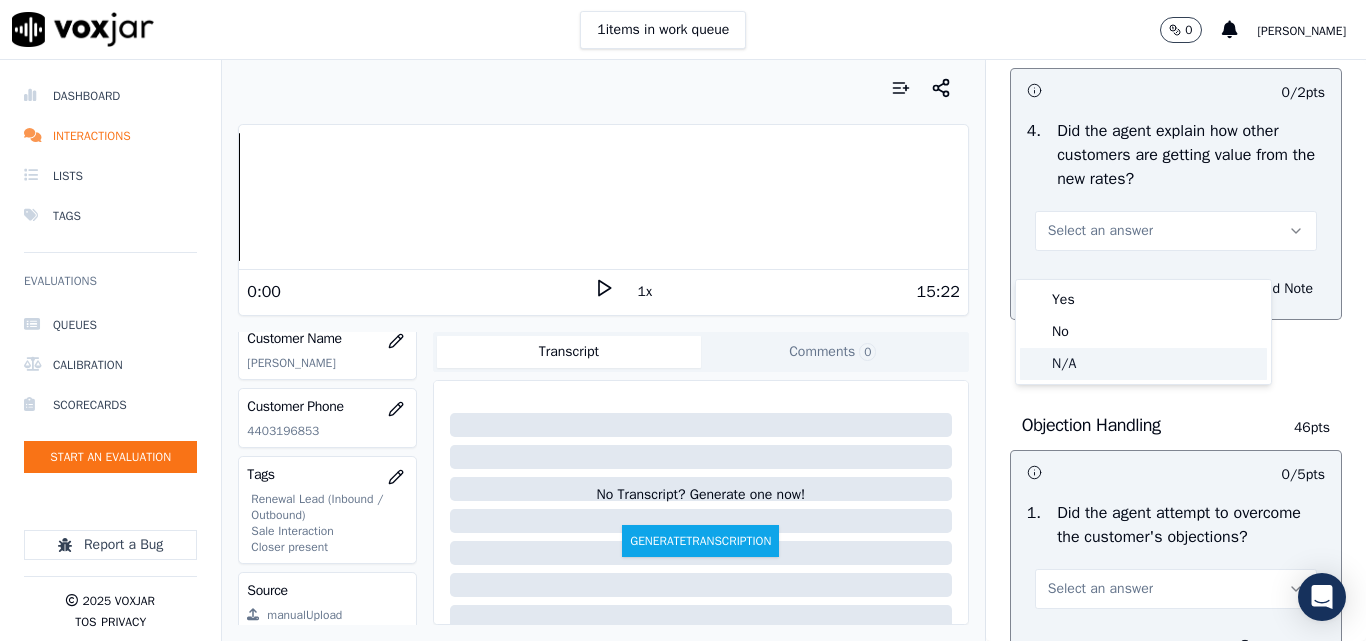 click on "N/A" 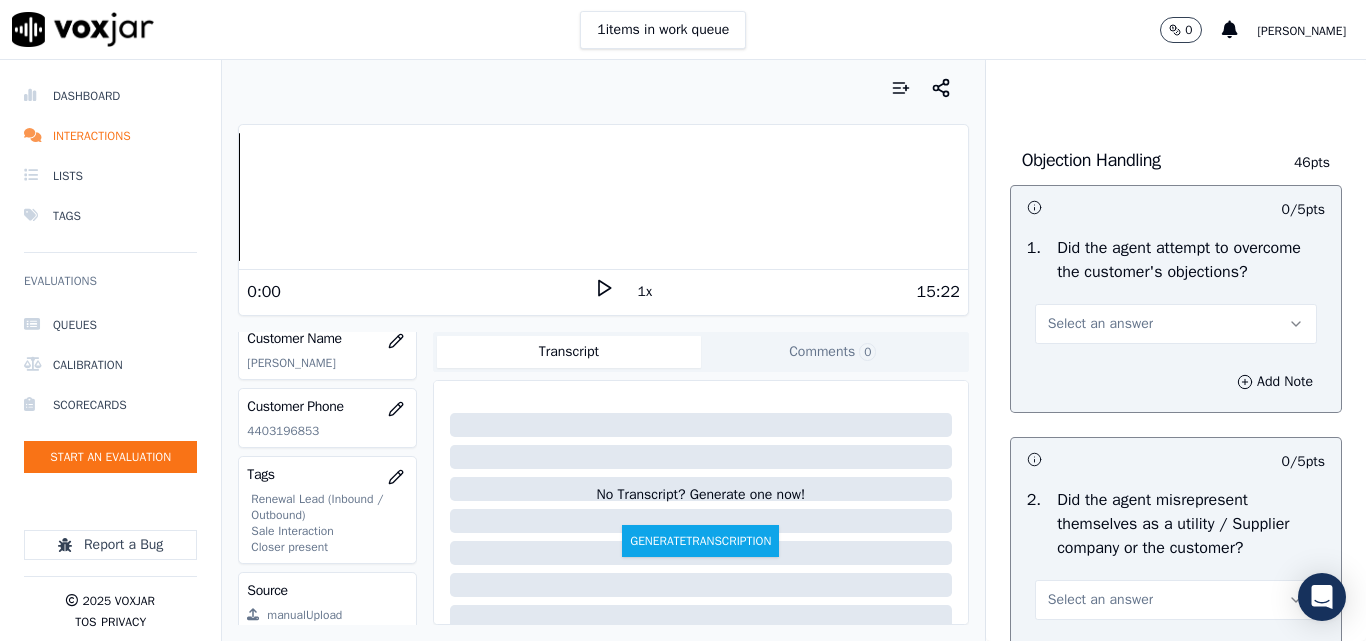 scroll, scrollTop: 1200, scrollLeft: 0, axis: vertical 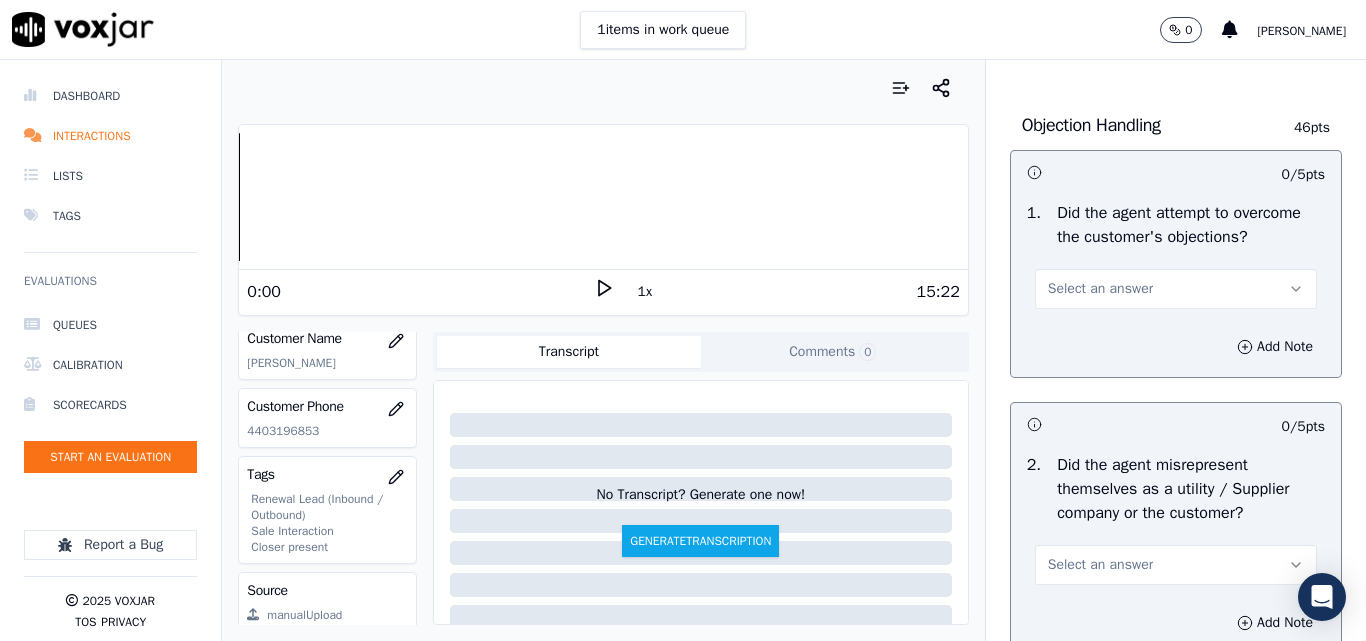 click on "Select an answer" at bounding box center (1100, 289) 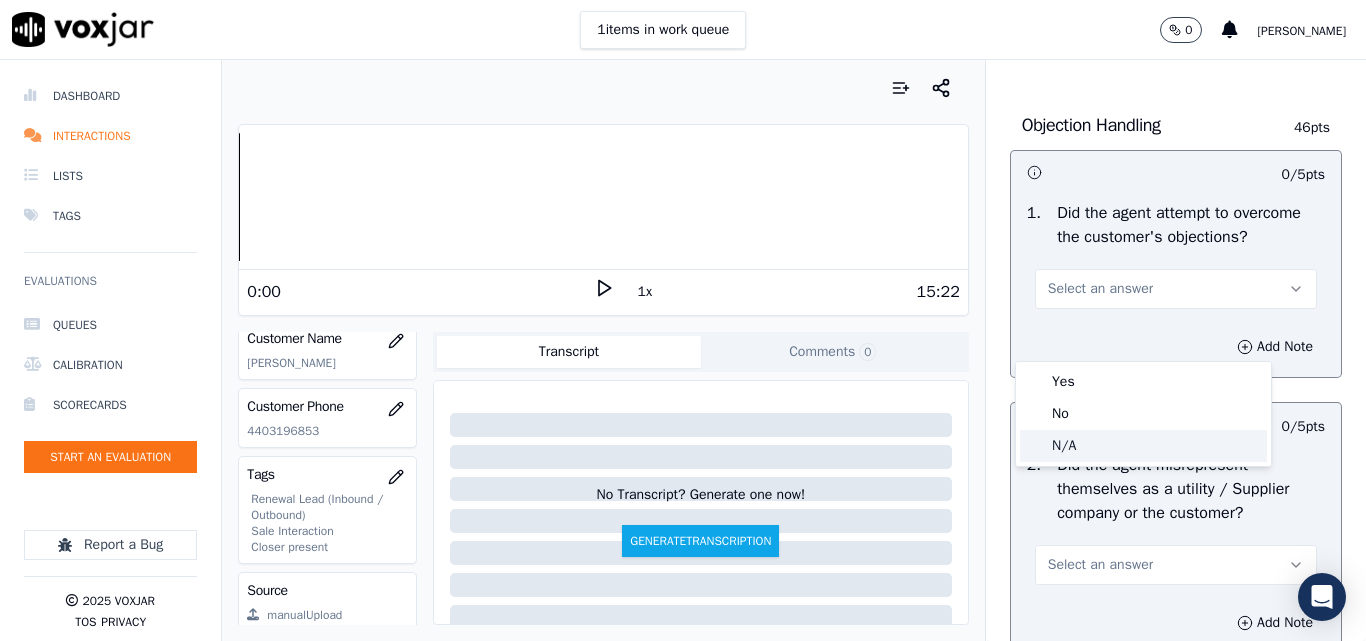 click on "N/A" 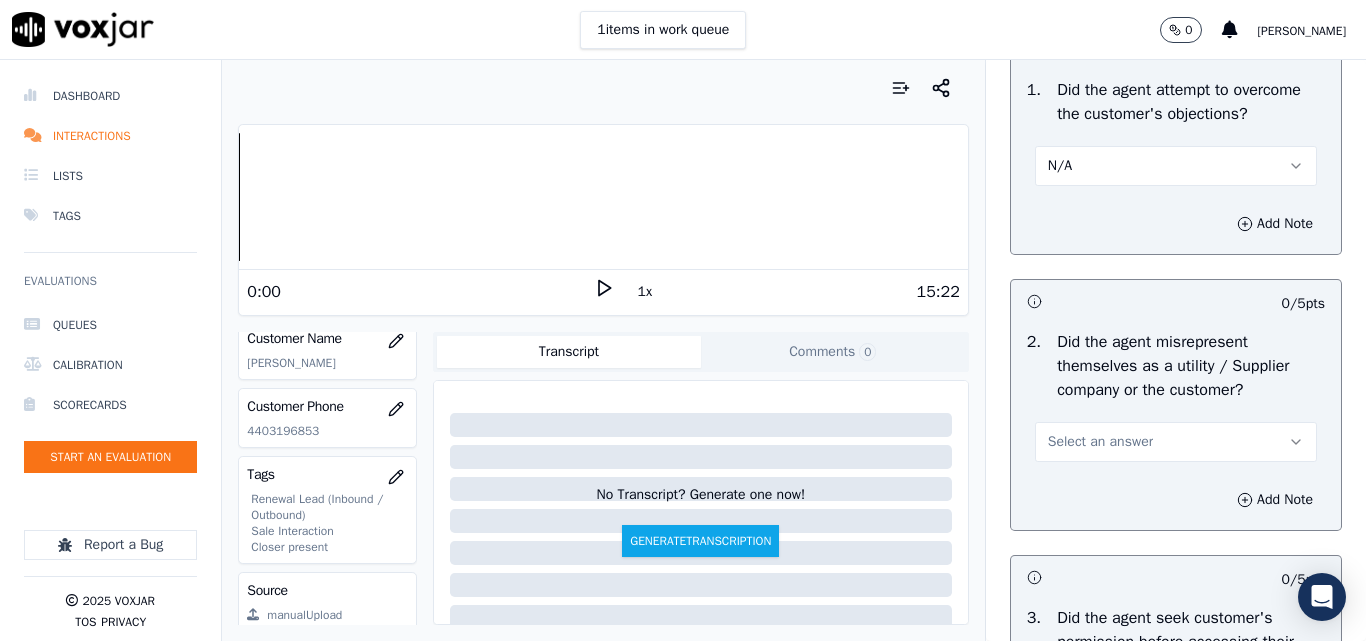 scroll, scrollTop: 1500, scrollLeft: 0, axis: vertical 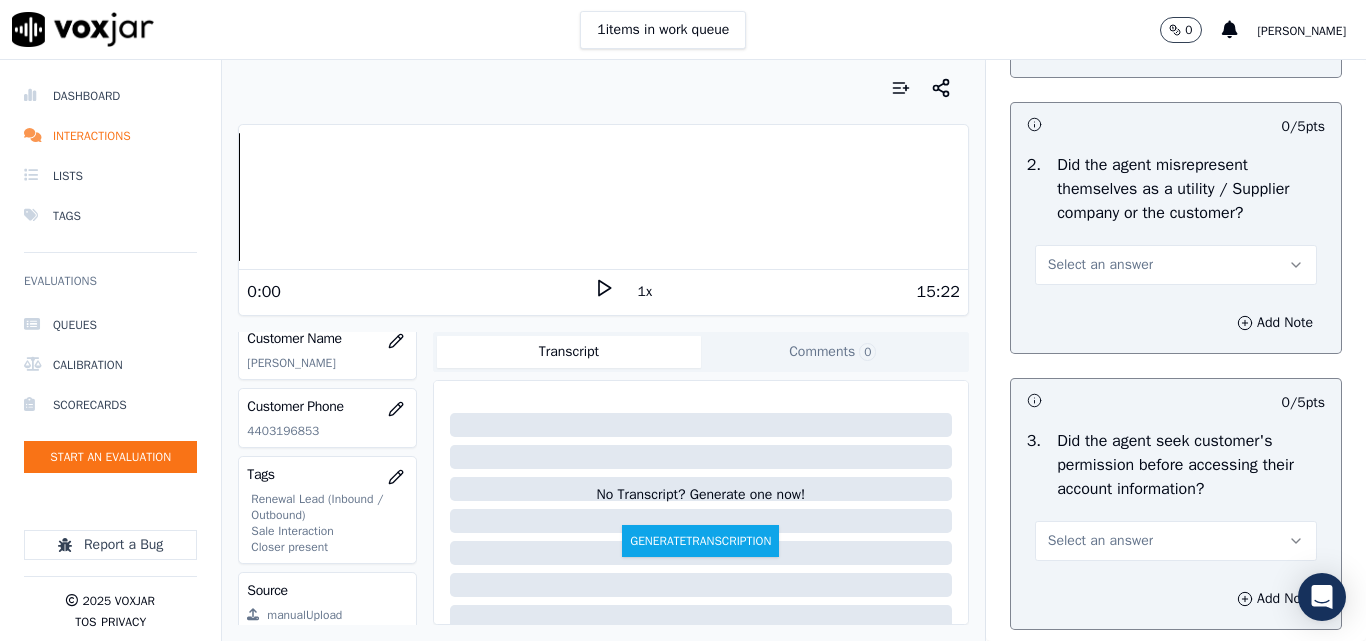 click on "Select an answer" at bounding box center (1100, 265) 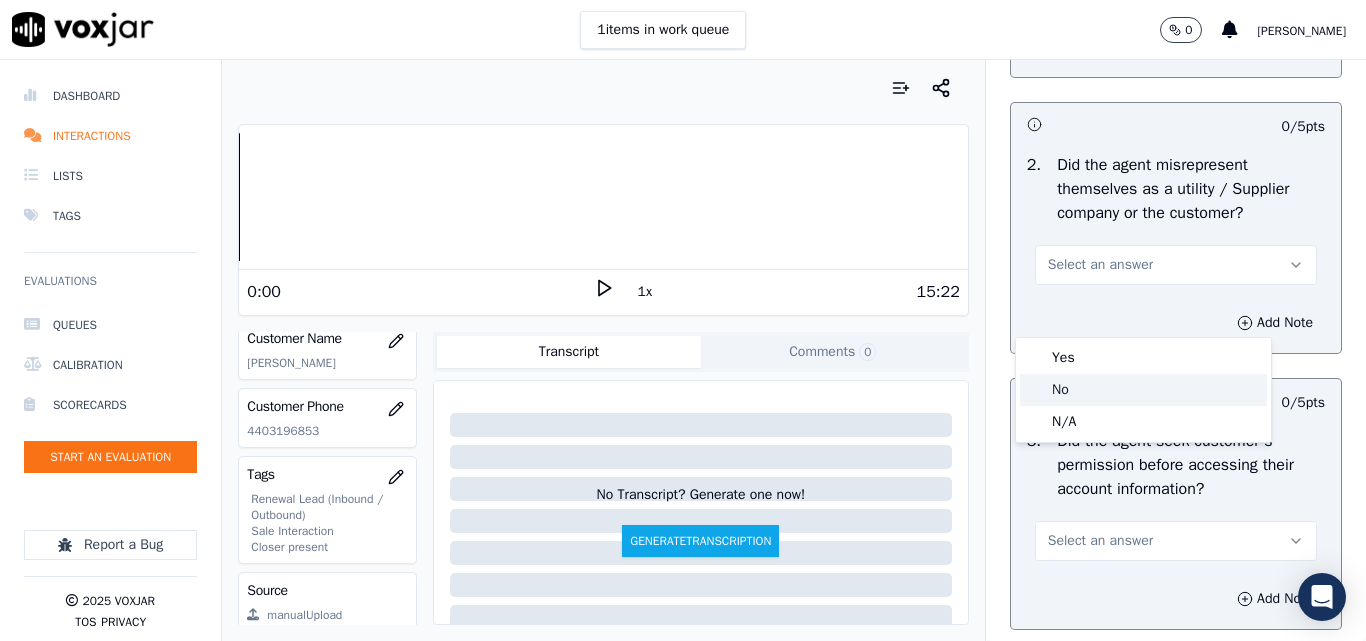 click on "No" 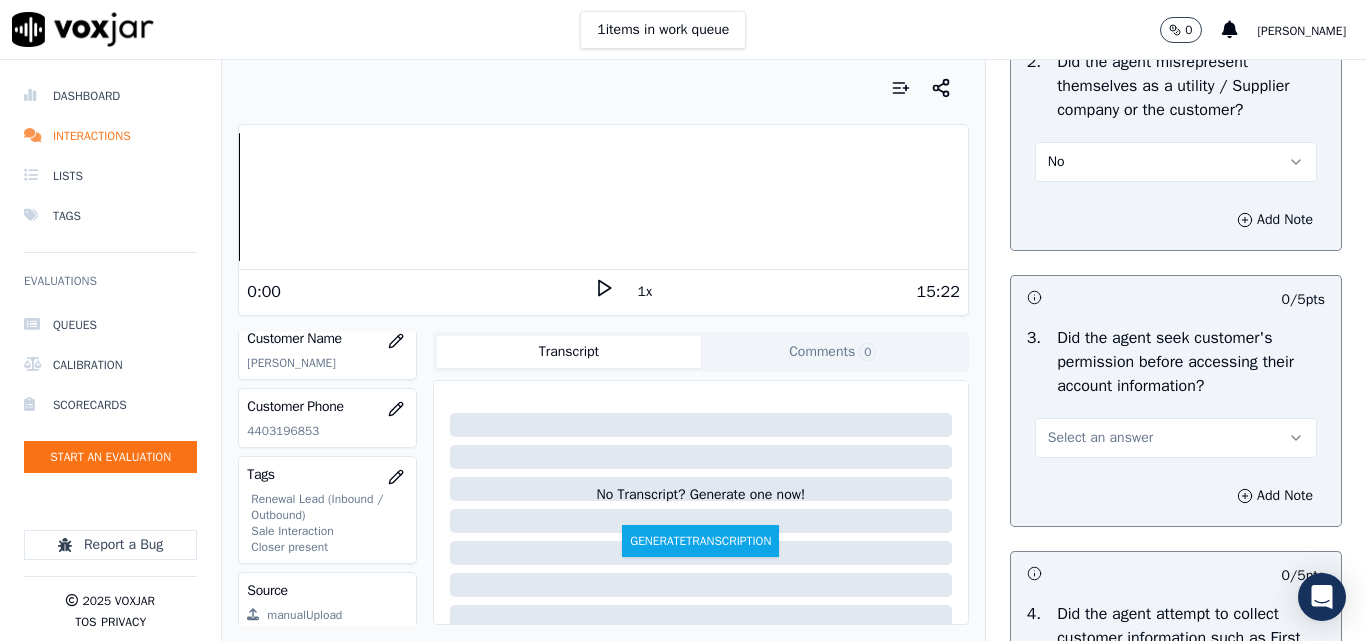 scroll, scrollTop: 1700, scrollLeft: 0, axis: vertical 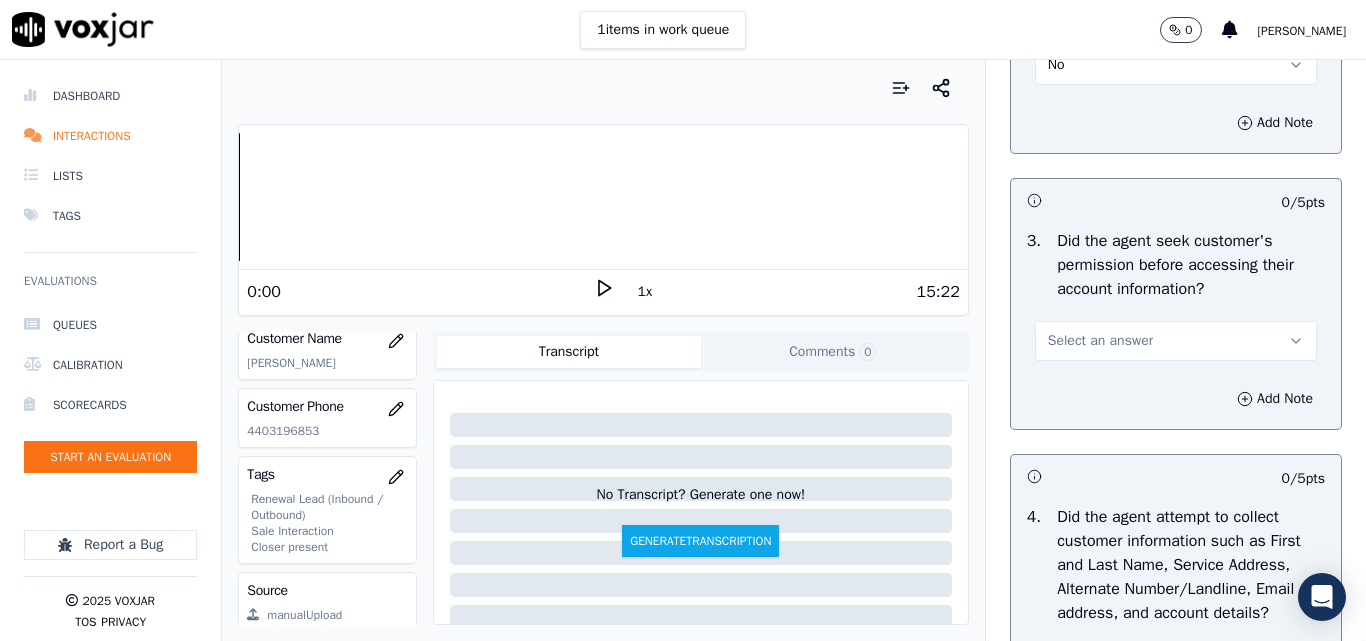 click on "Select an answer" at bounding box center (1100, 341) 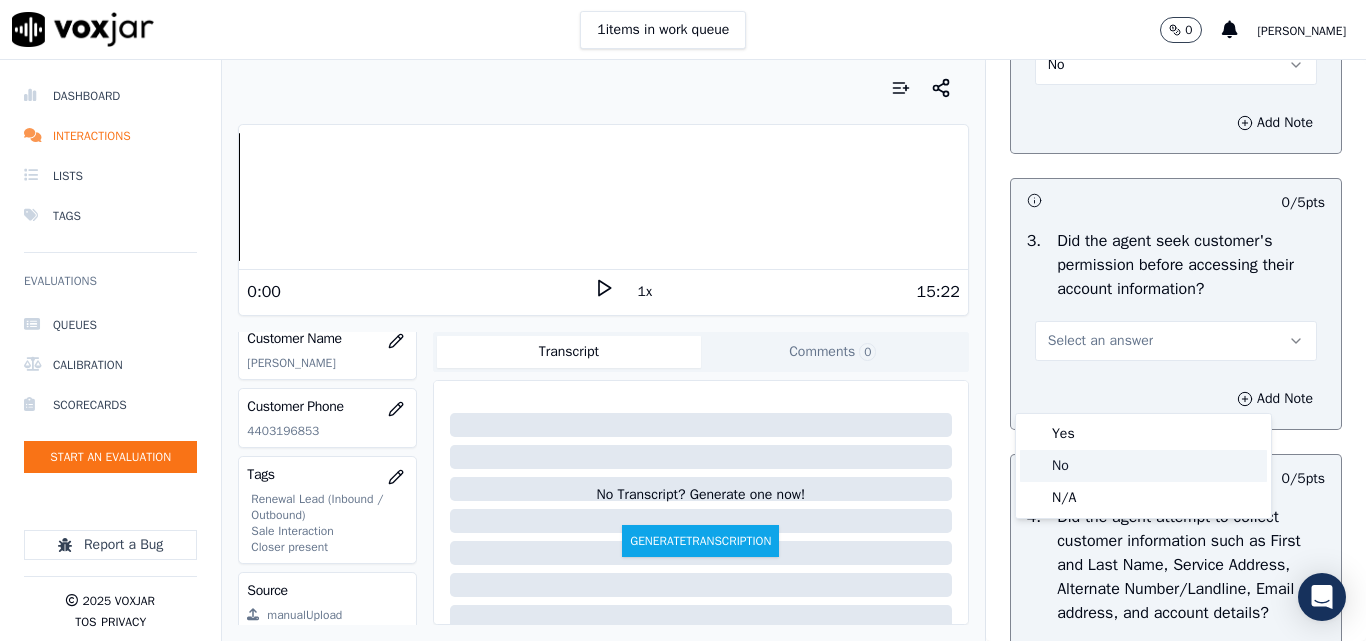 drag, startPoint x: 1066, startPoint y: 460, endPoint x: 1085, endPoint y: 436, distance: 30.610456 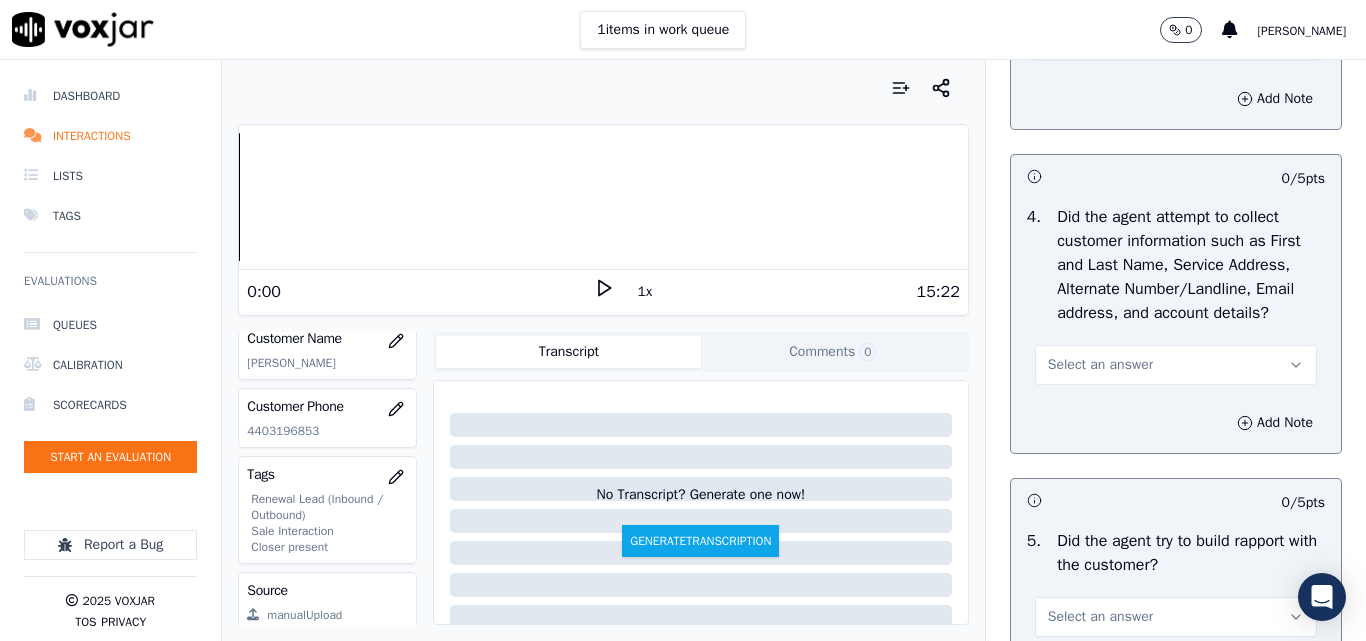 scroll, scrollTop: 2100, scrollLeft: 0, axis: vertical 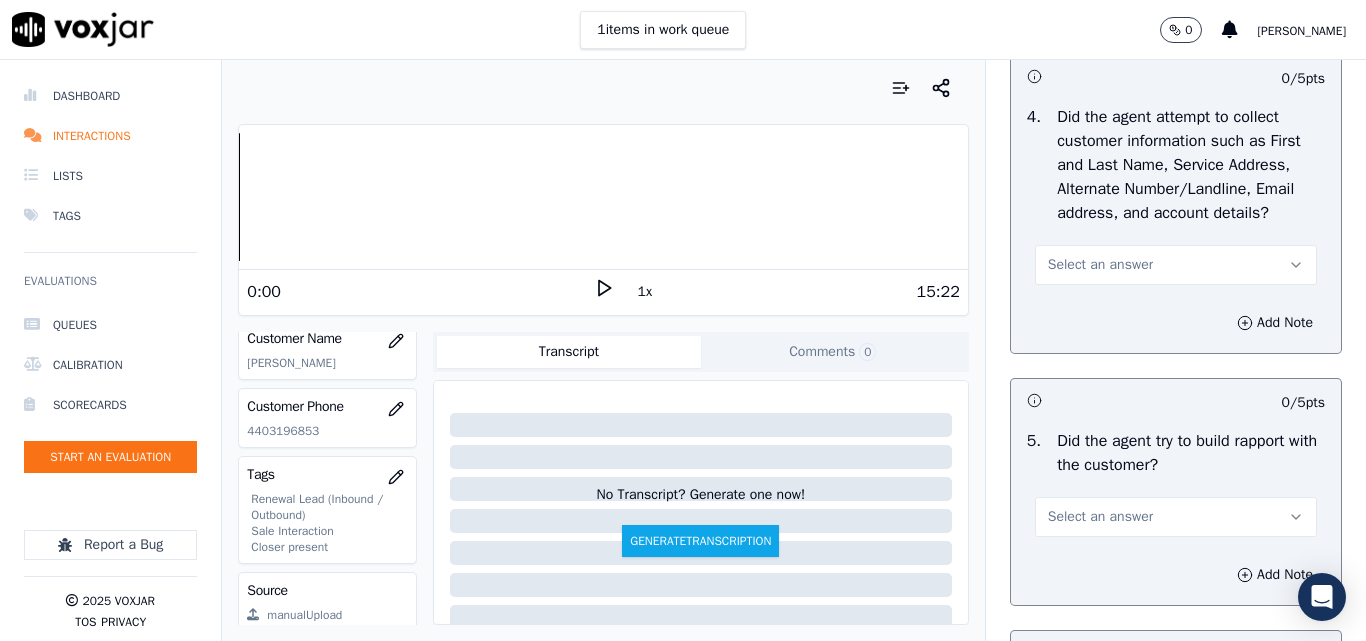 click on "Select an answer" at bounding box center [1100, 265] 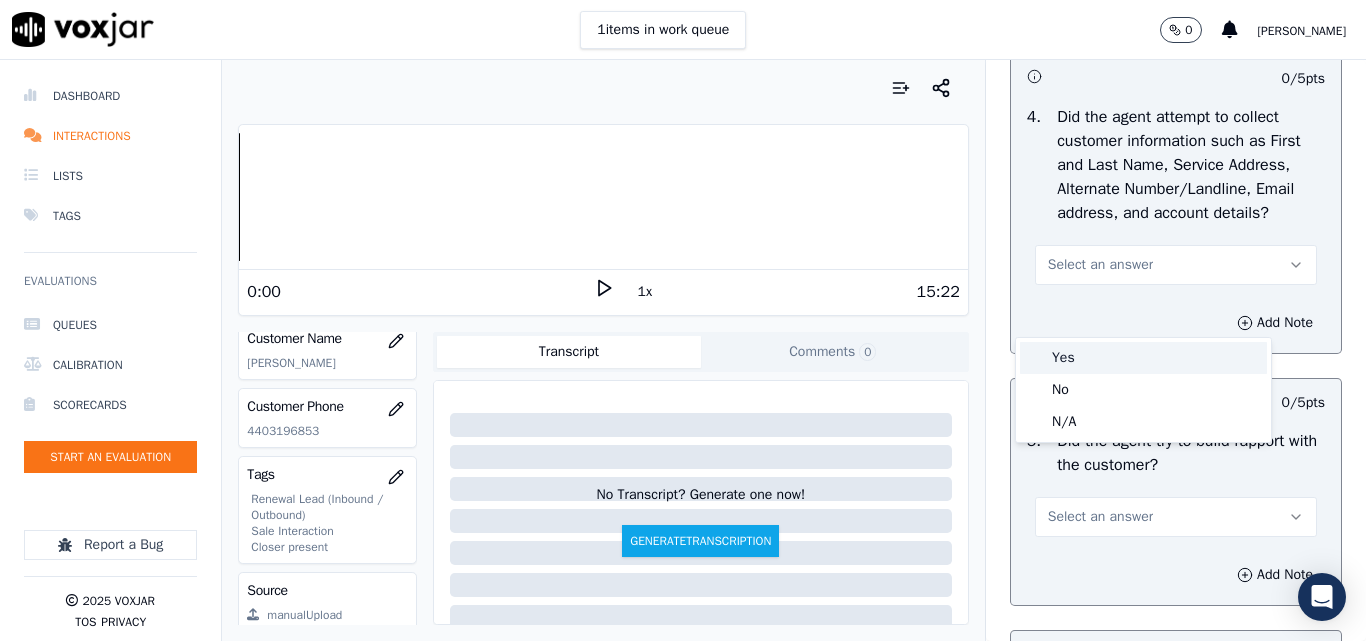 click on "Yes" at bounding box center (1143, 358) 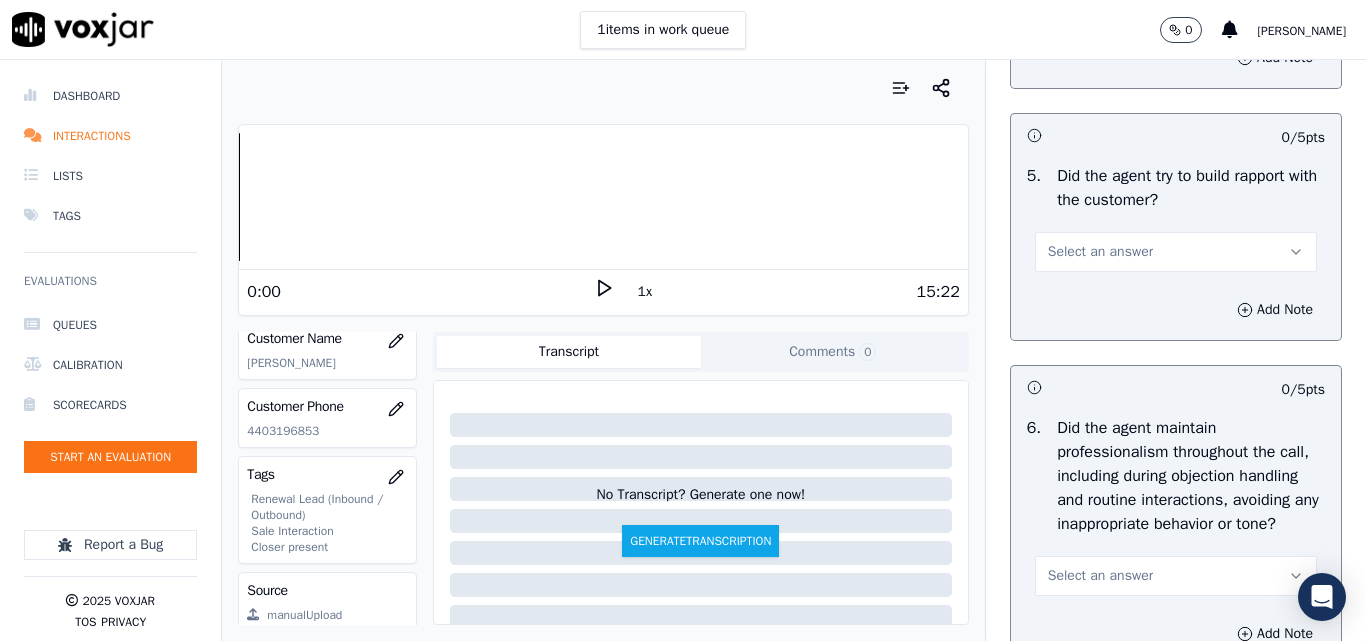 scroll, scrollTop: 2400, scrollLeft: 0, axis: vertical 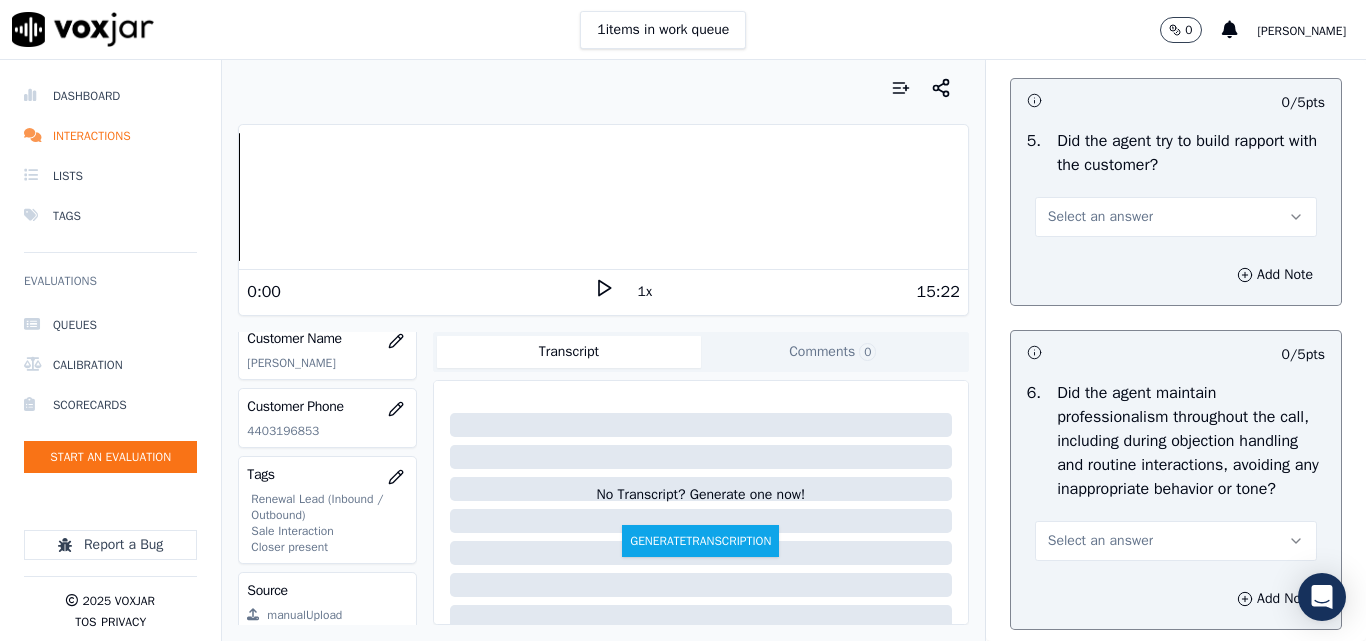 click on "Select an answer" at bounding box center (1176, 217) 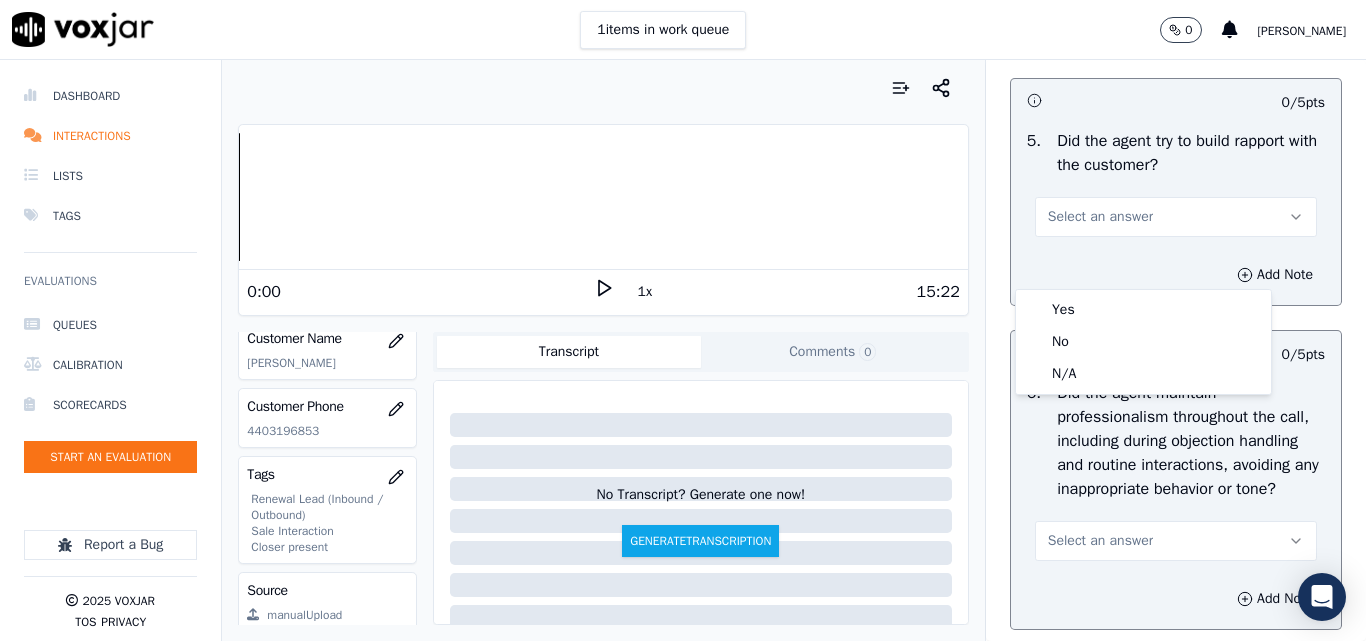 type 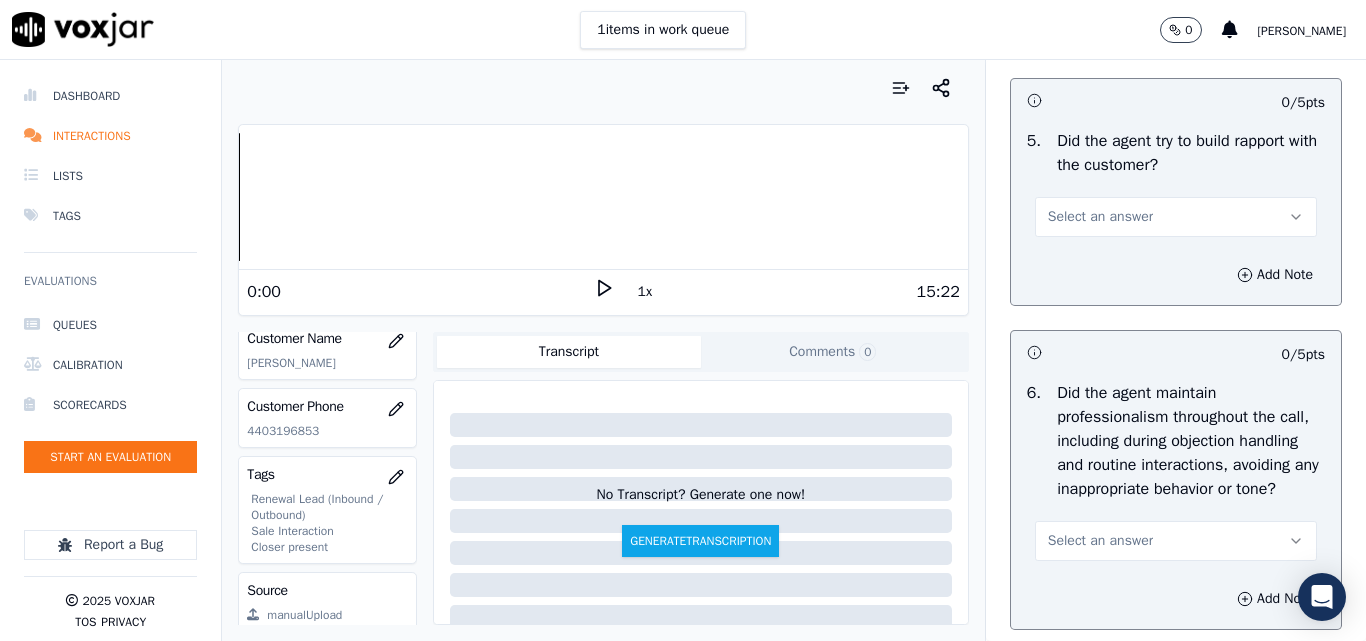 click on "Select an answer" at bounding box center (1100, 217) 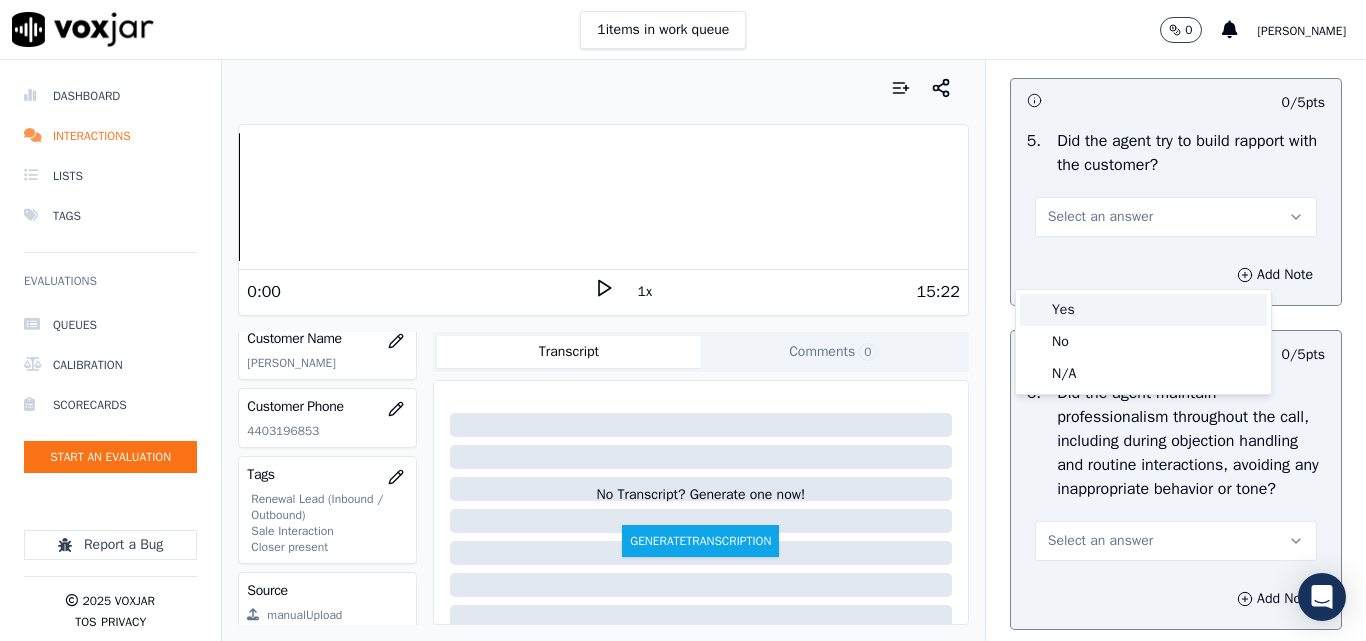 click on "Yes" at bounding box center (1143, 310) 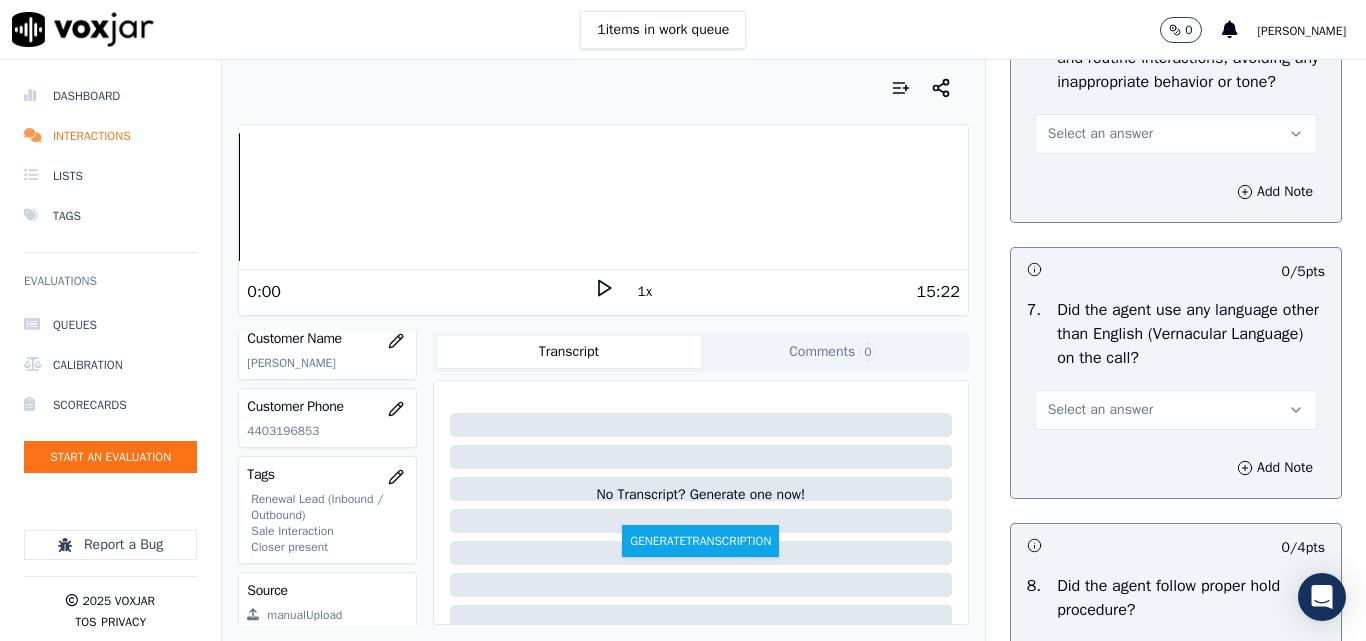 scroll, scrollTop: 2700, scrollLeft: 0, axis: vertical 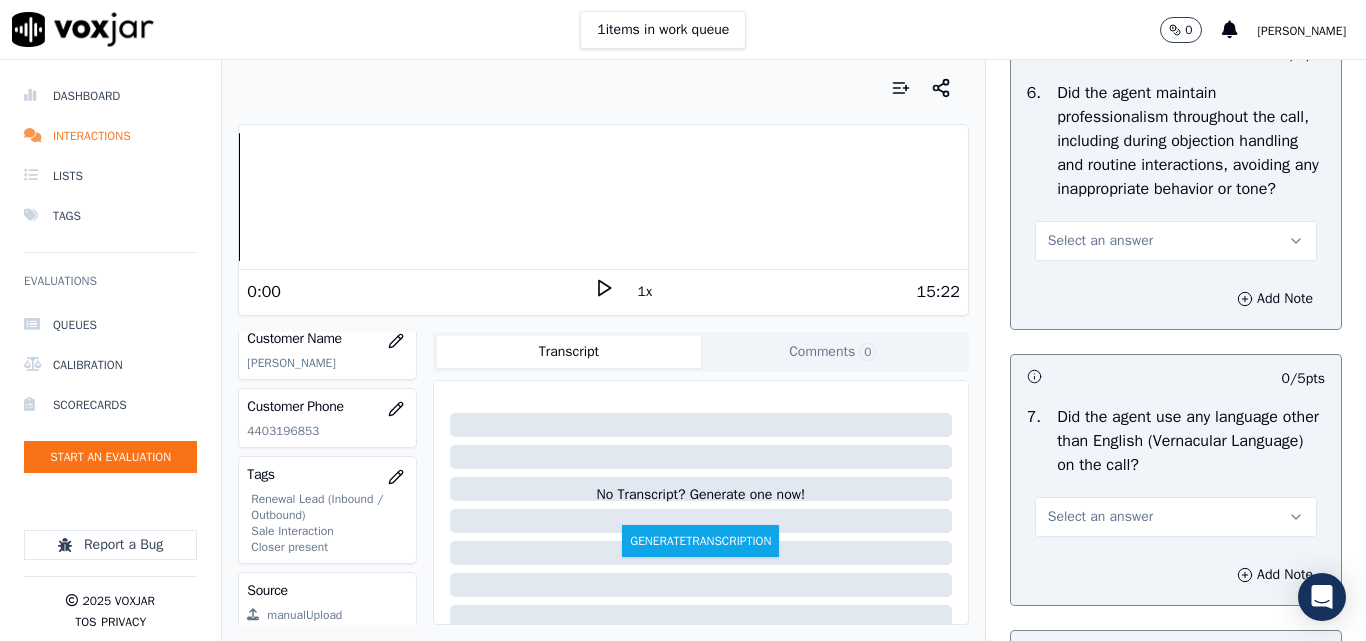 click on "Select an answer" at bounding box center [1100, 241] 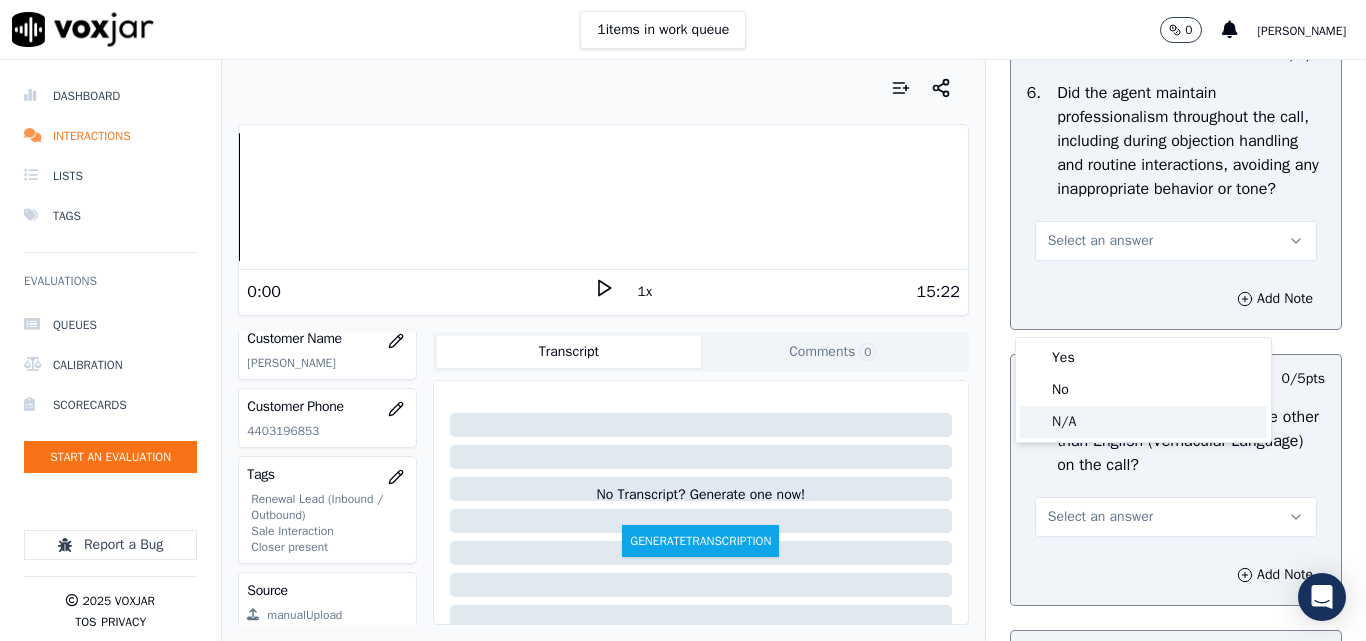 click on "N/A" 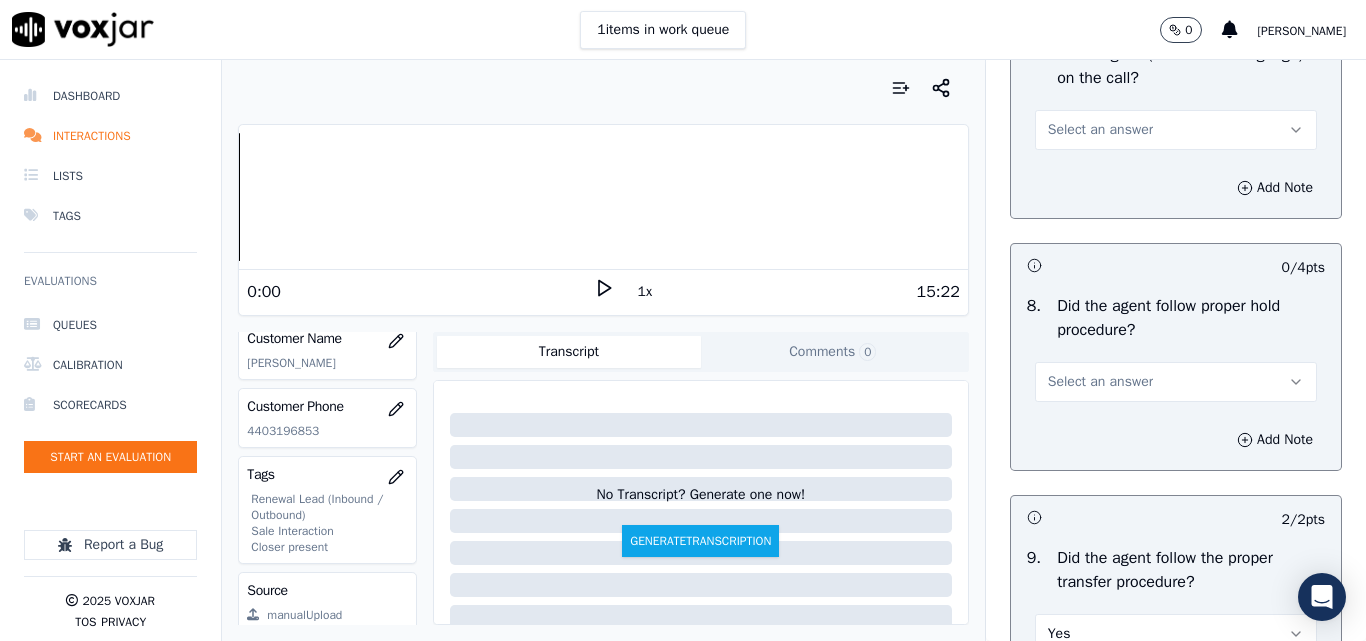 scroll, scrollTop: 3100, scrollLeft: 0, axis: vertical 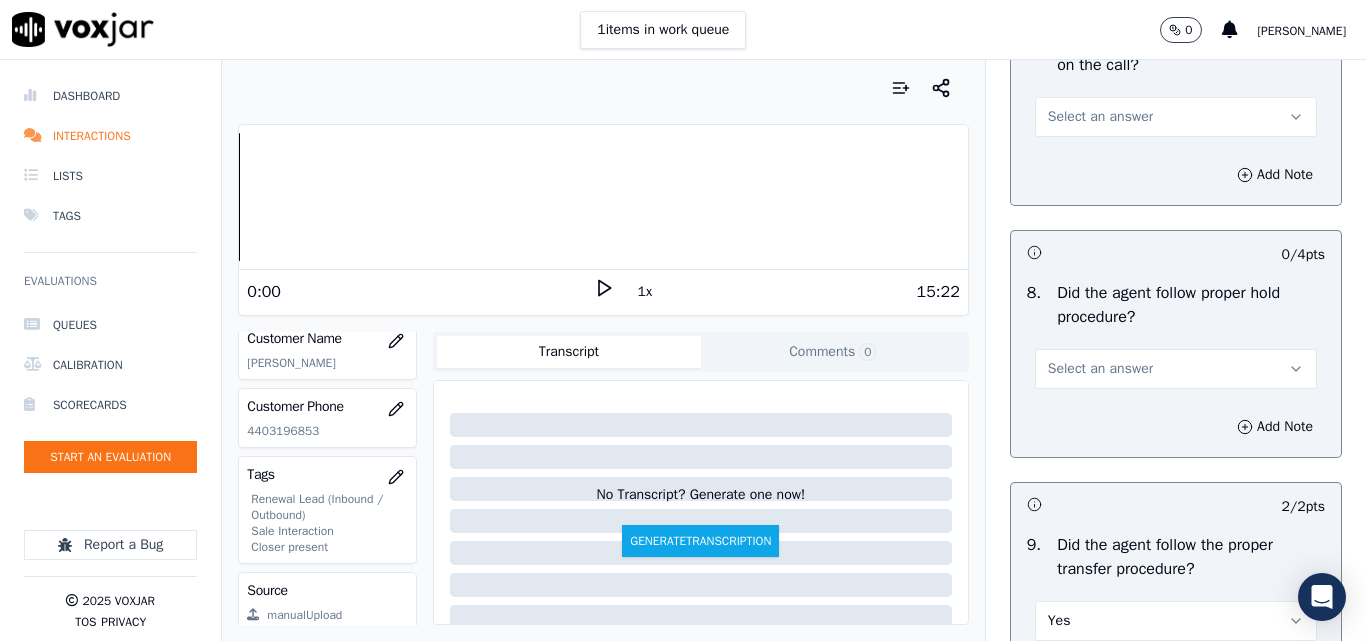 click on "Select an answer" at bounding box center (1100, 117) 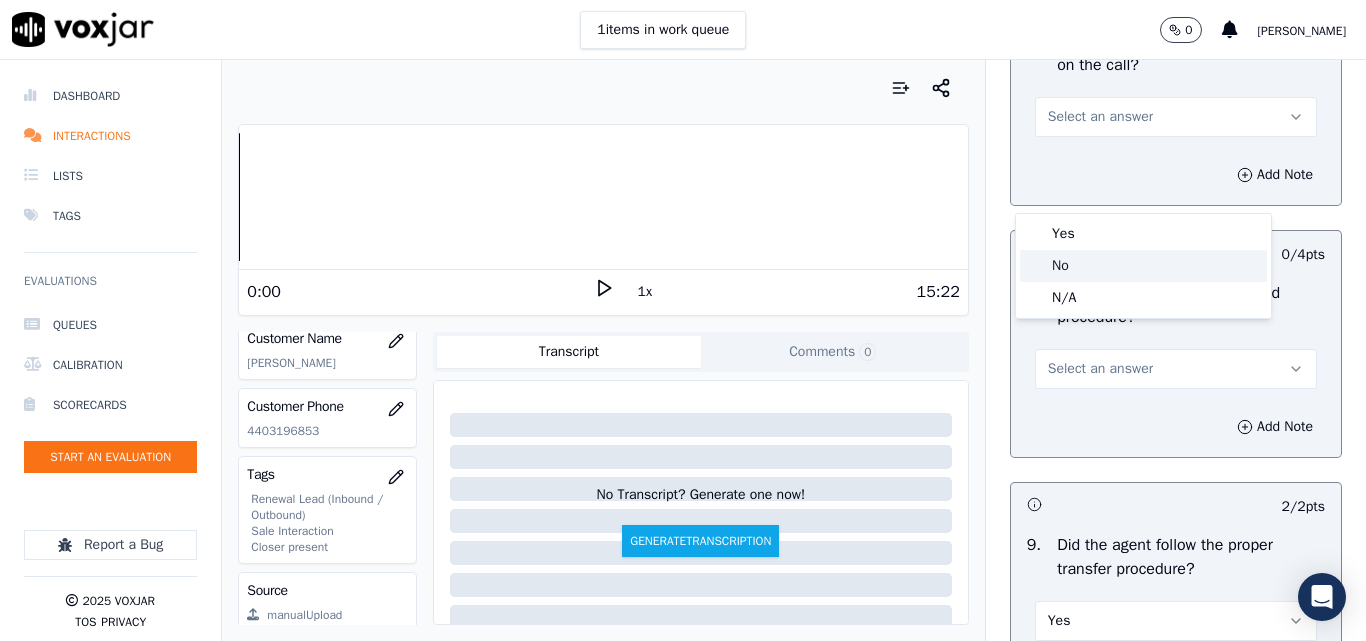 click on "No" 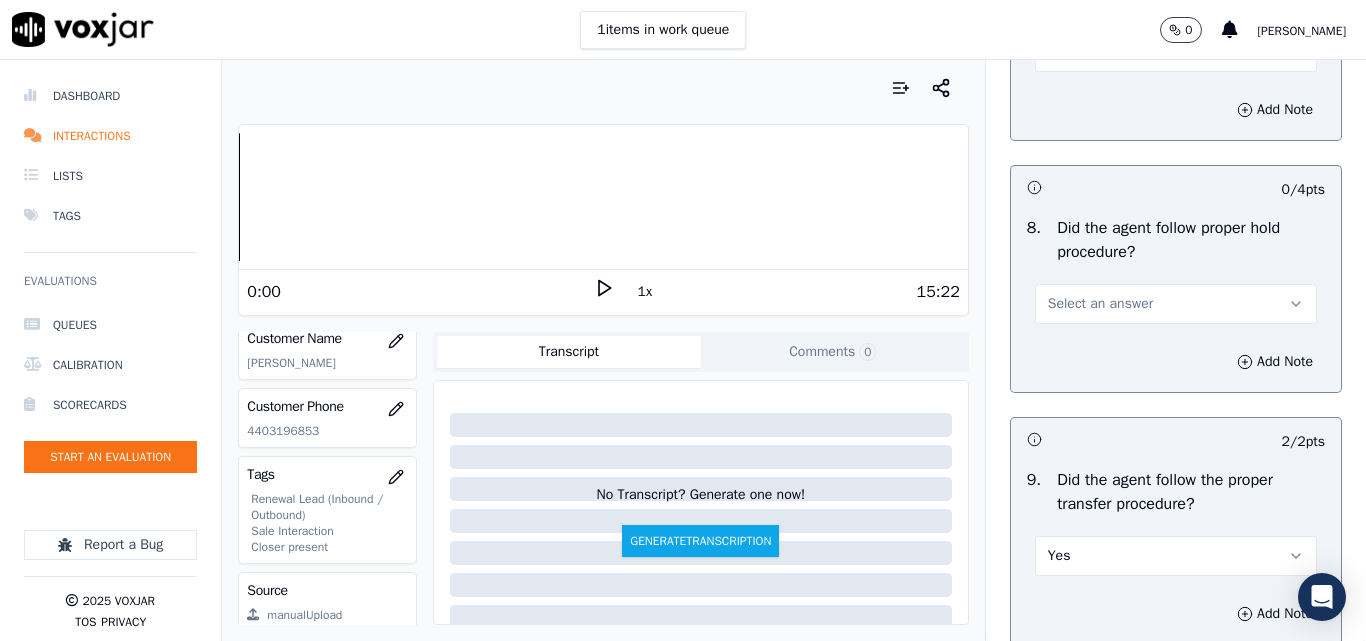 scroll, scrollTop: 3200, scrollLeft: 0, axis: vertical 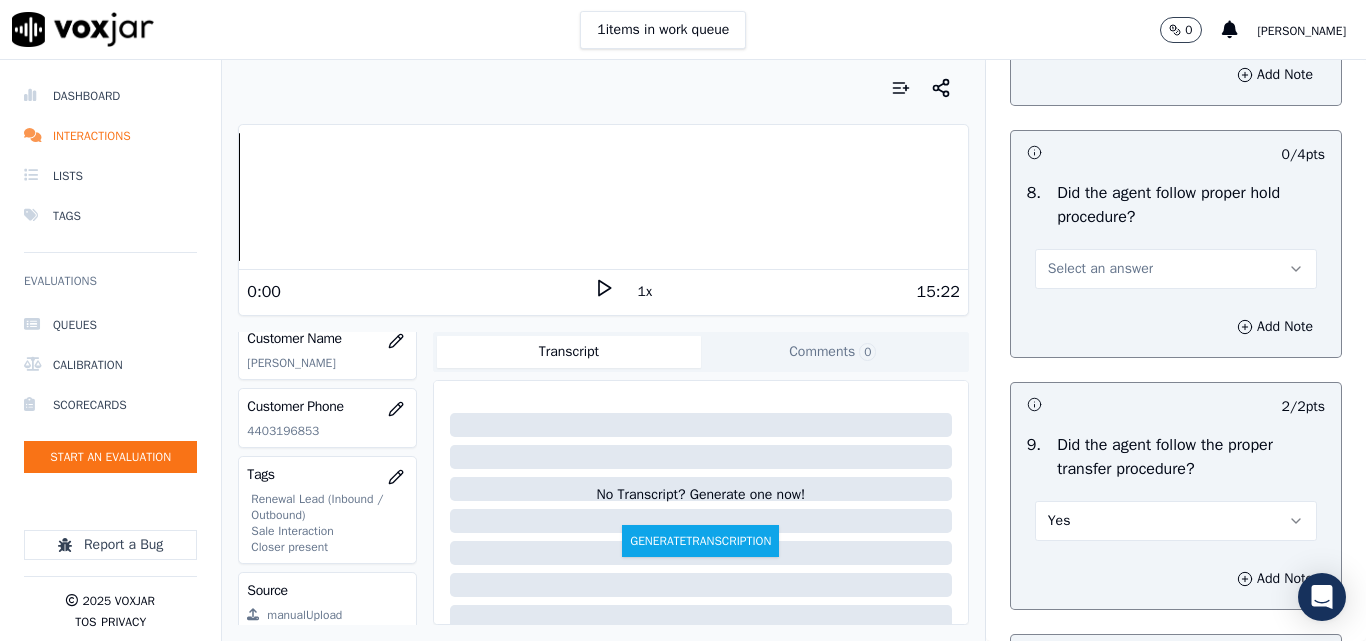 click on "Select an answer" at bounding box center [1100, 269] 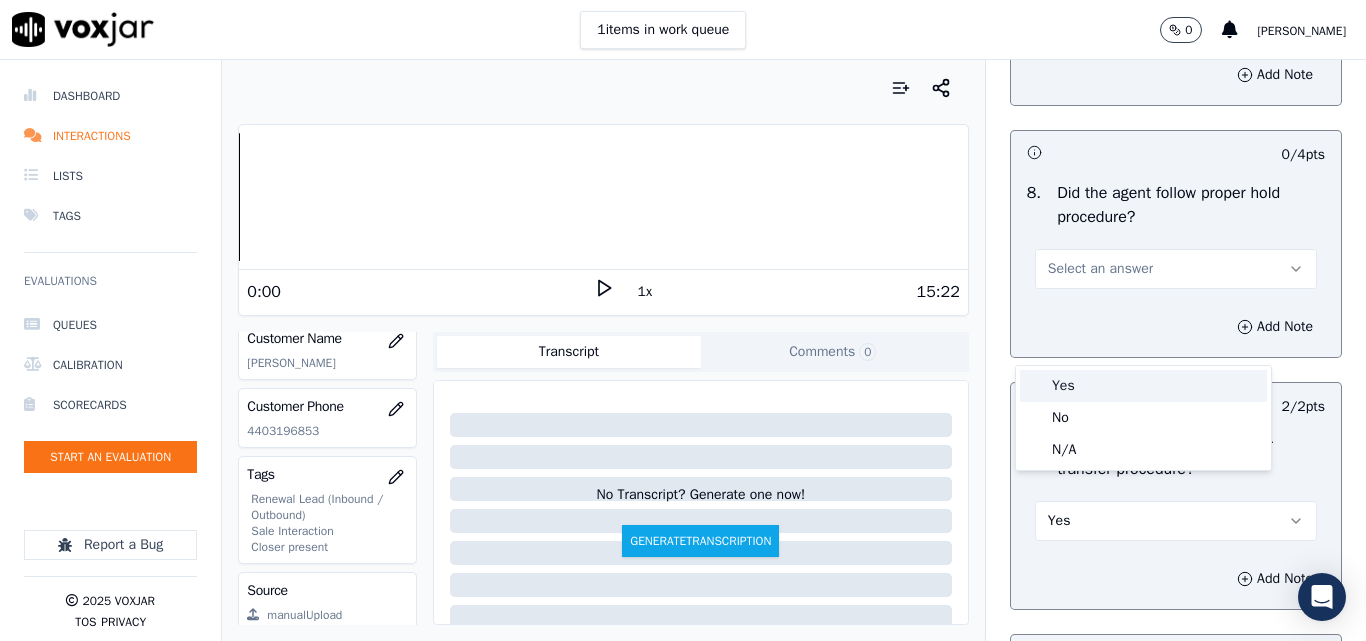 click on "Yes" at bounding box center [1143, 386] 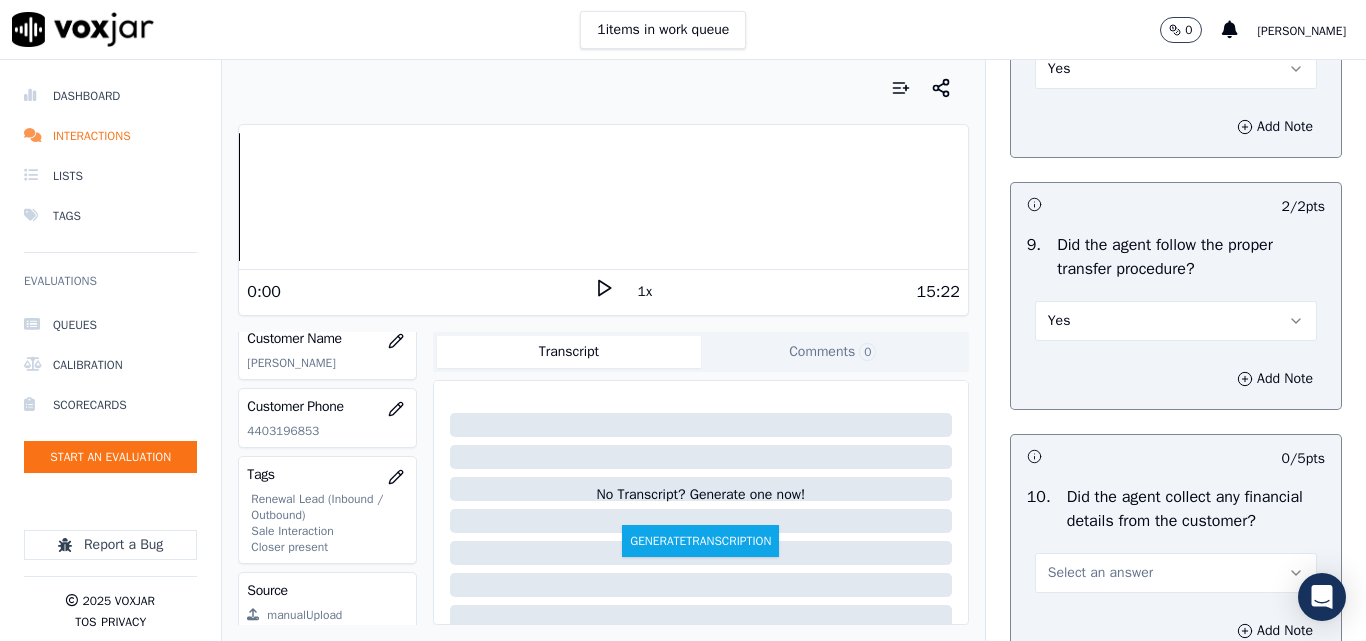 scroll, scrollTop: 3500, scrollLeft: 0, axis: vertical 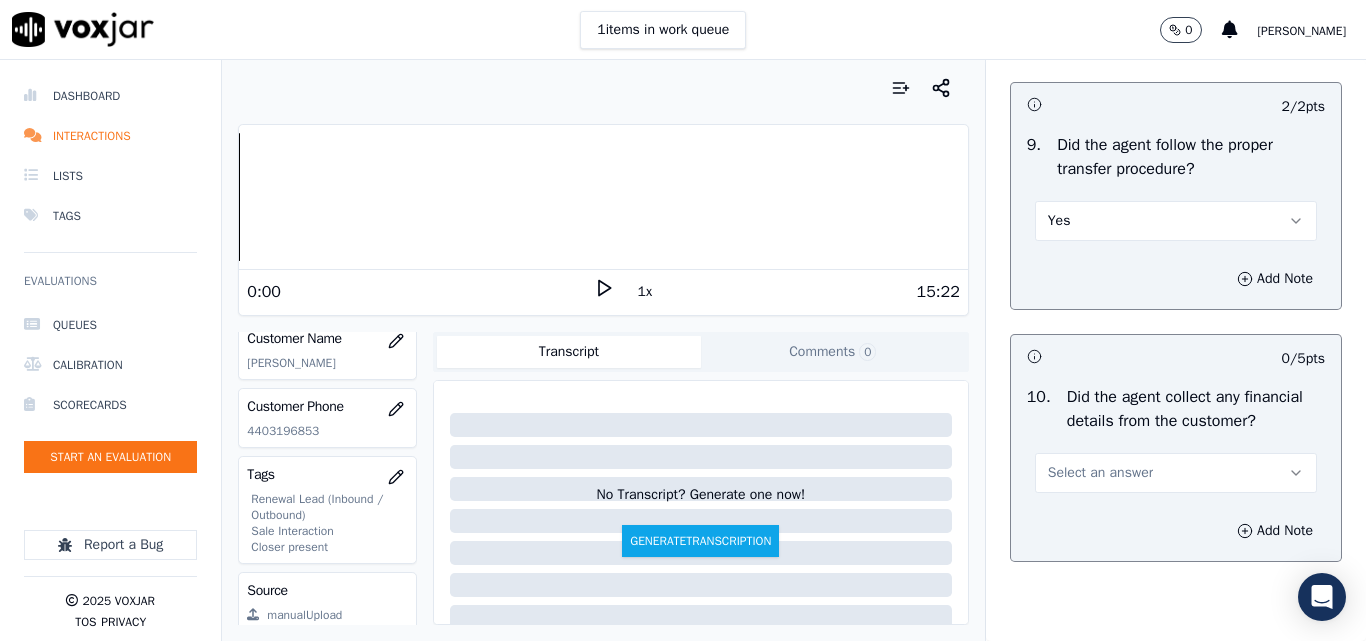click on "Yes" at bounding box center (1176, 221) 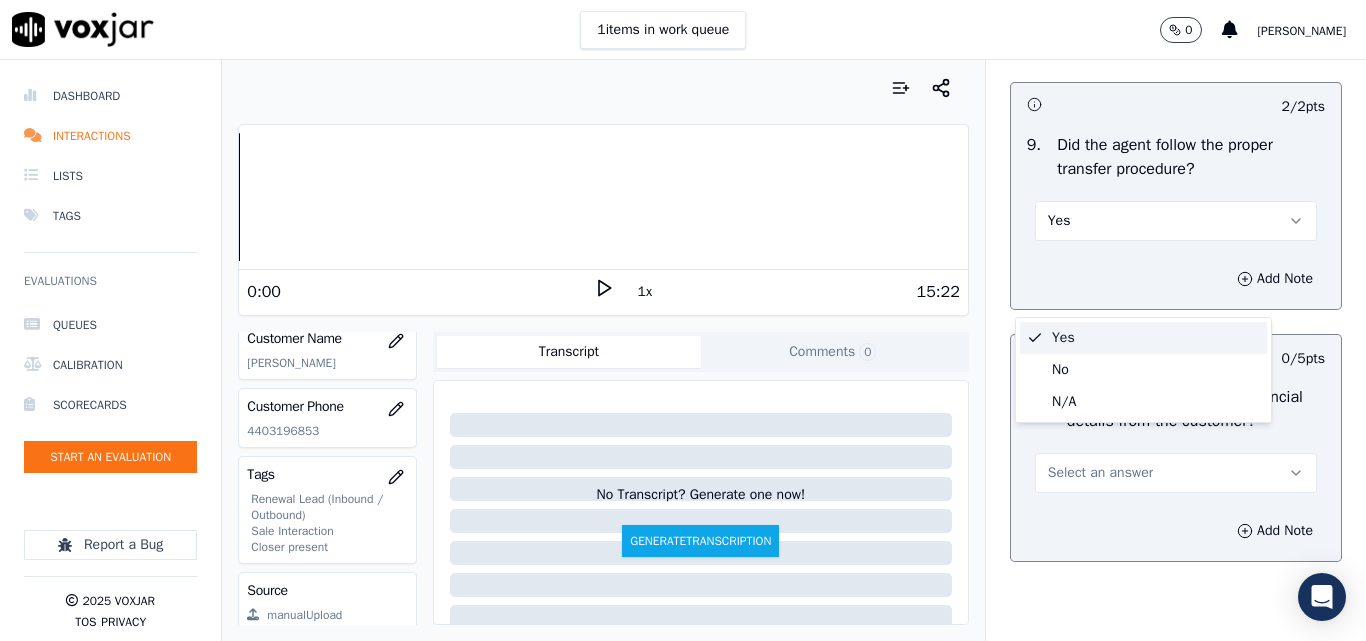 click on "Yes" at bounding box center (1143, 338) 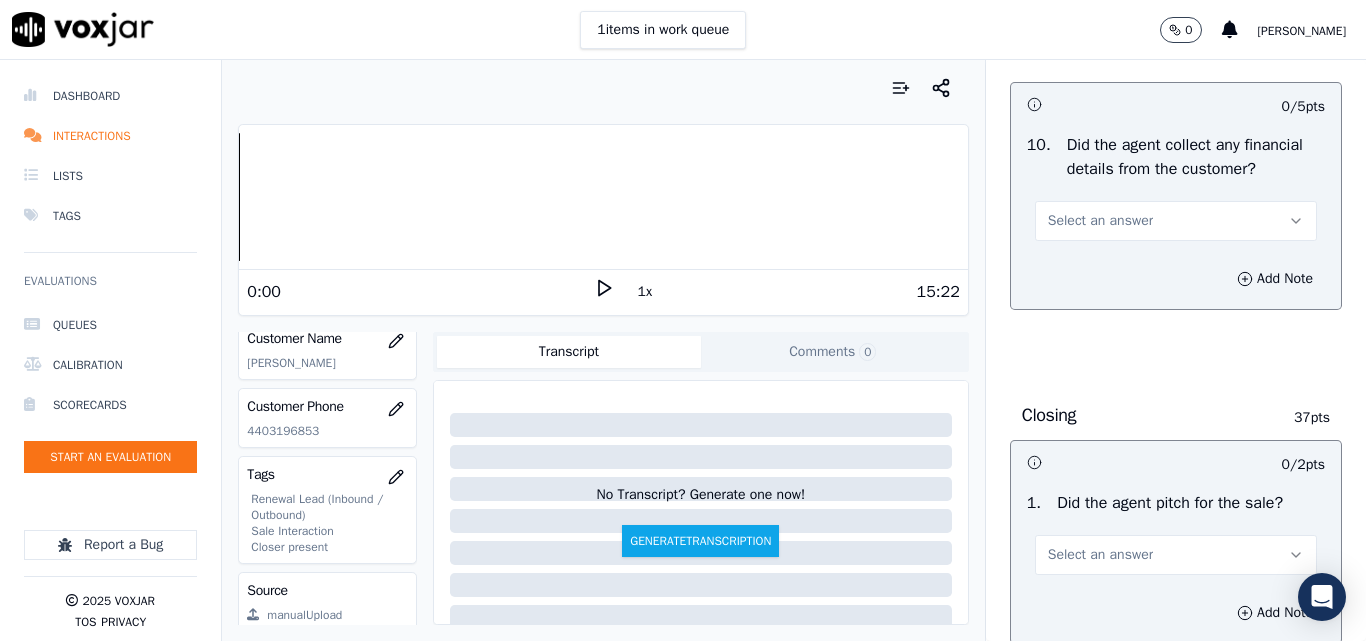 scroll, scrollTop: 3800, scrollLeft: 0, axis: vertical 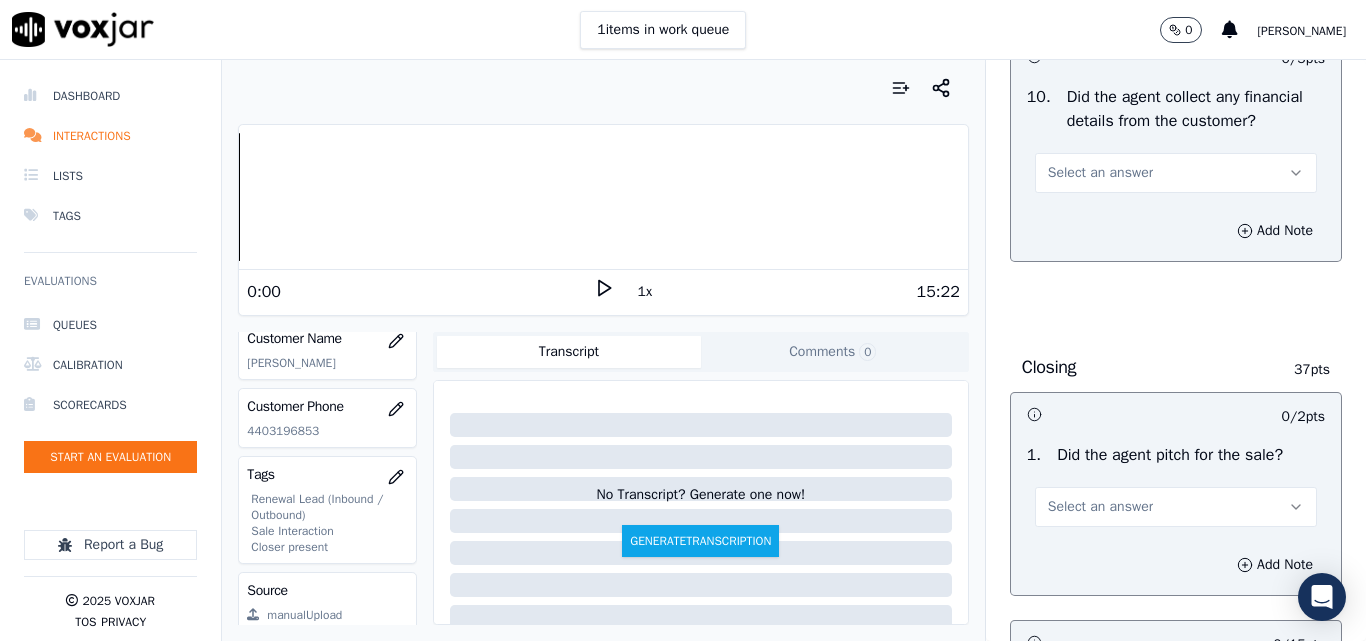 click on "Select an answer" at bounding box center (1100, 173) 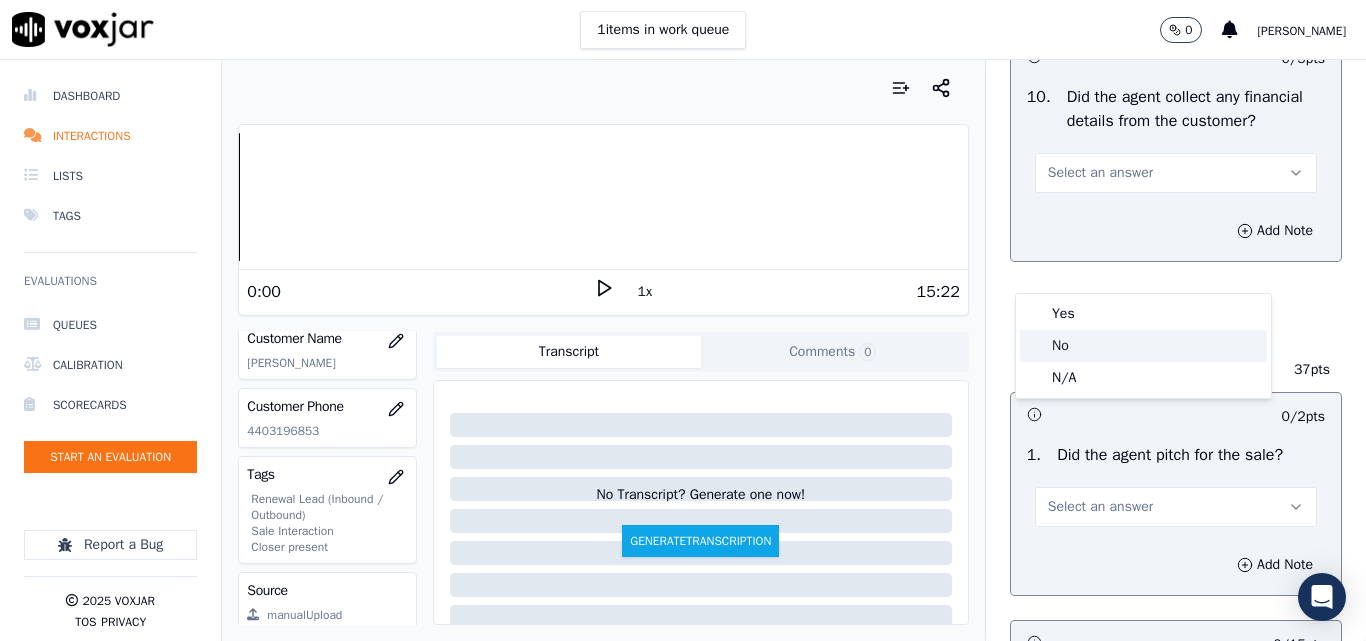 click on "No" 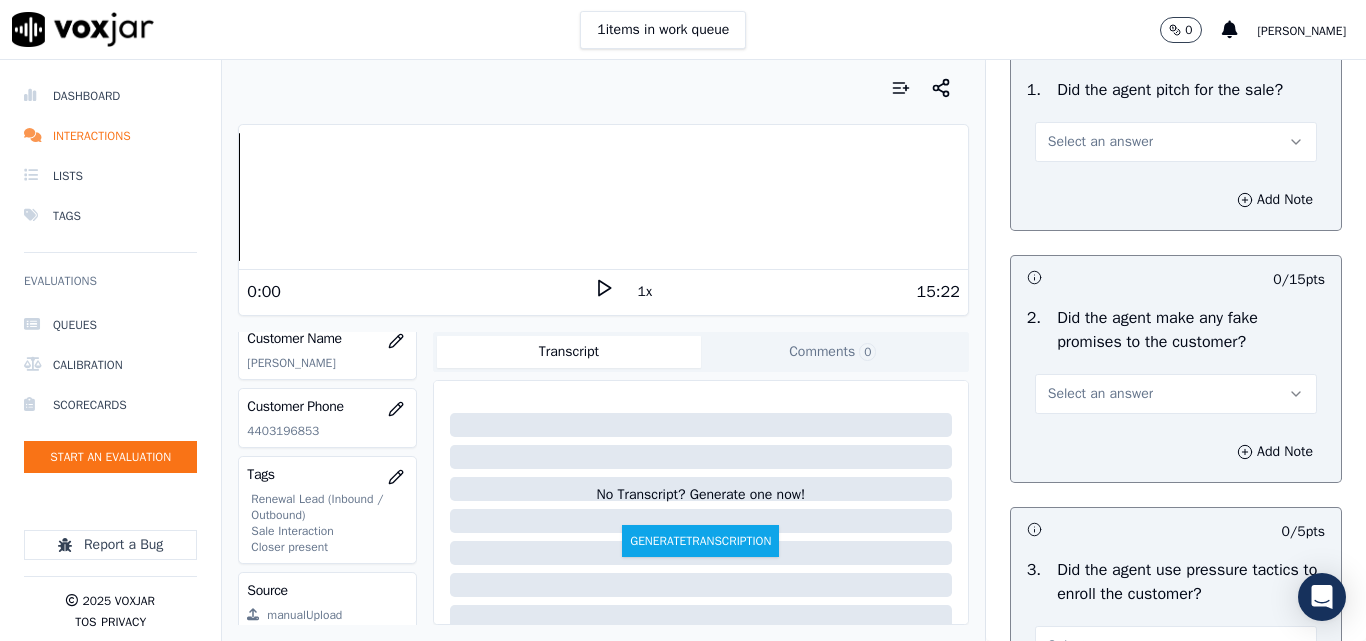 scroll, scrollTop: 4200, scrollLeft: 0, axis: vertical 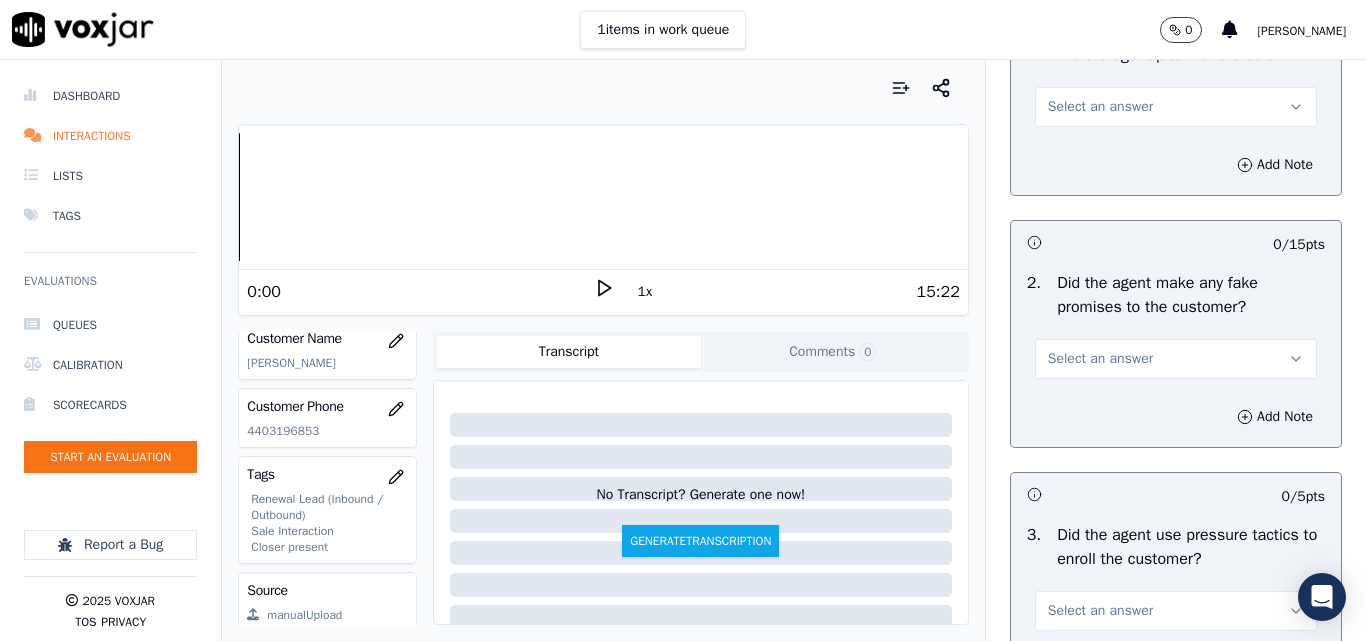 click on "Select an answer" at bounding box center (1100, 107) 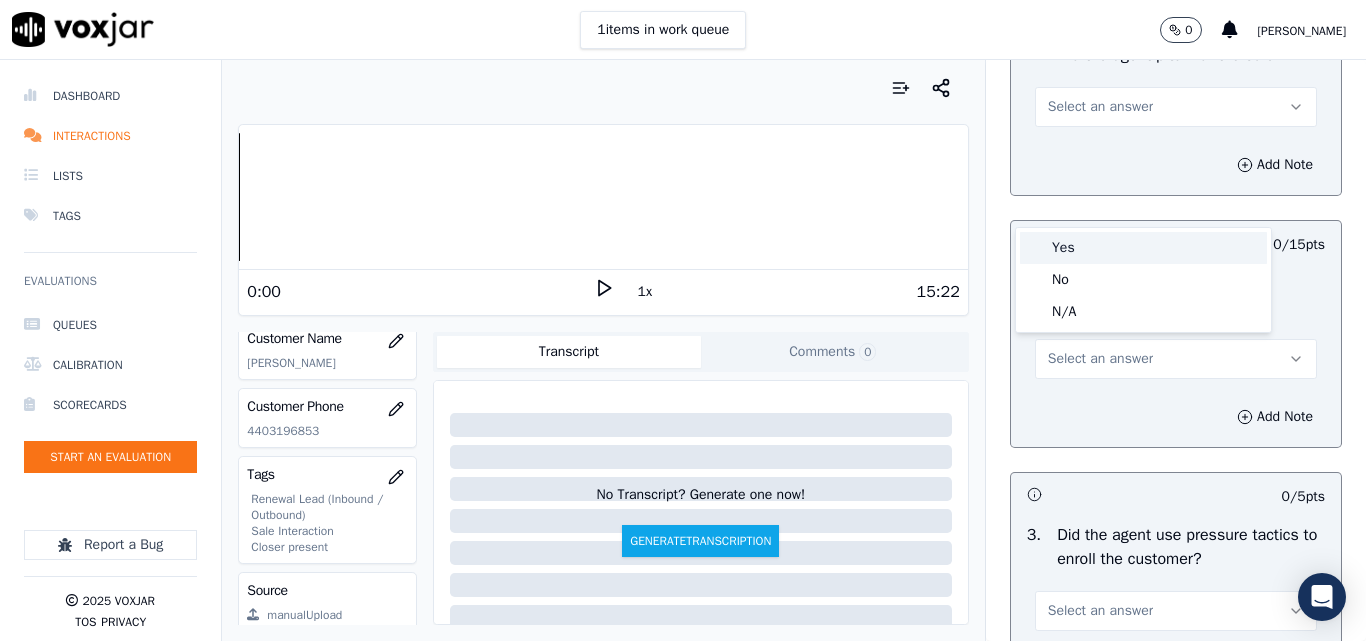 click on "Yes" at bounding box center (1143, 248) 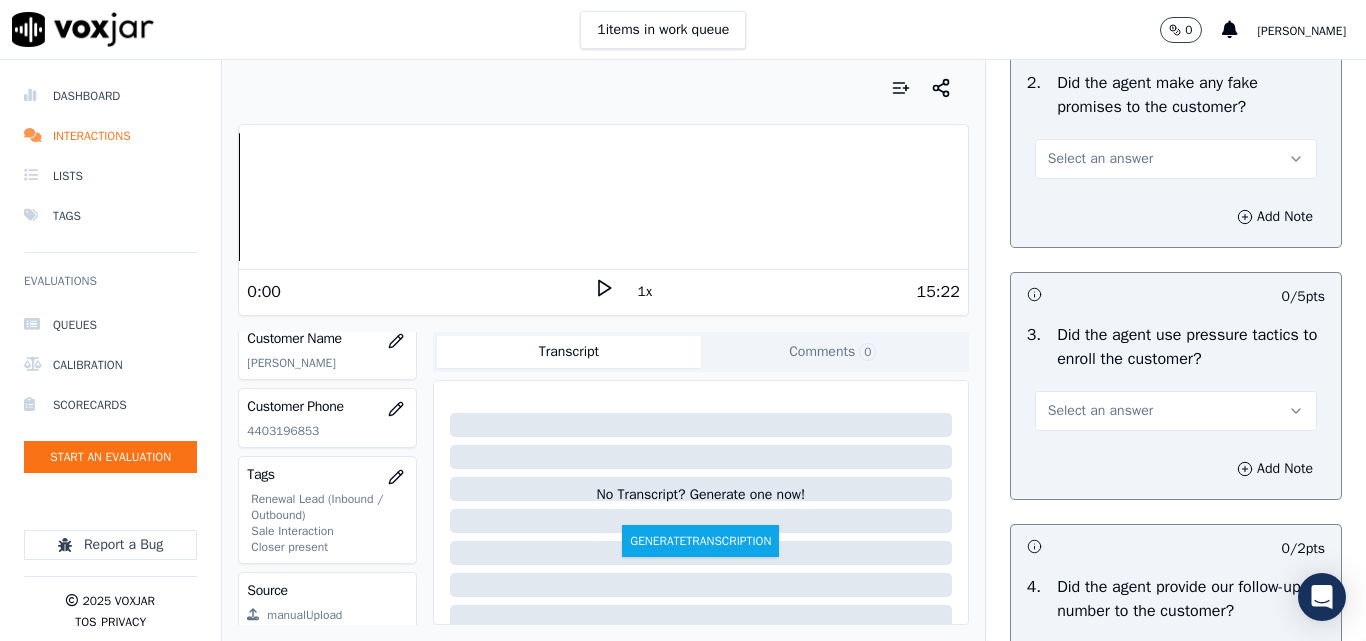 scroll, scrollTop: 4500, scrollLeft: 0, axis: vertical 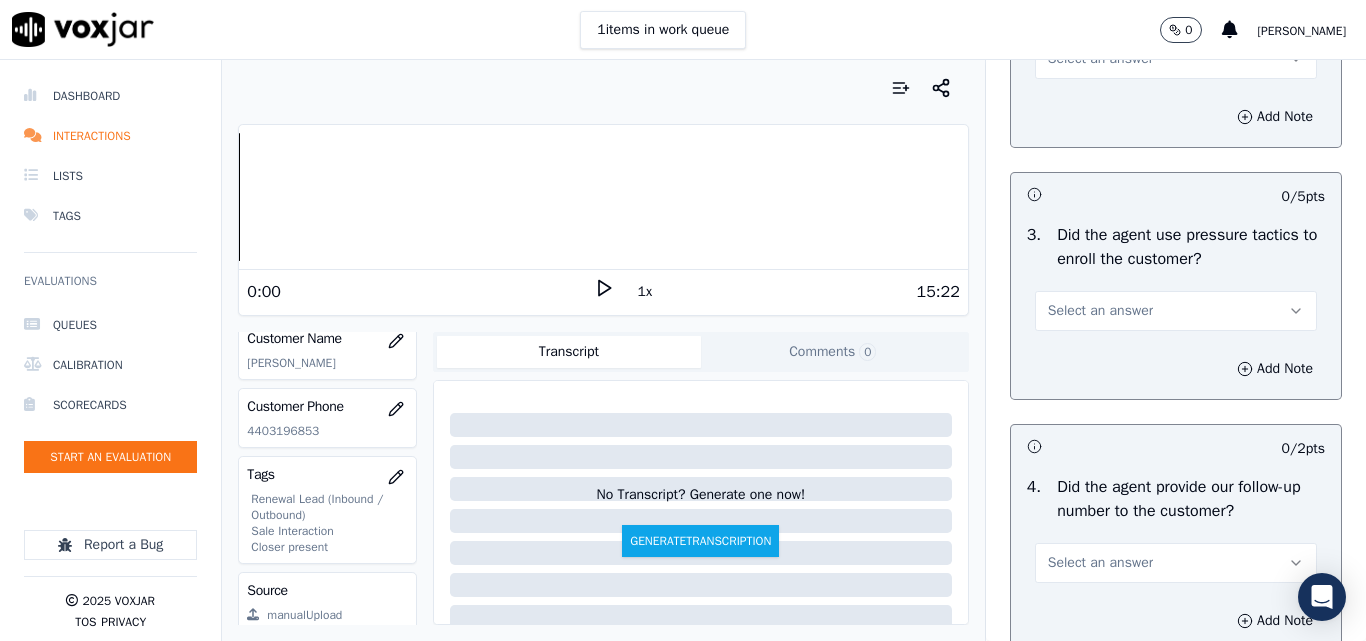 drag, startPoint x: 1059, startPoint y: 155, endPoint x: 1059, endPoint y: 169, distance: 14 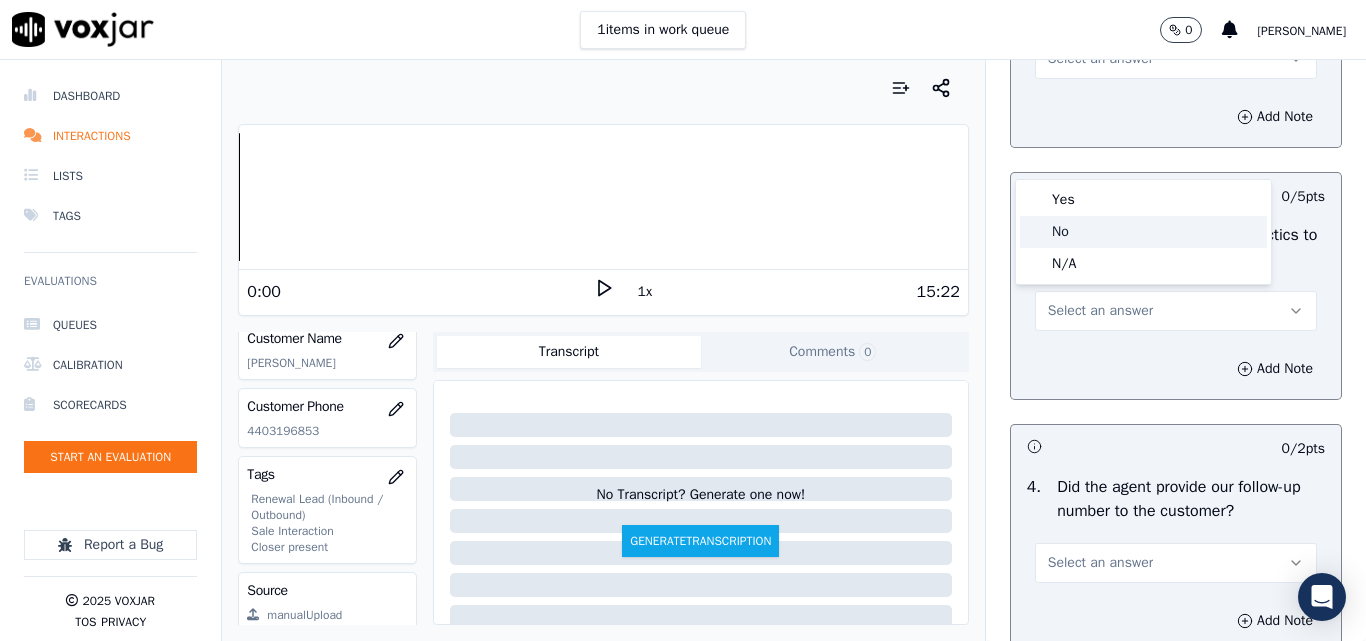 drag, startPoint x: 1064, startPoint y: 233, endPoint x: 1074, endPoint y: 237, distance: 10.770329 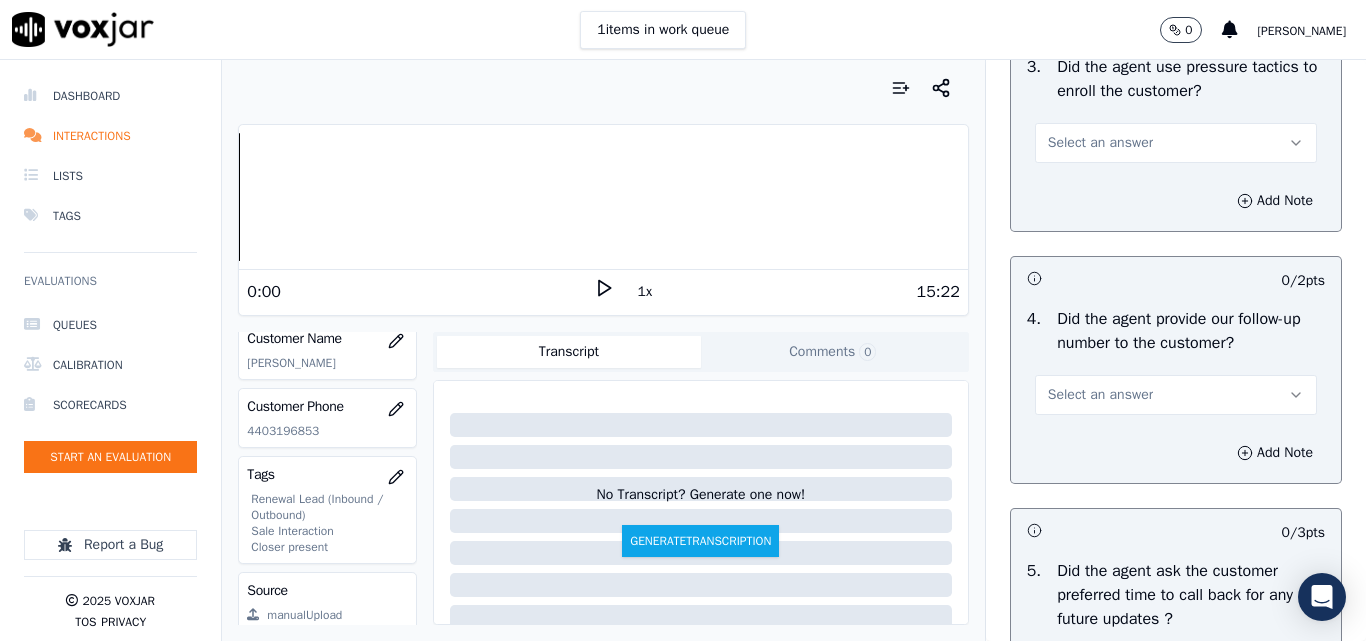 scroll, scrollTop: 4700, scrollLeft: 0, axis: vertical 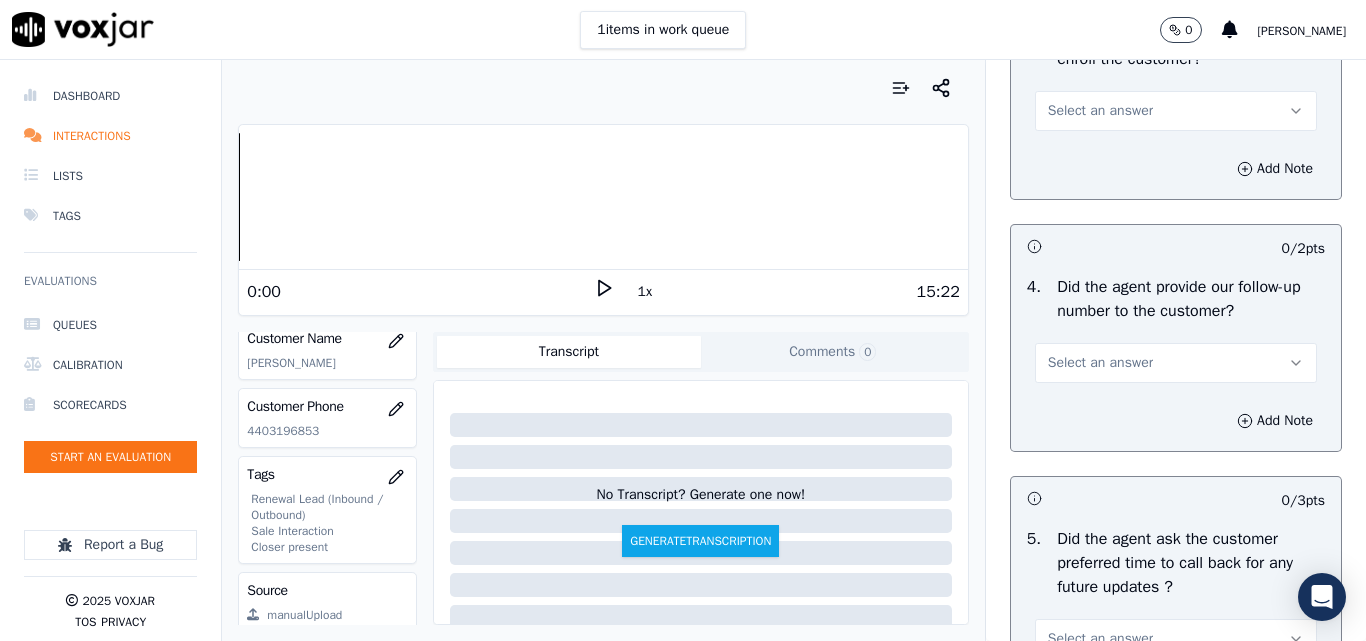 click on "Select an answer" at bounding box center (1100, 111) 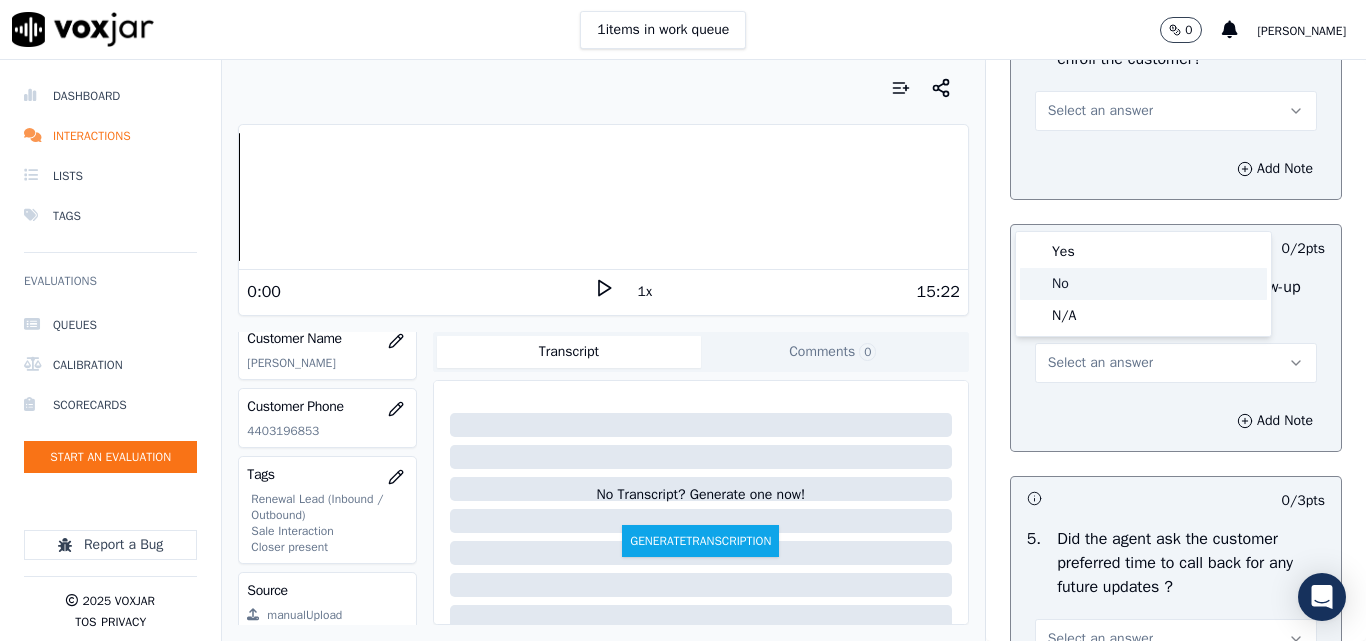 click on "No" 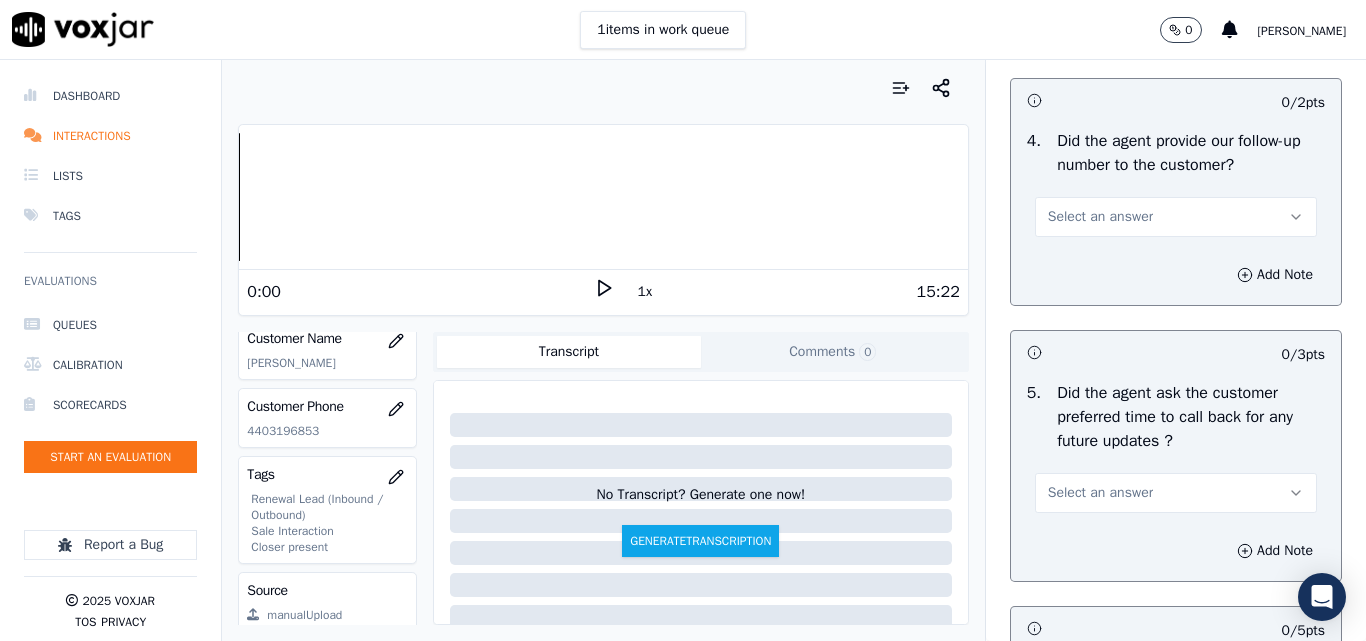 scroll, scrollTop: 5000, scrollLeft: 0, axis: vertical 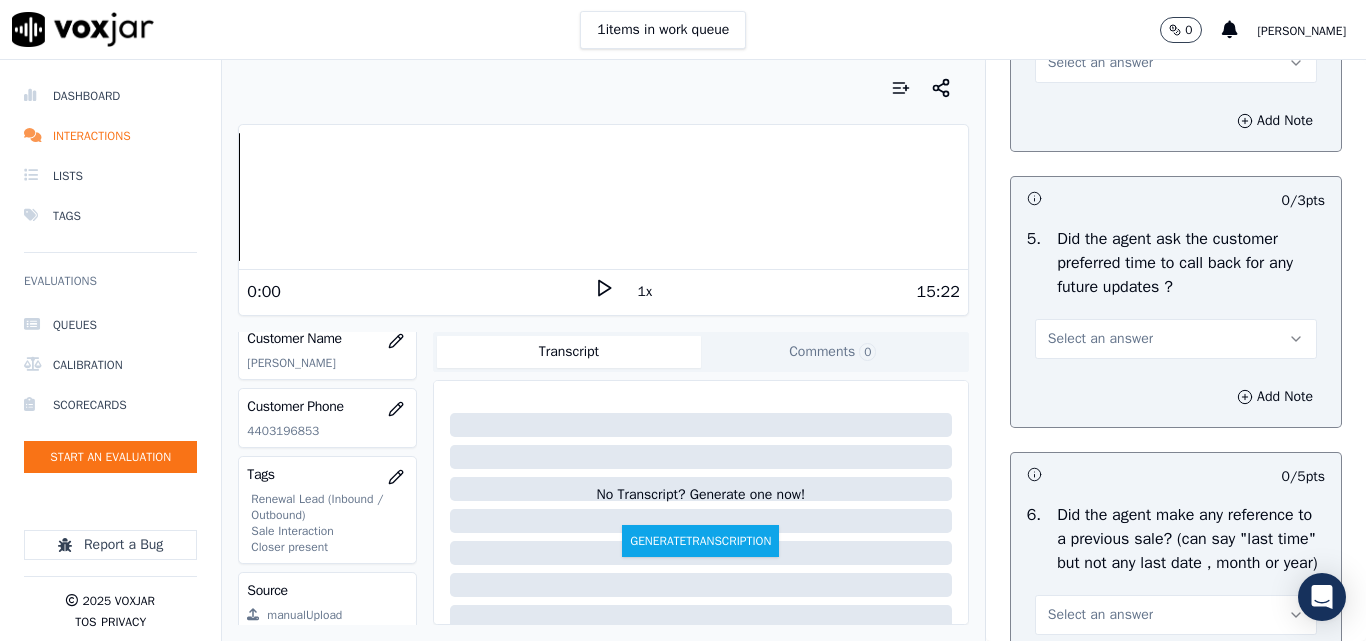 click on "Select an answer" at bounding box center (1100, 63) 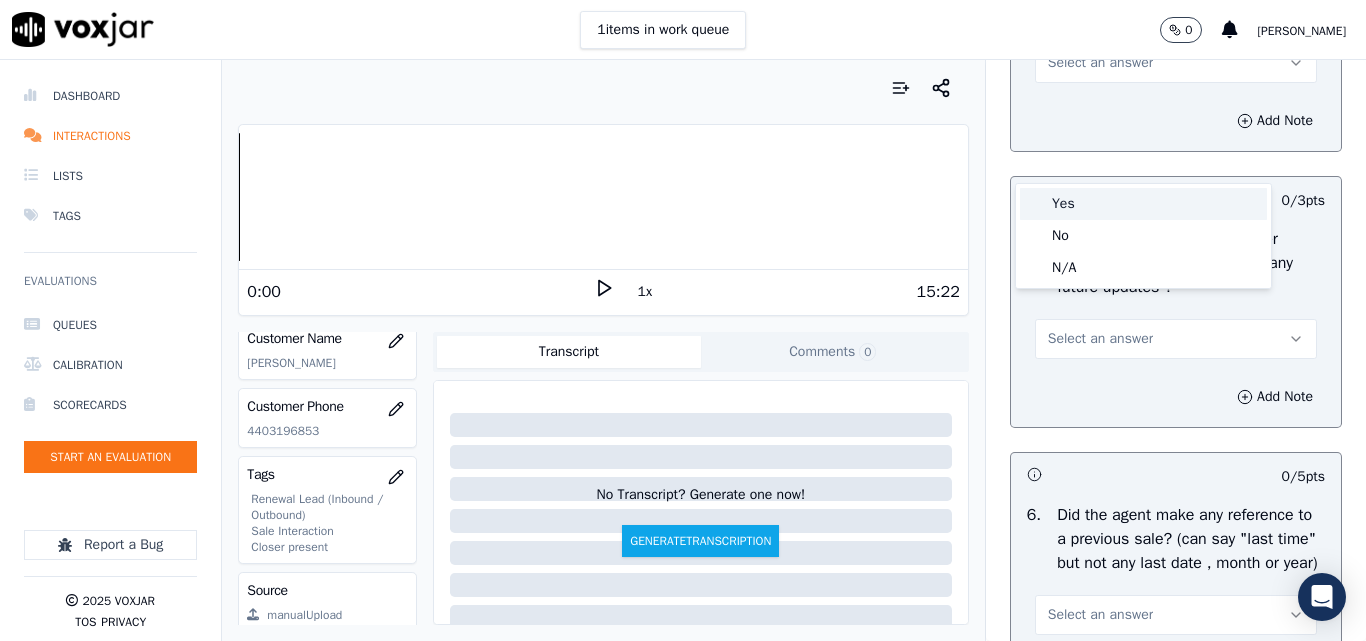 click on "Yes" at bounding box center [1143, 204] 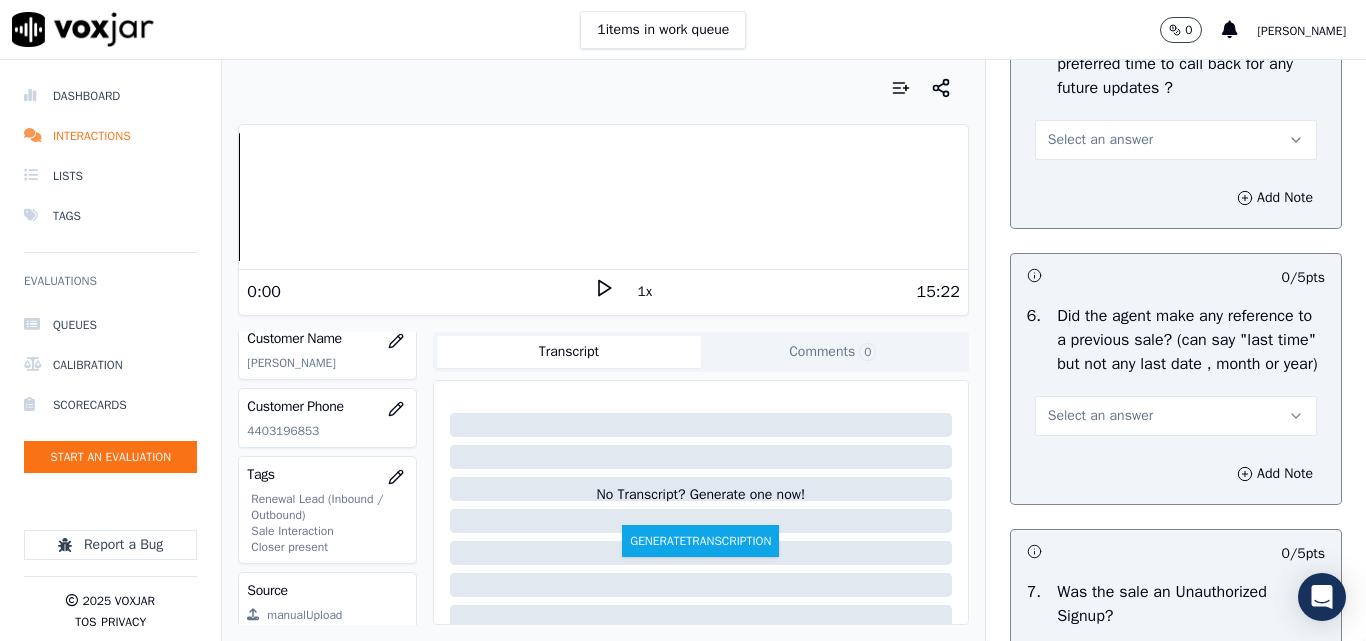 scroll, scrollTop: 5200, scrollLeft: 0, axis: vertical 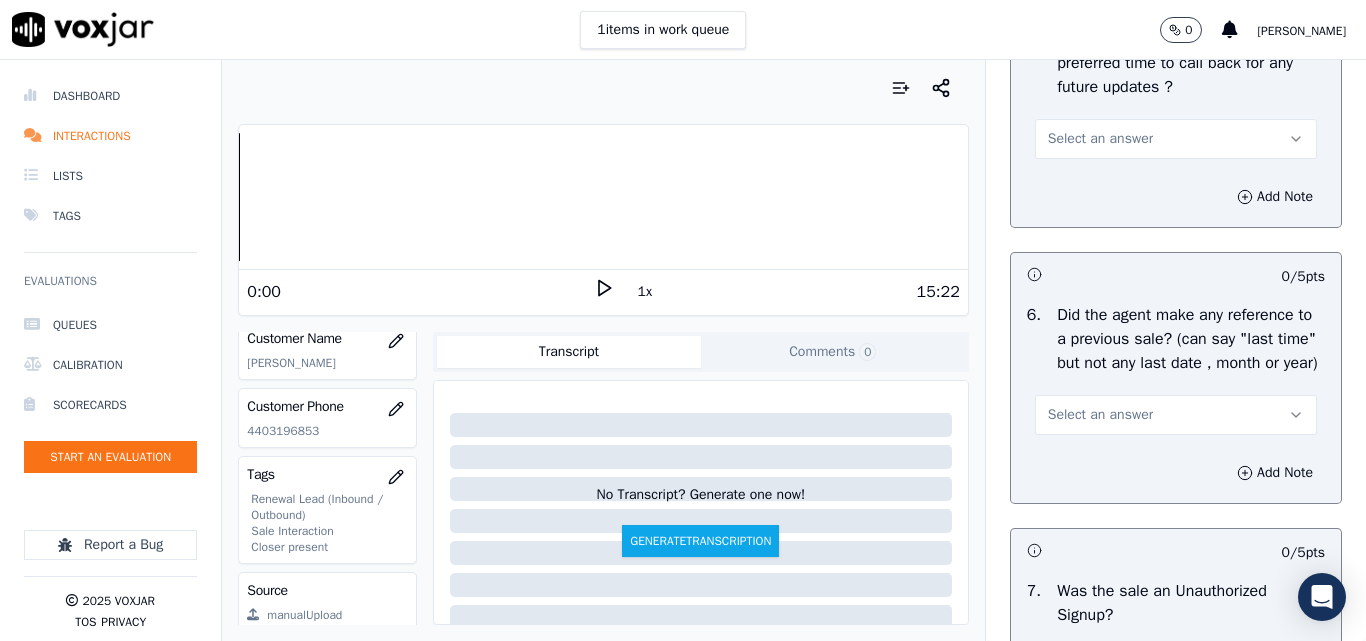 click on "Select an answer" at bounding box center (1100, 139) 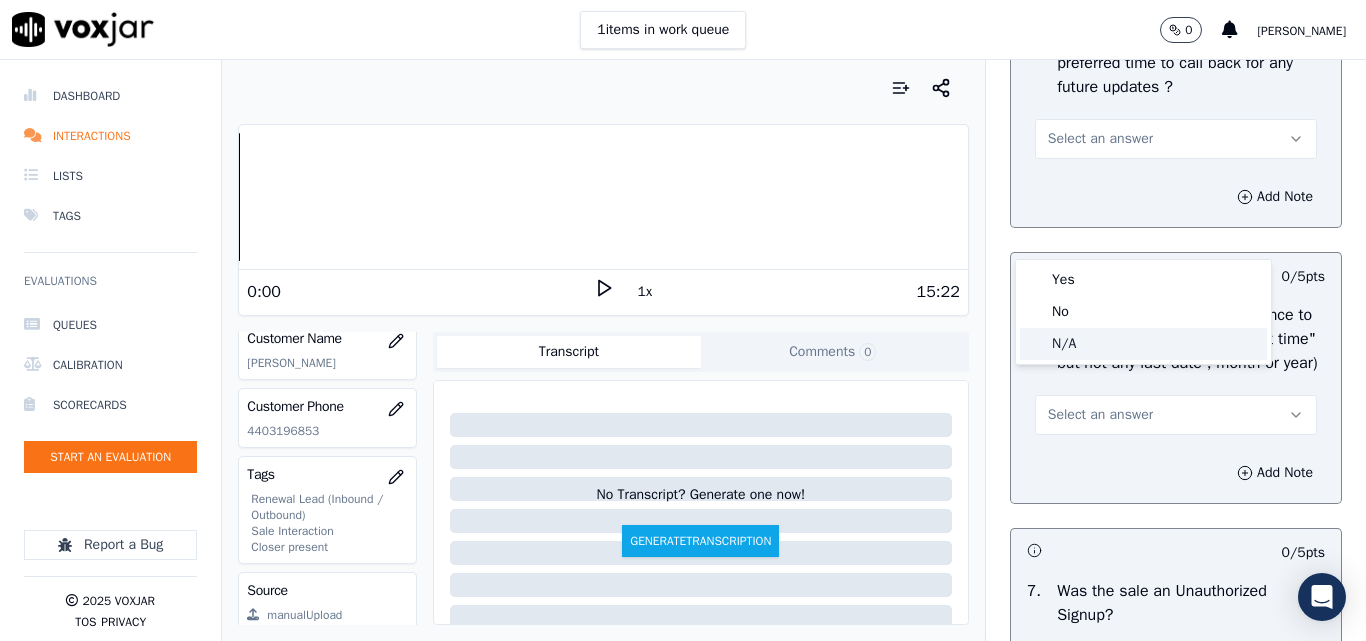 click on "N/A" 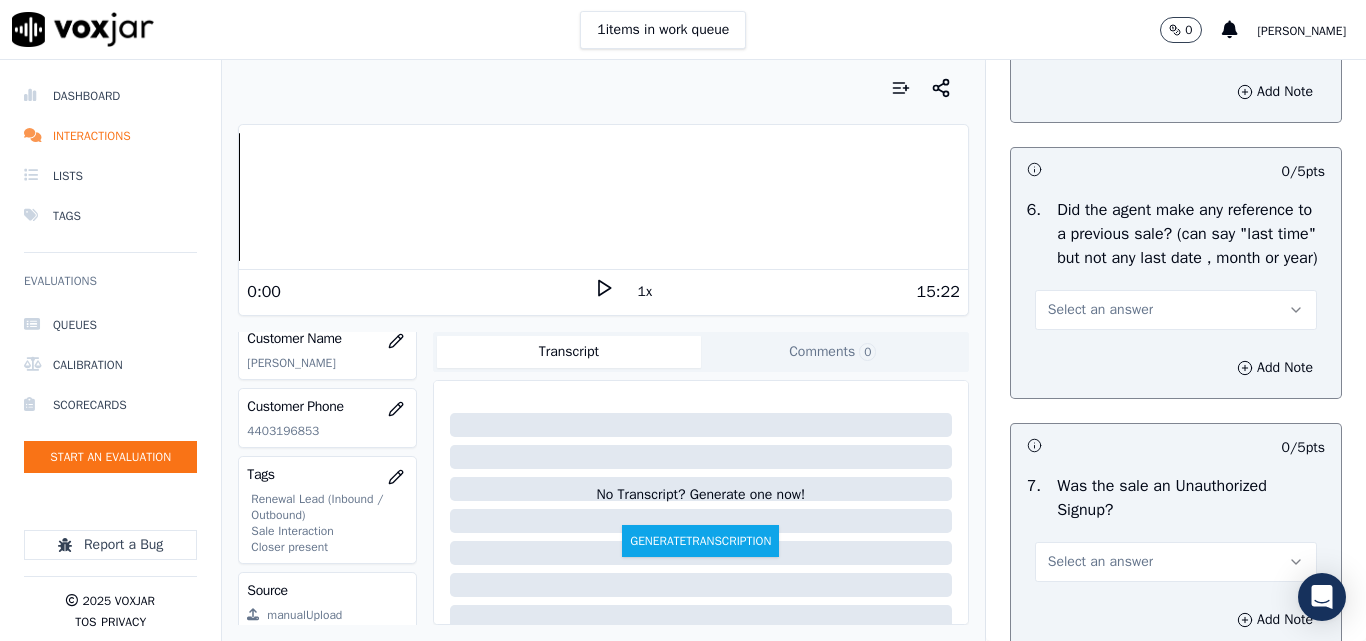 scroll, scrollTop: 5400, scrollLeft: 0, axis: vertical 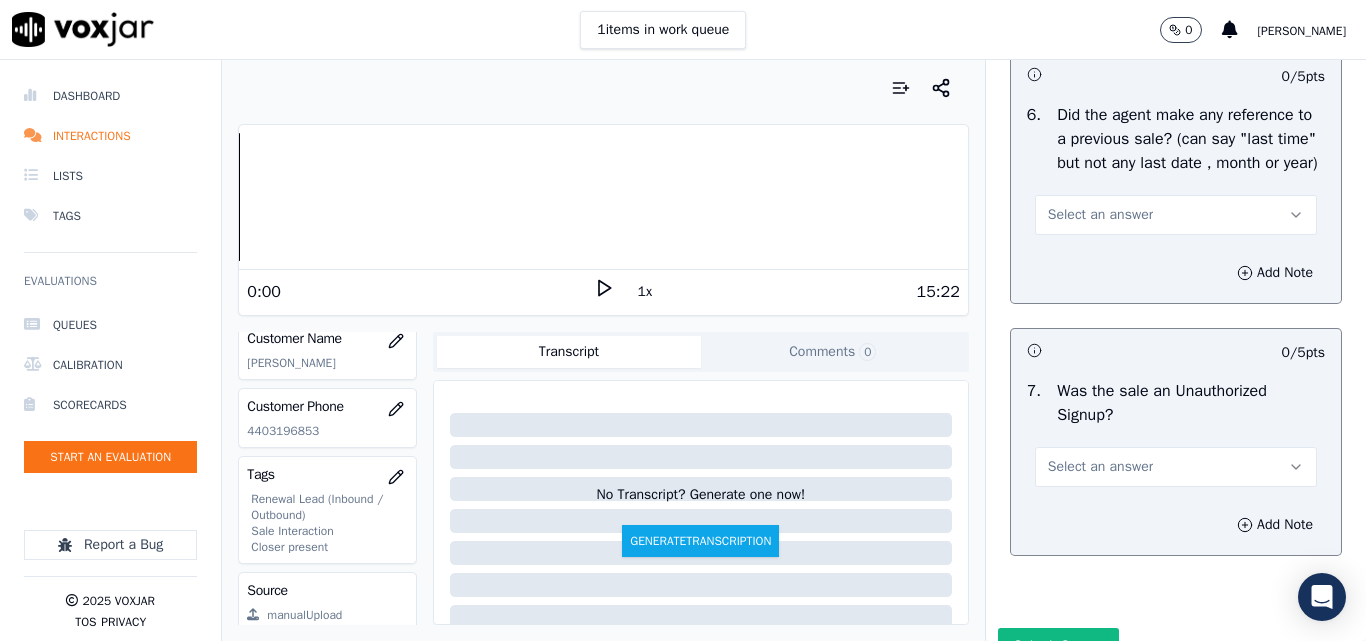 click on "Select an answer" at bounding box center (1100, 215) 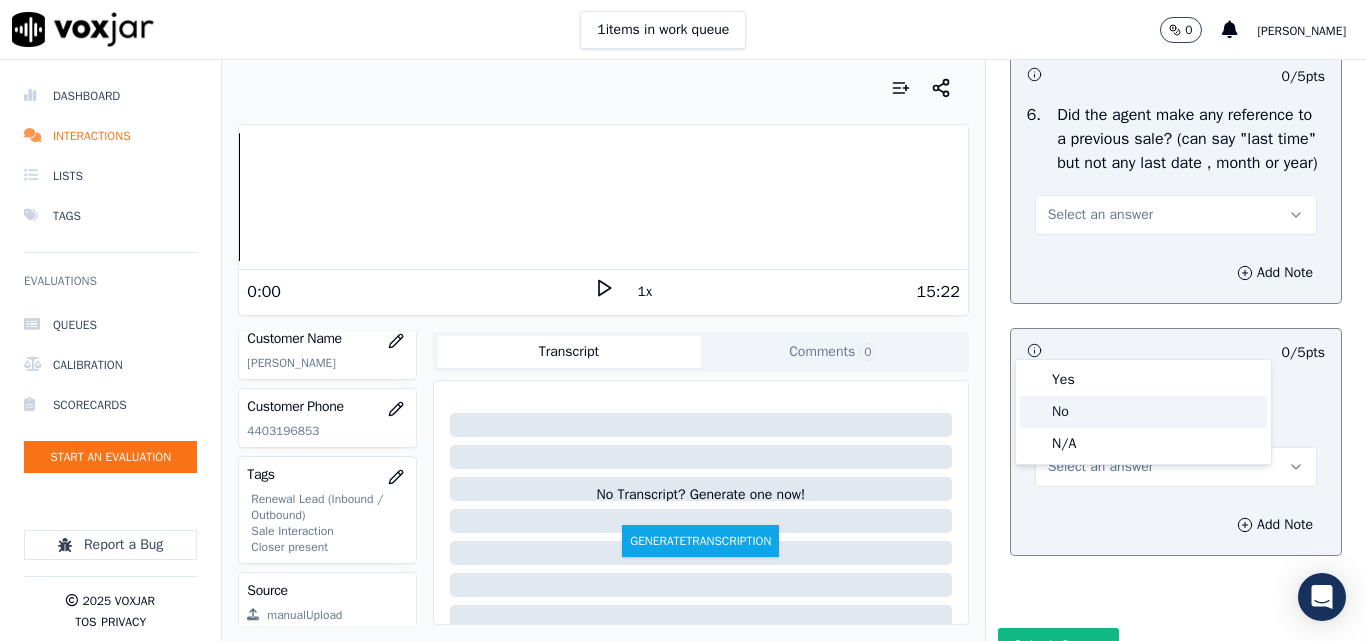 click on "No" 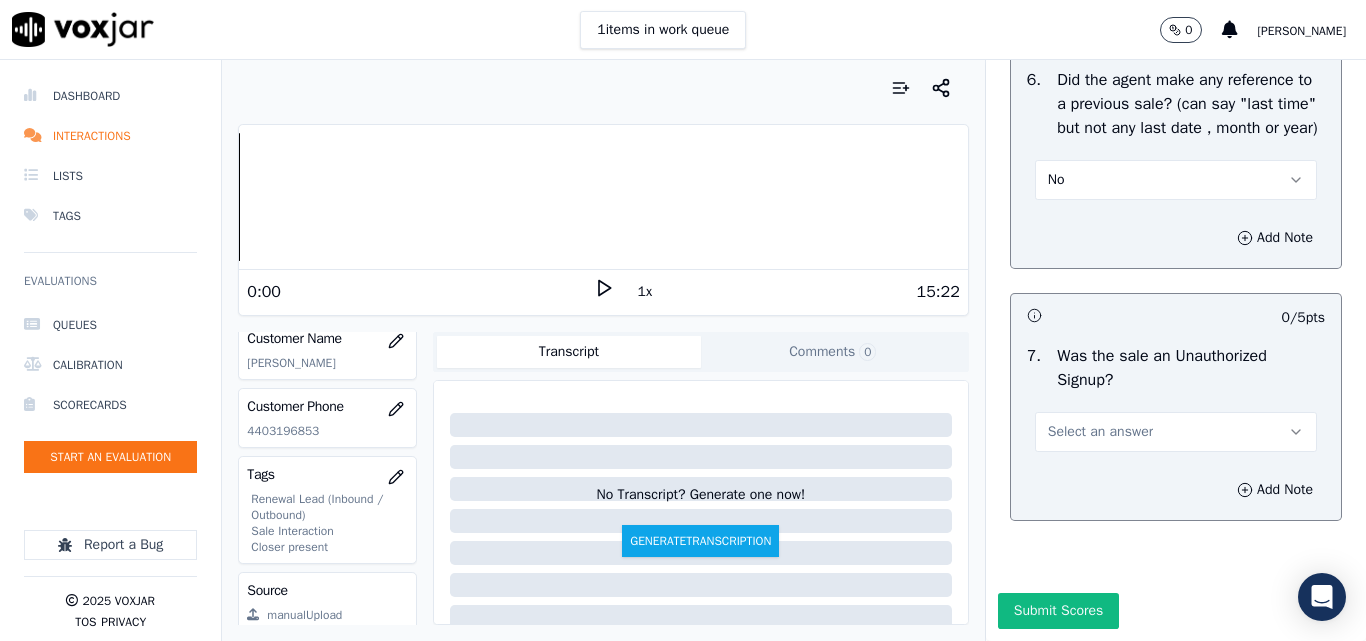 scroll, scrollTop: 5600, scrollLeft: 0, axis: vertical 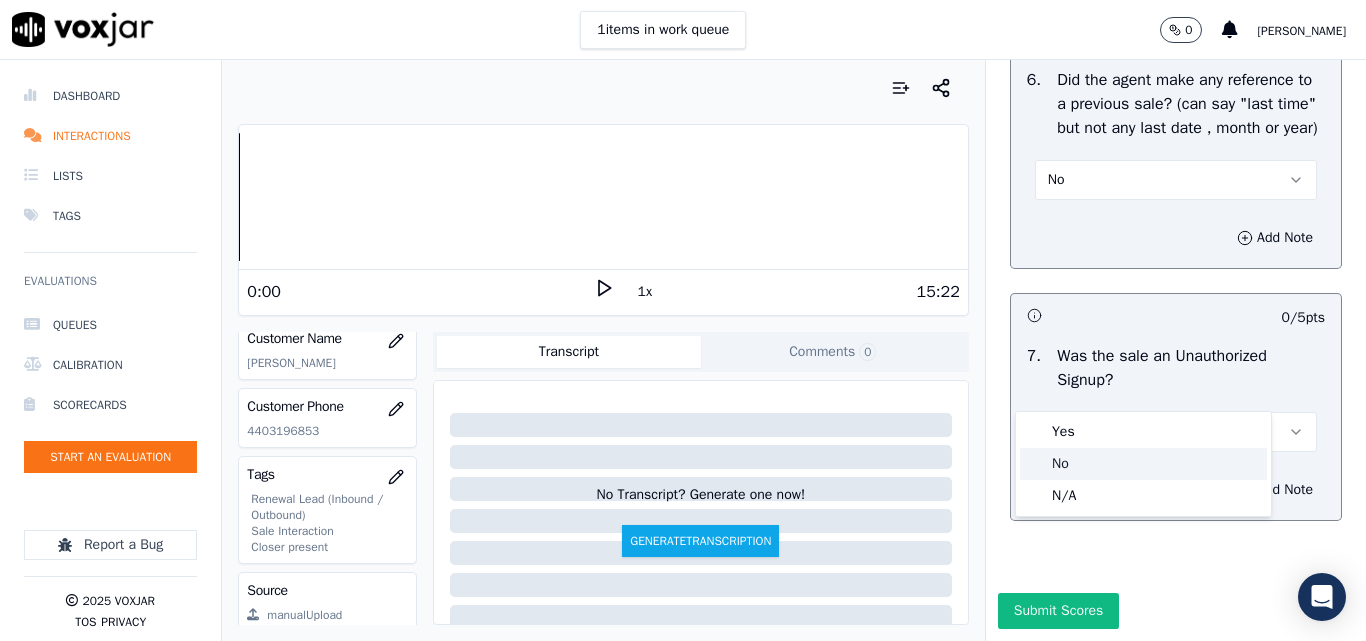 click on "No" 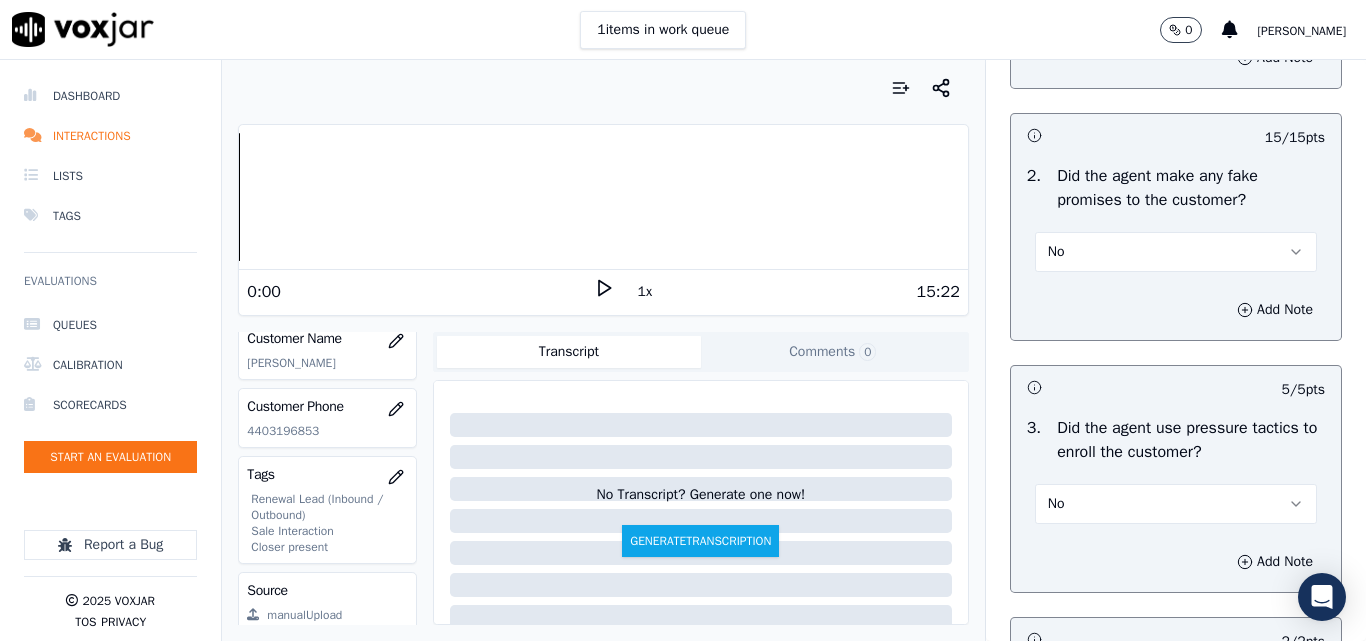 scroll, scrollTop: 4300, scrollLeft: 0, axis: vertical 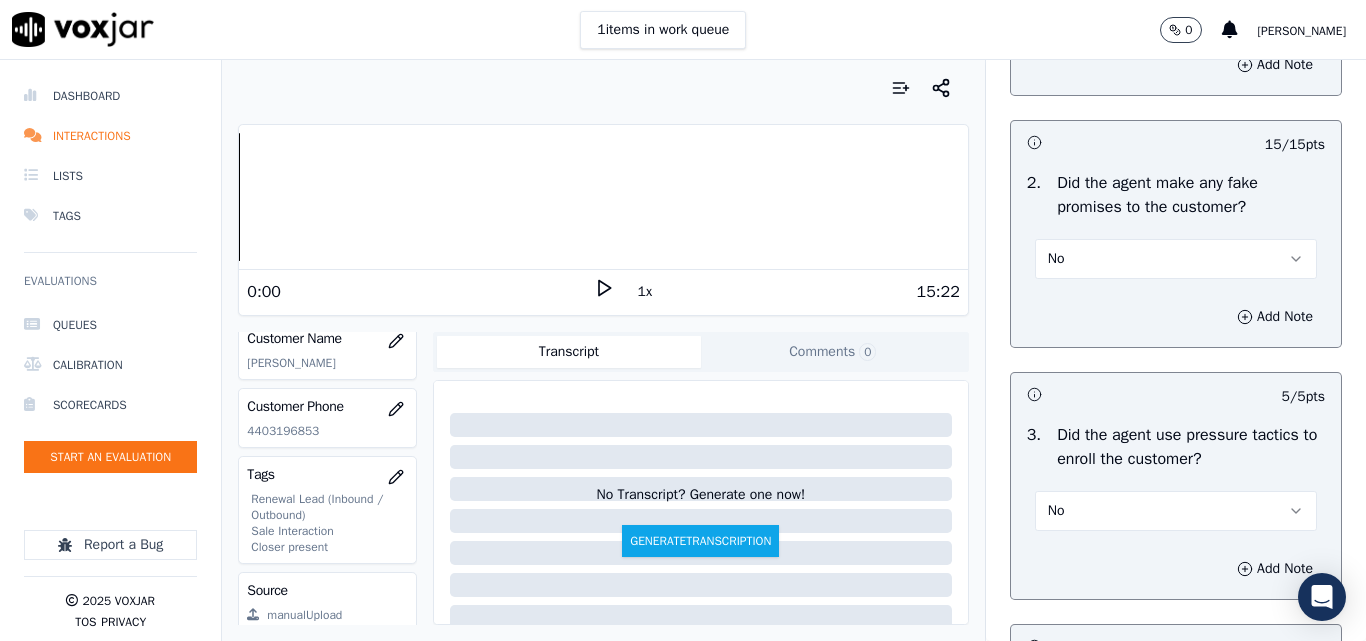 click on "Add Note" at bounding box center [1176, 317] 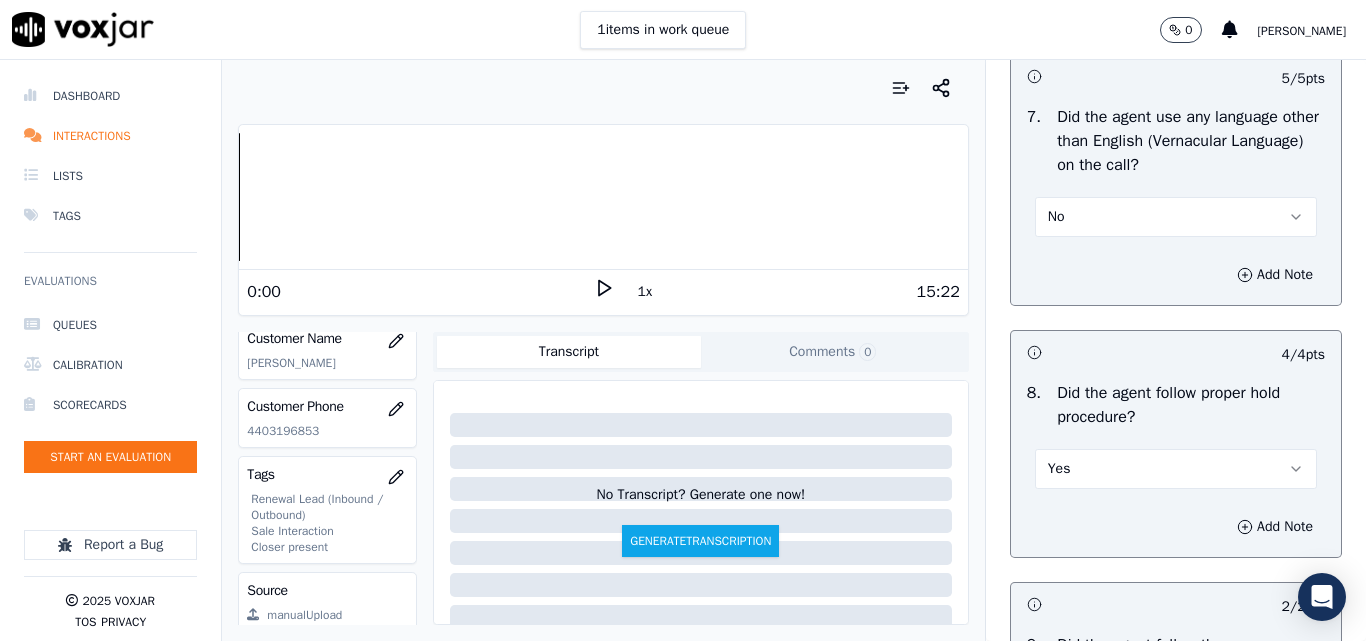 scroll, scrollTop: 2900, scrollLeft: 0, axis: vertical 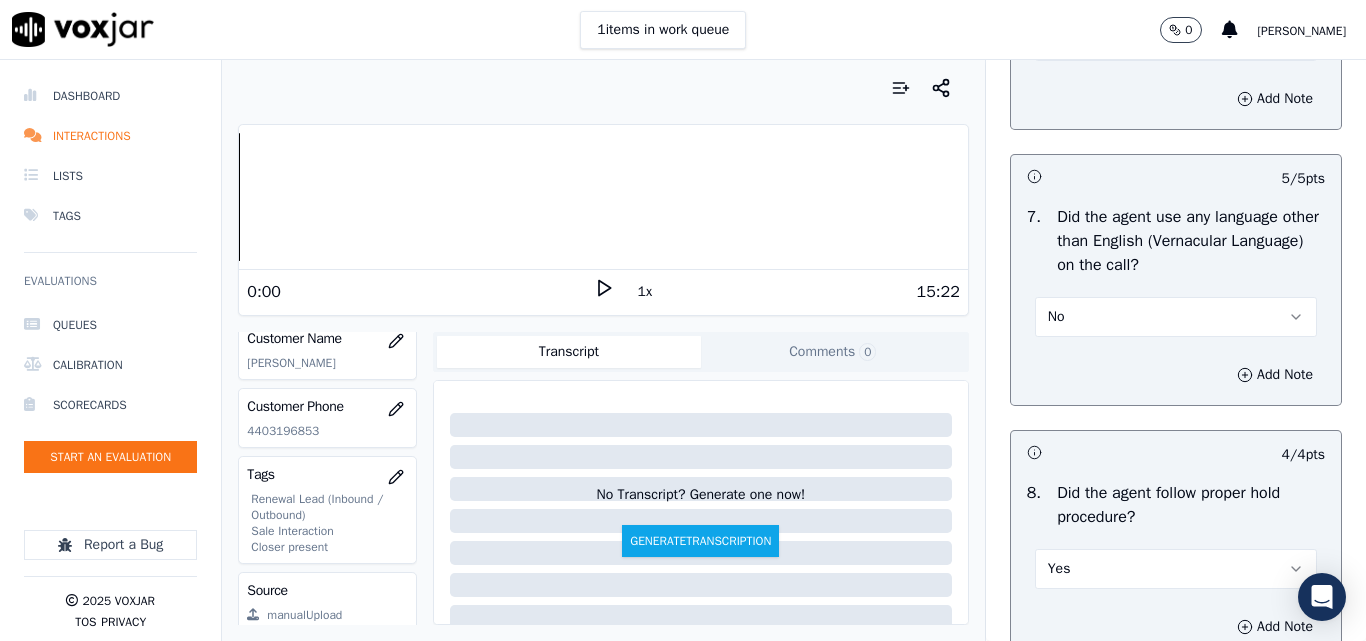 click on "No" at bounding box center [1176, 317] 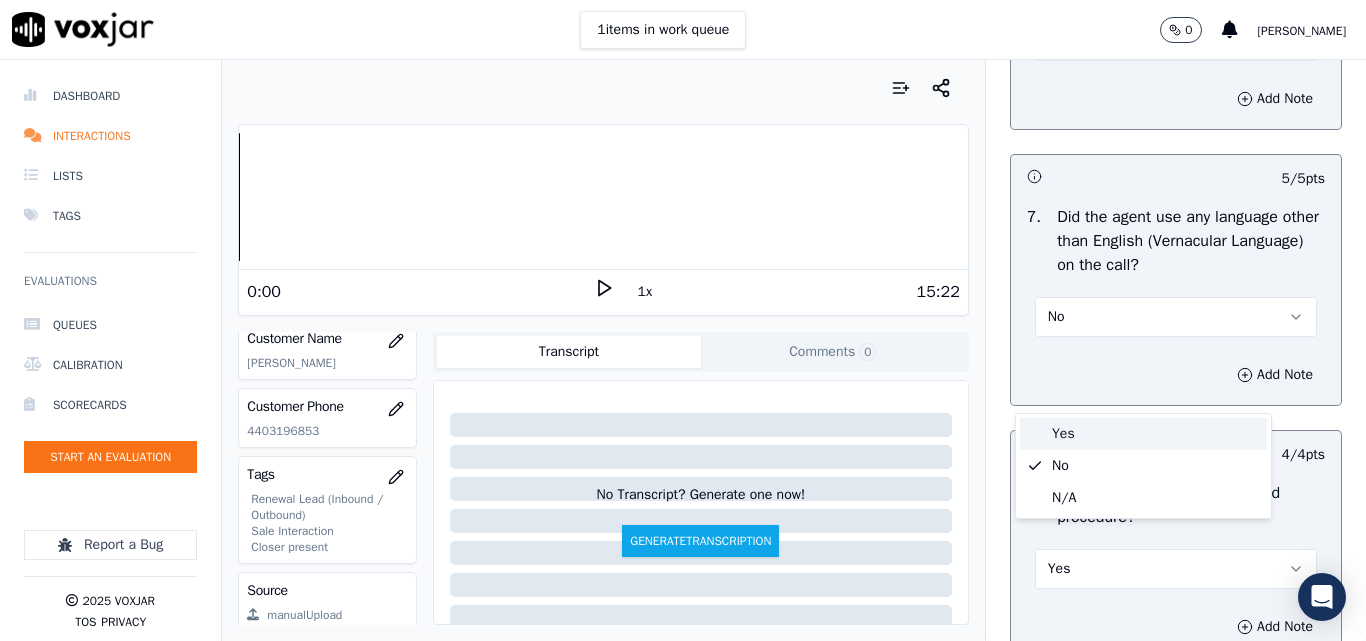 click on "Yes" at bounding box center [1143, 434] 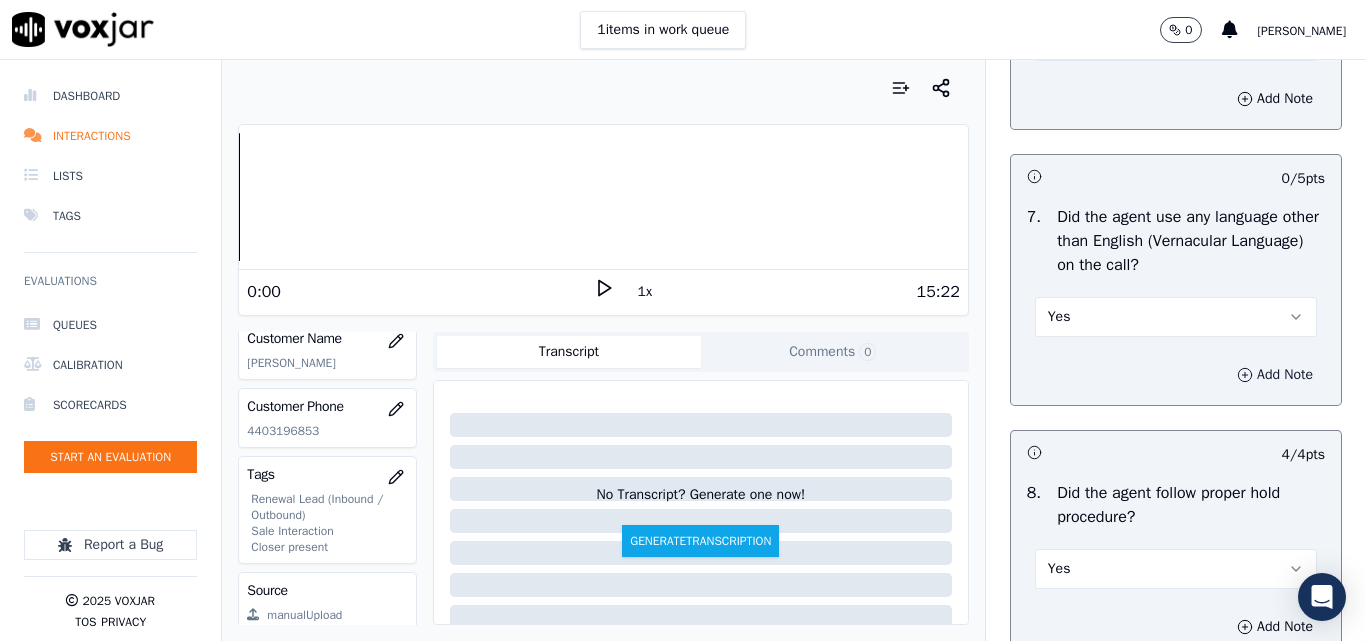 click 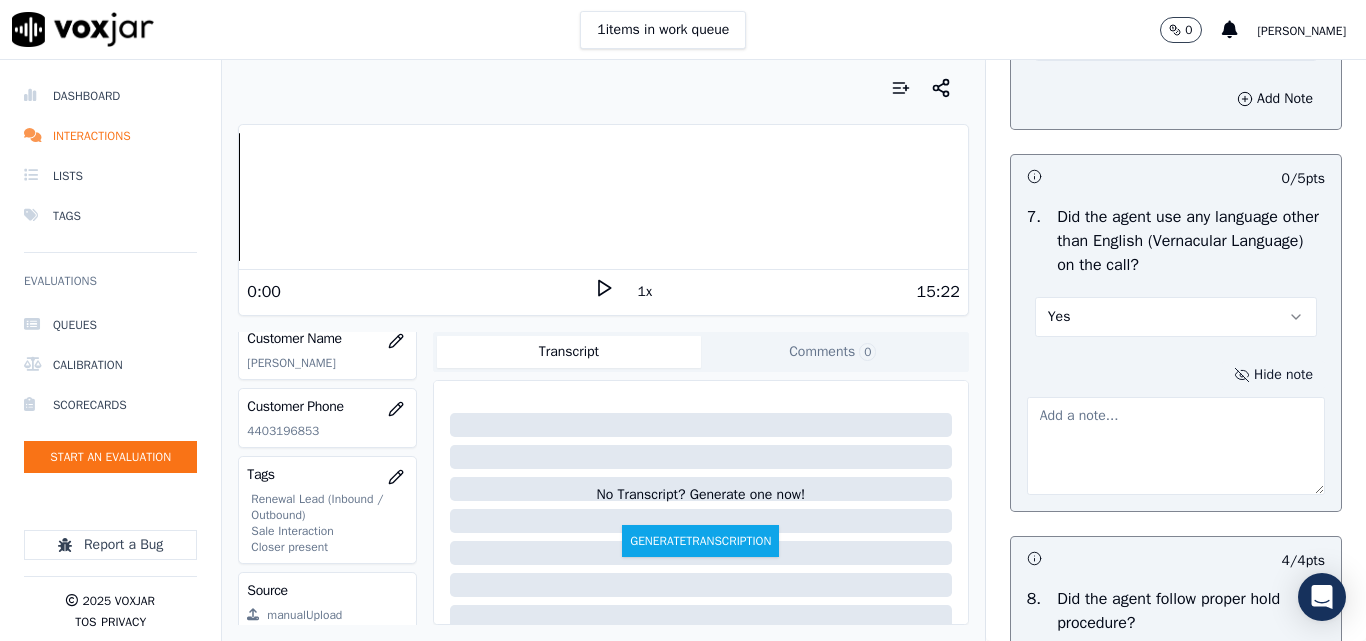 click at bounding box center [1176, 446] 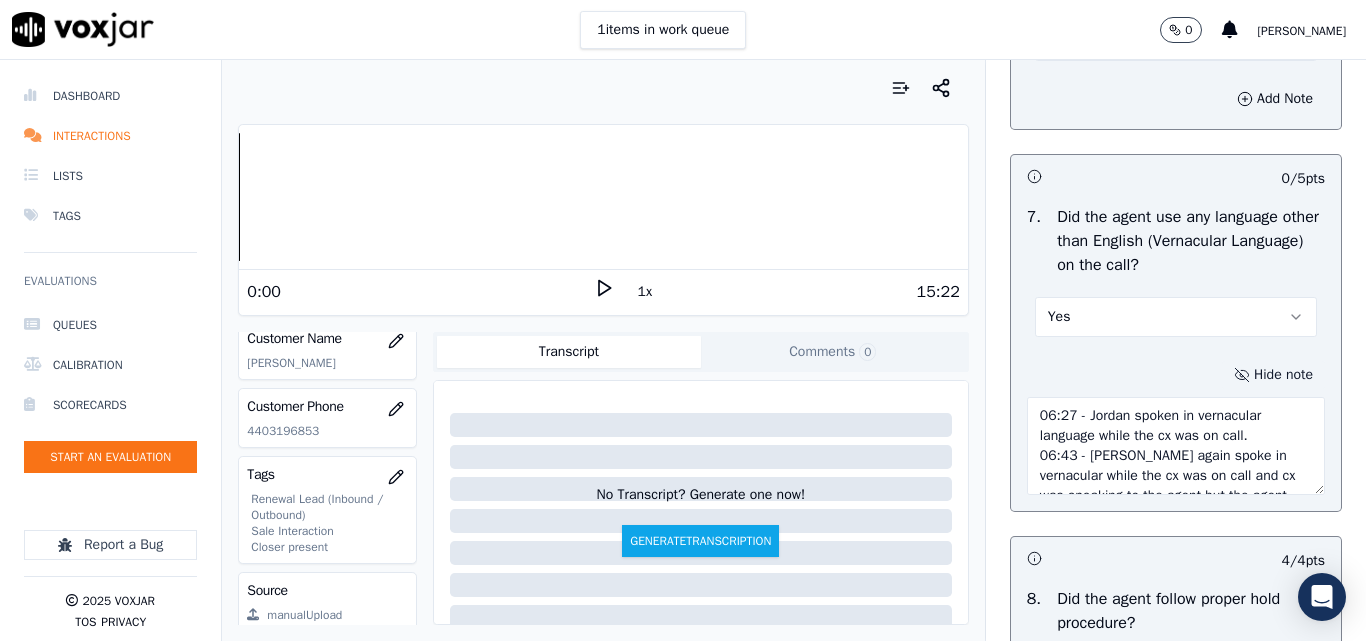scroll, scrollTop: 51, scrollLeft: 0, axis: vertical 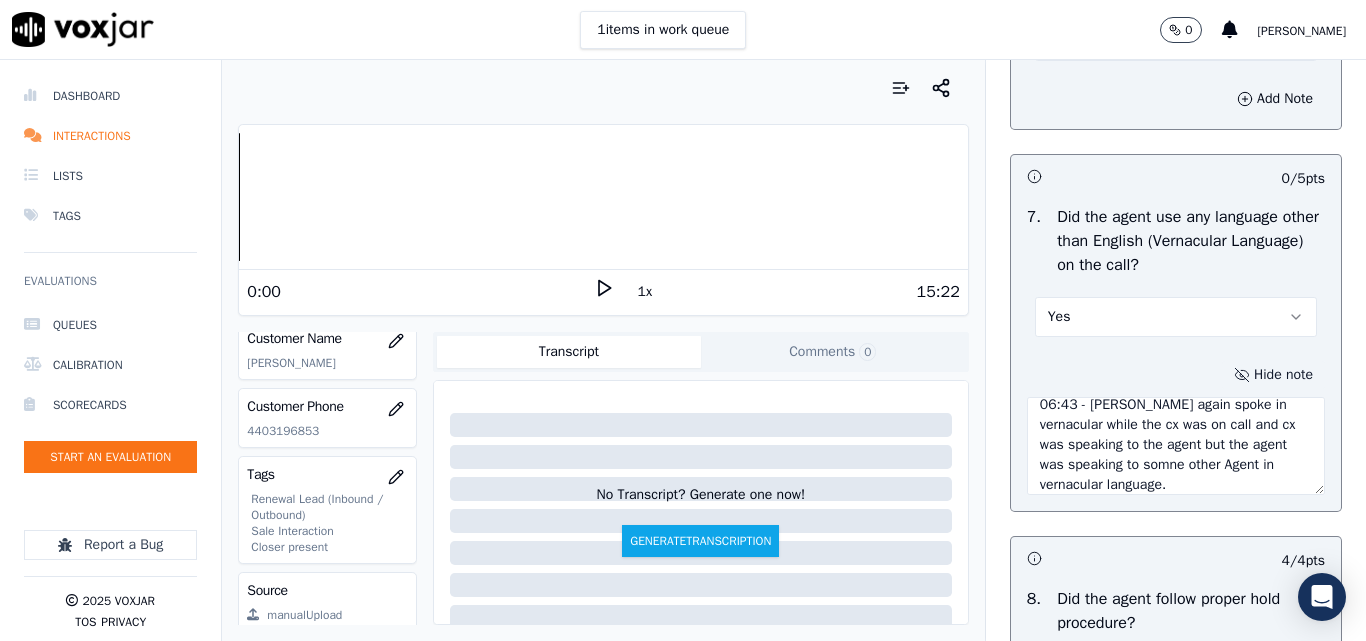 click on "06:27 - Jordan spoken in vernacular language while the cx was on call.
06:43 - [PERSON_NAME] again spoke in vernacular while the cx was on call and cx was speaking to the agent but the agent was speaking to somne other Agent in vernacular language." at bounding box center [1176, 446] 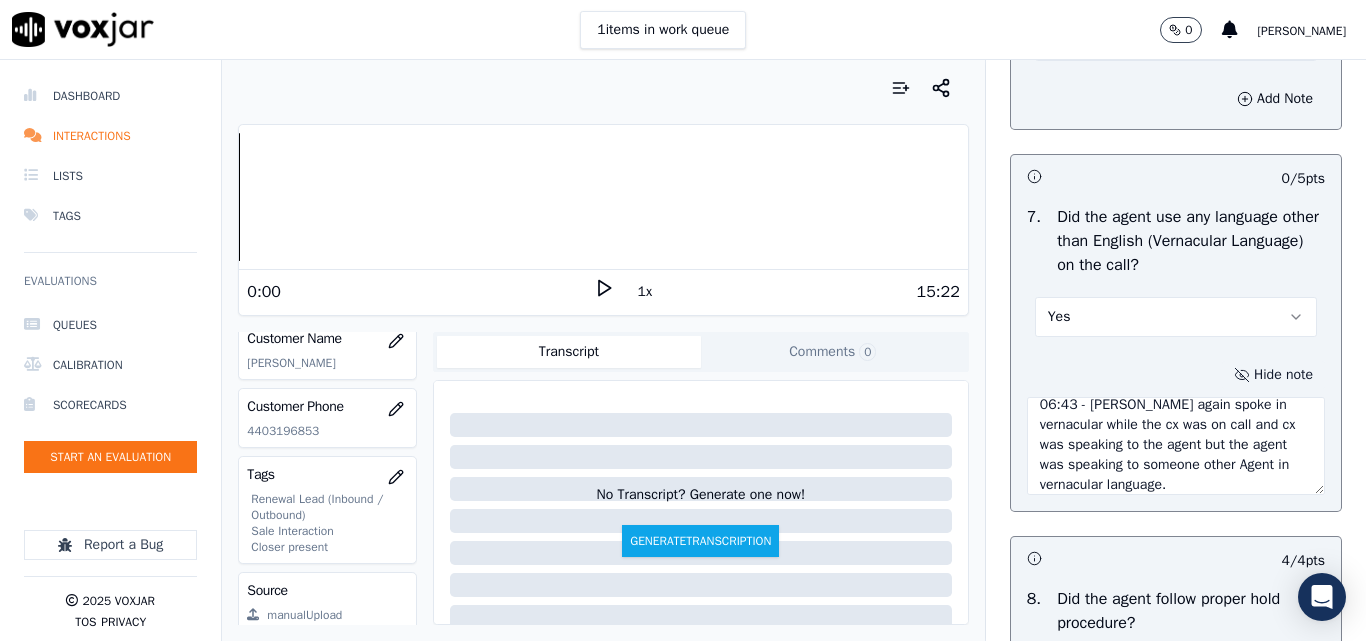 click on "06:27 - Jordan spoken in vernacular language while the cx was on call.
06:43 - [PERSON_NAME] again spoke in vernacular while the cx was on call and cx was speaking to the agent but the agent was speaking to someone other Agent in vernacular language." at bounding box center (1176, 446) 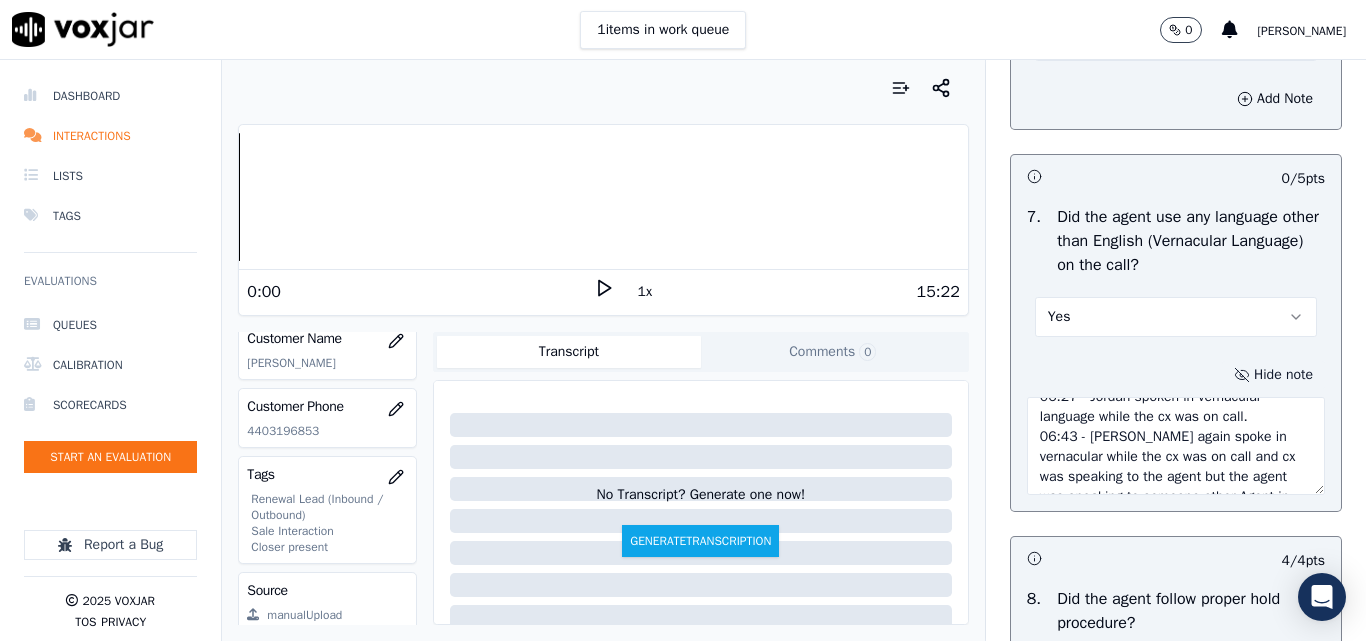 scroll, scrollTop: 0, scrollLeft: 0, axis: both 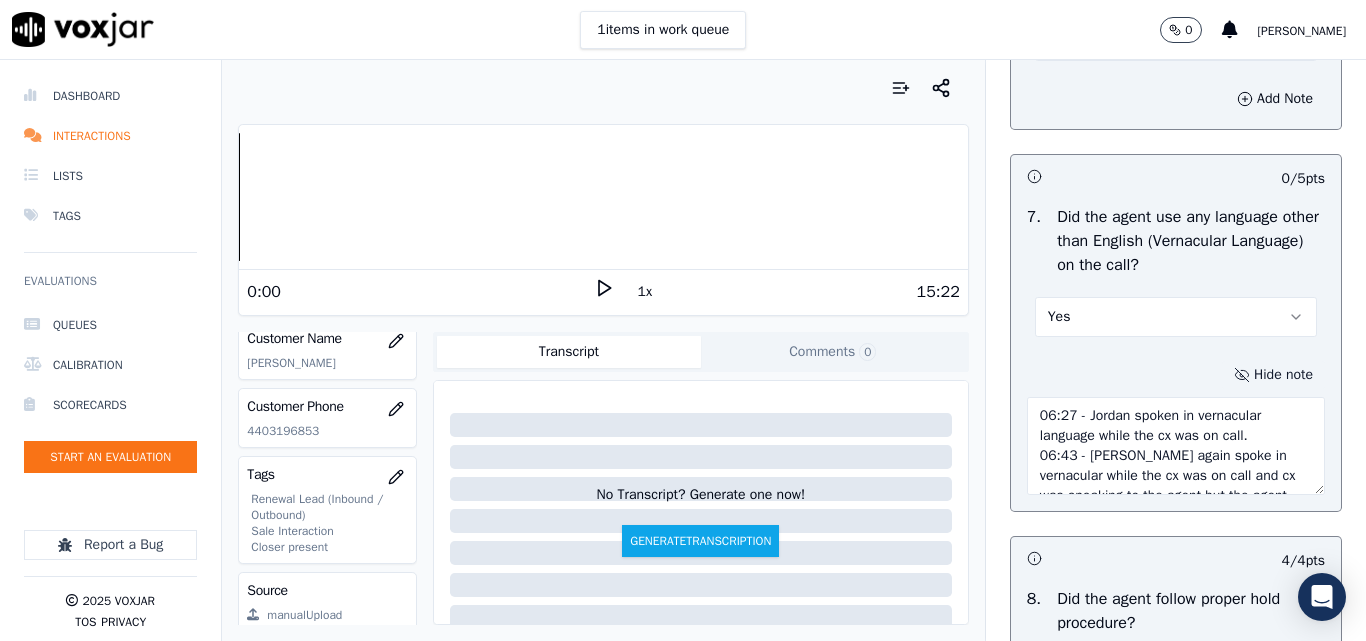 type on "06:27 - Jordan spoken in vernacular language while the cx was on call.
06:43 - [PERSON_NAME] again spoke in vernacular while the cx was on call and cx was speaking to the agent but the agent was speaking to someone other Agent in vernacular language." 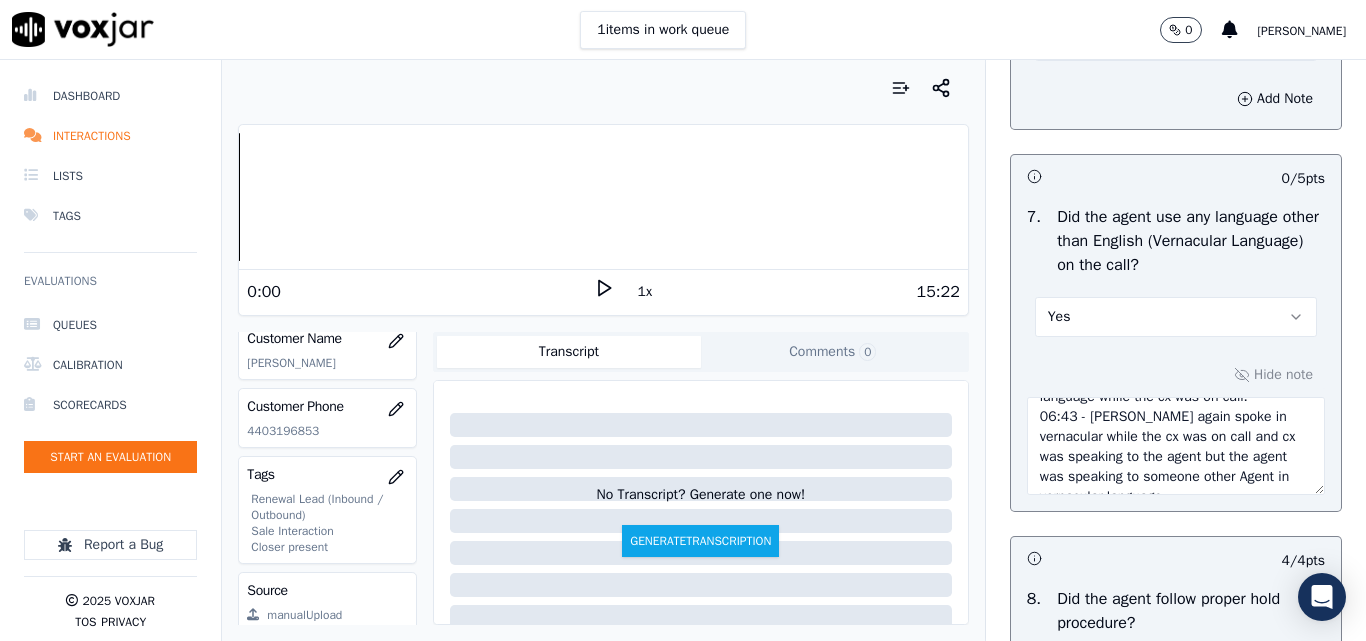 scroll, scrollTop: 60, scrollLeft: 0, axis: vertical 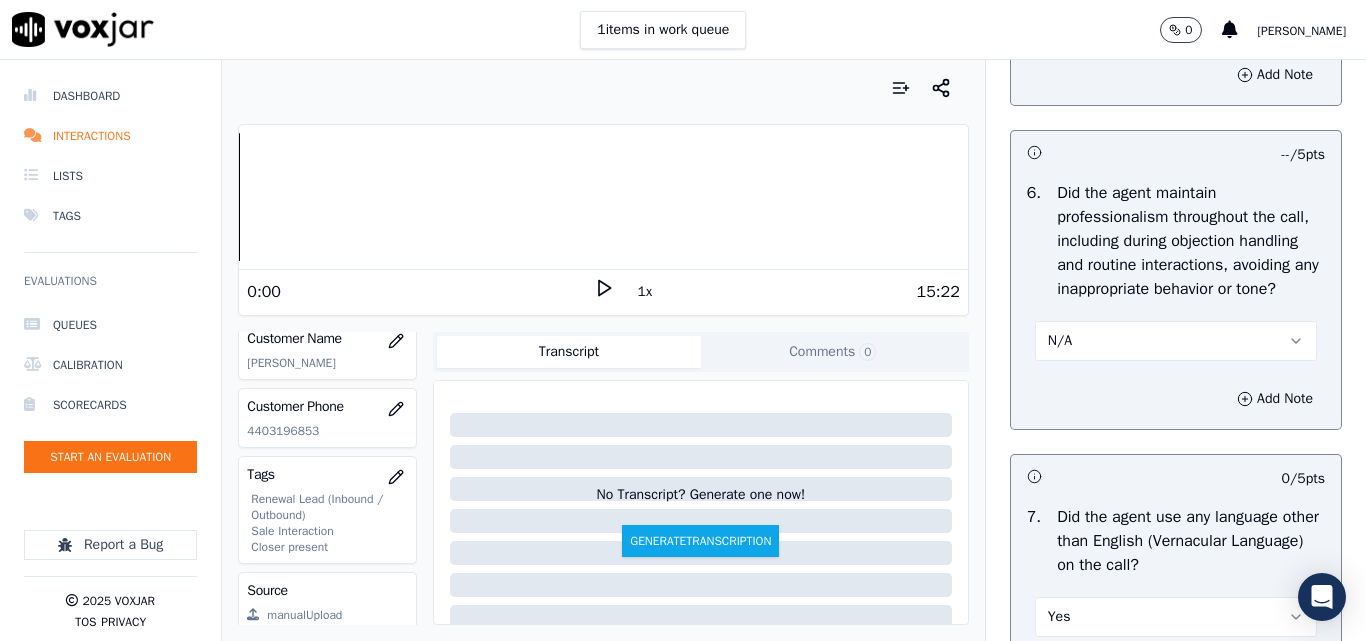 click on "N/A" at bounding box center [1176, 341] 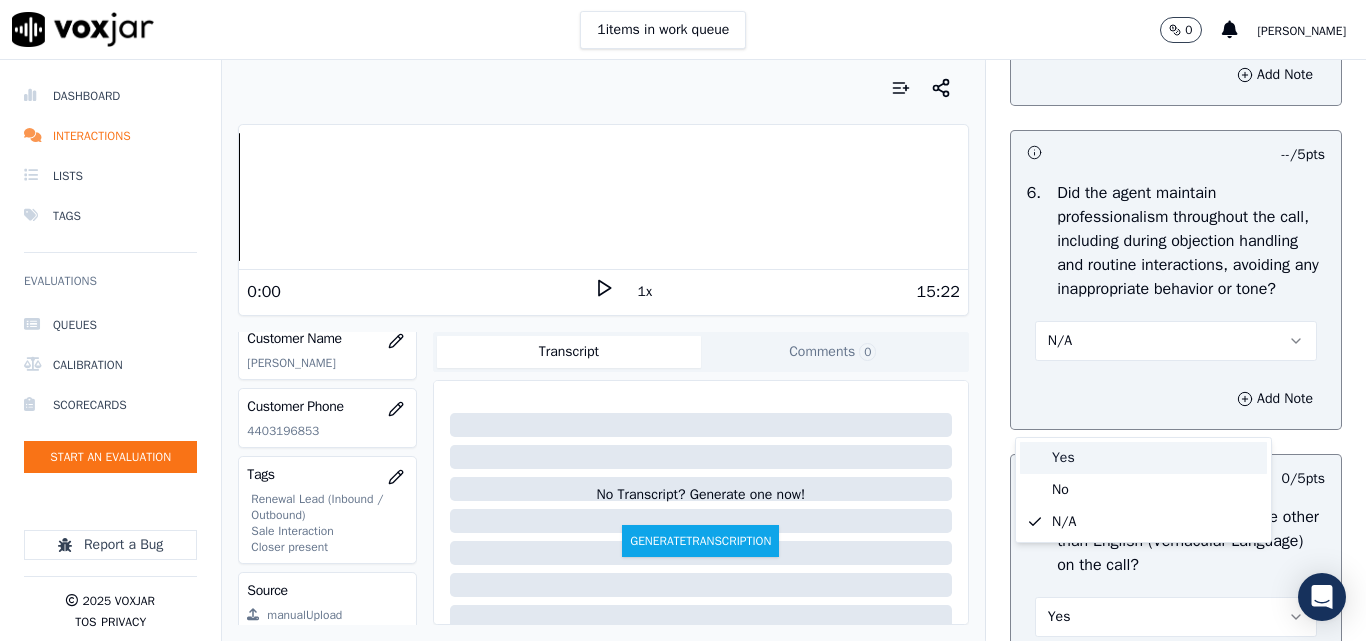 click on "Yes" at bounding box center (1143, 458) 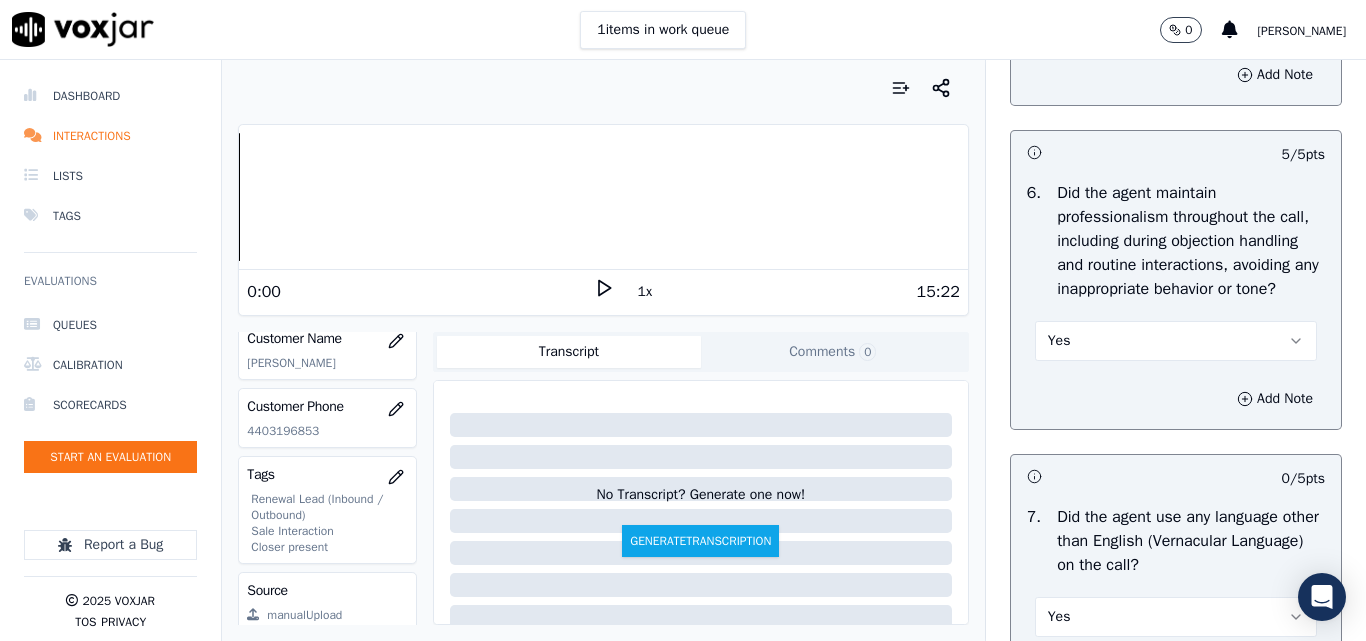 click on "Yes" at bounding box center [1176, 341] 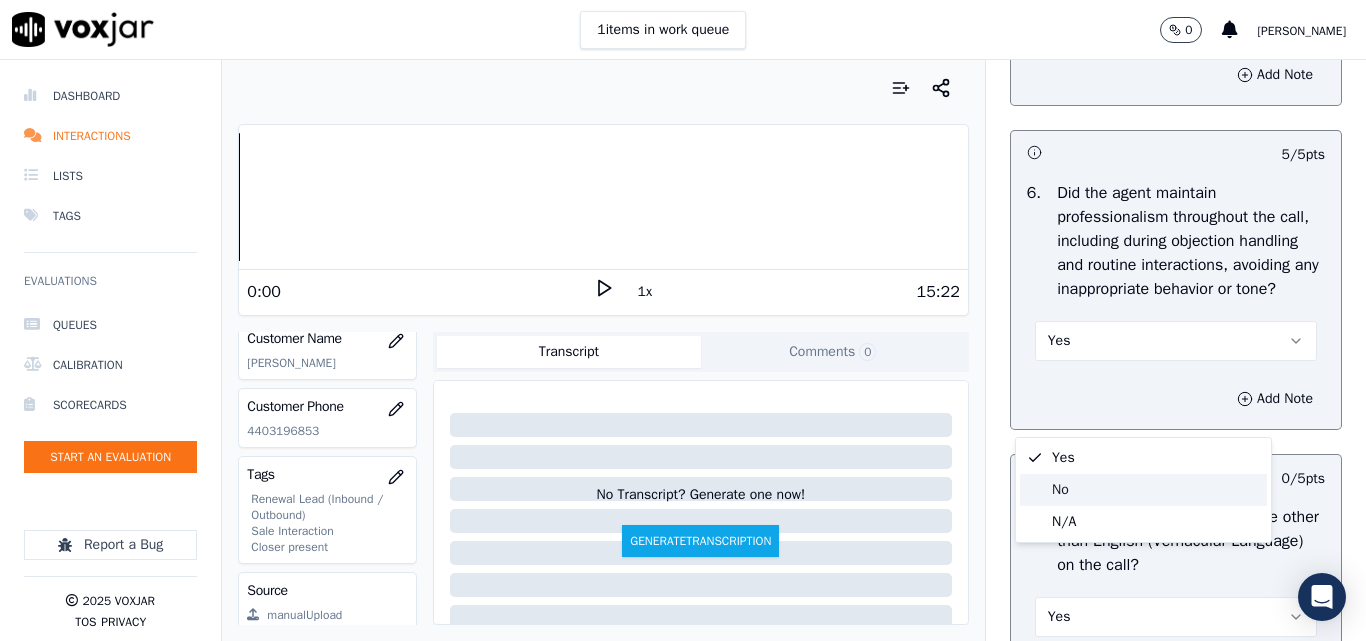 click on "No" 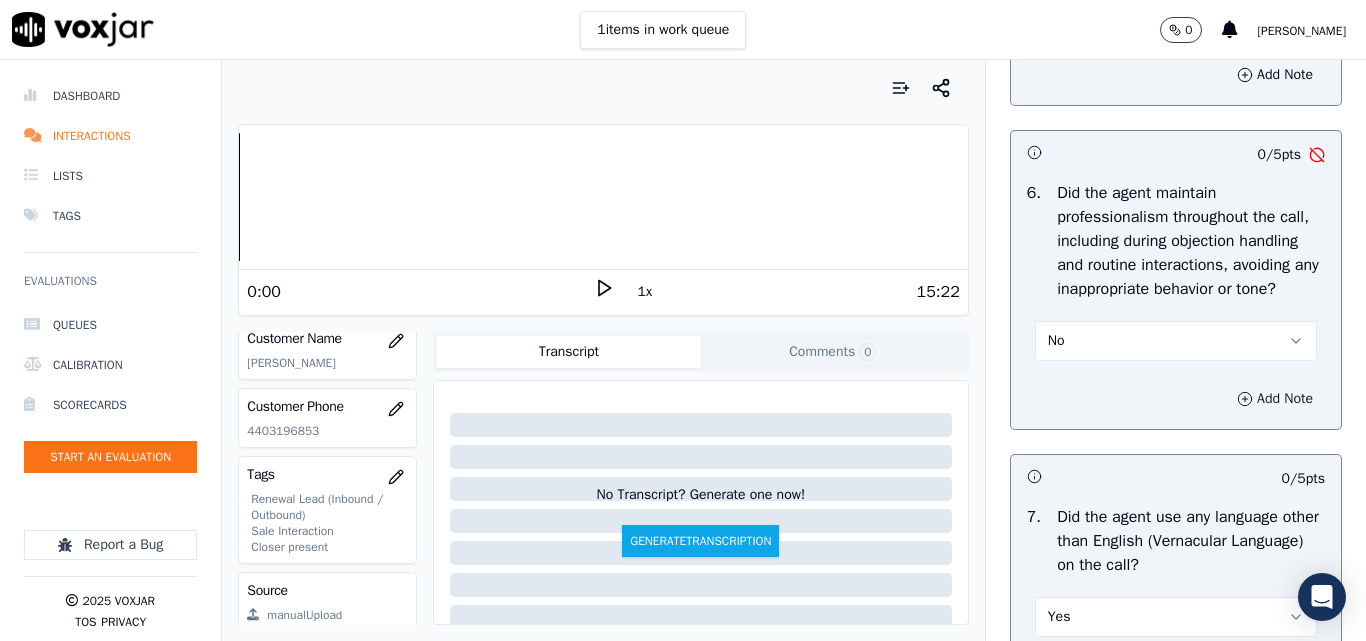click 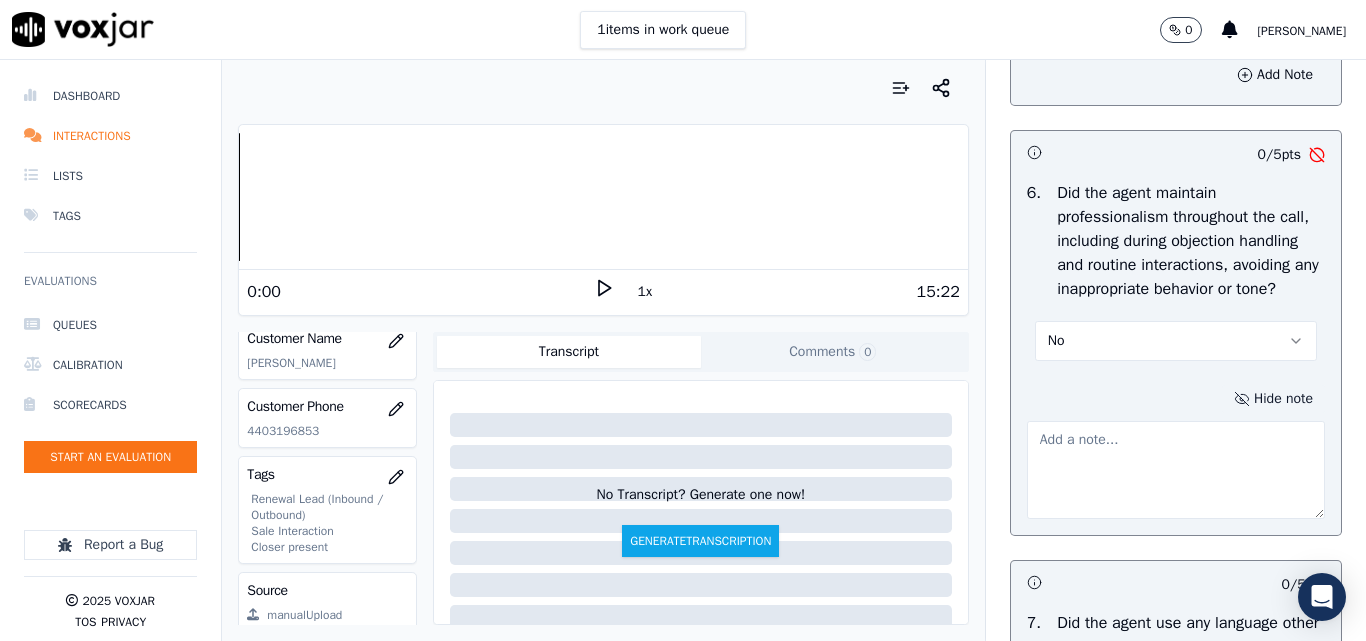 click at bounding box center [1176, 470] 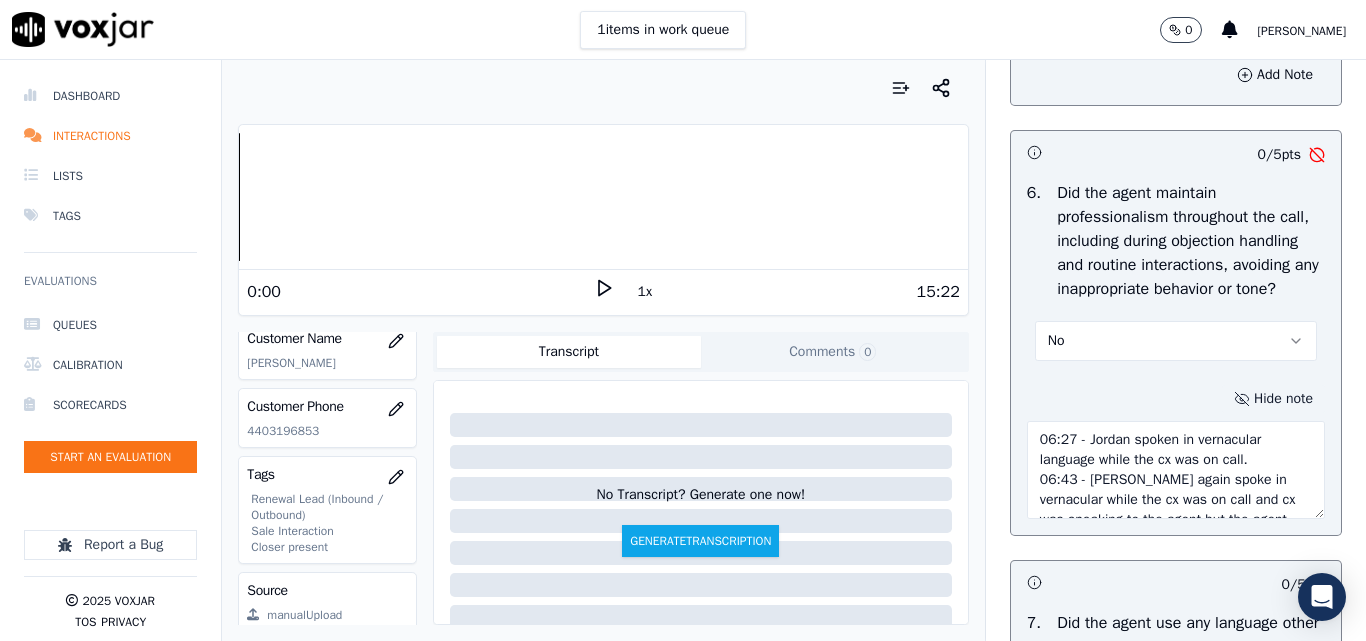 scroll, scrollTop: 51, scrollLeft: 0, axis: vertical 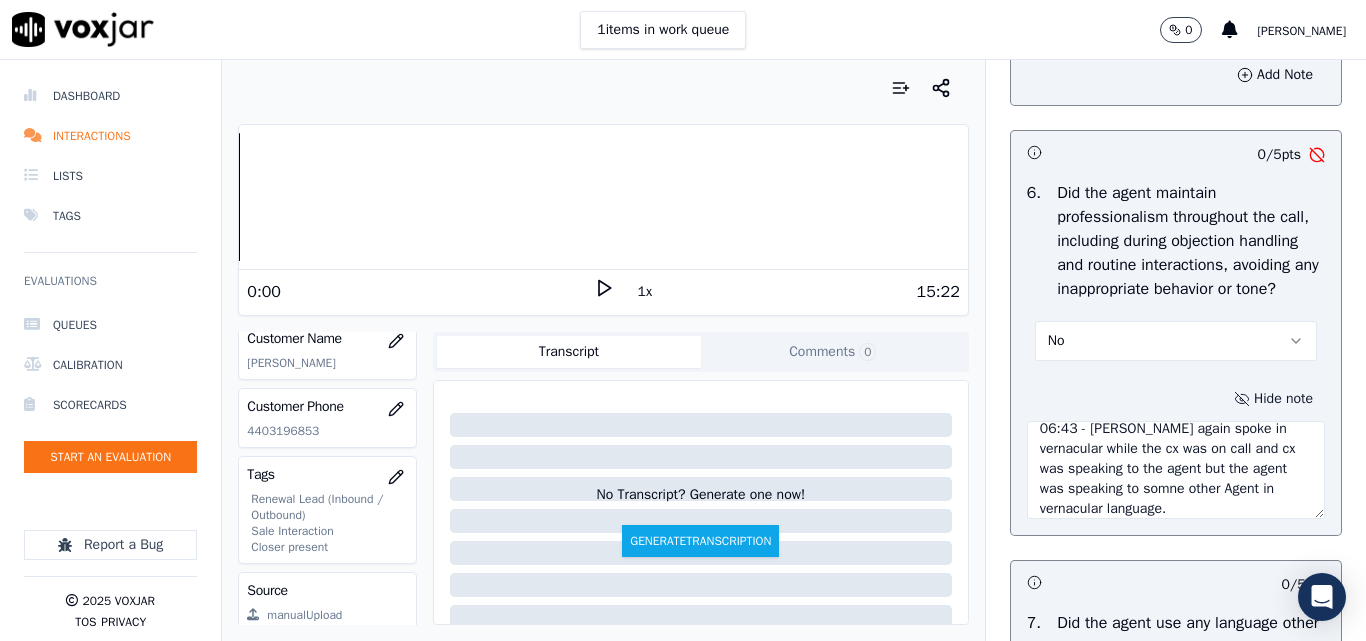 click on "06:27 - Jordan spoken in vernacular language while the cx was on call.
06:43 - [PERSON_NAME] again spoke in vernacular while the cx was on call and cx was speaking to the agent but the agent was speaking to somne other Agent in vernacular language." at bounding box center (1176, 470) 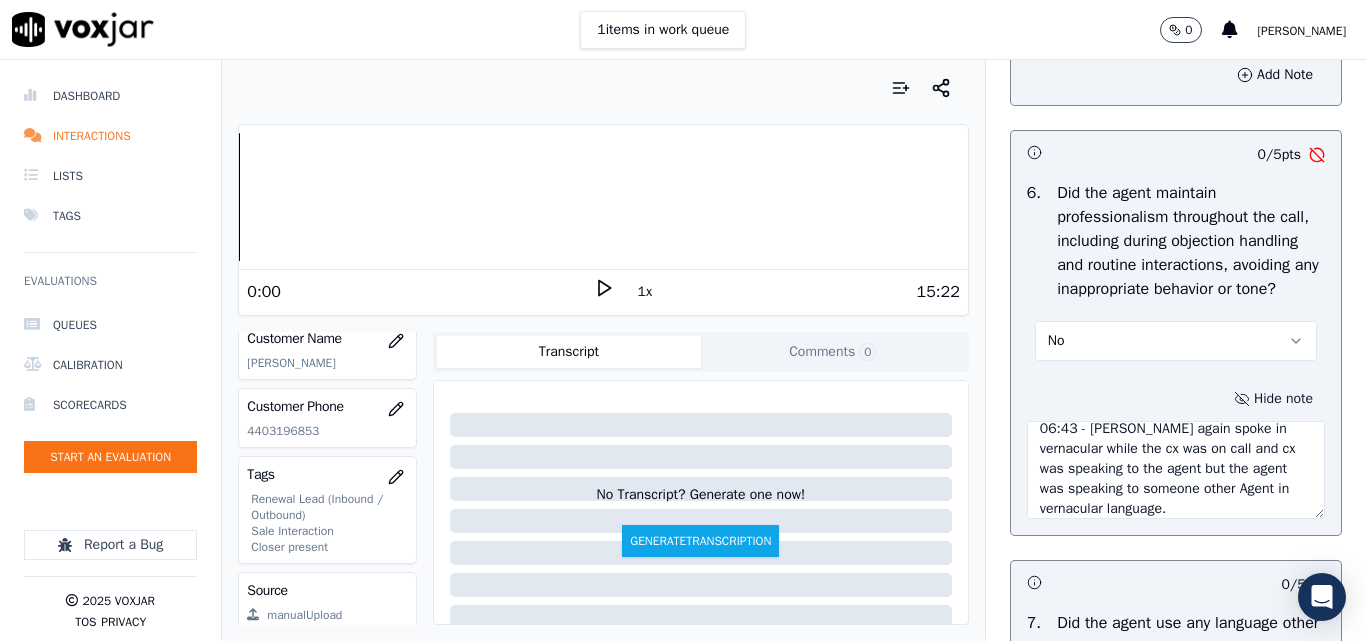click on "06:27 - Jordan spoken in vernacular language while the cx was on call.
06:43 - [PERSON_NAME] again spoke in vernacular while the cx was on call and cx was speaking to the agent but the agent was speaking to someone other Agent in vernacular language." at bounding box center (1176, 470) 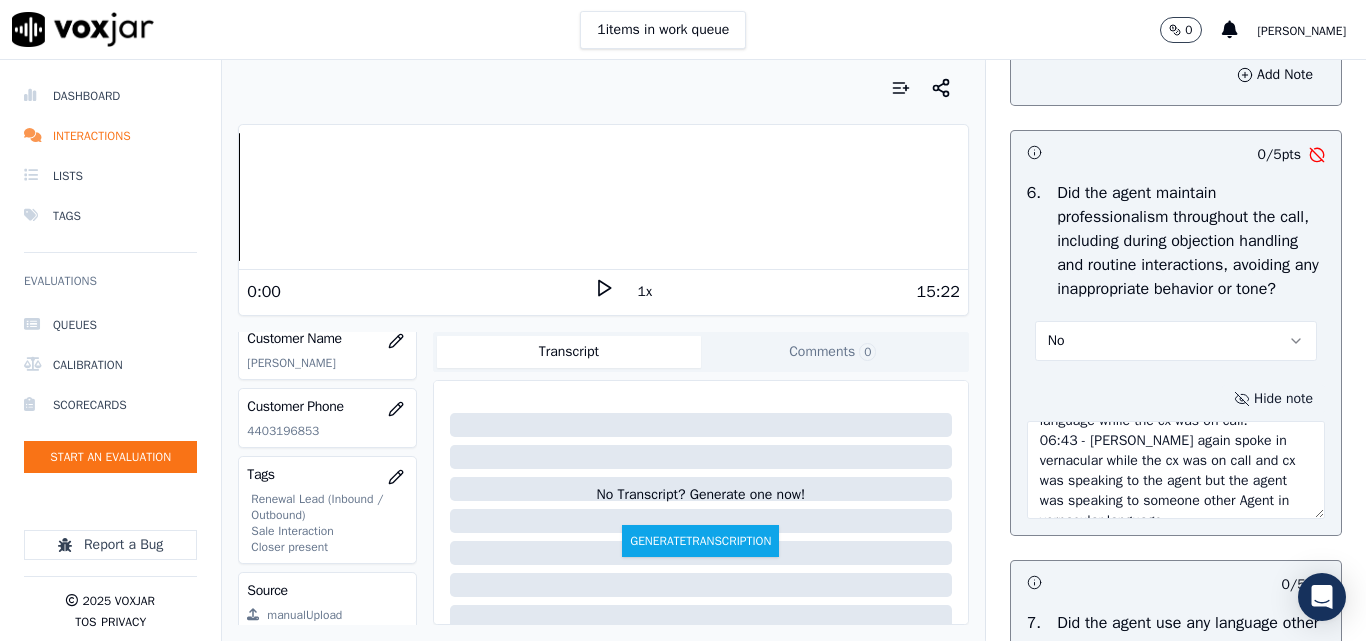 scroll, scrollTop: 60, scrollLeft: 0, axis: vertical 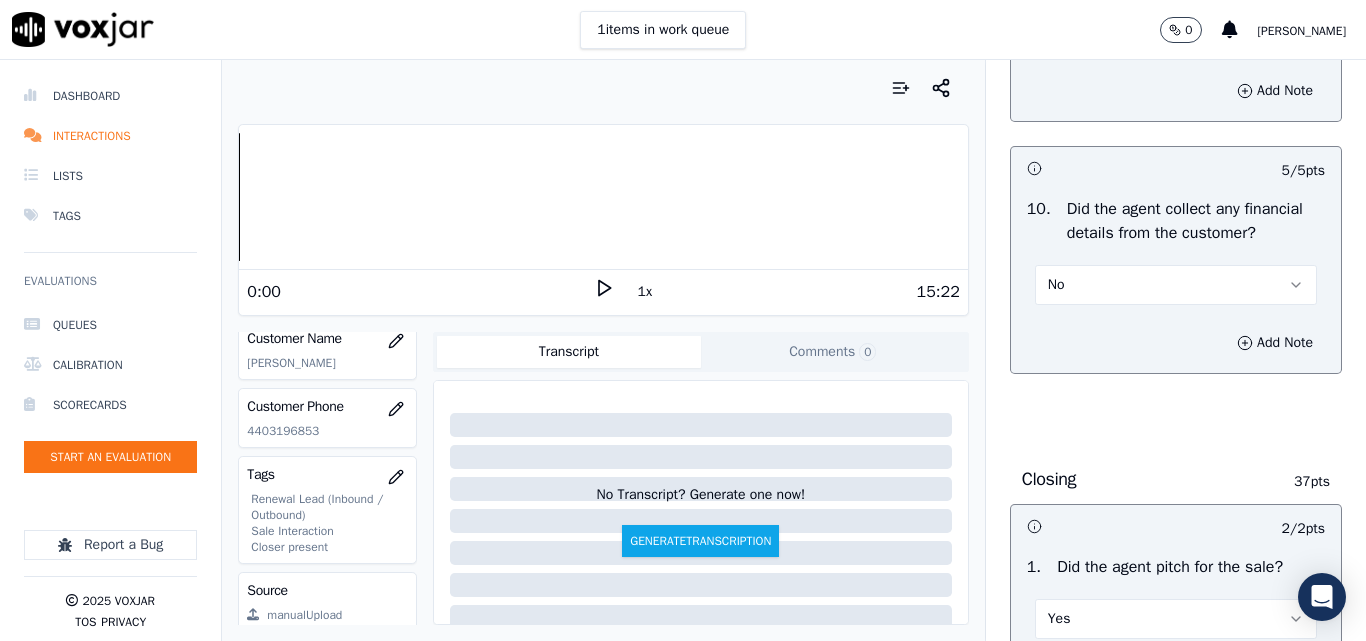 type on "06:27 - Jordan spoken in vernacular language while the cx was on call.
06:43 - [PERSON_NAME] again spoke in vernacular while the cx was on call and cx was speaking to the agent but the agent was speaking to someone other Agent in vernacular language." 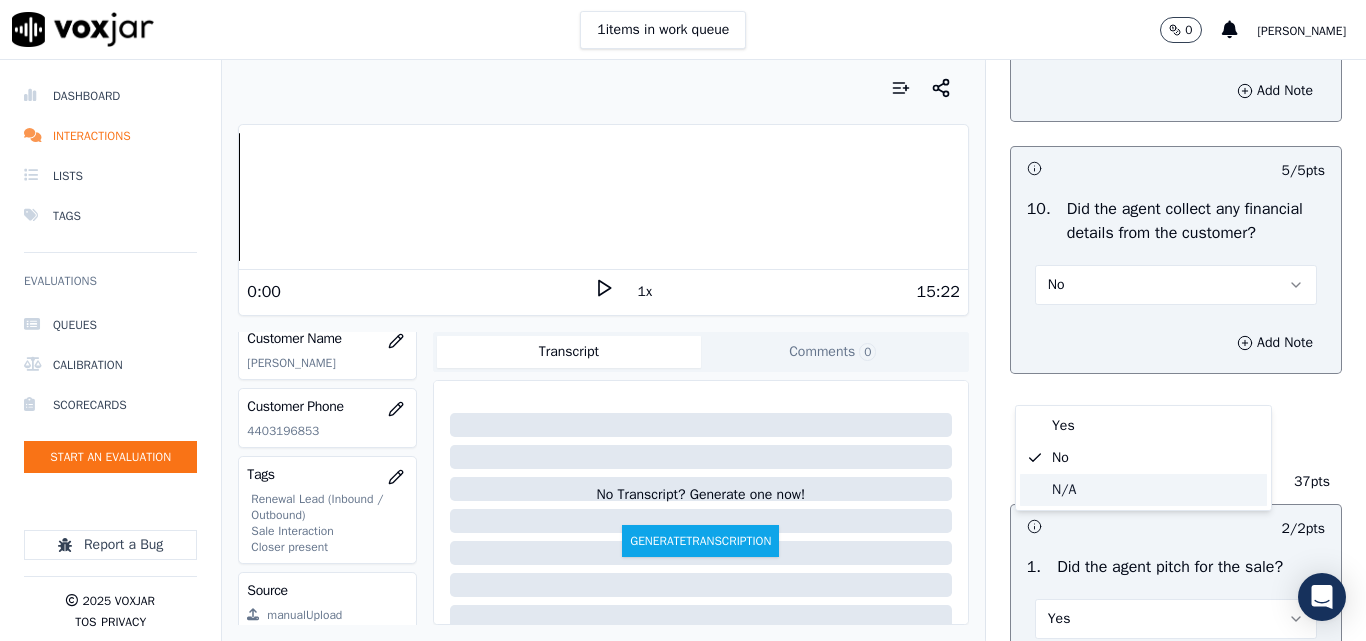 drag, startPoint x: 1068, startPoint y: 493, endPoint x: 1090, endPoint y: 474, distance: 29.068884 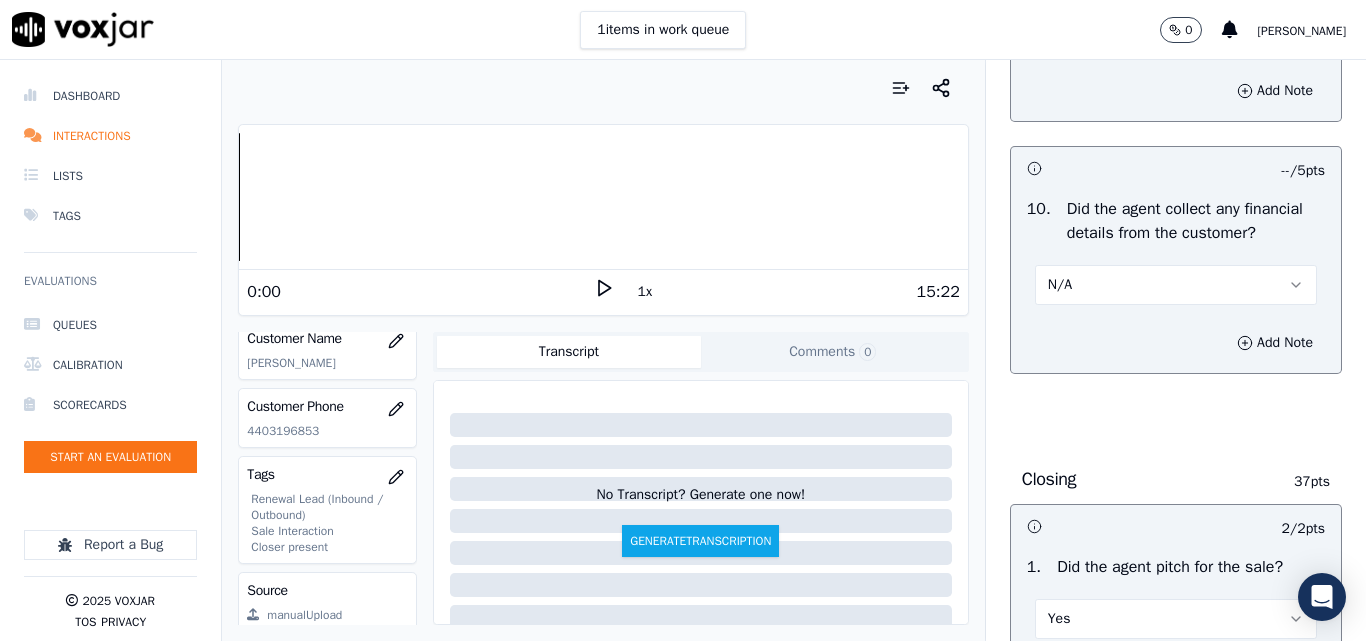 drag, startPoint x: 1078, startPoint y: 386, endPoint x: 1077, endPoint y: 397, distance: 11.045361 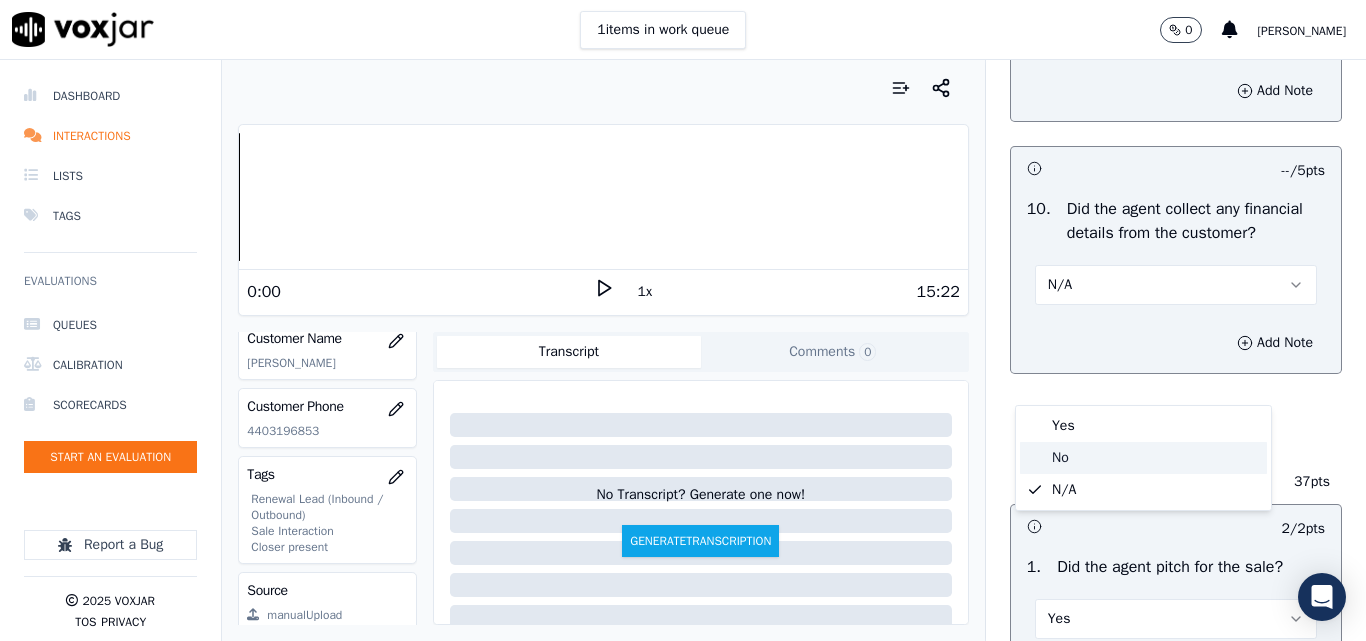 click on "No" 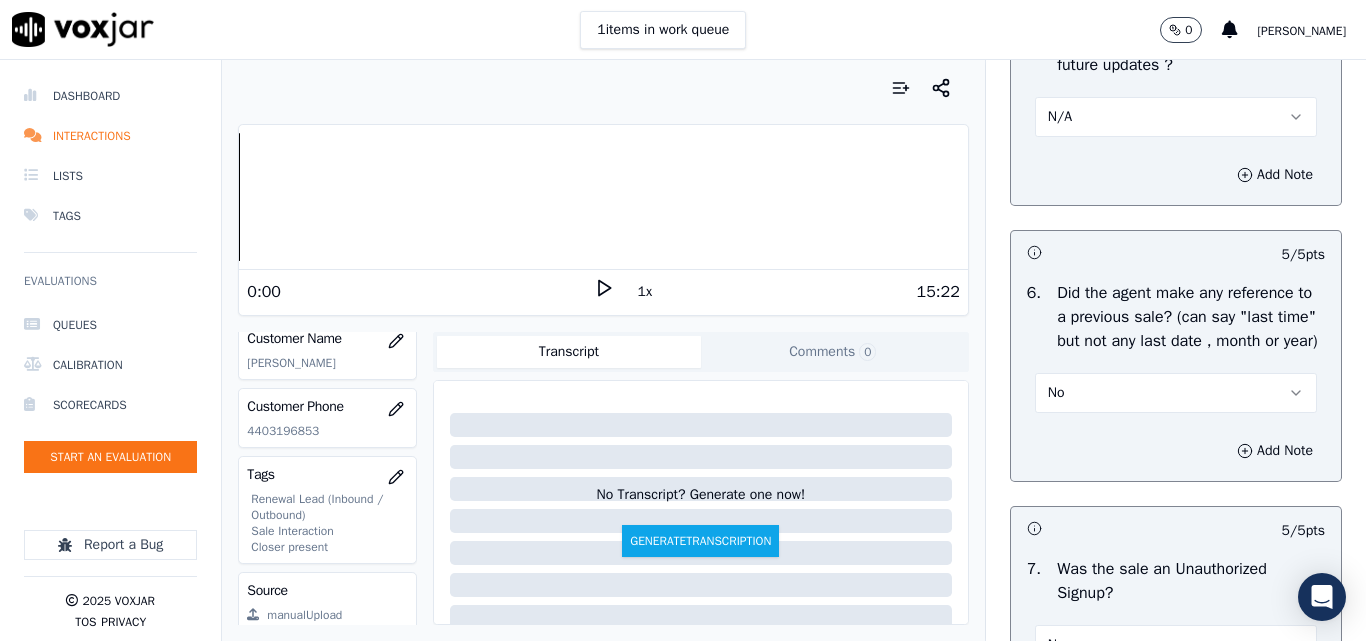 scroll, scrollTop: 5600, scrollLeft: 0, axis: vertical 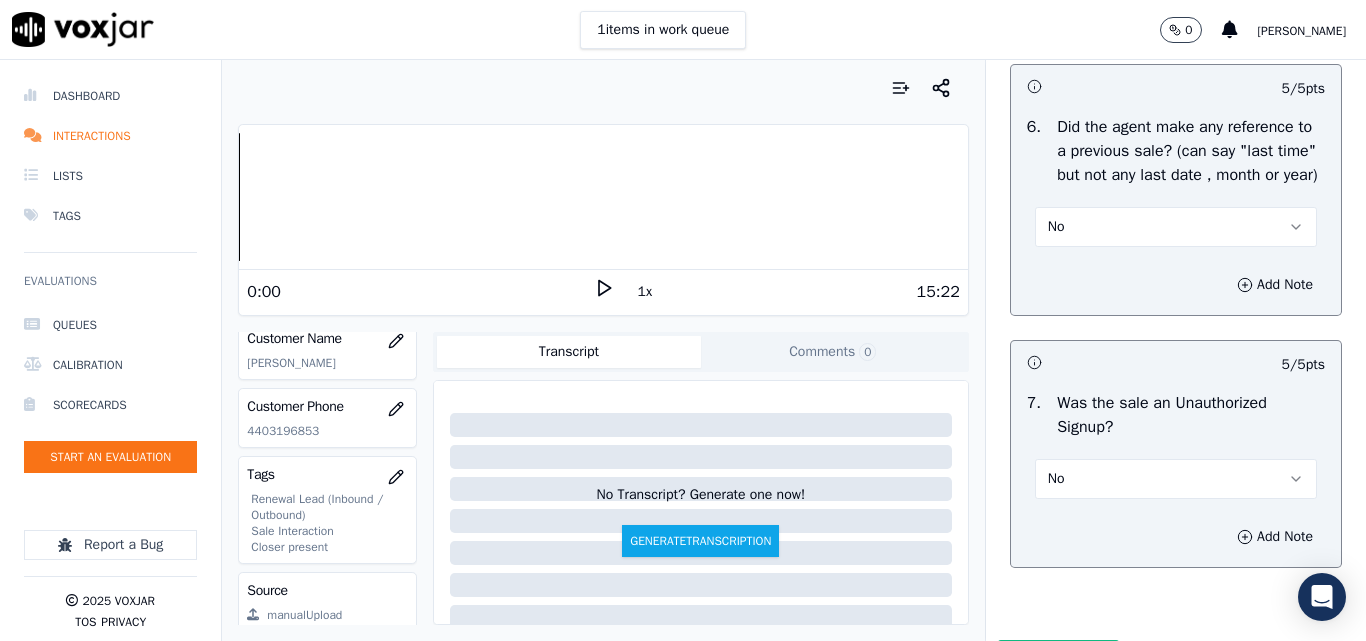 click on "5 / 5  pts" at bounding box center [1176, 362] 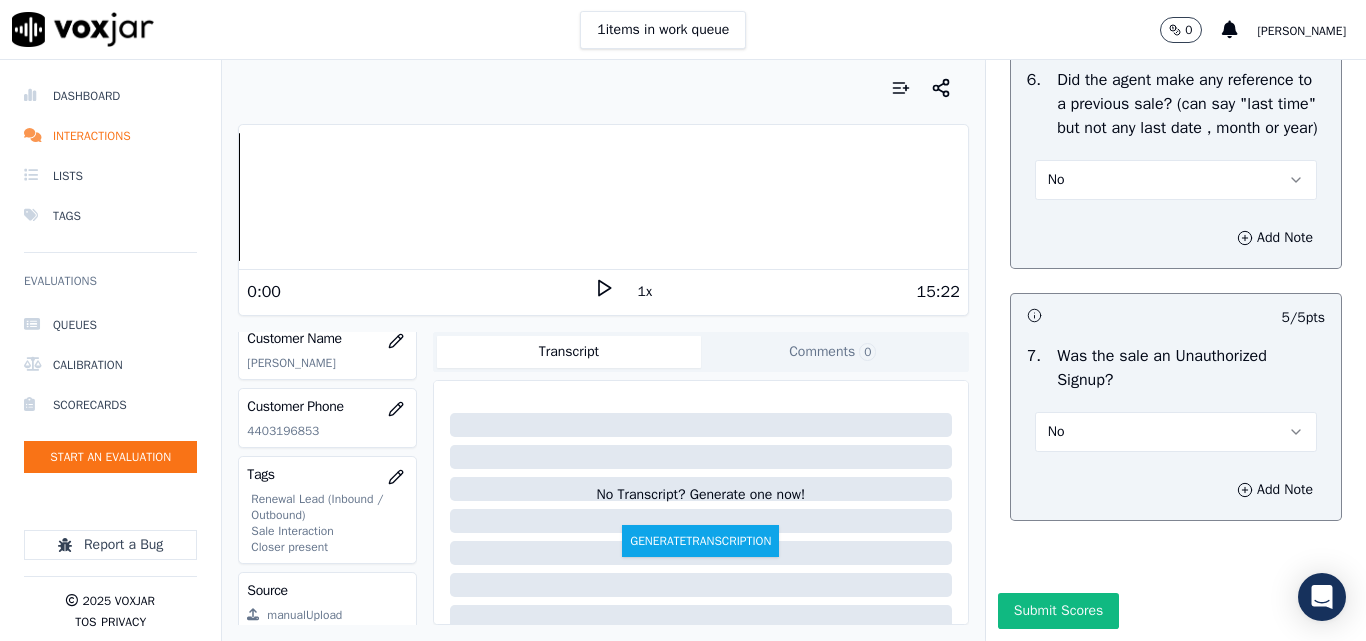 scroll, scrollTop: 5812, scrollLeft: 0, axis: vertical 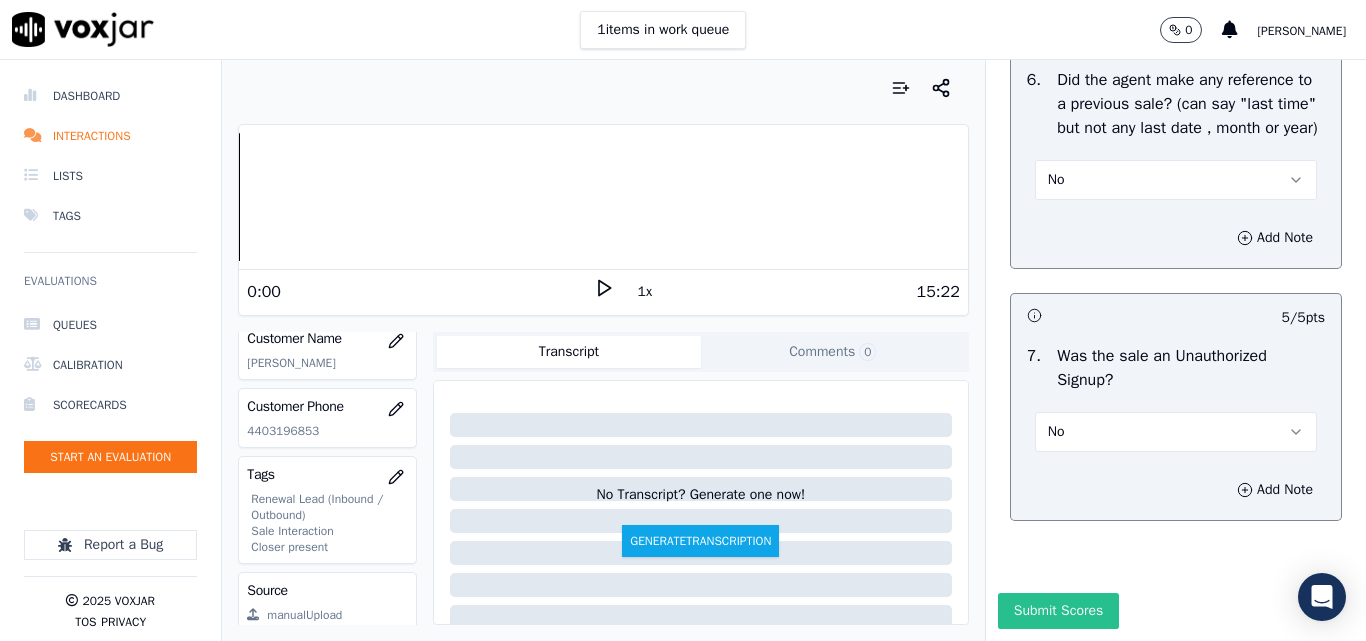 click on "Submit Scores" at bounding box center [1058, 611] 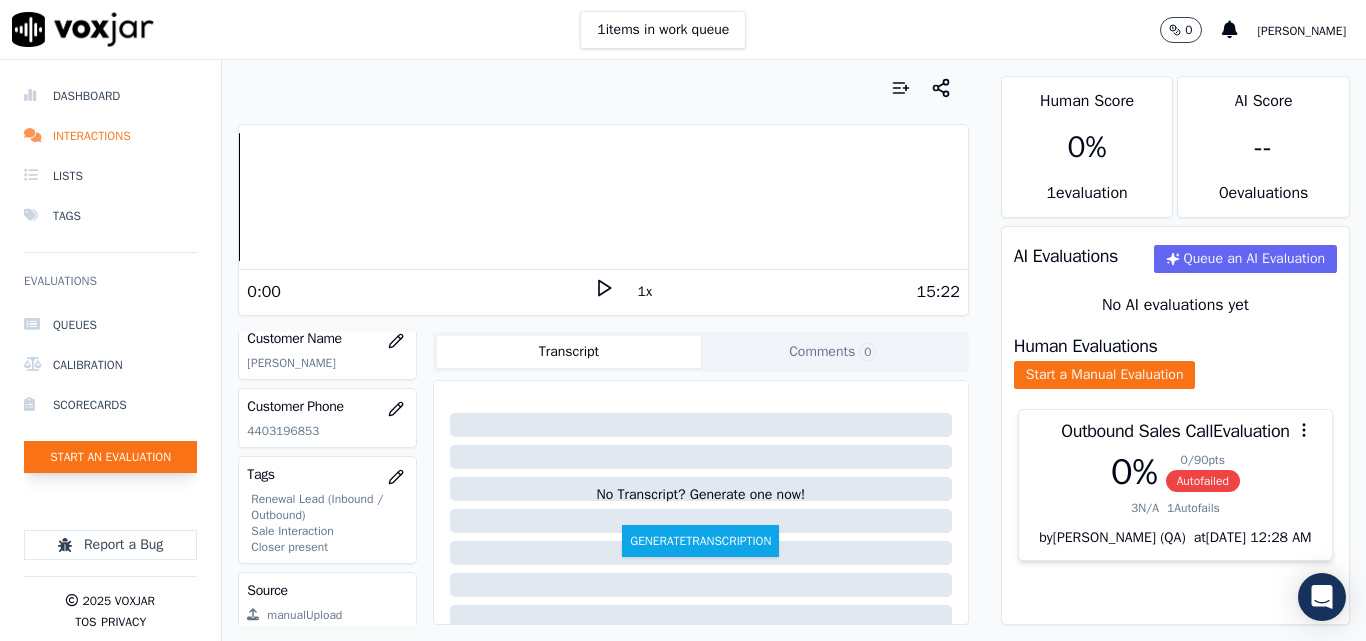 click on "Start an Evaluation" 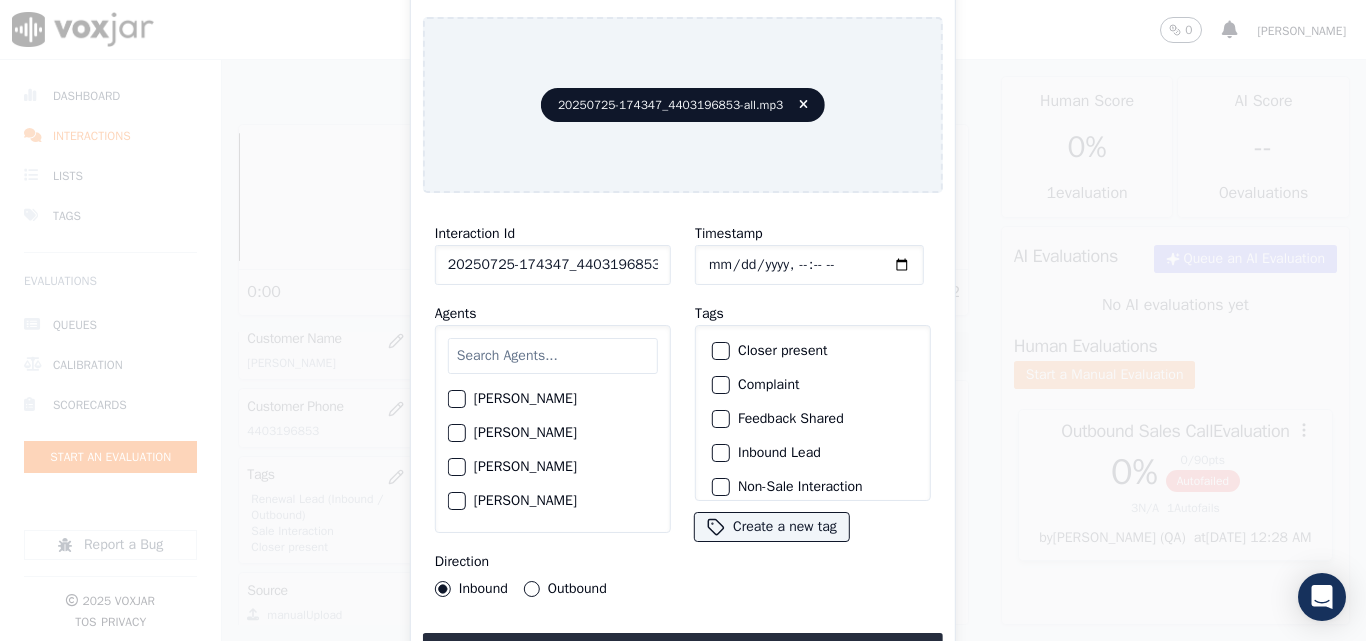 scroll, scrollTop: 0, scrollLeft: 40, axis: horizontal 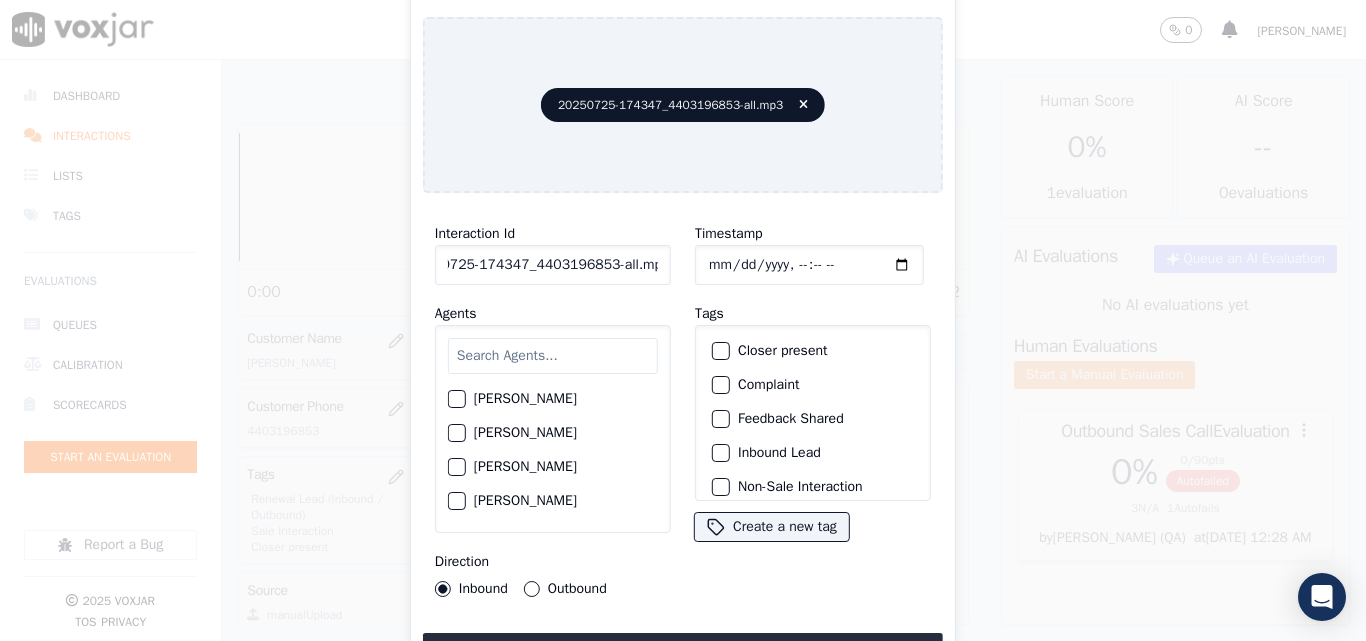 drag, startPoint x: 641, startPoint y: 259, endPoint x: 730, endPoint y: 265, distance: 89.20202 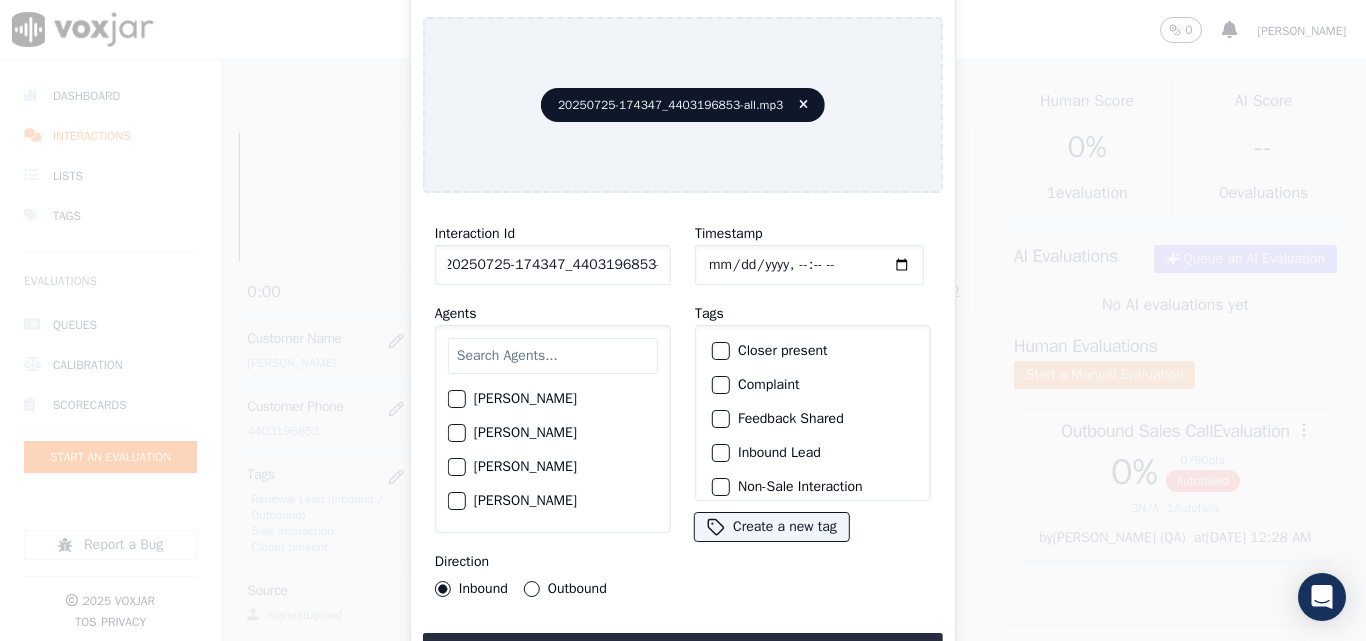 scroll, scrollTop: 0, scrollLeft: 11, axis: horizontal 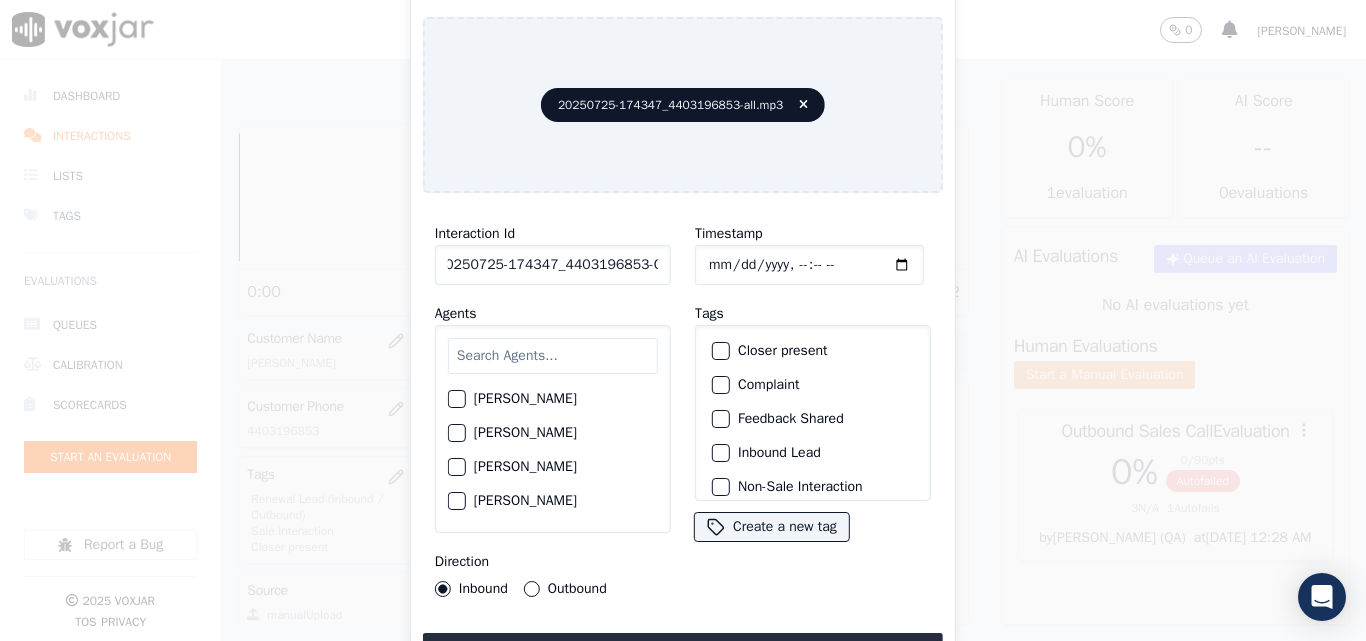 type on "20250725-174347_4403196853-C2" 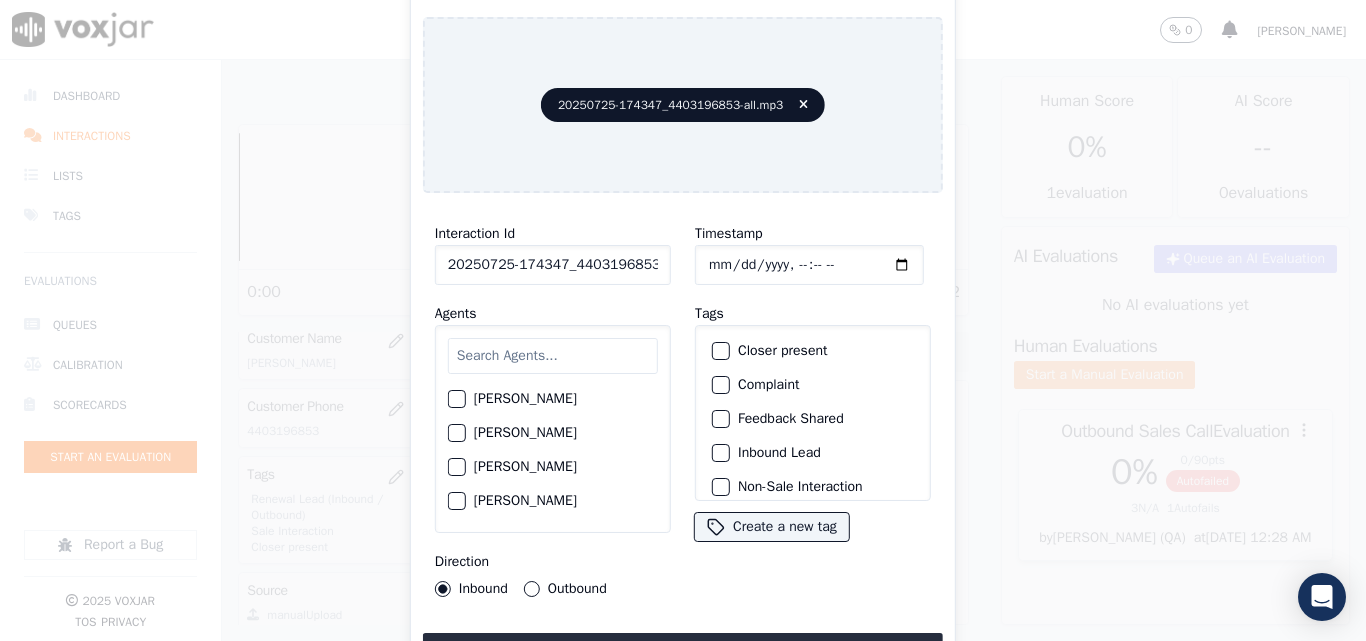 type on "[DATE]T19:06" 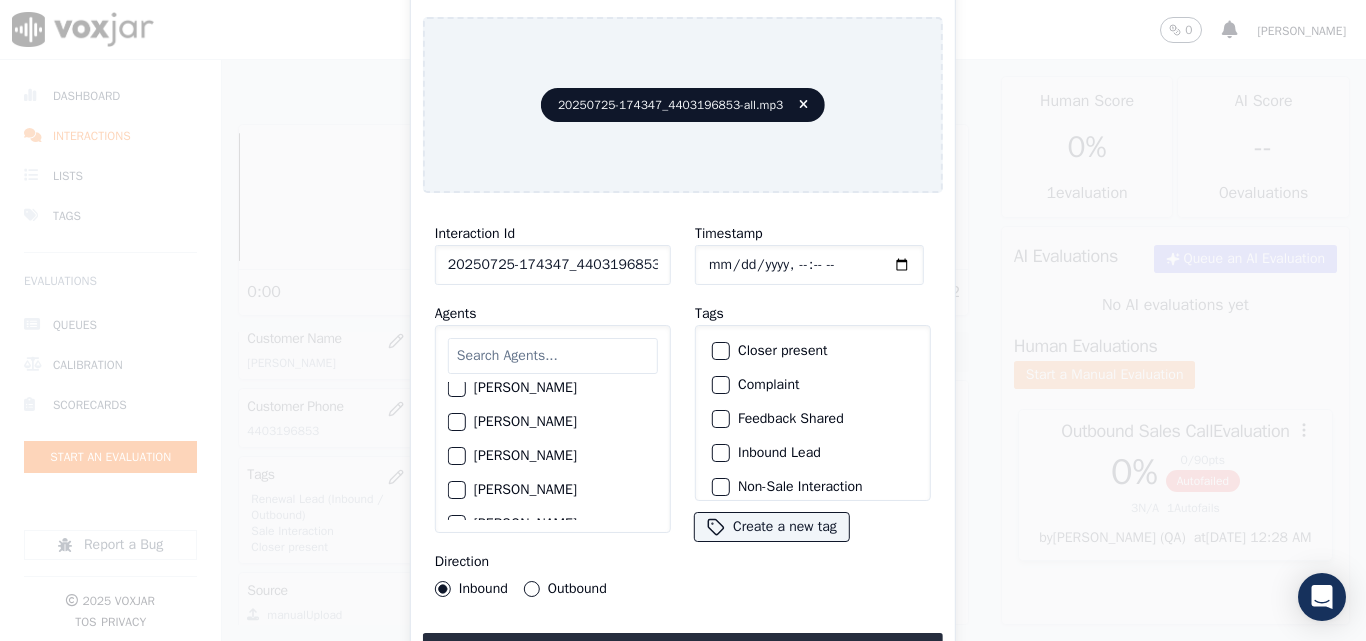scroll, scrollTop: 1100, scrollLeft: 0, axis: vertical 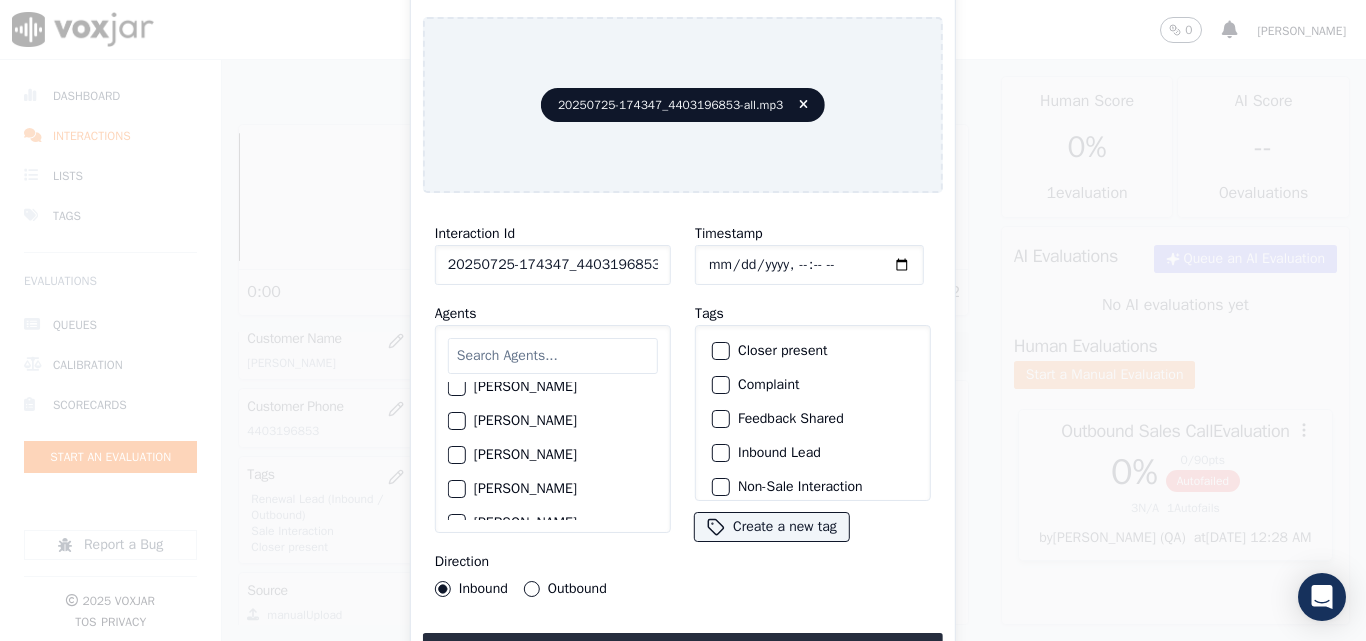 click on "[PERSON_NAME]" 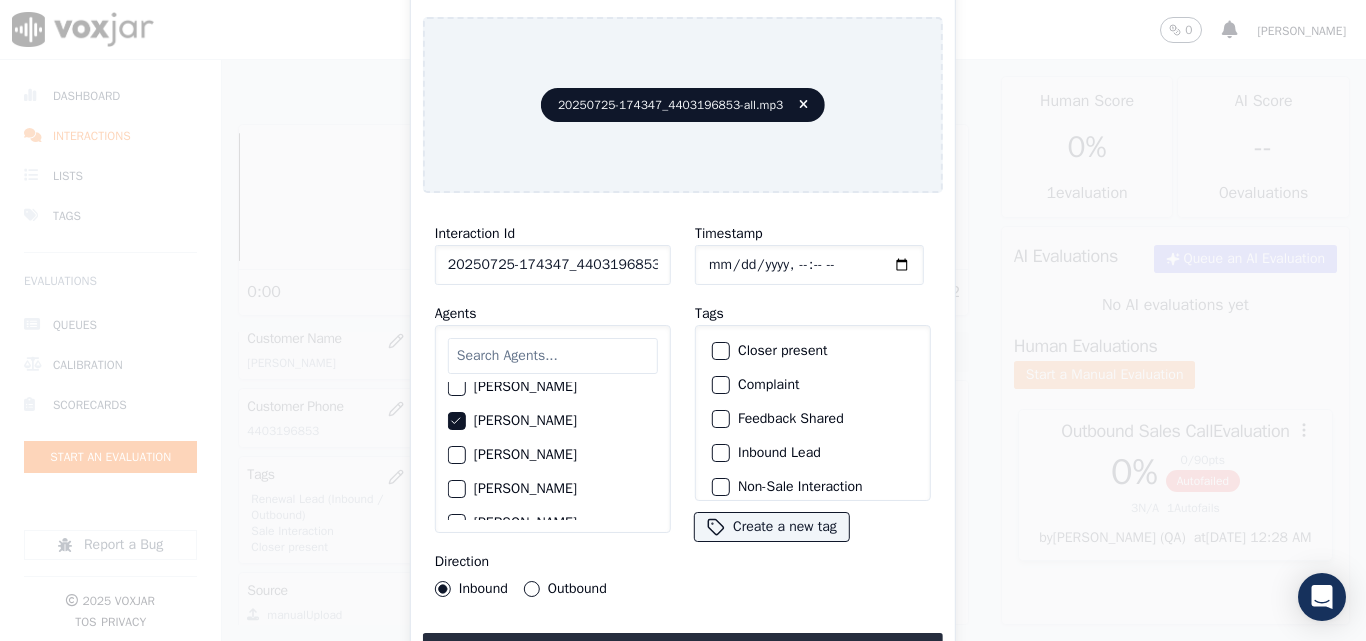 click on "Outbound" at bounding box center (532, 589) 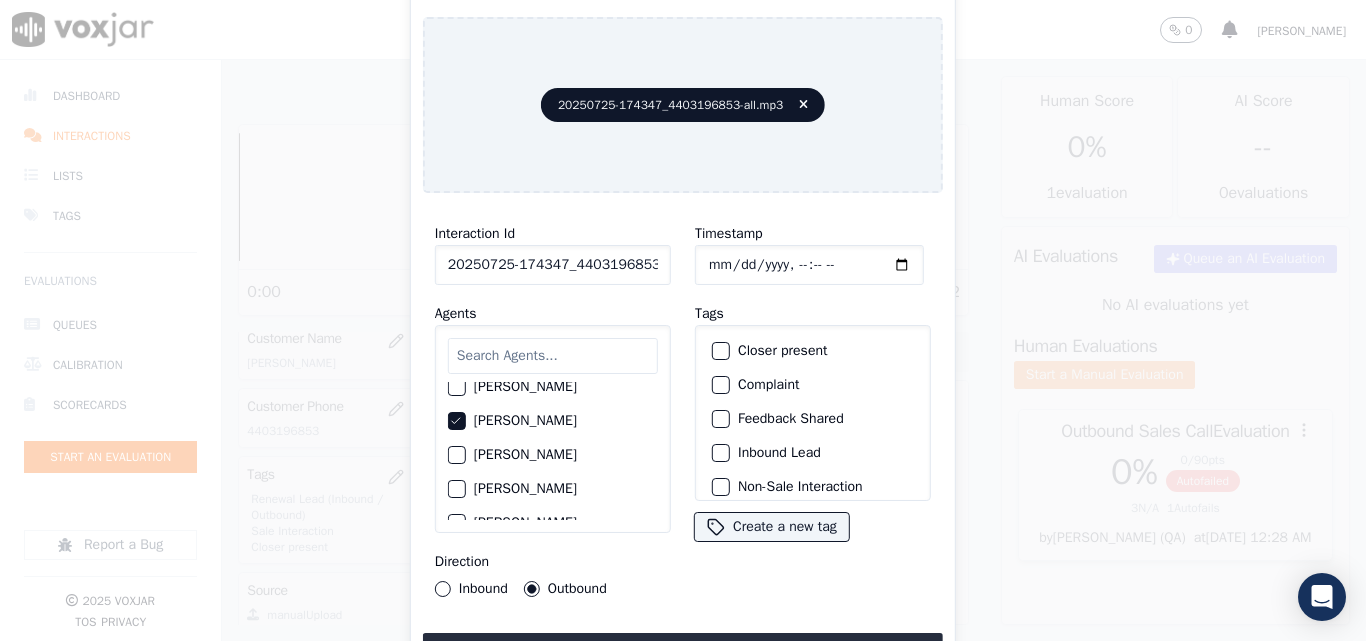 click on "Closer present" 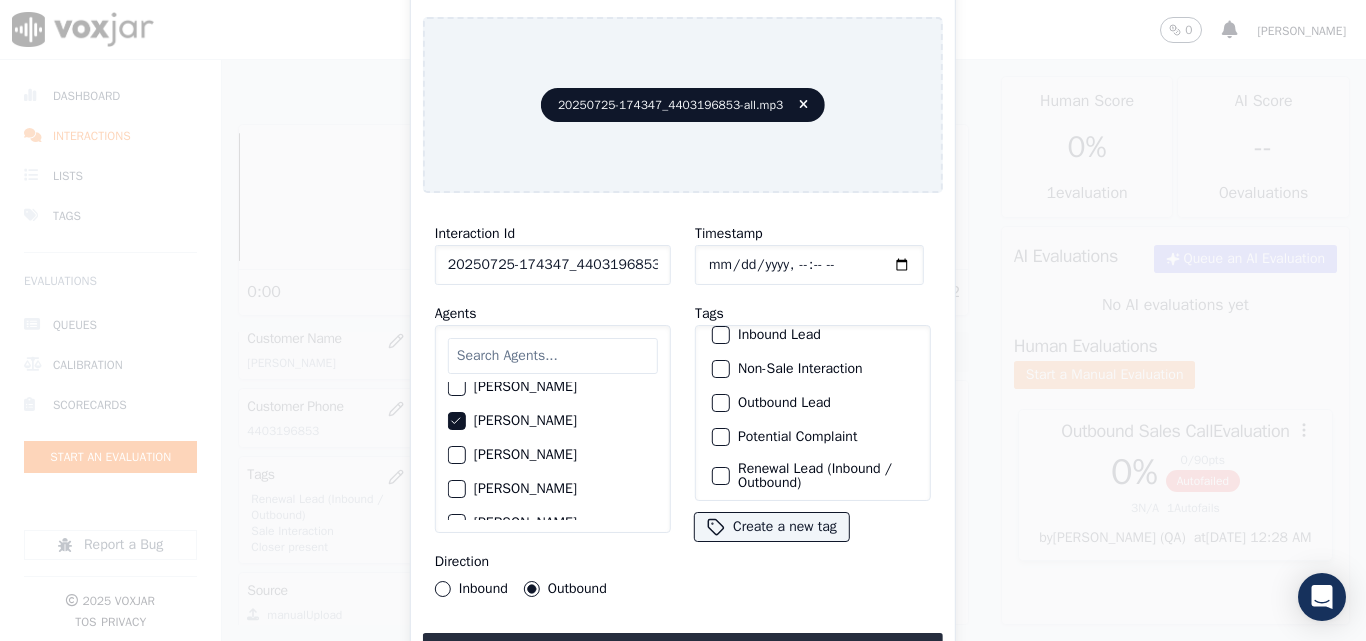 scroll, scrollTop: 173, scrollLeft: 0, axis: vertical 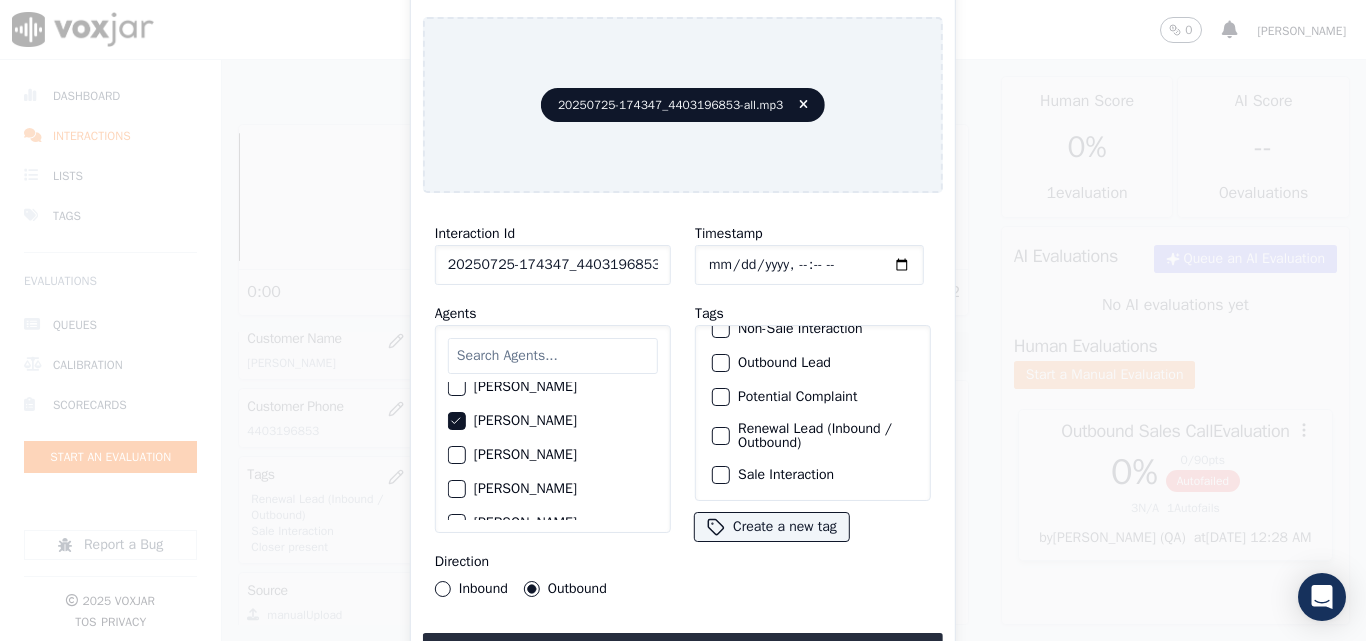 click at bounding box center [720, 436] 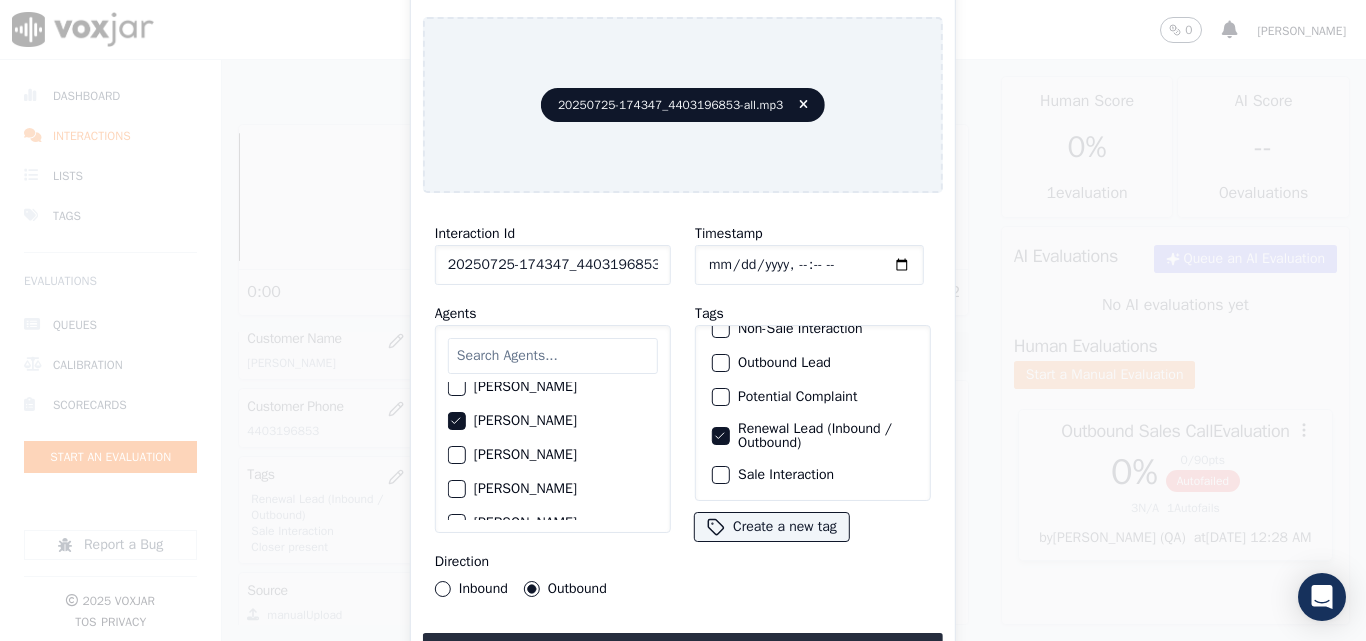 click on "Sale Interaction" at bounding box center (721, 475) 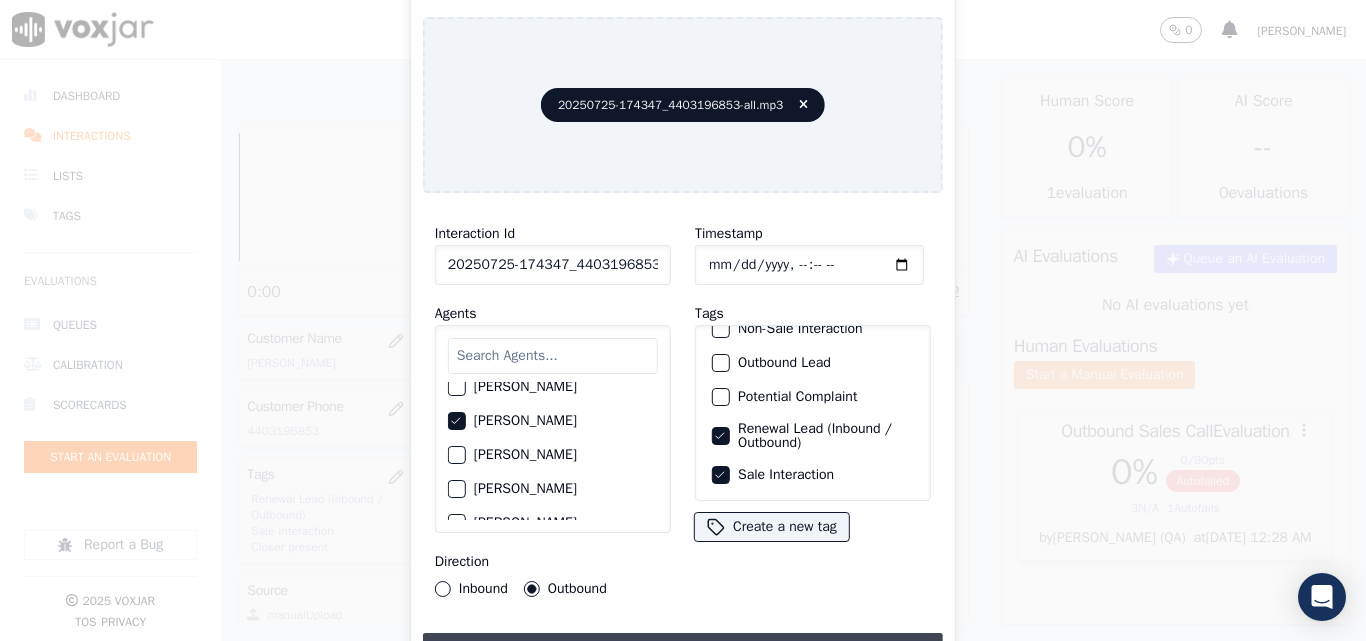 click on "Upload interaction to start evaluation" at bounding box center (683, 651) 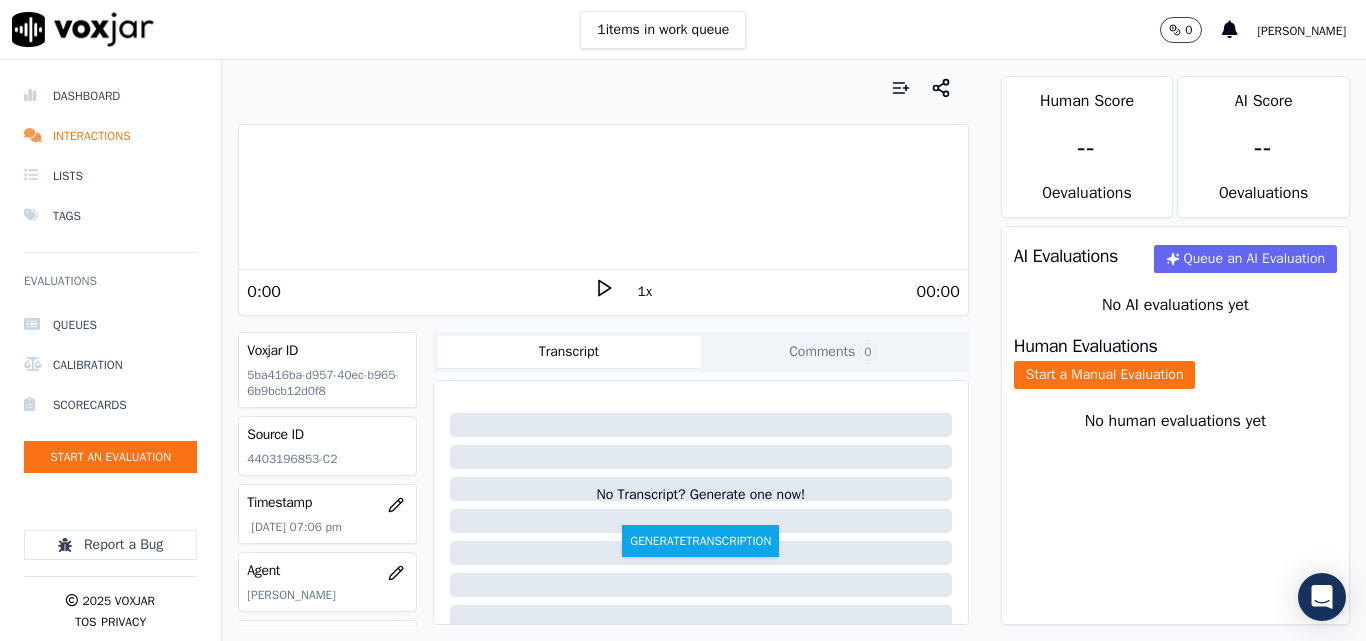 click on "Human Score   --   0  evaluation s   AI Score   --   0  evaluation s     AI Evaluations
Queue an AI Evaluation   No AI evaluations yet   Human Evaluations   Start a Manual Evaluation   No human evaluations yet" at bounding box center (1175, 350) 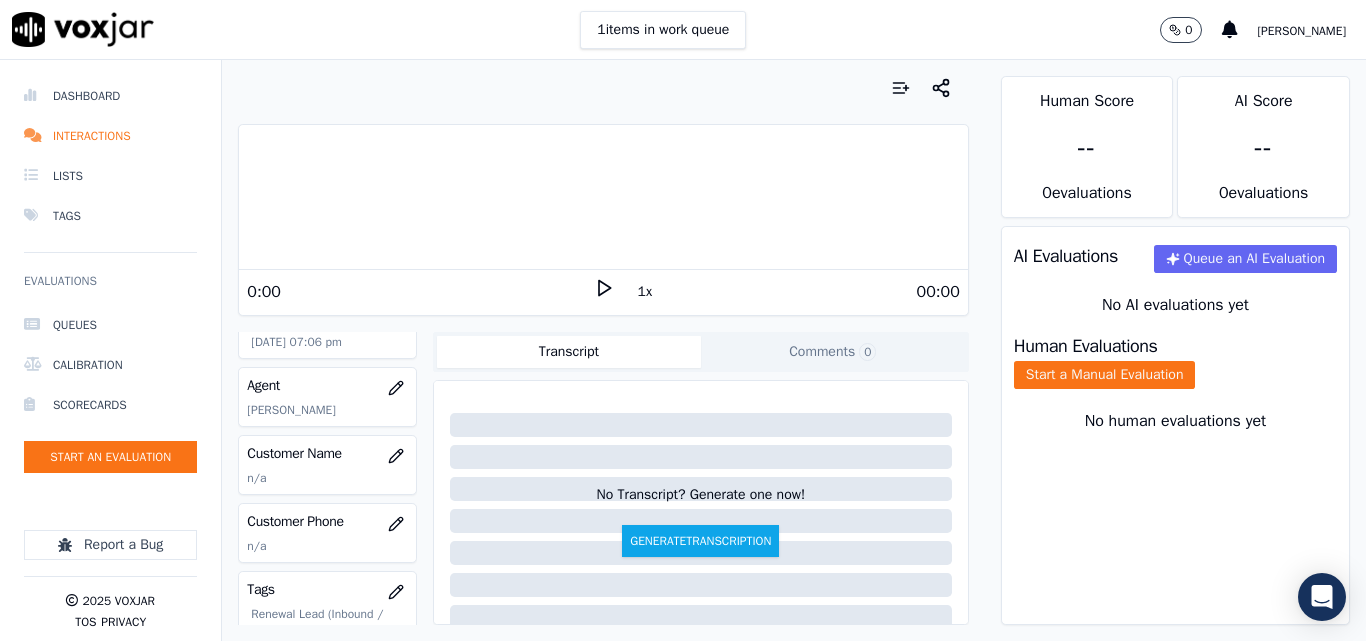 scroll, scrollTop: 300, scrollLeft: 0, axis: vertical 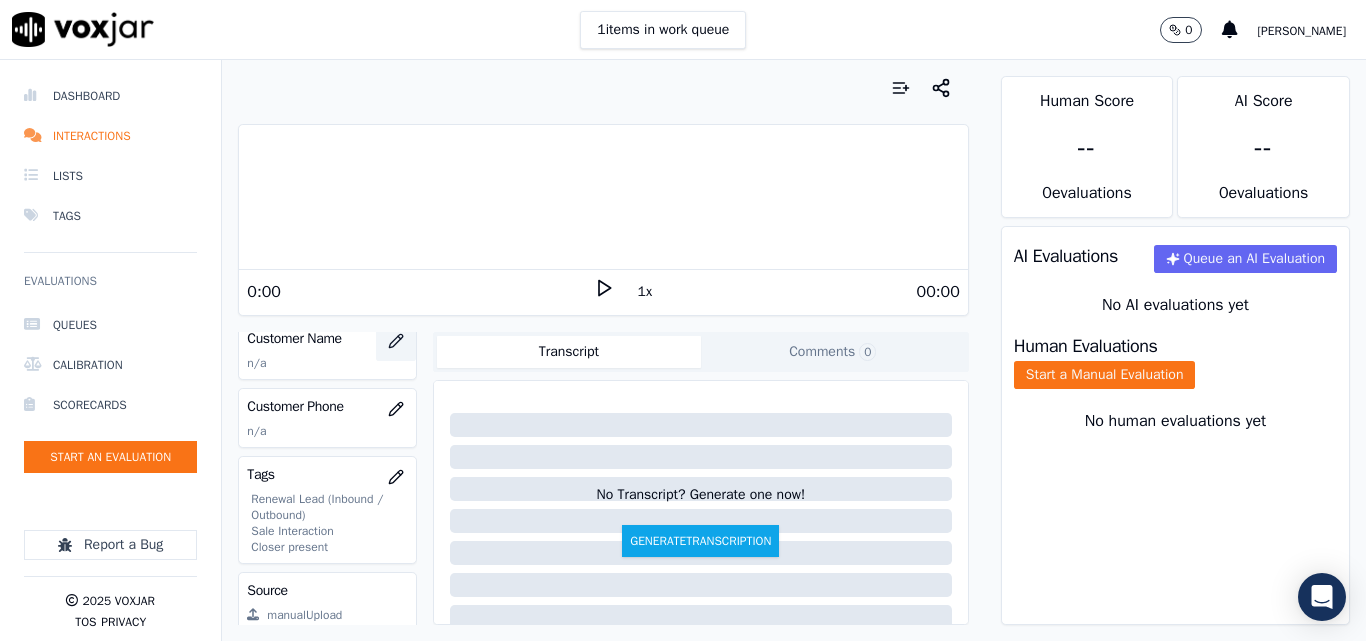 click 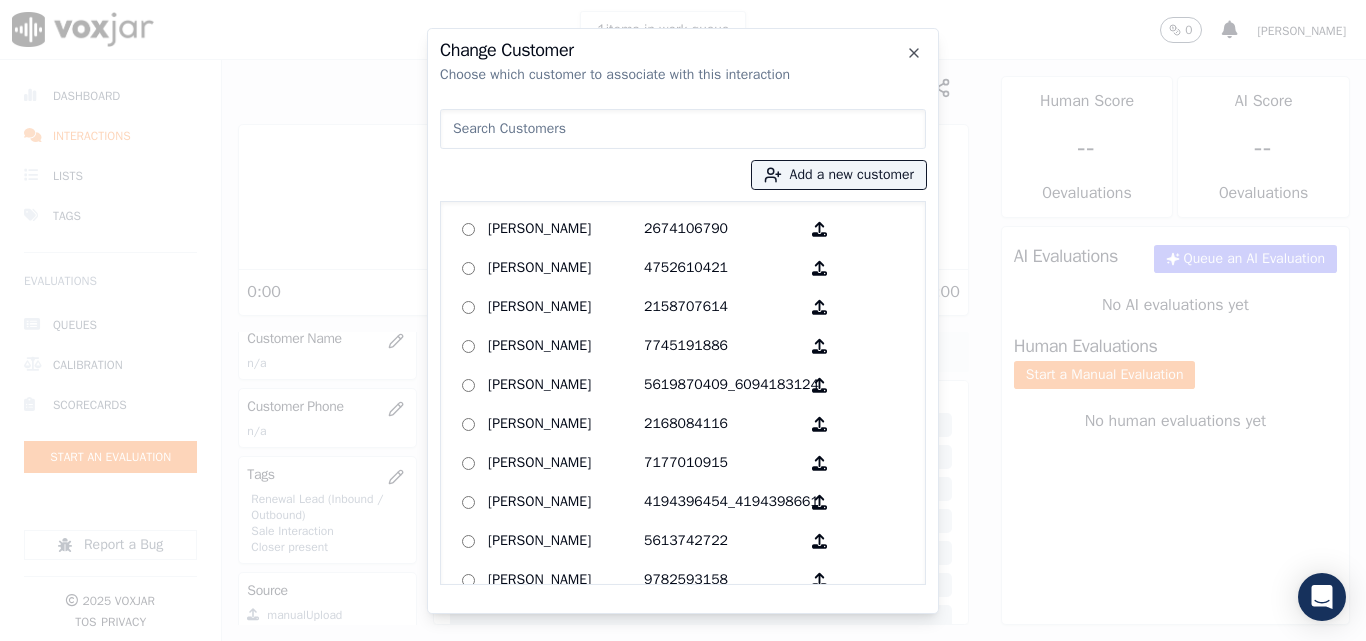 type on "Vernacular/Unprofessional" 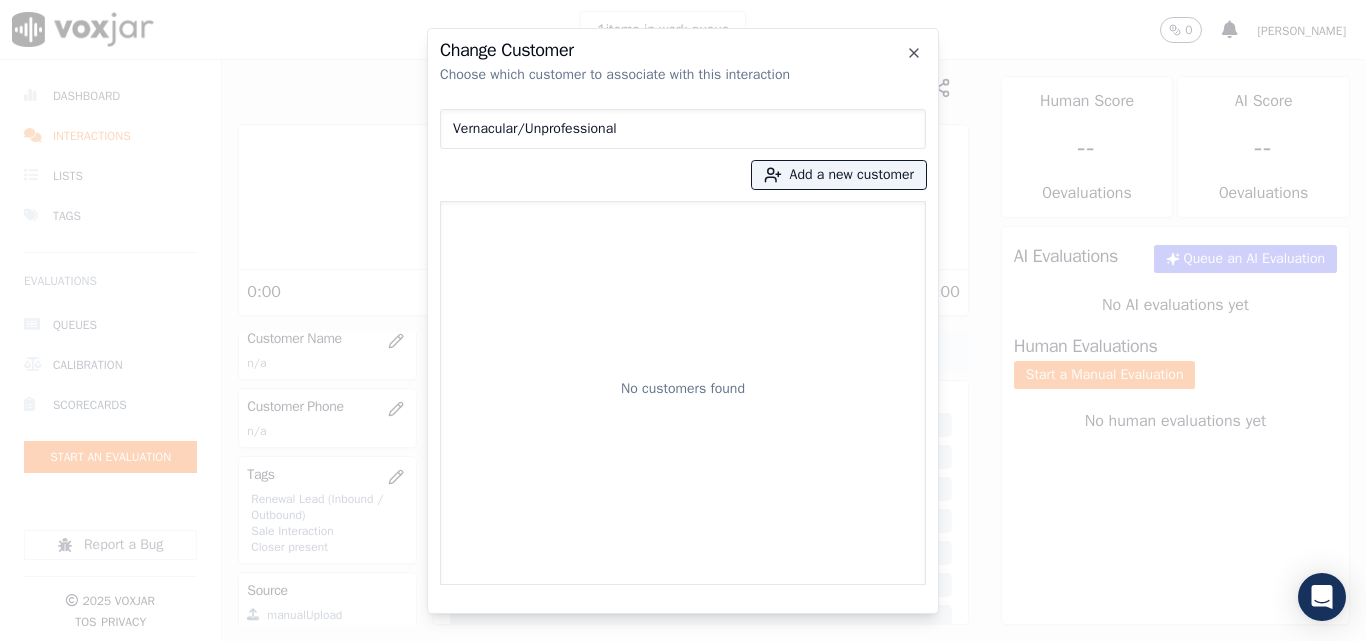 drag, startPoint x: 635, startPoint y: 130, endPoint x: 383, endPoint y: 131, distance: 252.00198 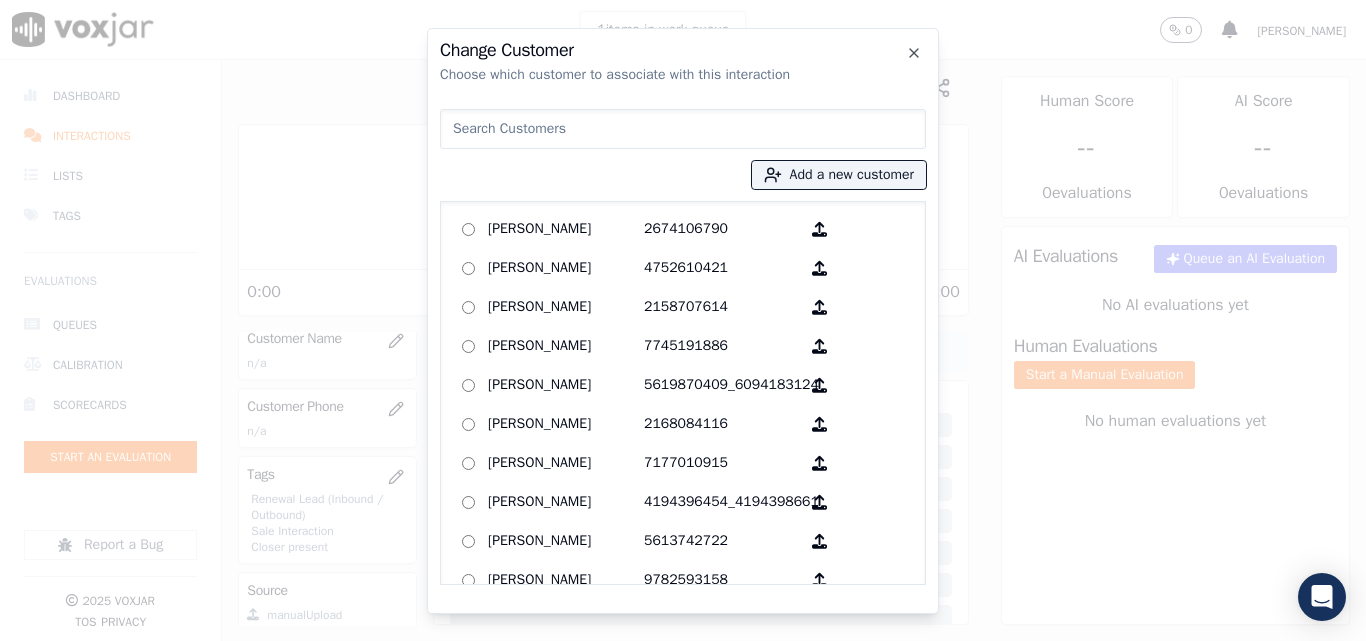 paste on "4403196853" 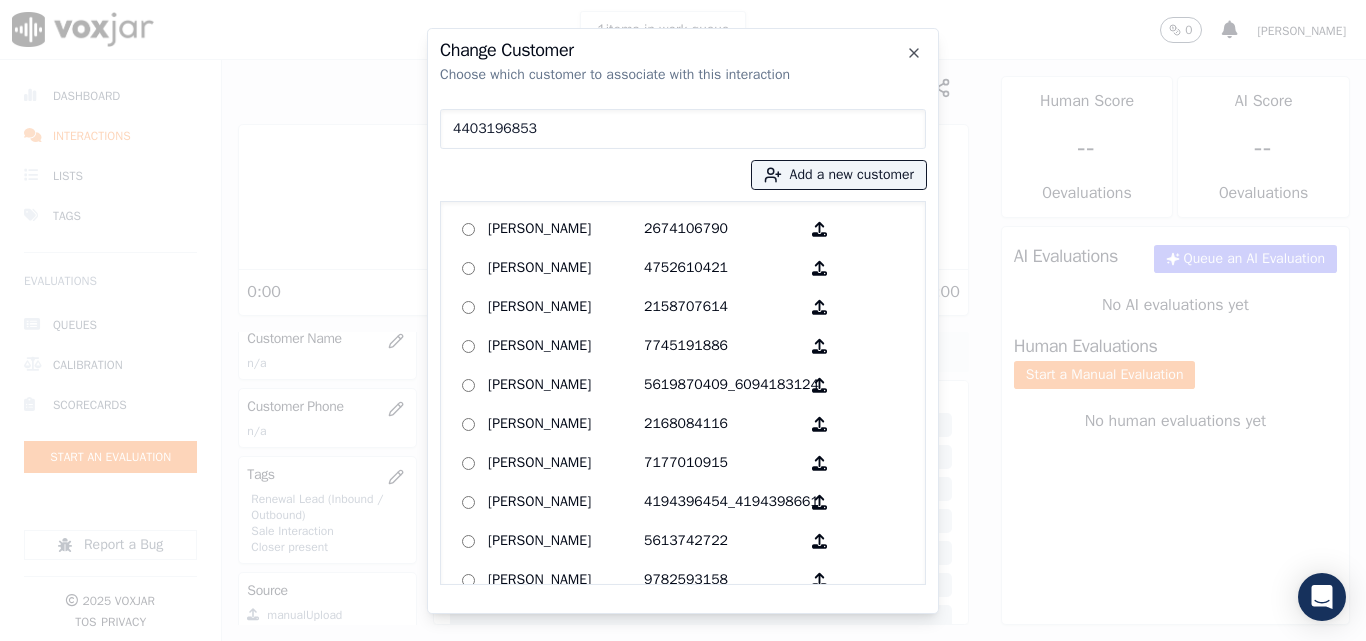 click on "4403196853" at bounding box center (683, 129) 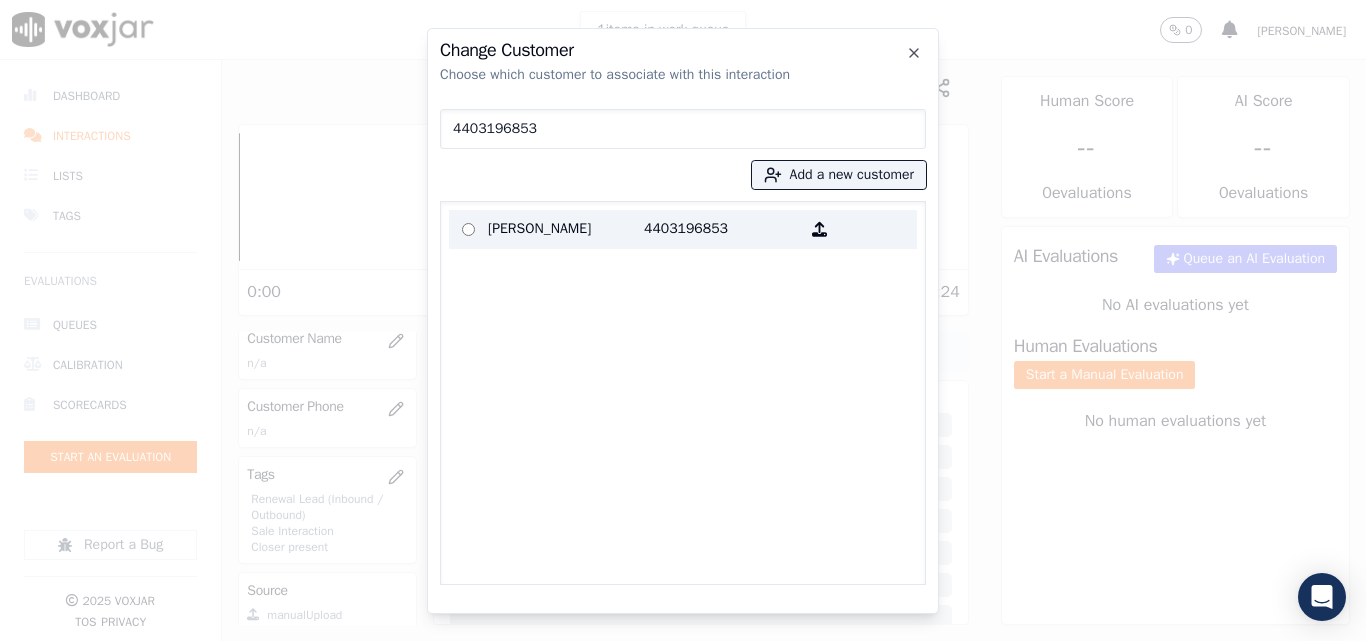 type on "4403196853" 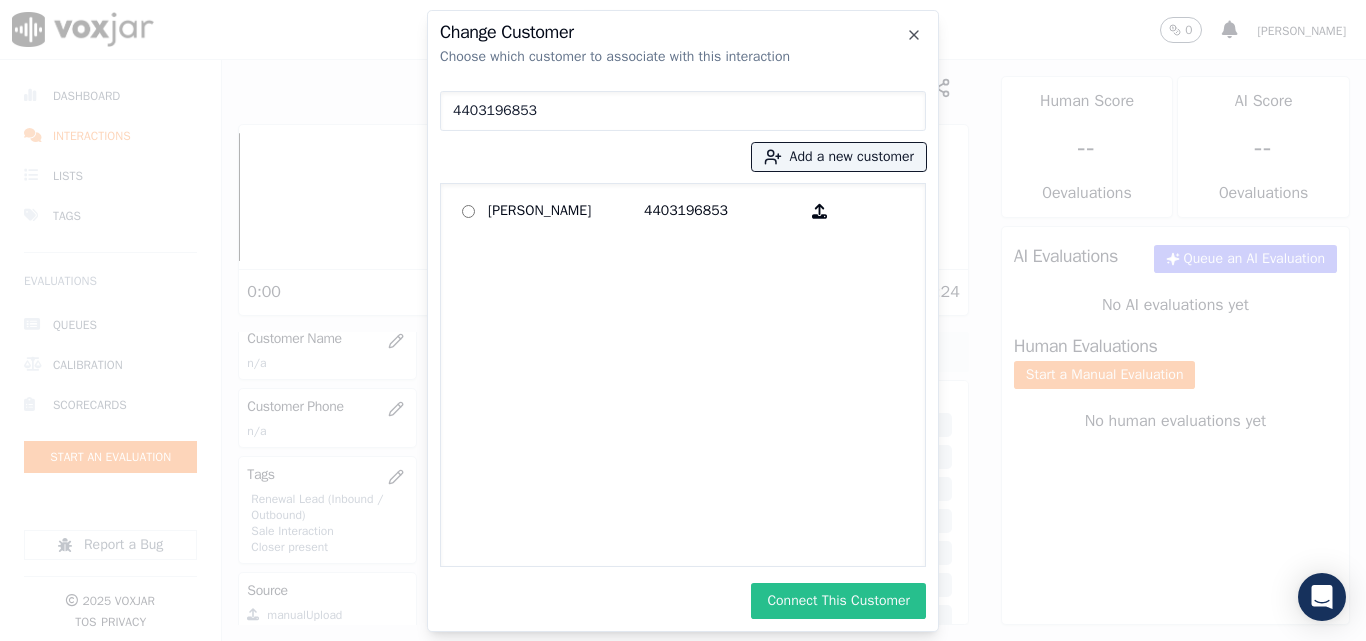 click on "Connect This Customer" at bounding box center (838, 601) 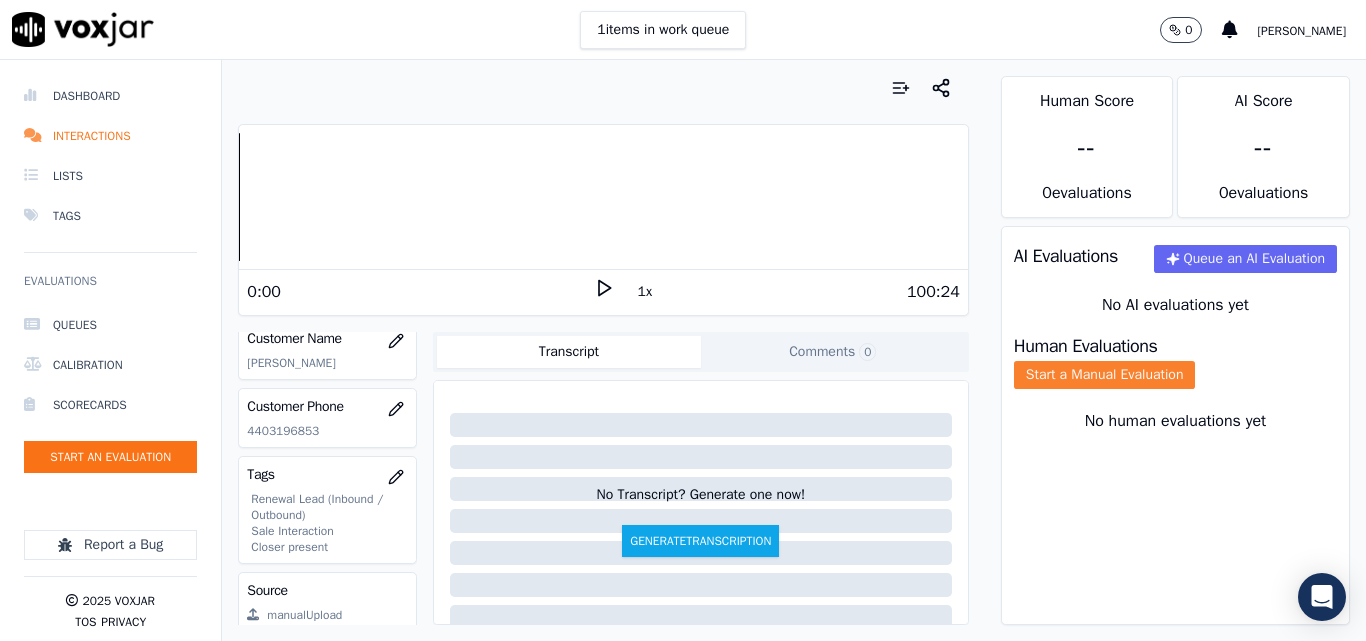 click on "Start a Manual Evaluation" 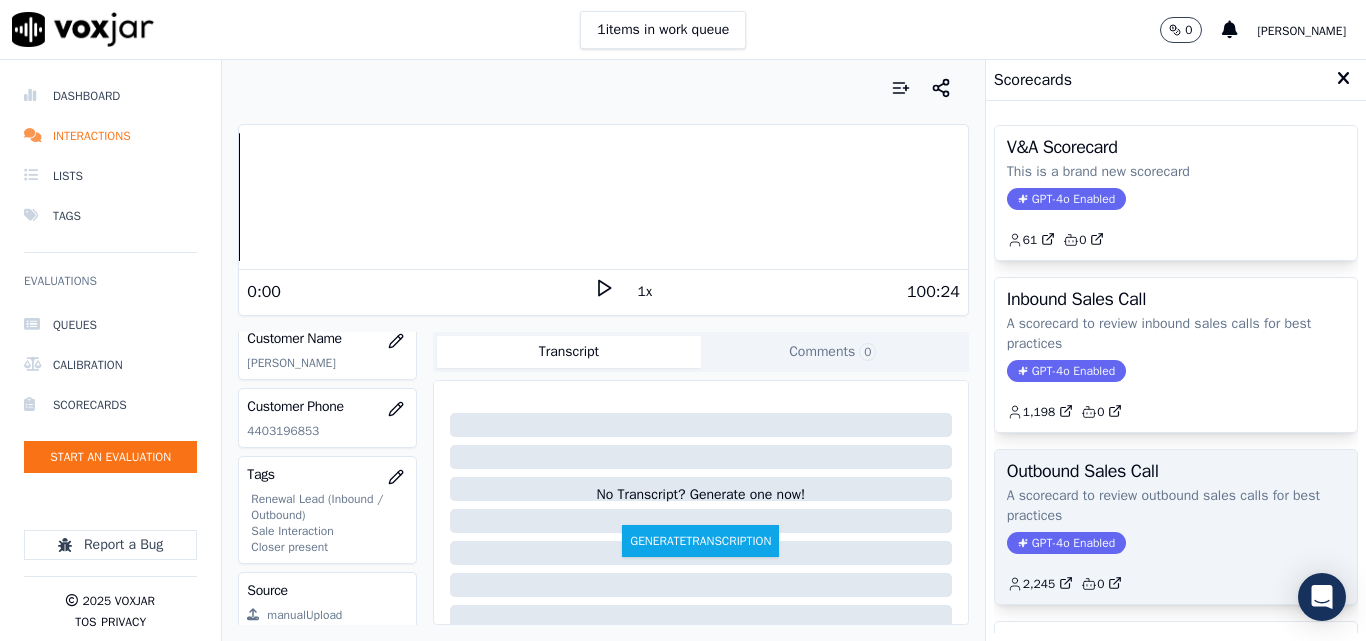 click on "A scorecard to review outbound sales calls for best practices" 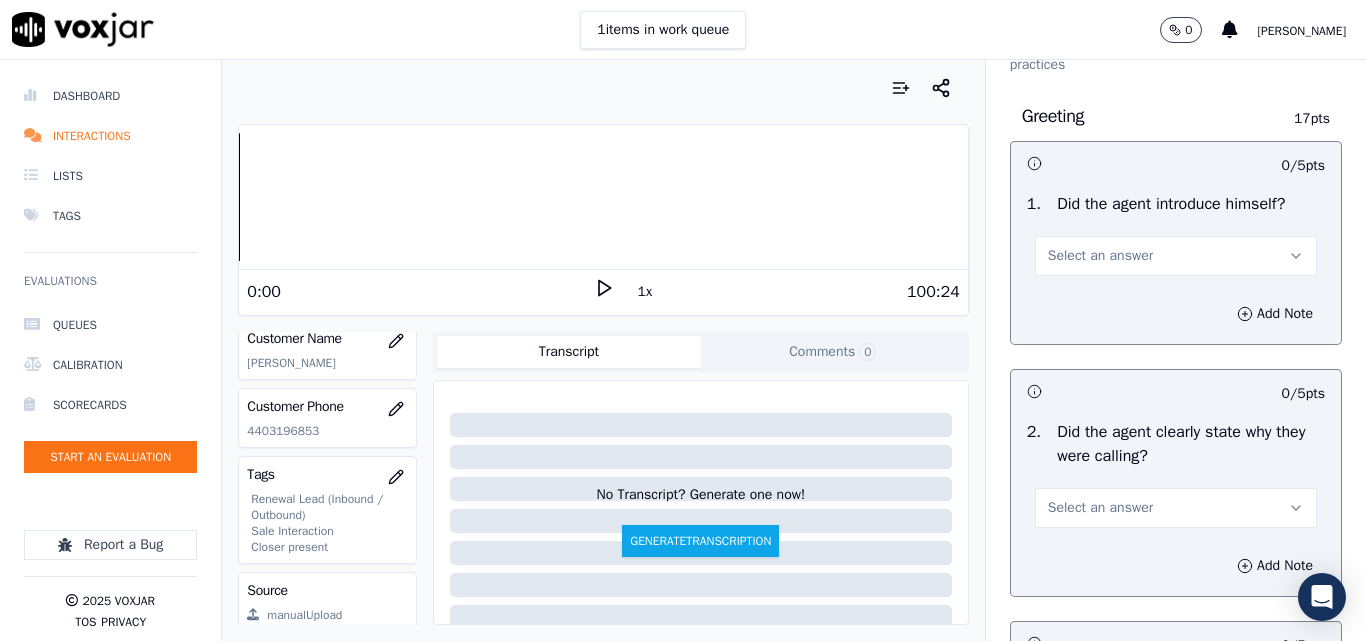 scroll, scrollTop: 200, scrollLeft: 0, axis: vertical 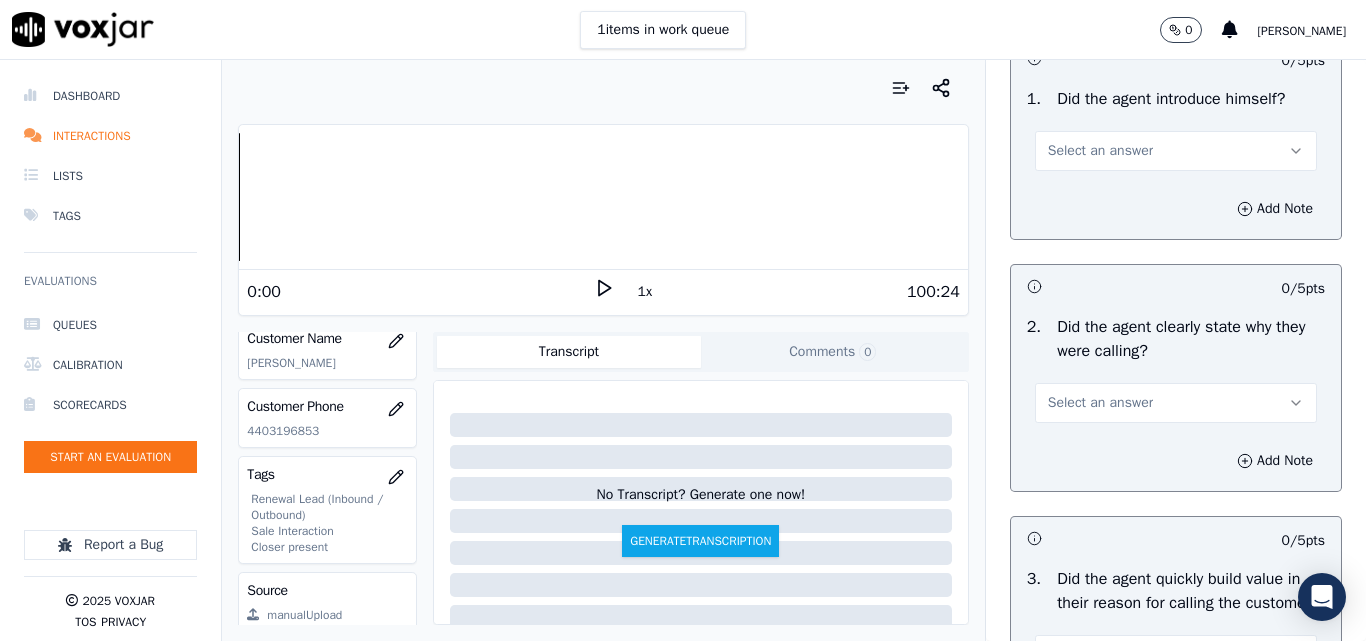 click on "Select an answer" at bounding box center (1176, 151) 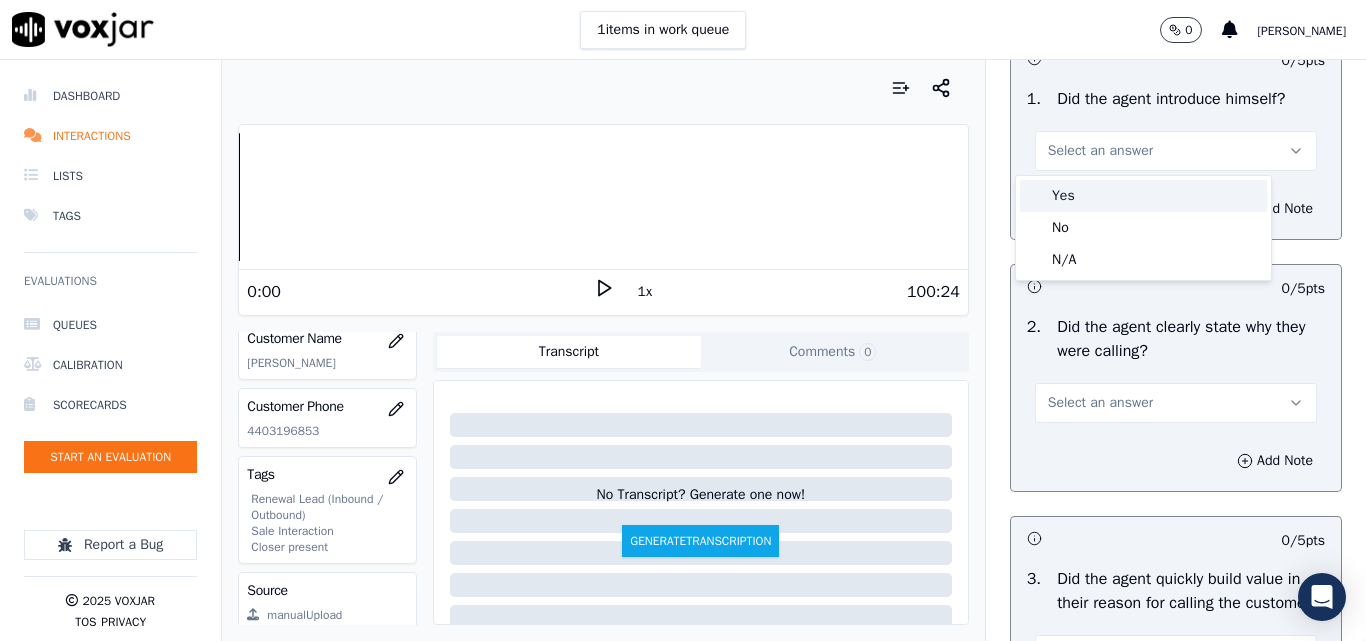 click on "Yes" at bounding box center [1143, 196] 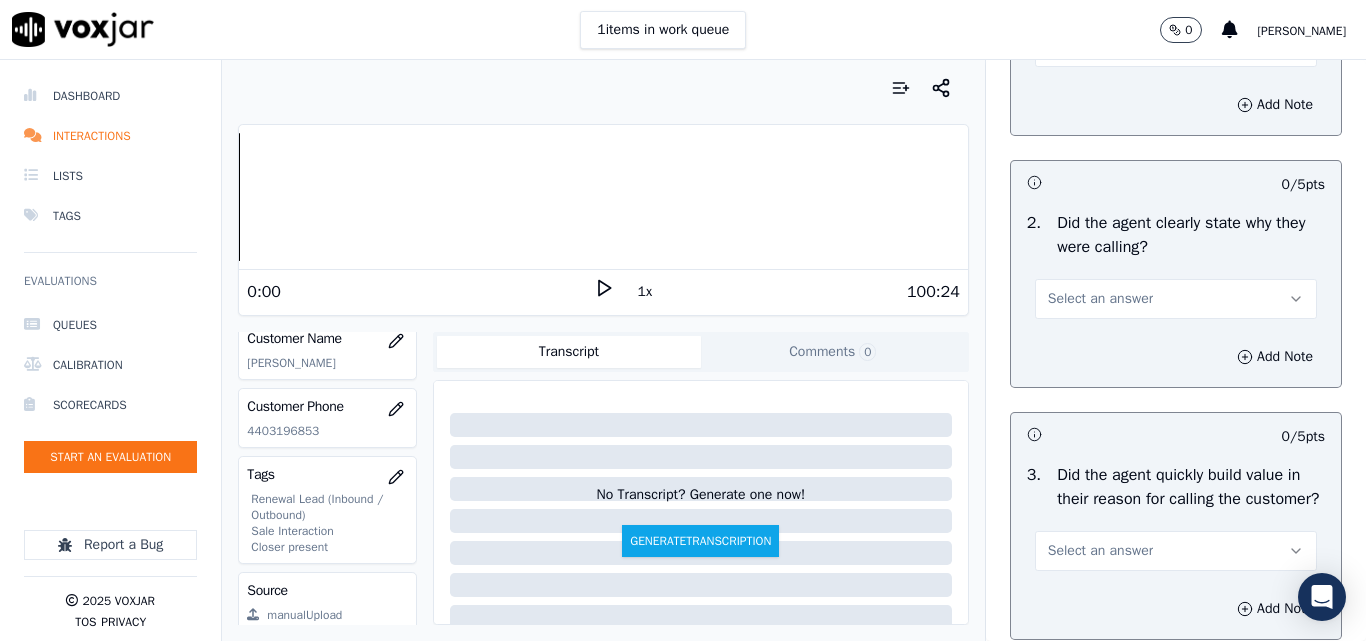 scroll, scrollTop: 400, scrollLeft: 0, axis: vertical 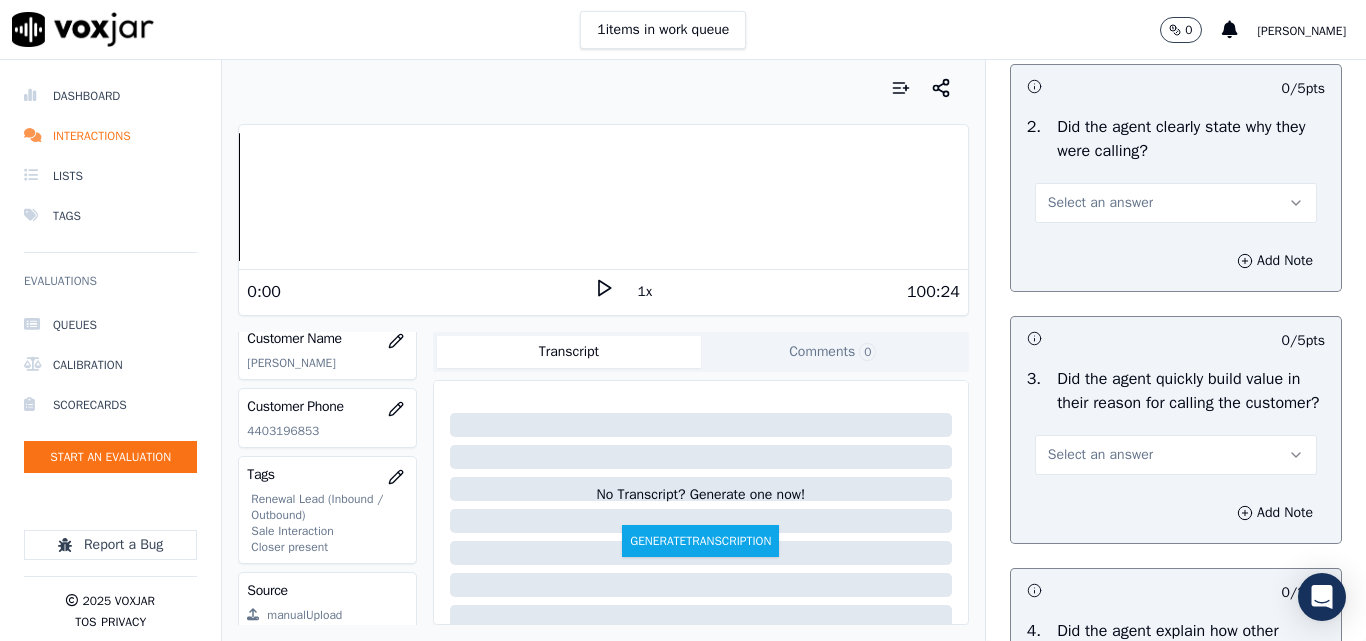 click on "Select an answer" at bounding box center (1100, 203) 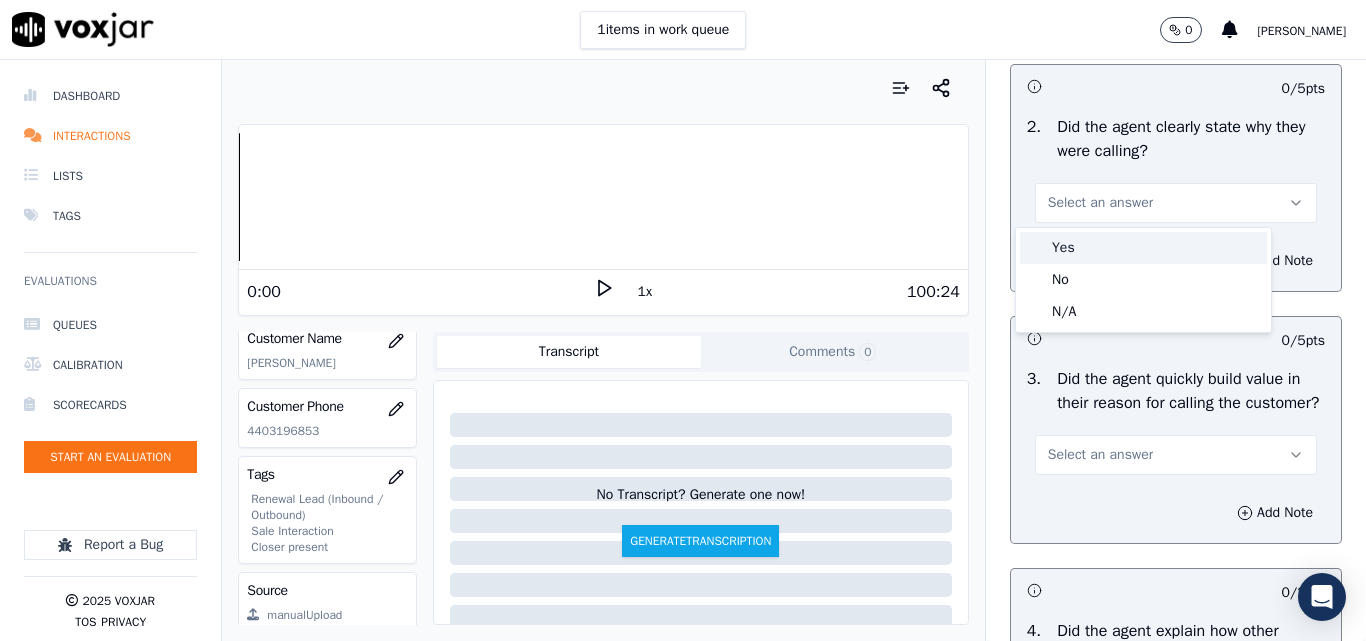 click on "Yes" at bounding box center [1143, 248] 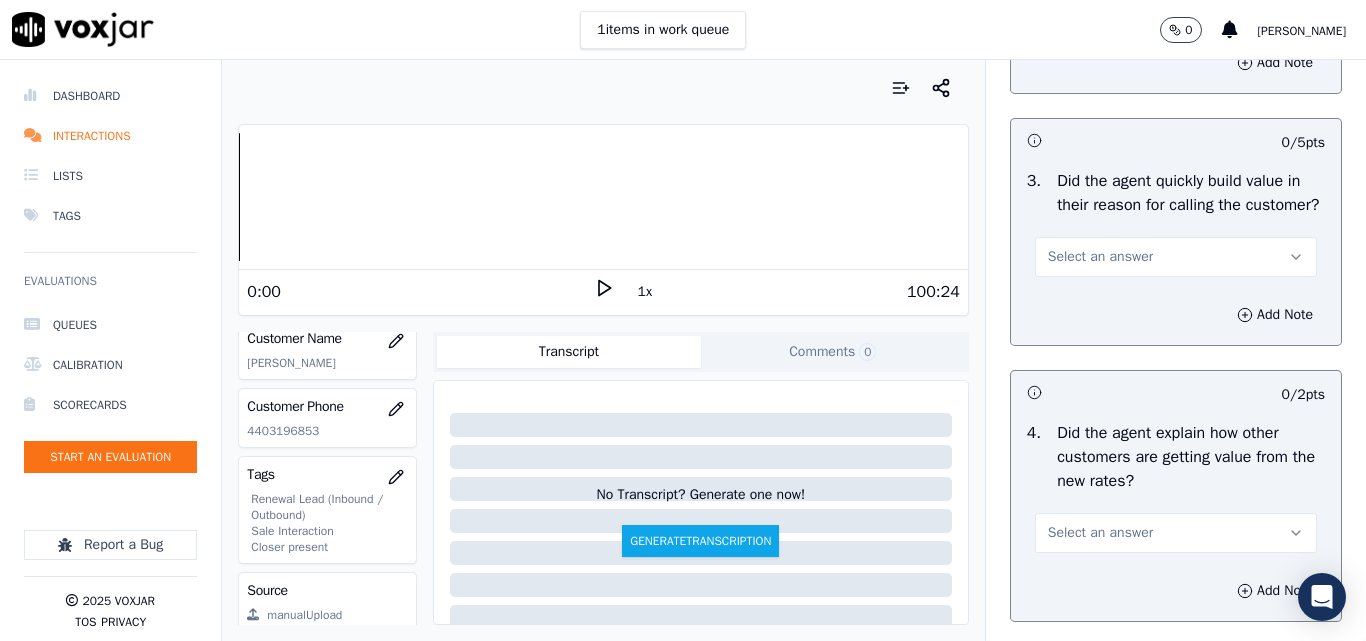 scroll, scrollTop: 600, scrollLeft: 0, axis: vertical 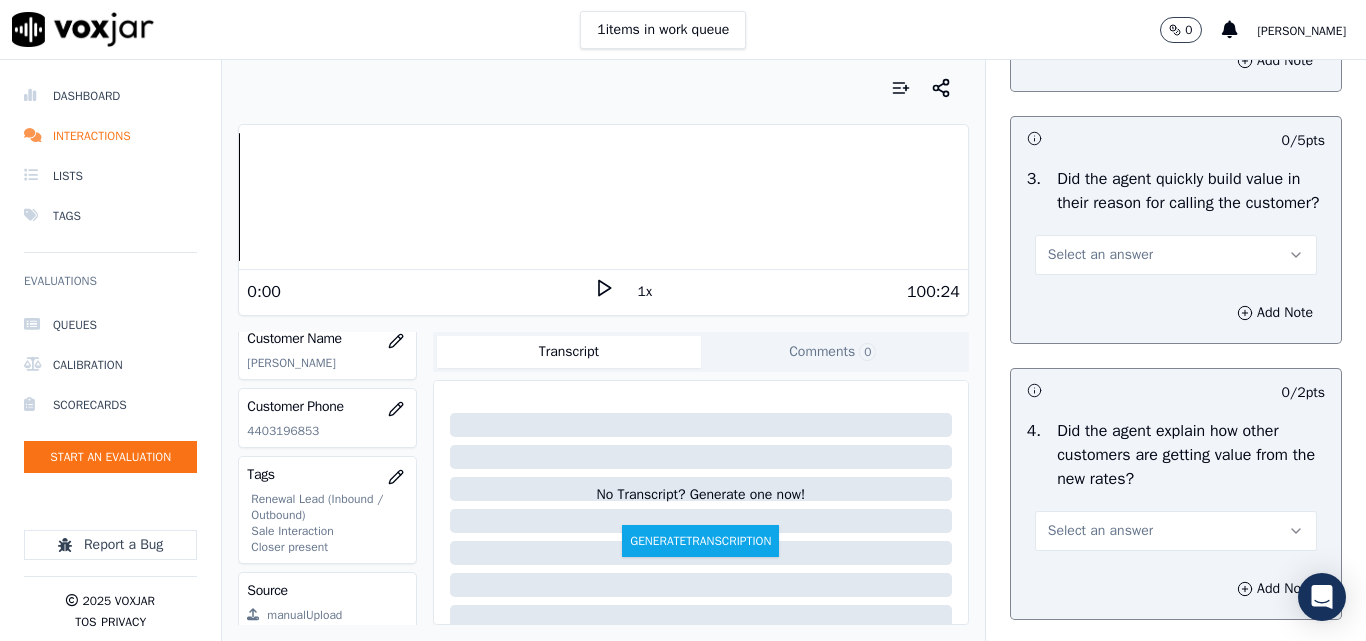 click on "Select an answer" at bounding box center (1176, 255) 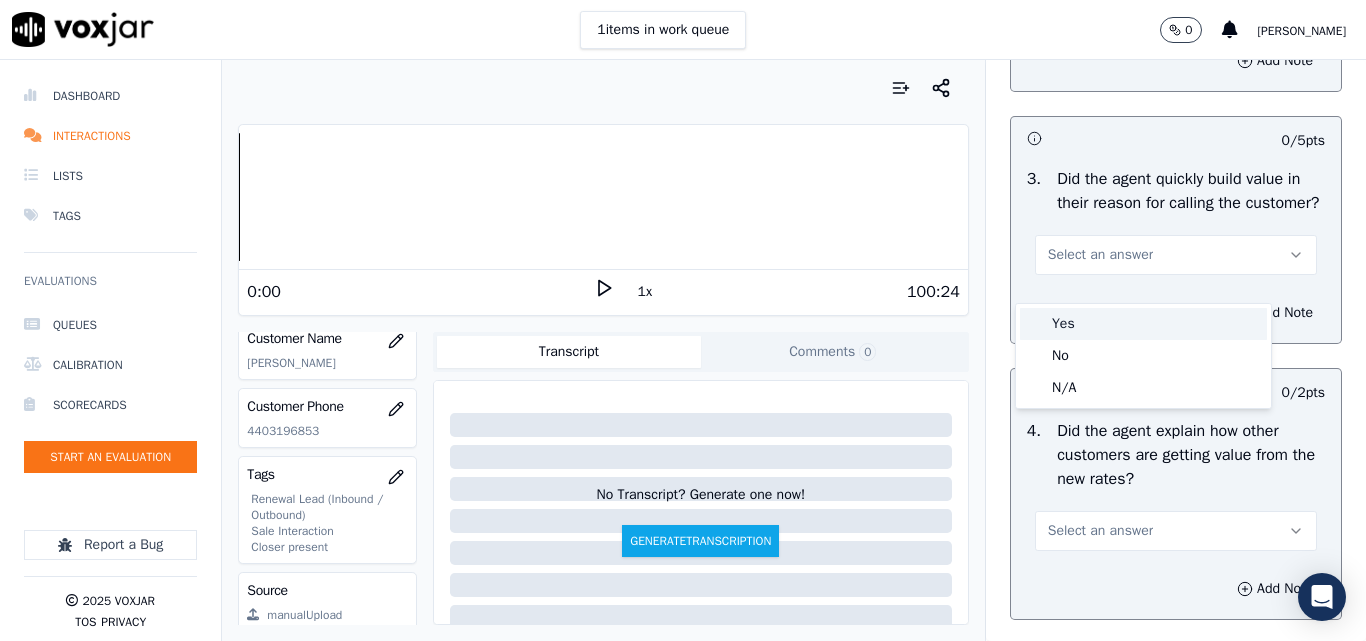 click on "Yes" at bounding box center [1143, 324] 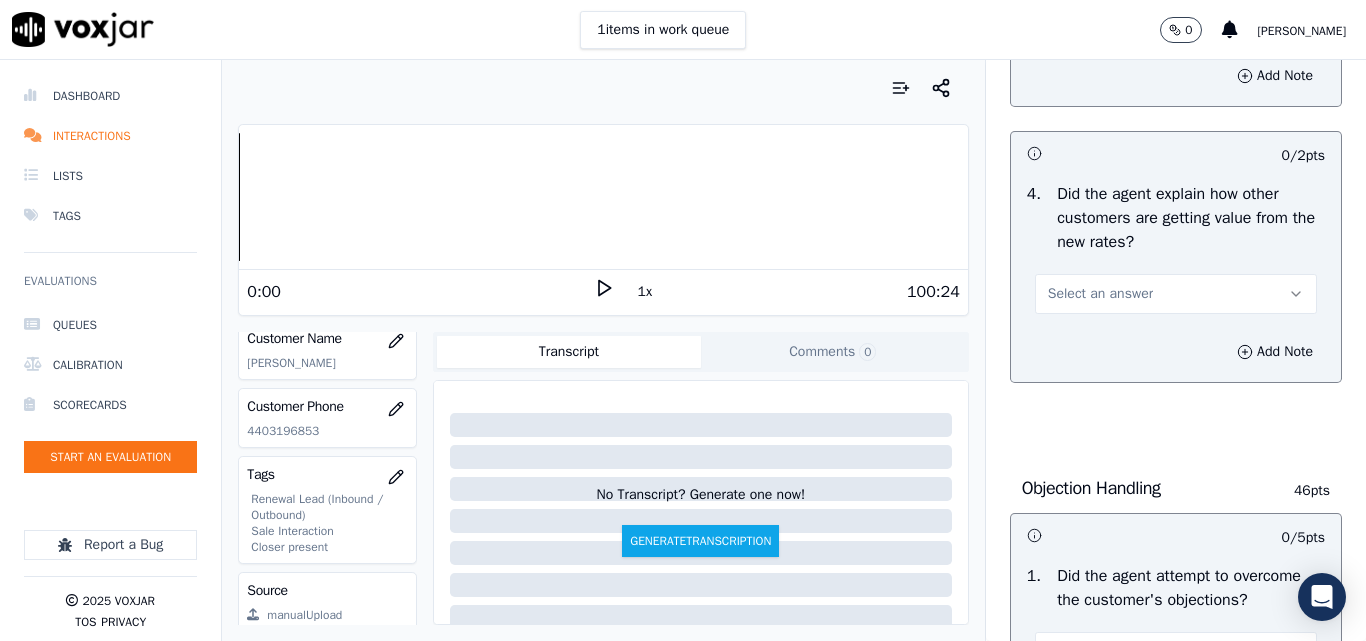 scroll, scrollTop: 900, scrollLeft: 0, axis: vertical 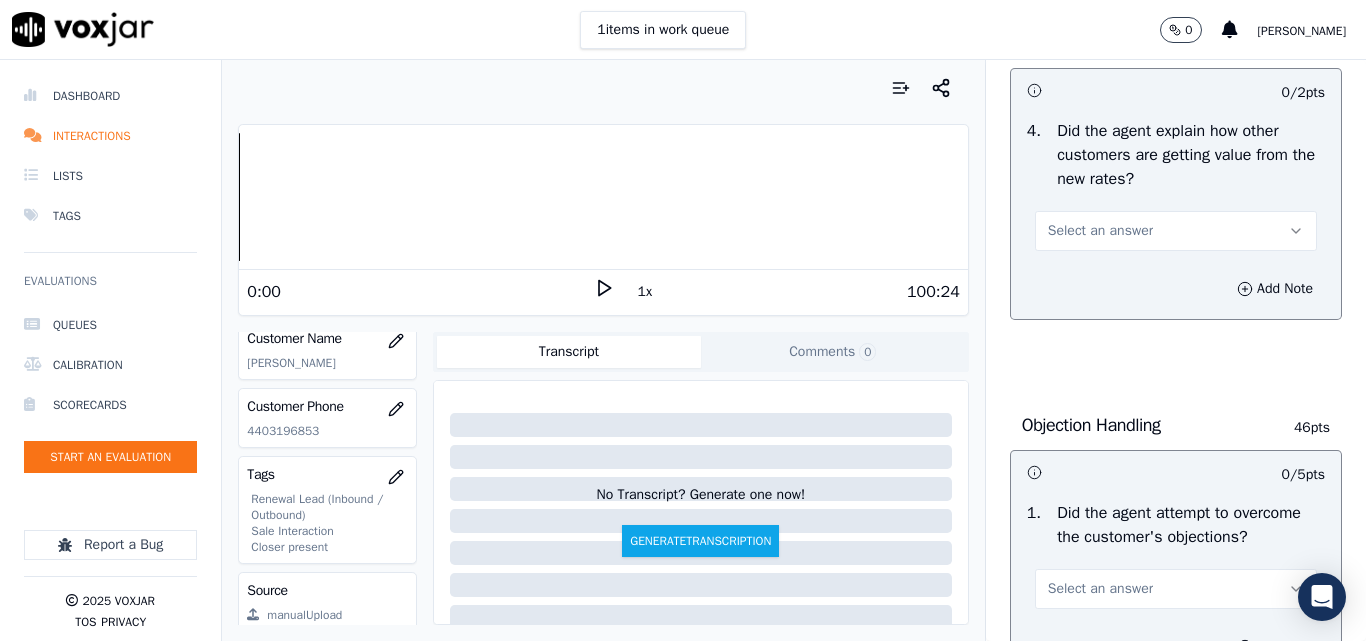 click on "Select an answer" at bounding box center [1100, 231] 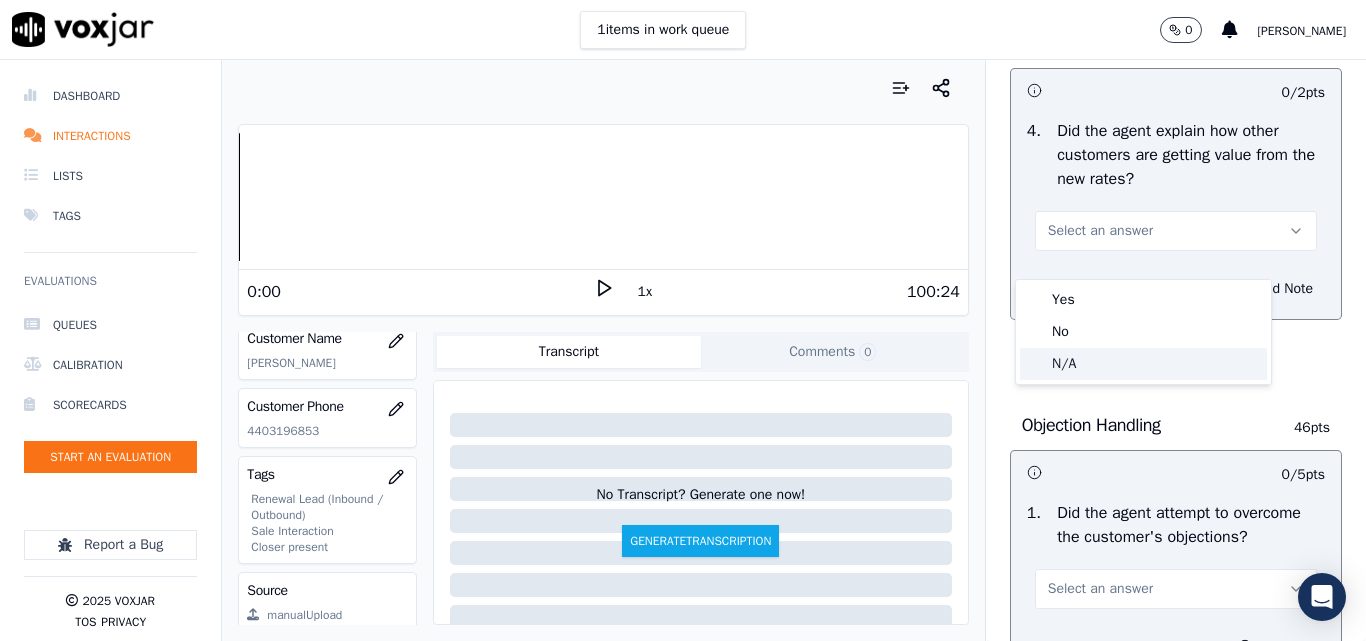 click on "N/A" 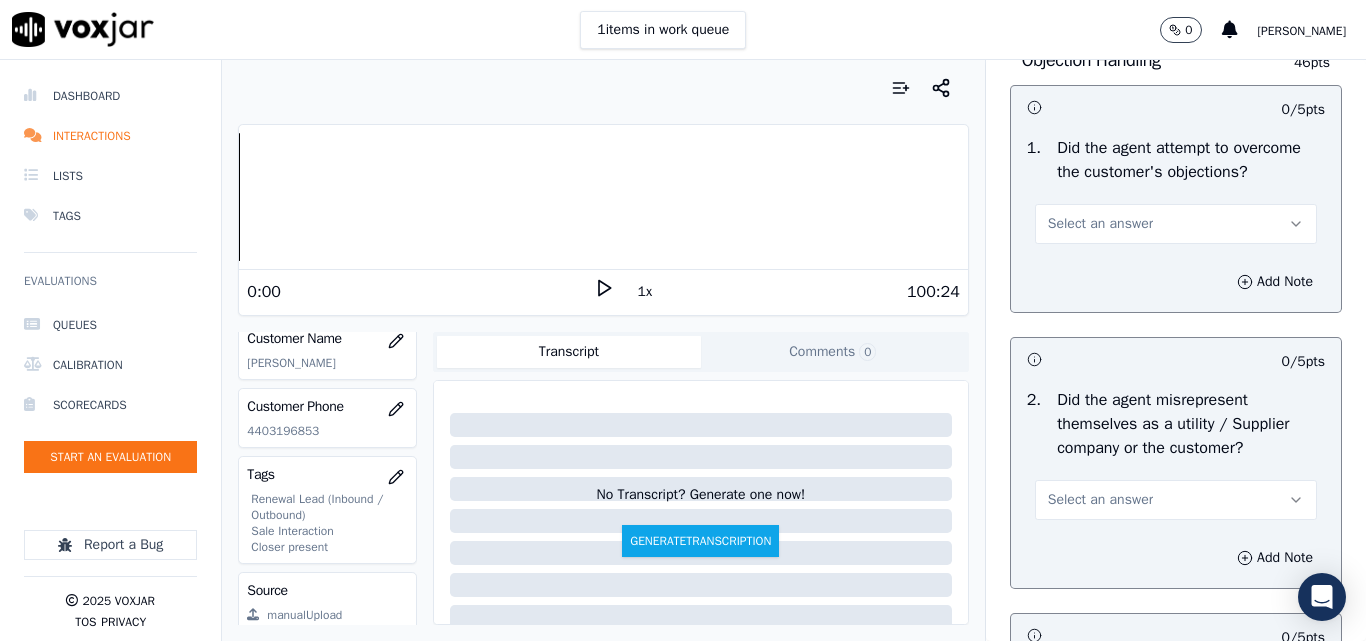scroll, scrollTop: 1300, scrollLeft: 0, axis: vertical 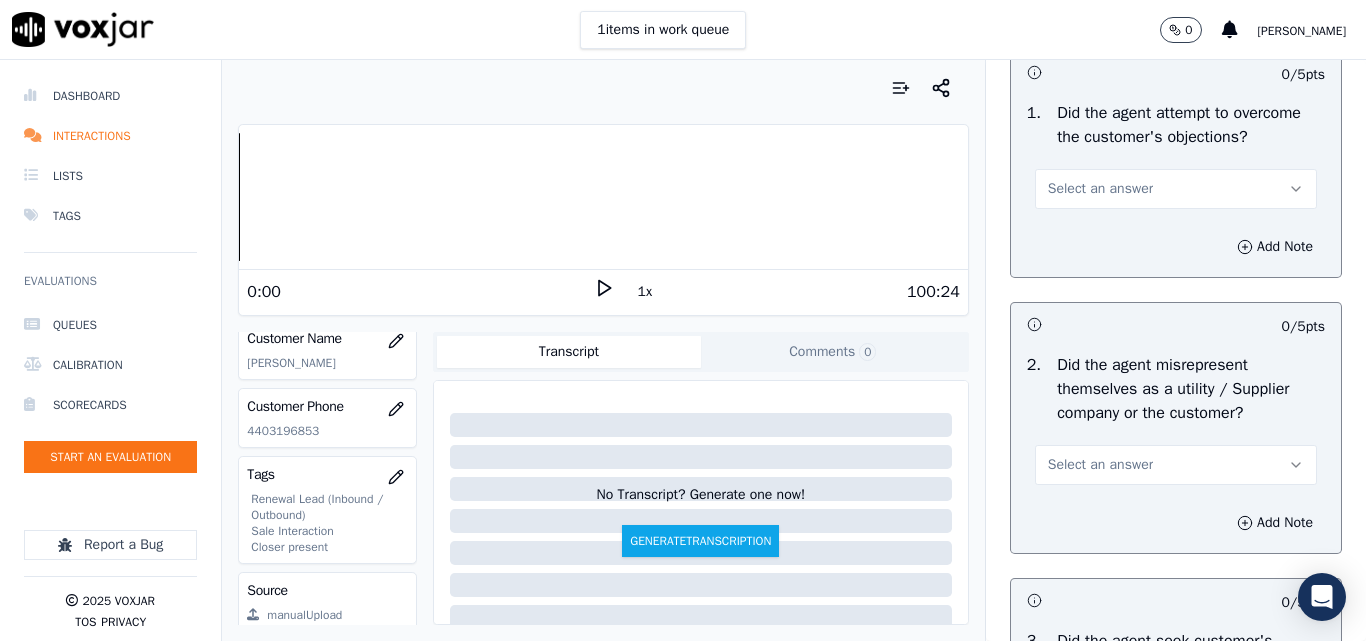 click on "Select an answer" at bounding box center (1100, 189) 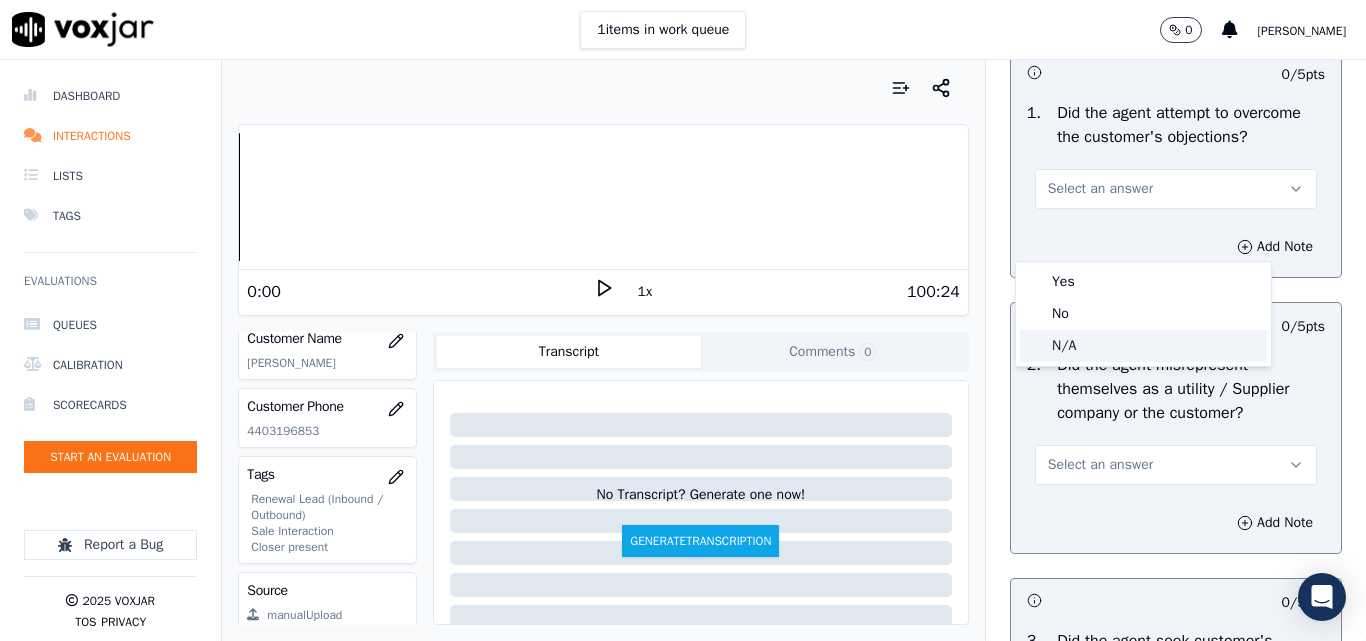 click on "N/A" 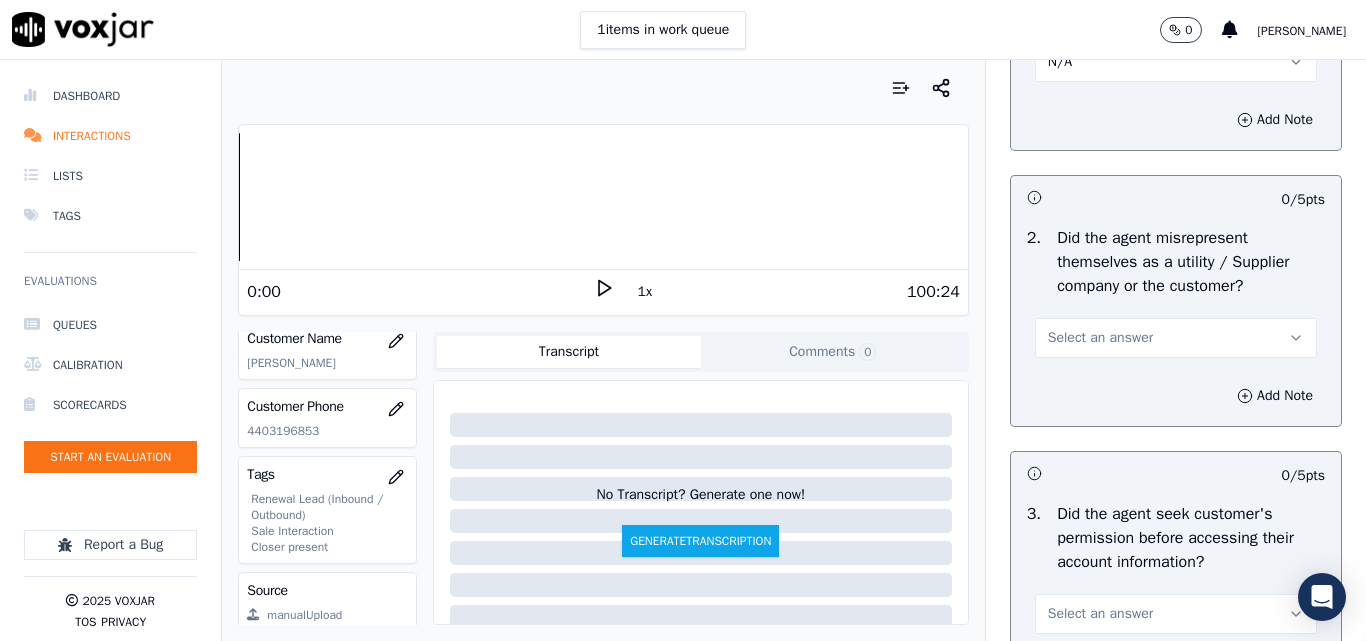 scroll, scrollTop: 1500, scrollLeft: 0, axis: vertical 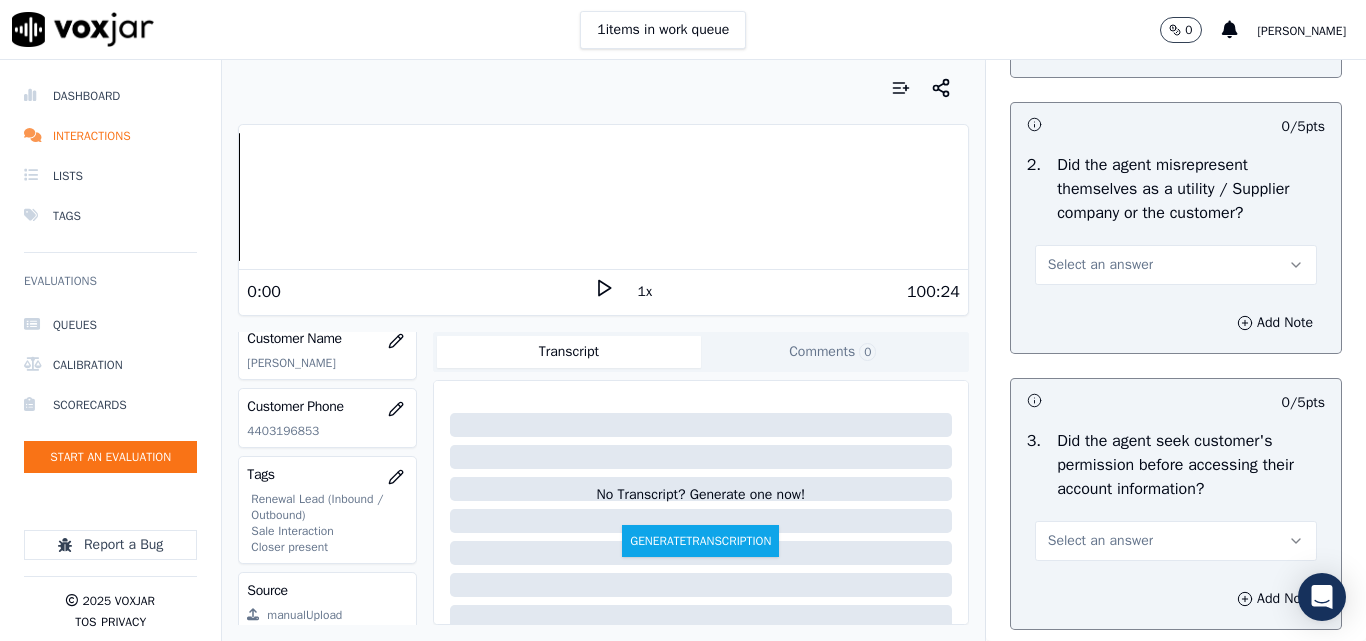 click on "Select an answer" at bounding box center (1100, 265) 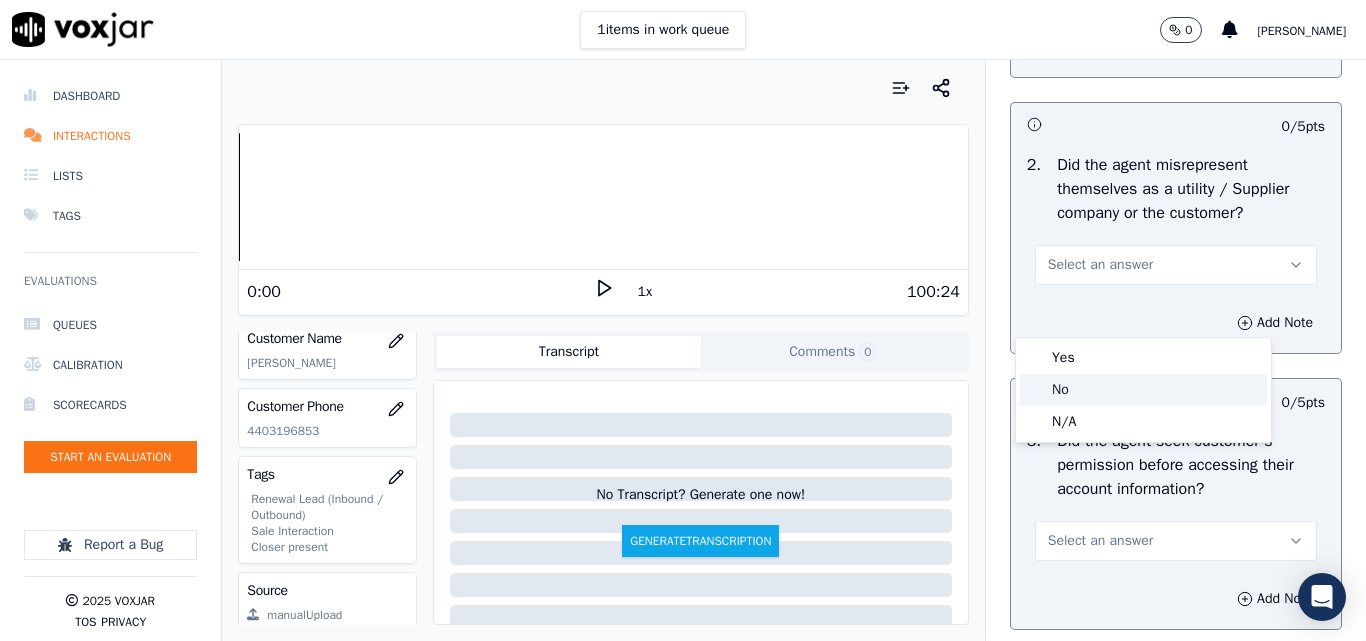 click on "No" 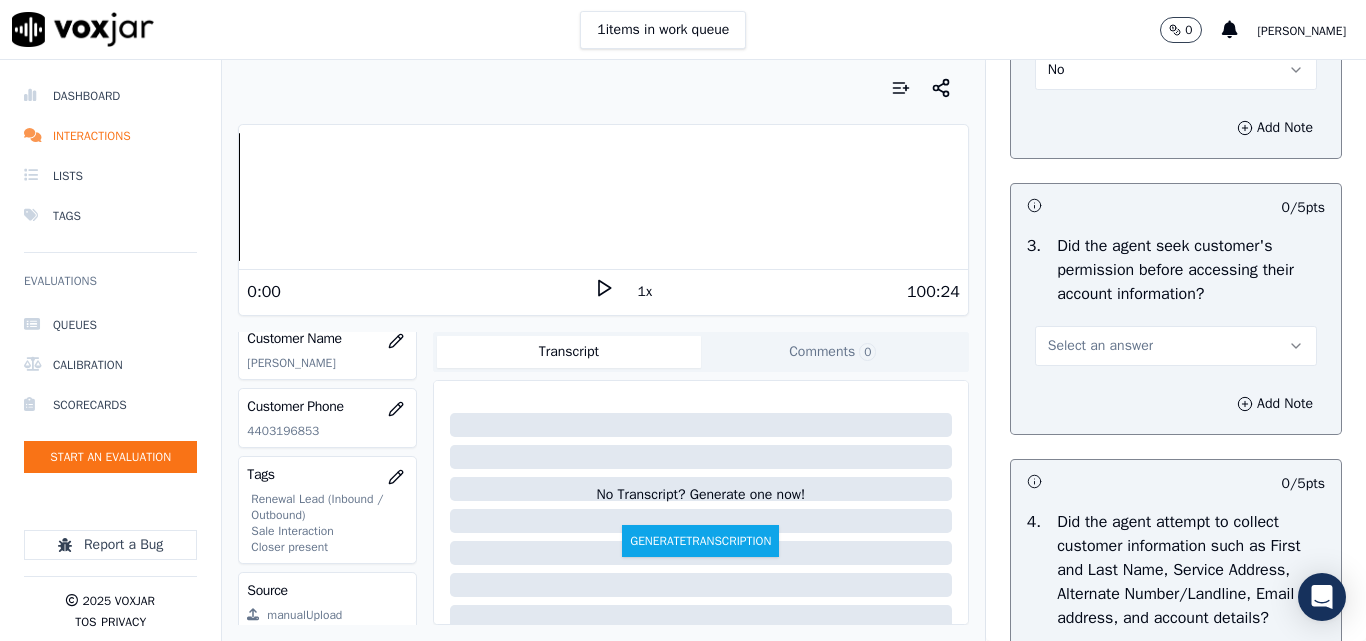 scroll, scrollTop: 1800, scrollLeft: 0, axis: vertical 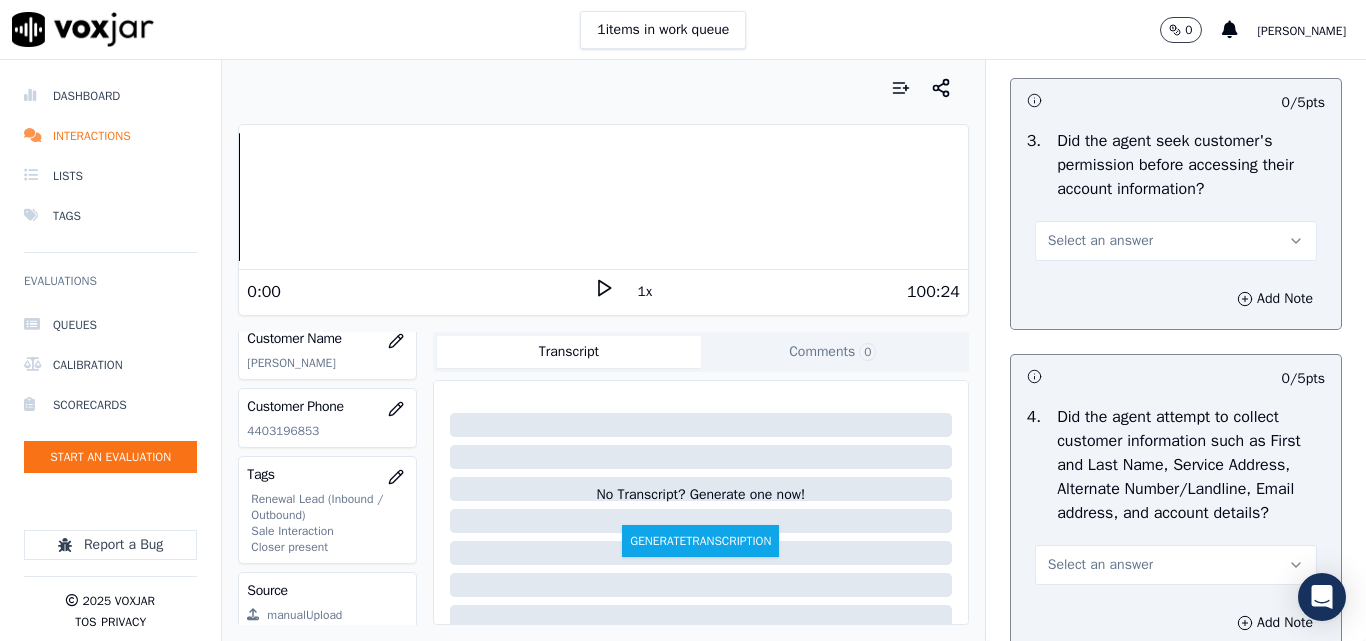 click on "Select an answer" at bounding box center (1176, 241) 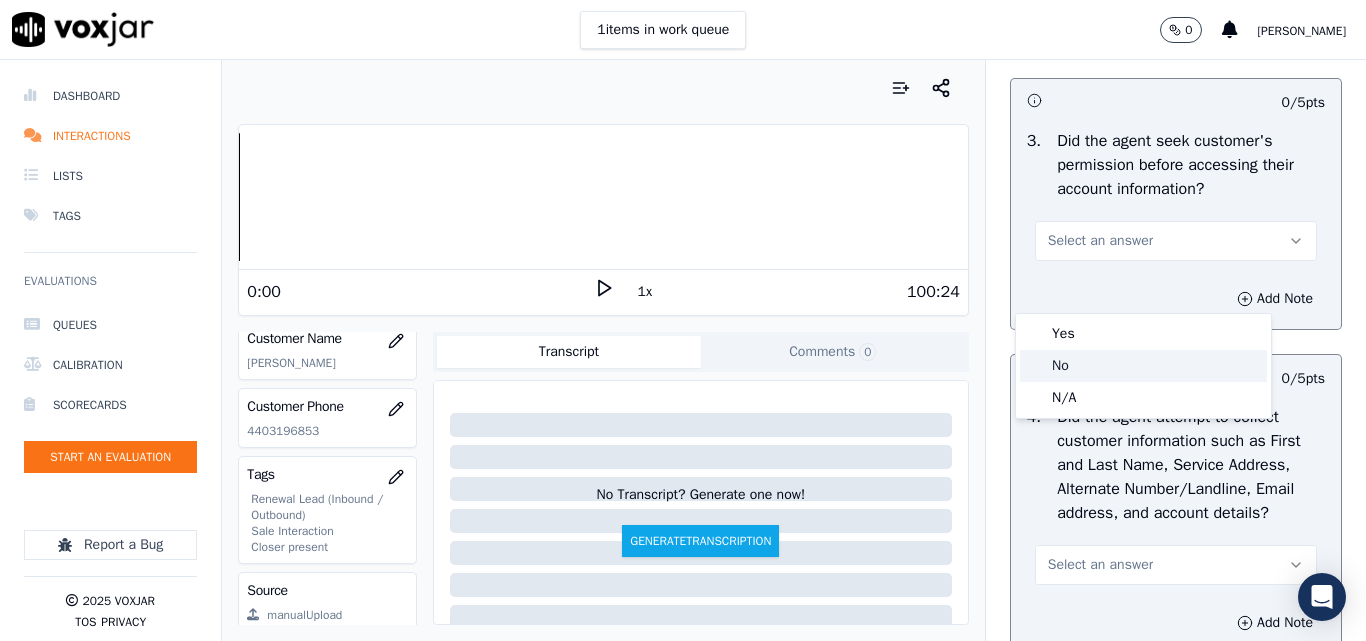 click on "No" 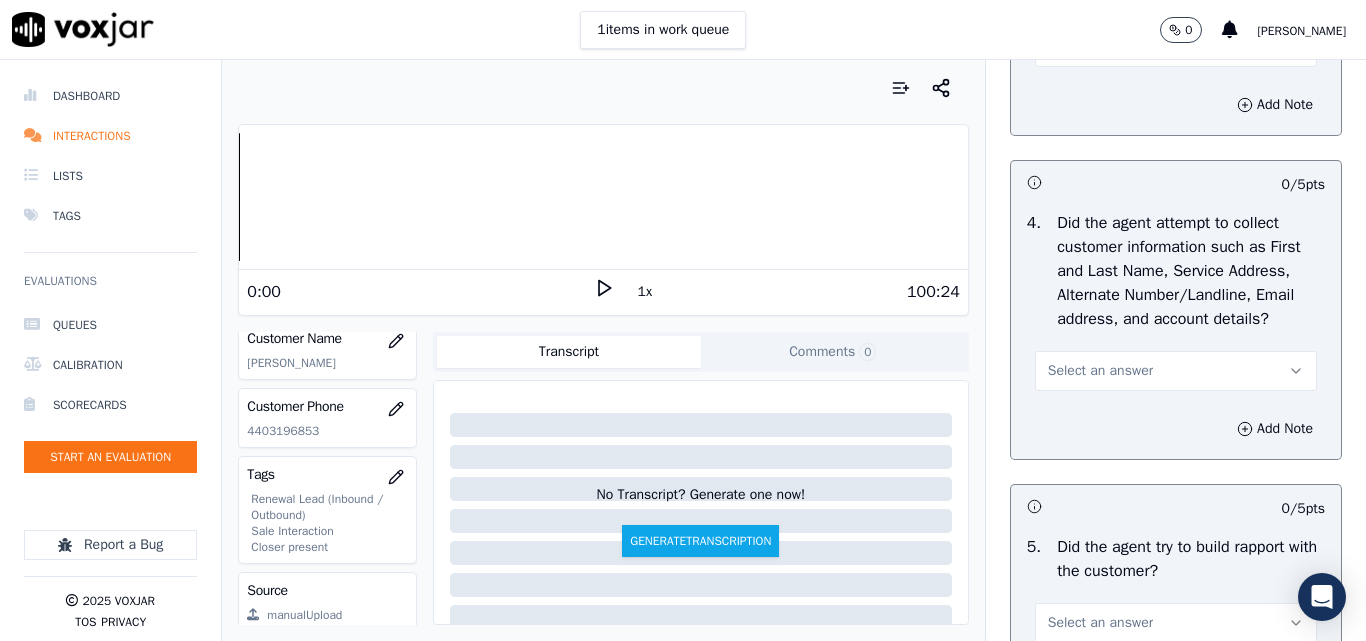 scroll, scrollTop: 2000, scrollLeft: 0, axis: vertical 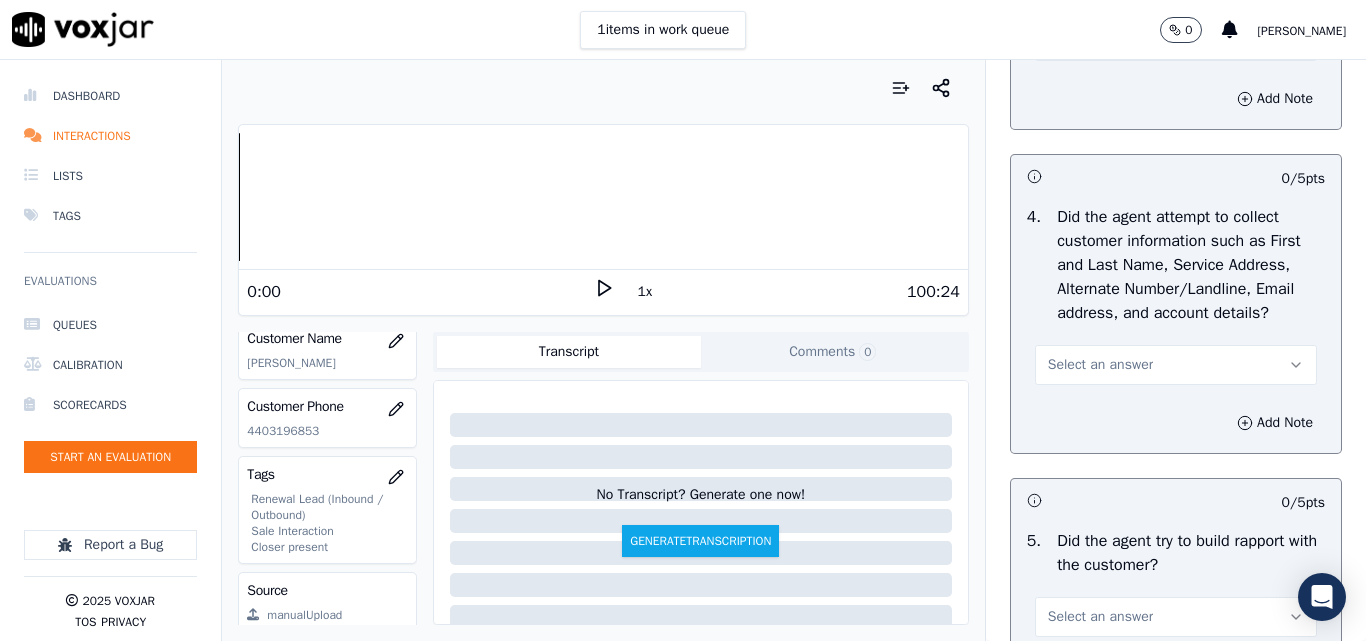 click on "Select an answer" at bounding box center (1100, 365) 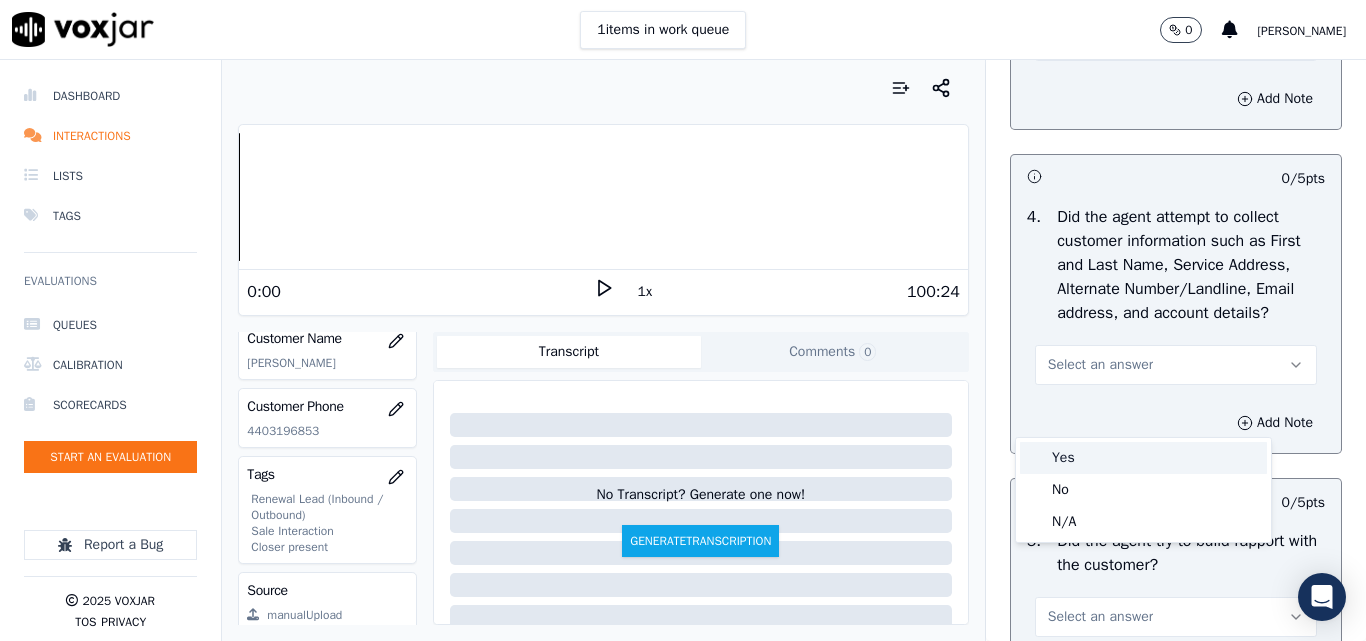 click on "Yes" at bounding box center [1143, 458] 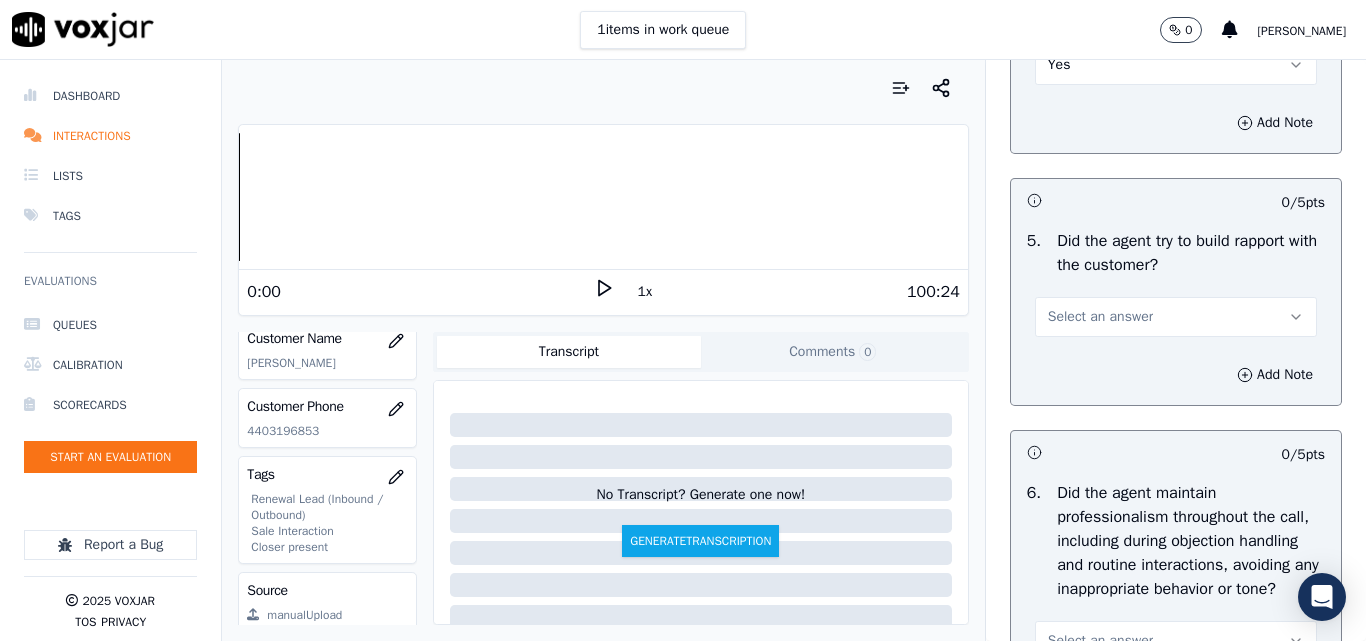 scroll, scrollTop: 2400, scrollLeft: 0, axis: vertical 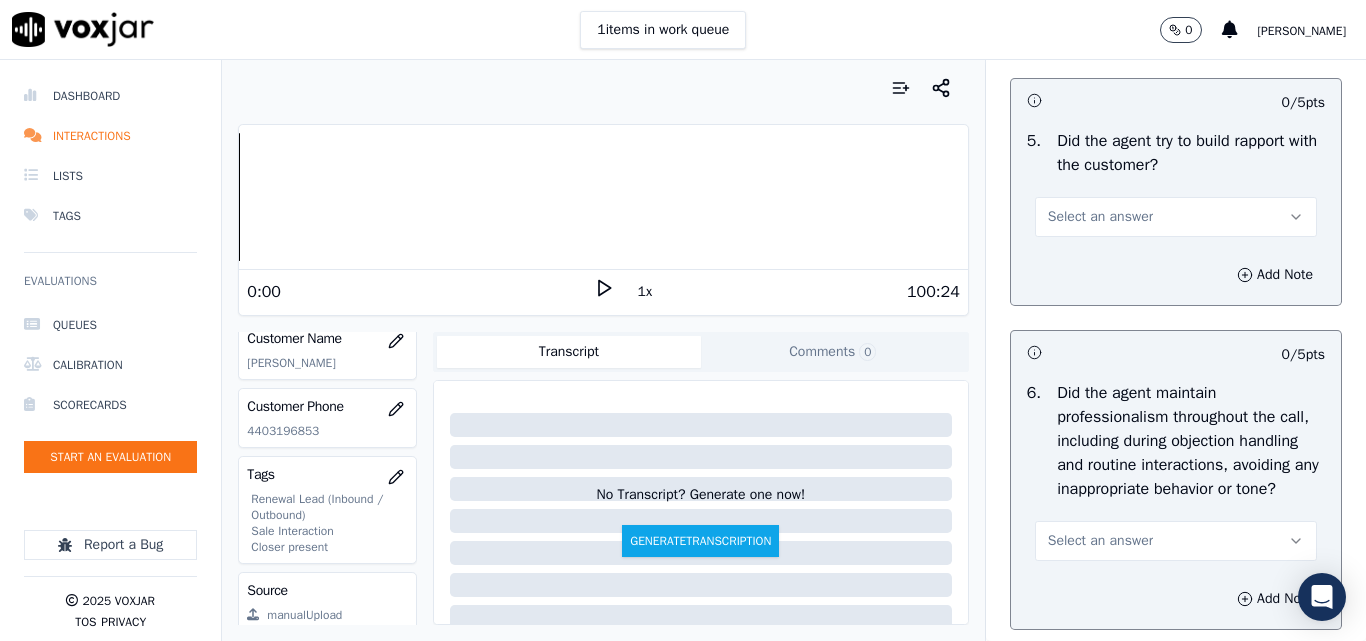 click on "Select an answer" at bounding box center (1176, 217) 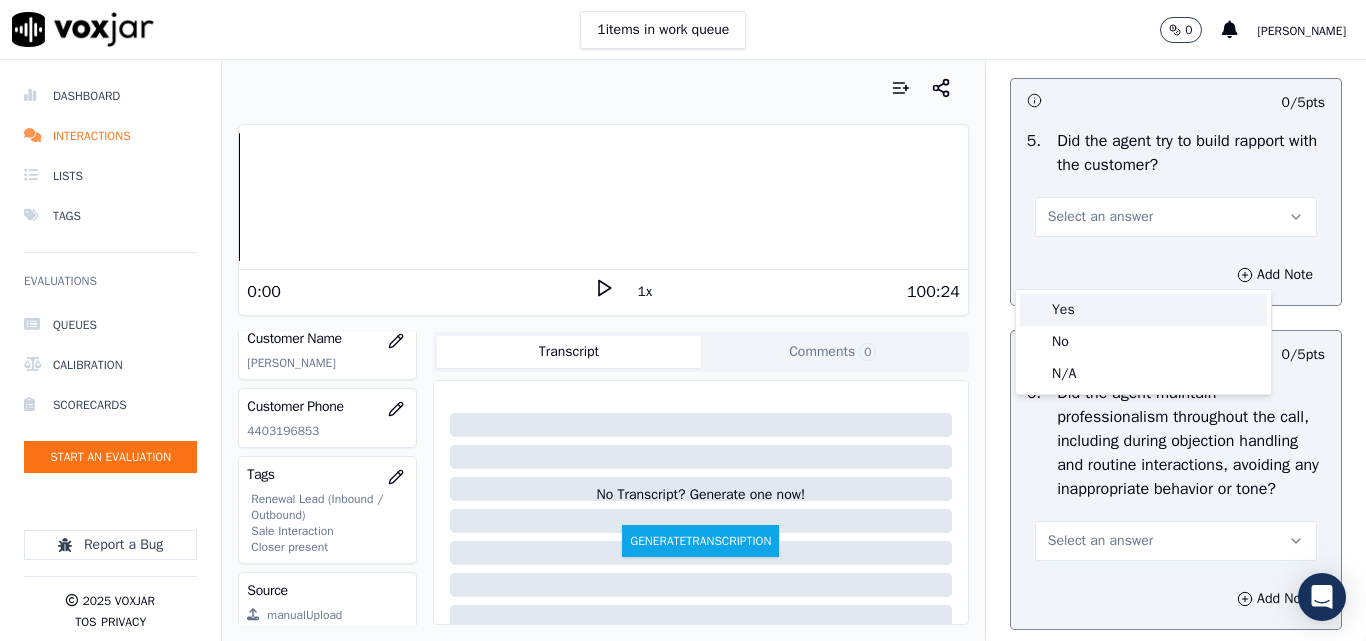 click on "Yes" at bounding box center [1143, 310] 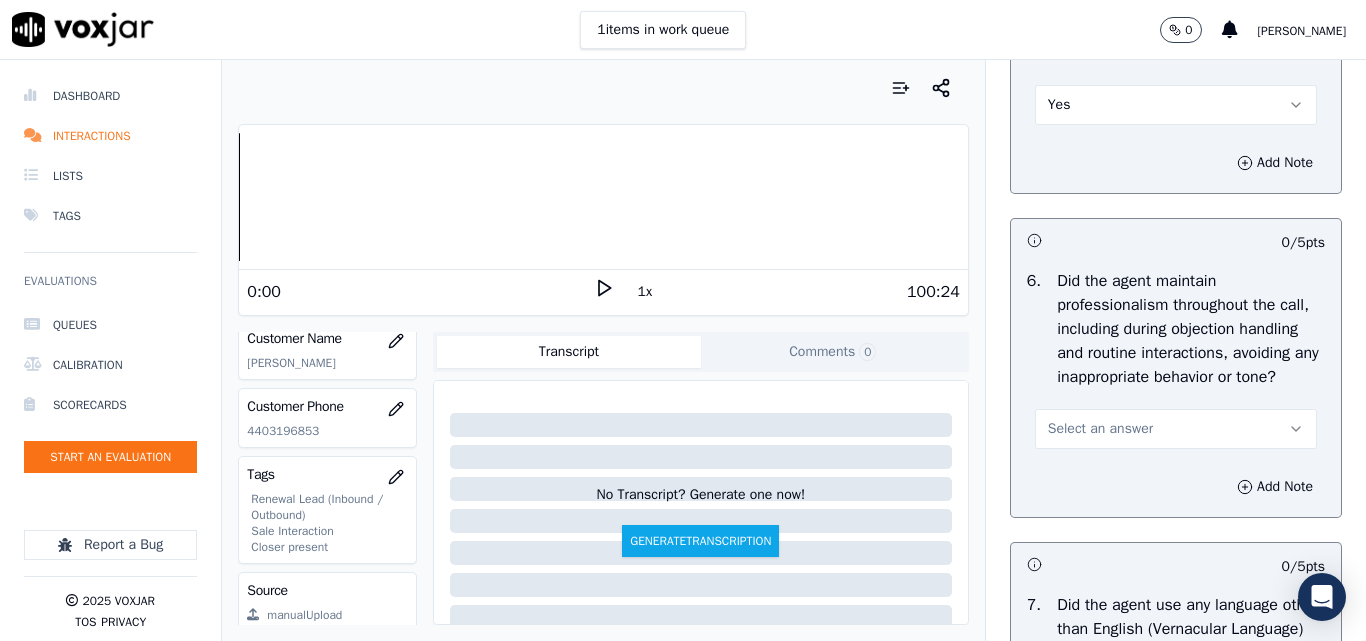 scroll, scrollTop: 2600, scrollLeft: 0, axis: vertical 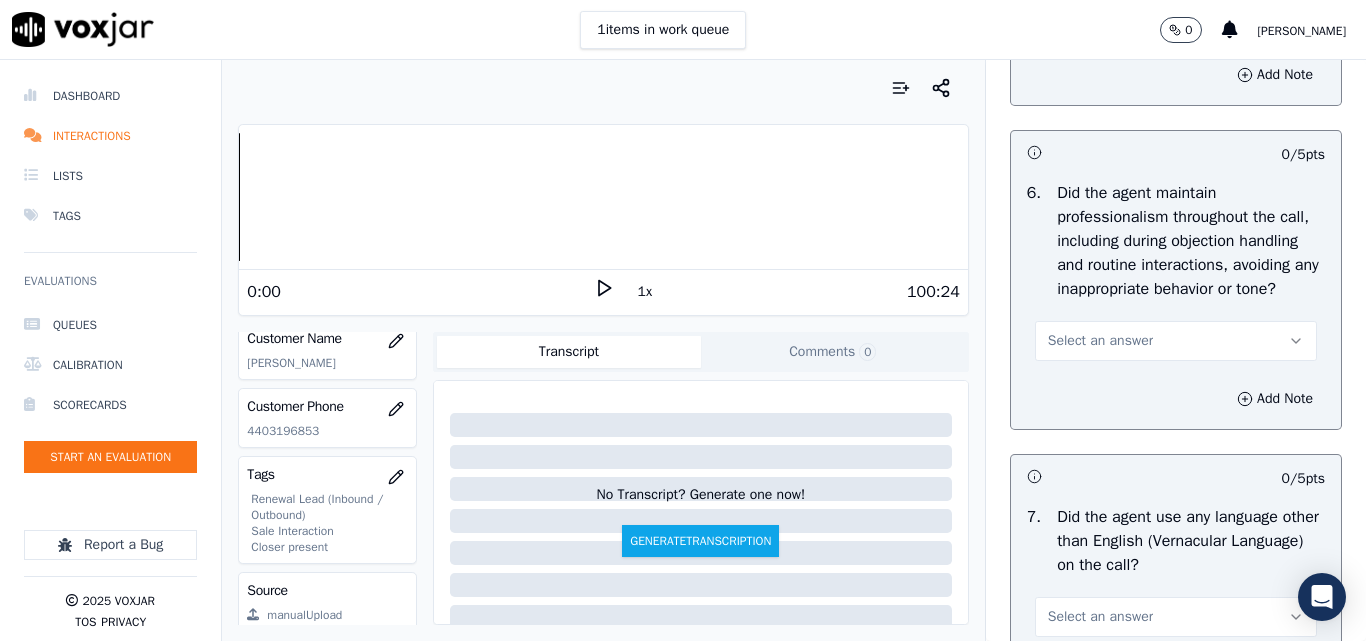 click on "Select an answer" at bounding box center (1176, 341) 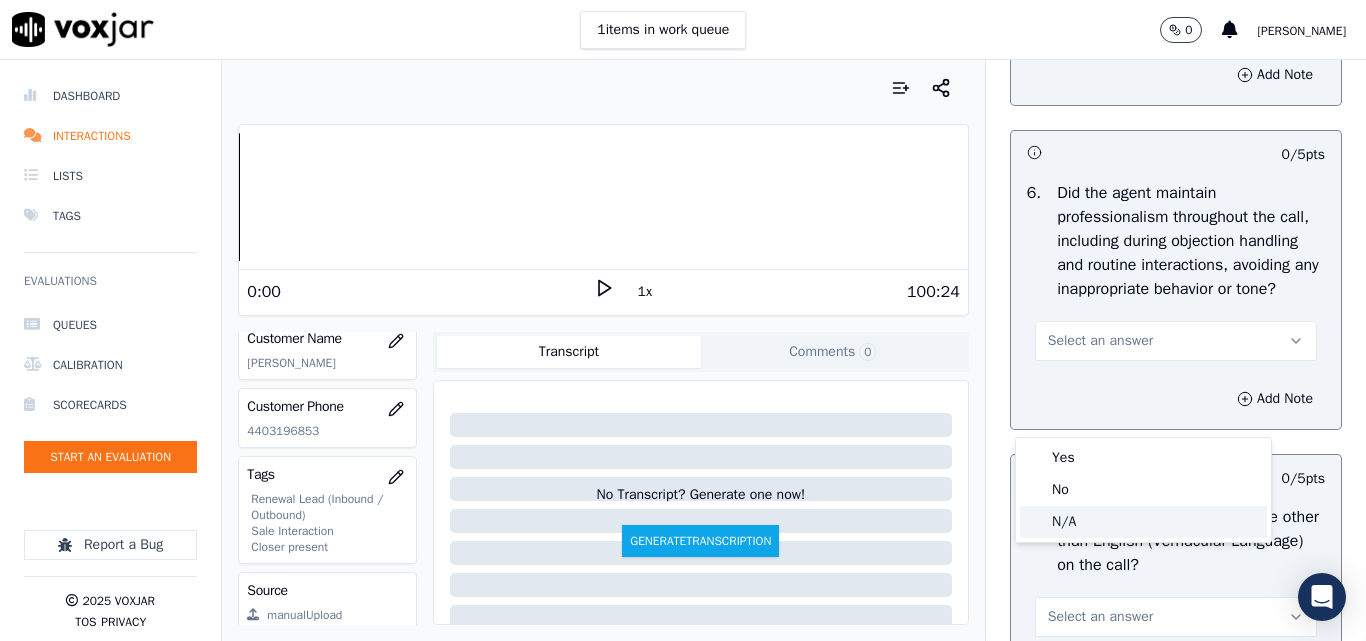 click on "N/A" 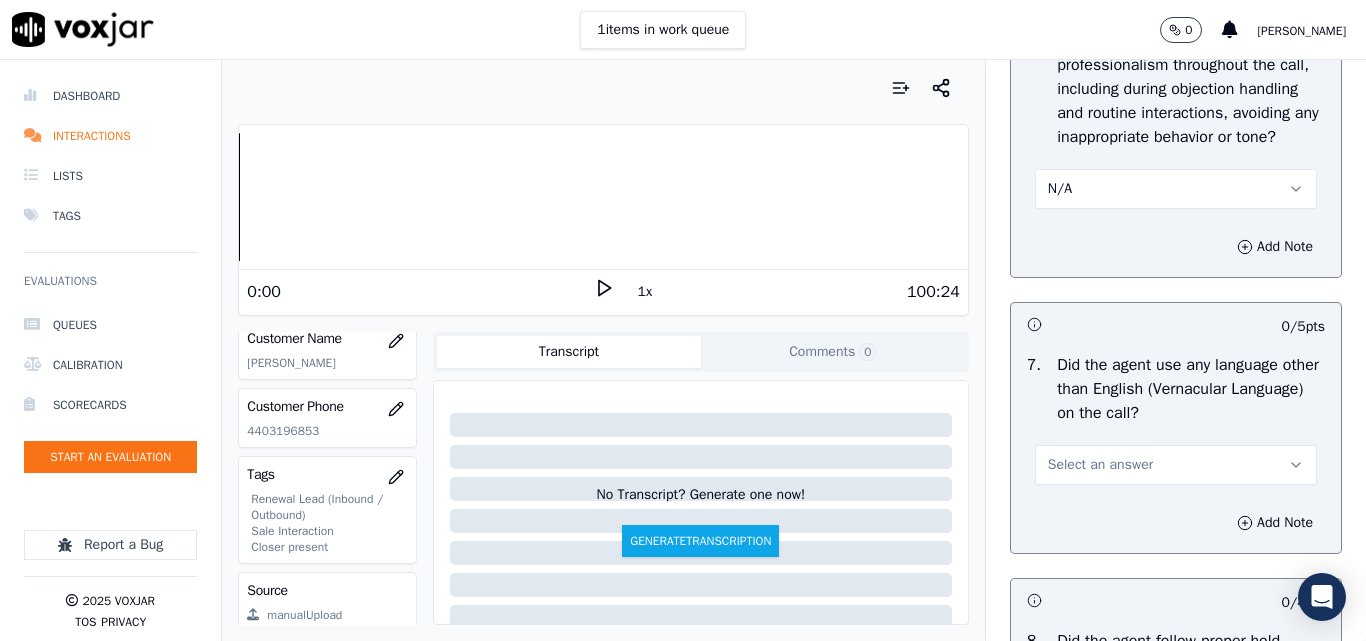 scroll, scrollTop: 2900, scrollLeft: 0, axis: vertical 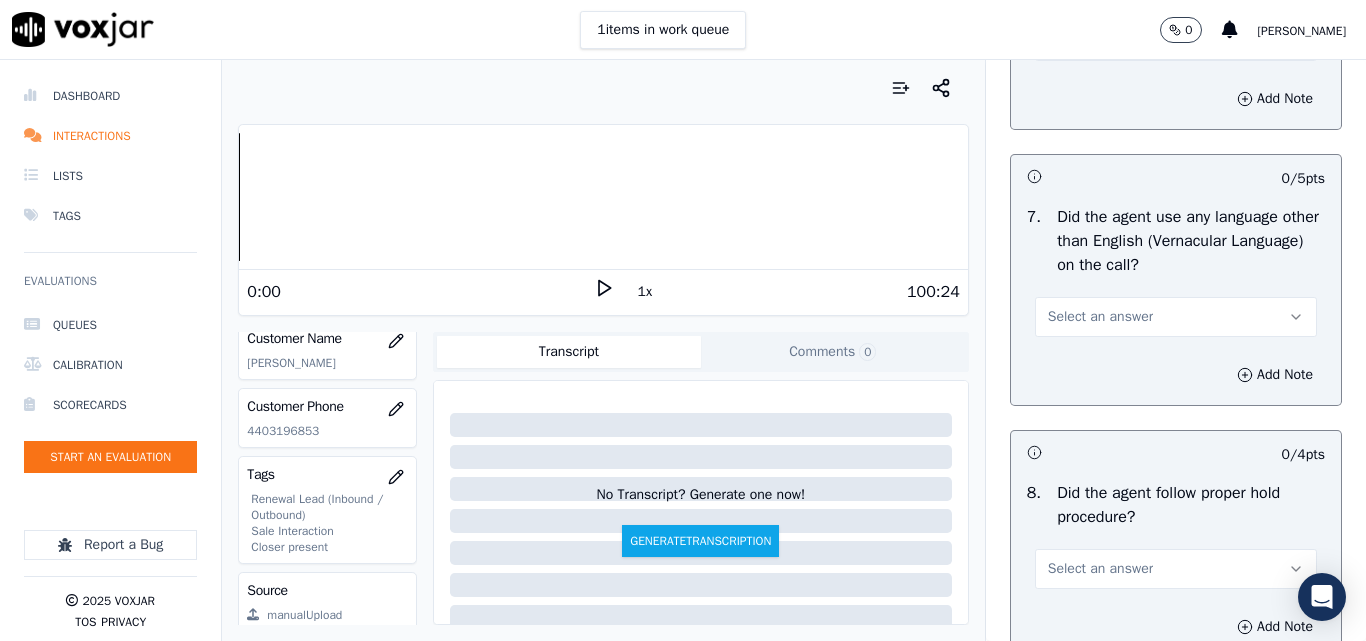 click on "Select an answer" at bounding box center [1100, 317] 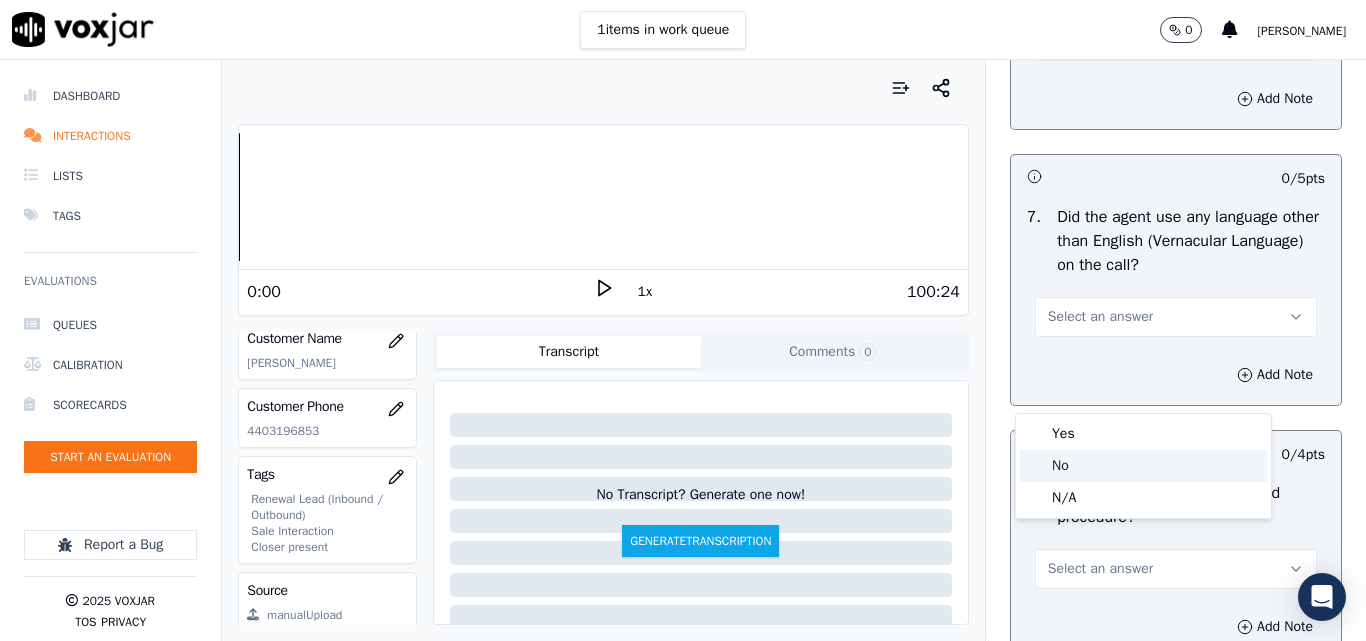 click on "No" 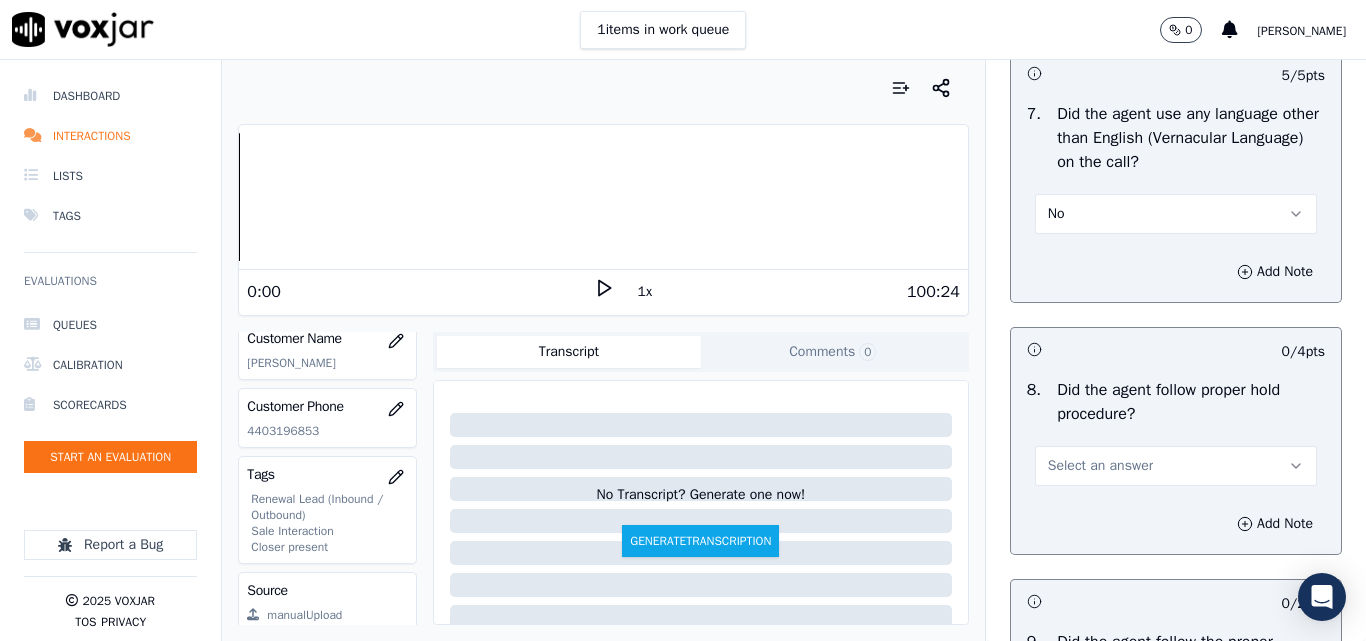 scroll, scrollTop: 3200, scrollLeft: 0, axis: vertical 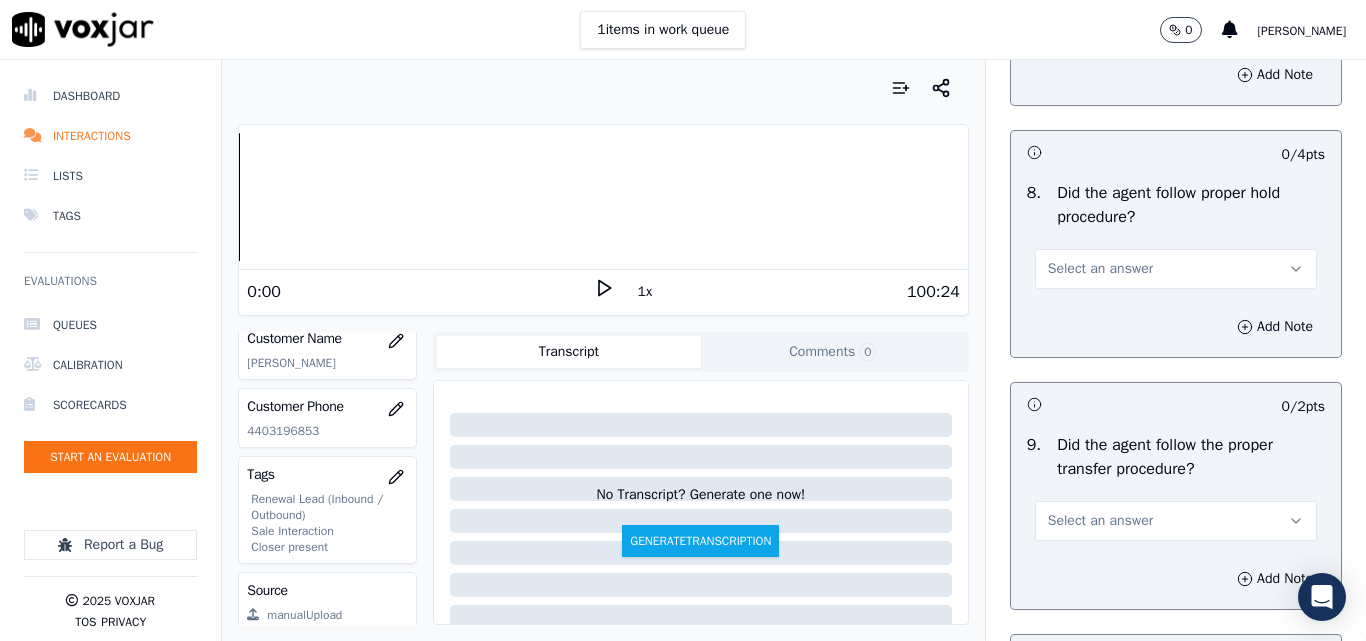 click on "Select an answer" at bounding box center [1100, 269] 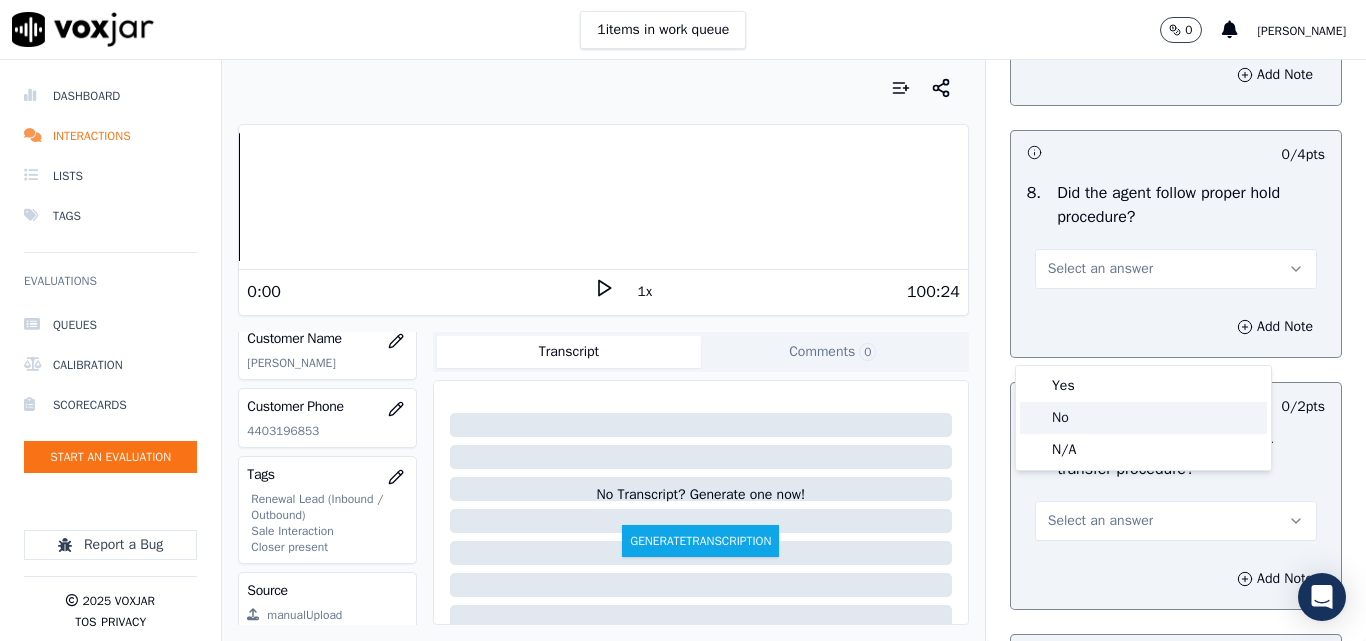 click on "No" 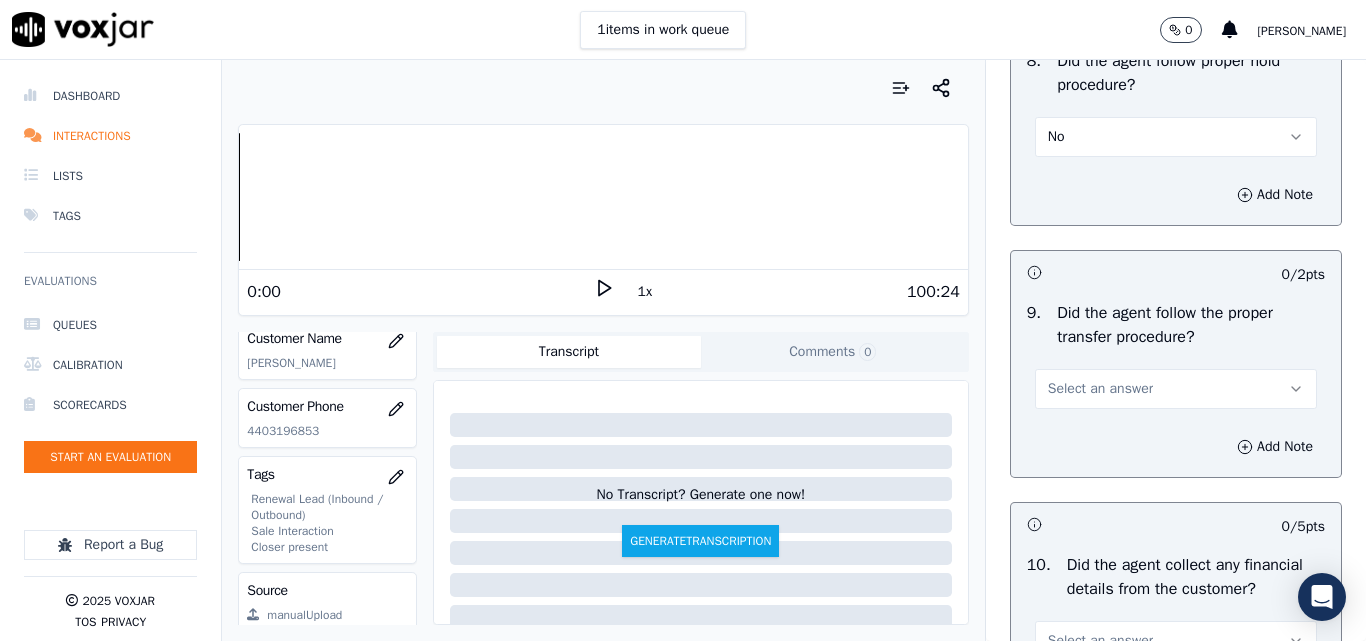 scroll, scrollTop: 3300, scrollLeft: 0, axis: vertical 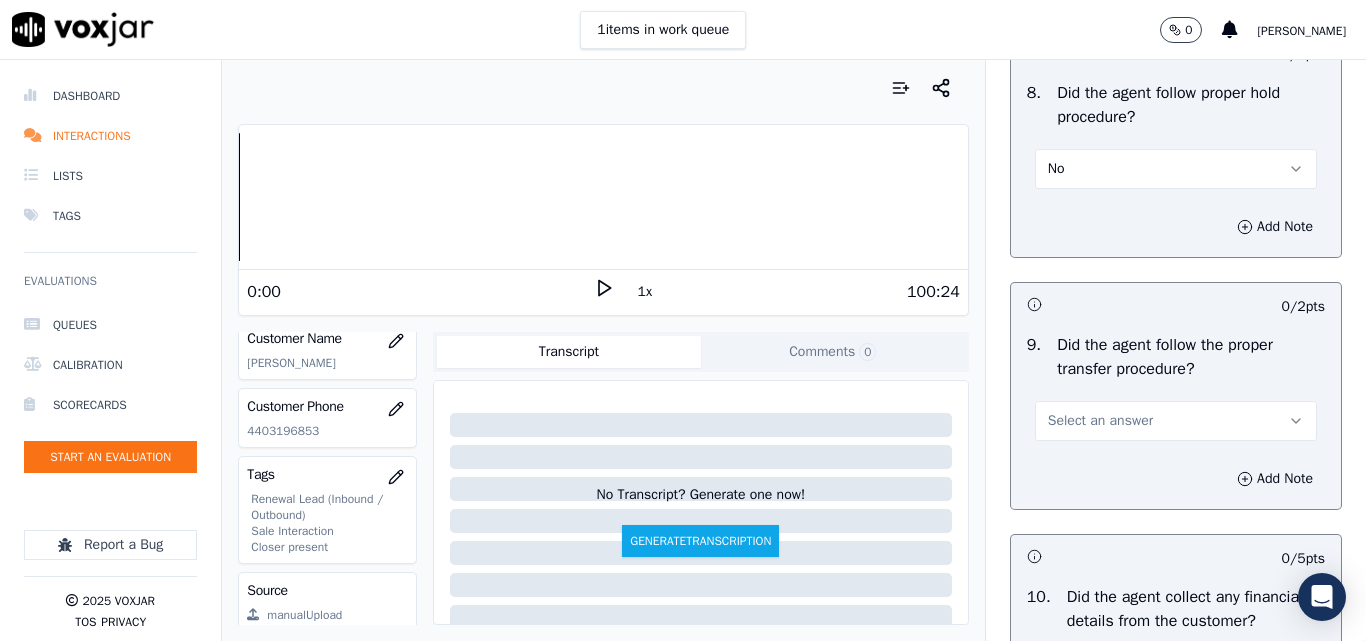 click on "No" at bounding box center [1176, 169] 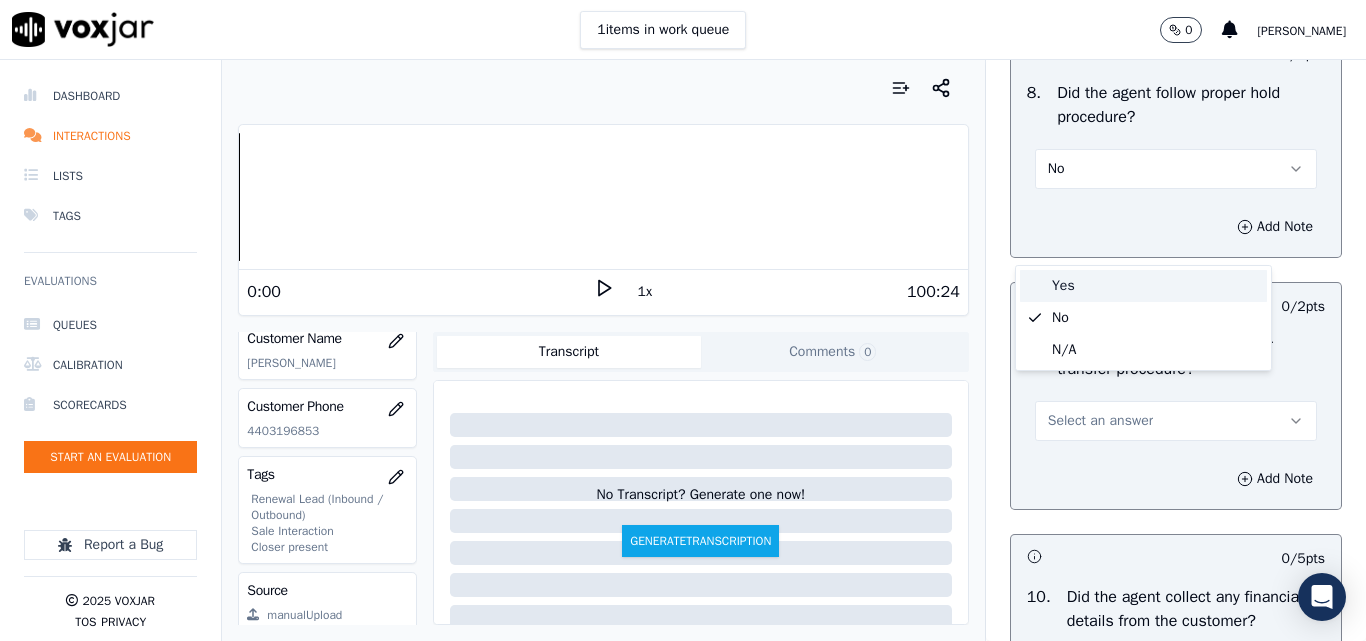 click on "Yes" at bounding box center [1143, 286] 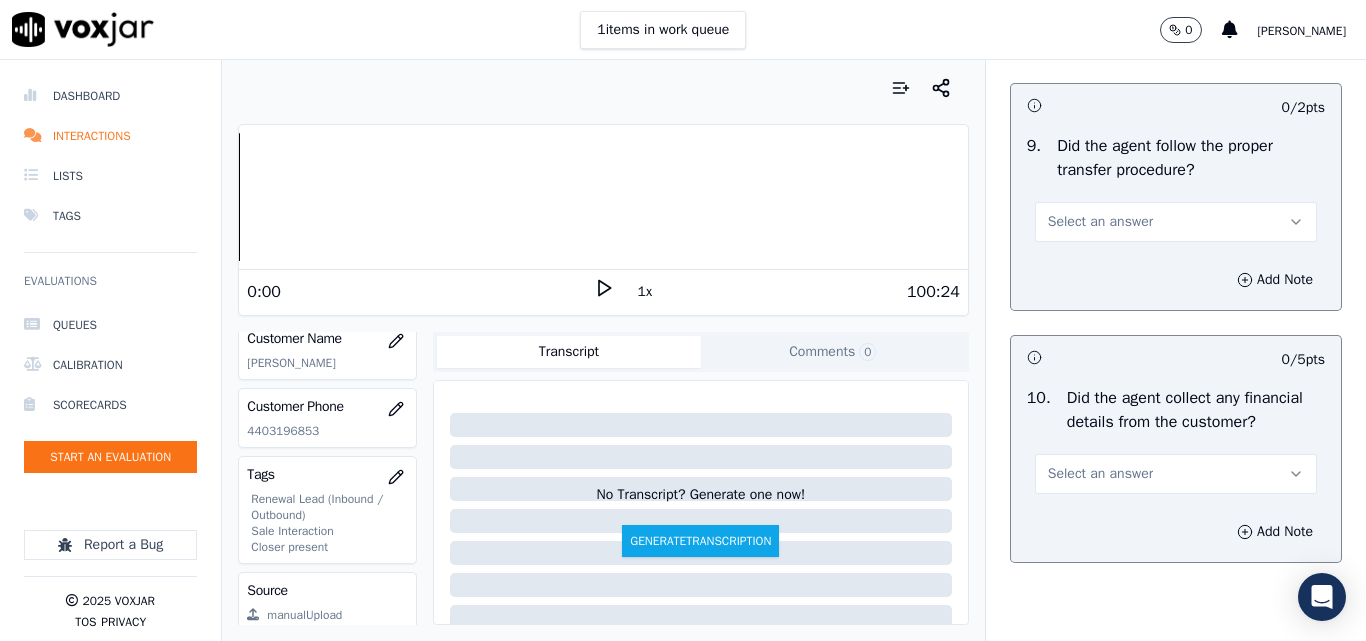 scroll, scrollTop: 3500, scrollLeft: 0, axis: vertical 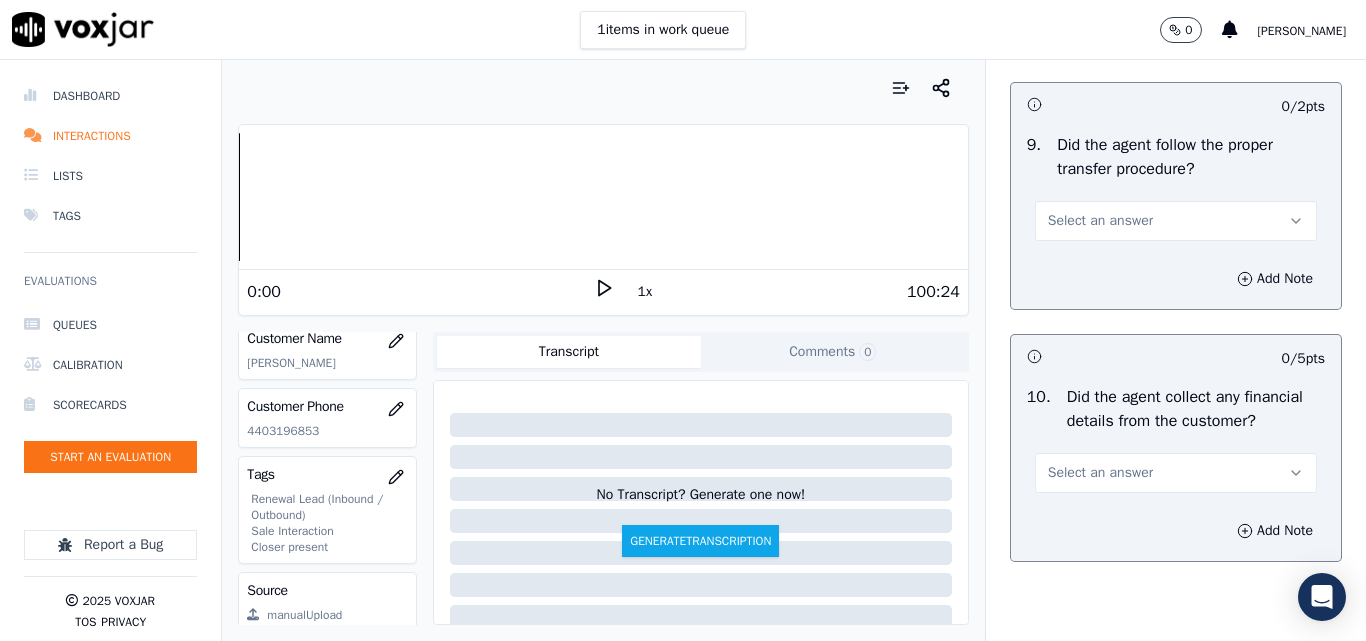 click on "Select an answer" at bounding box center [1100, 221] 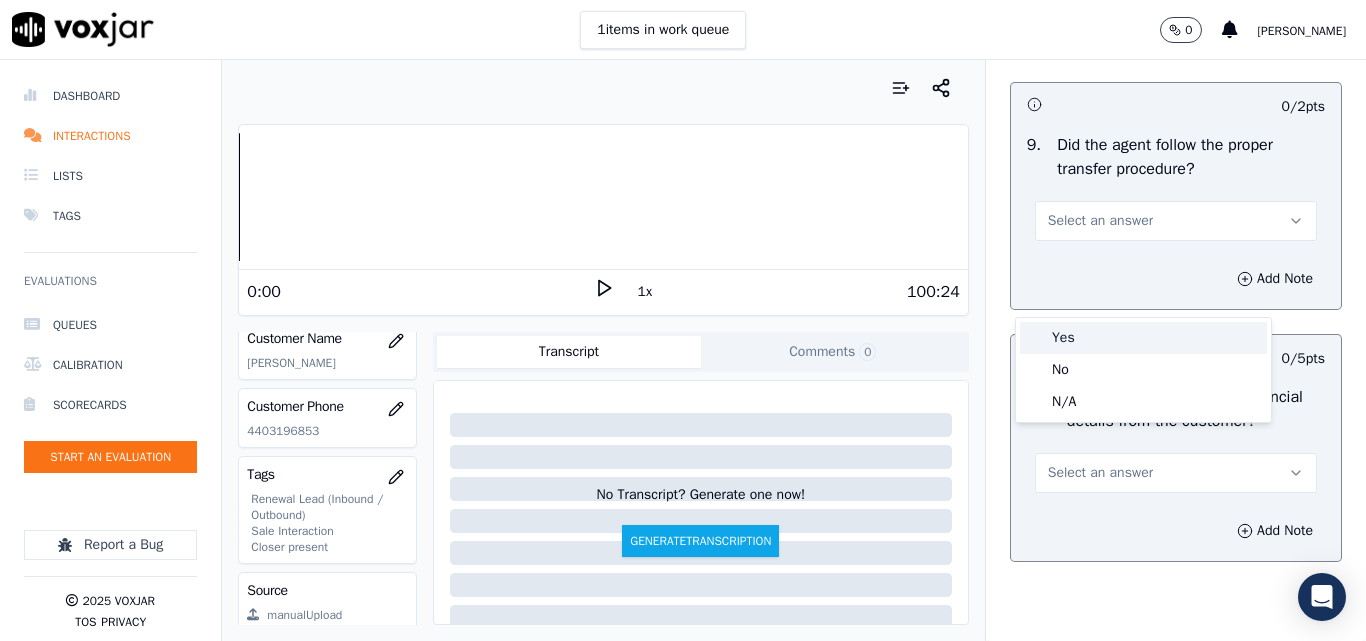 click on "Yes" at bounding box center [1143, 338] 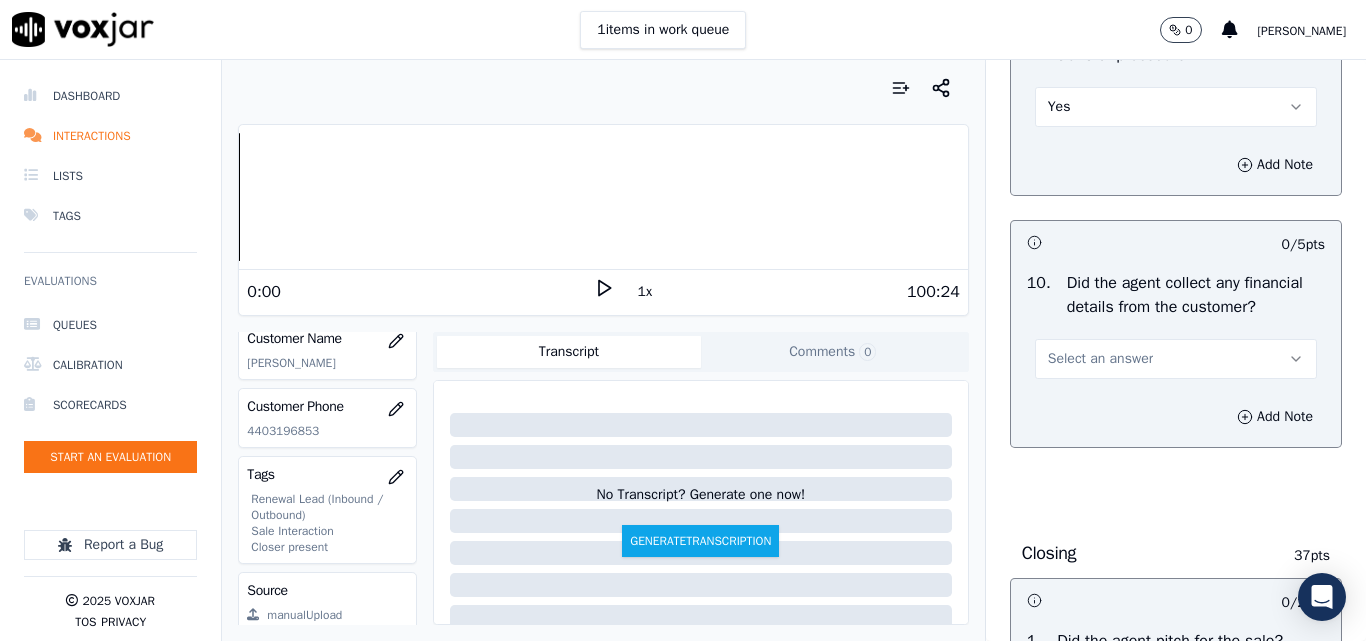 scroll, scrollTop: 3800, scrollLeft: 0, axis: vertical 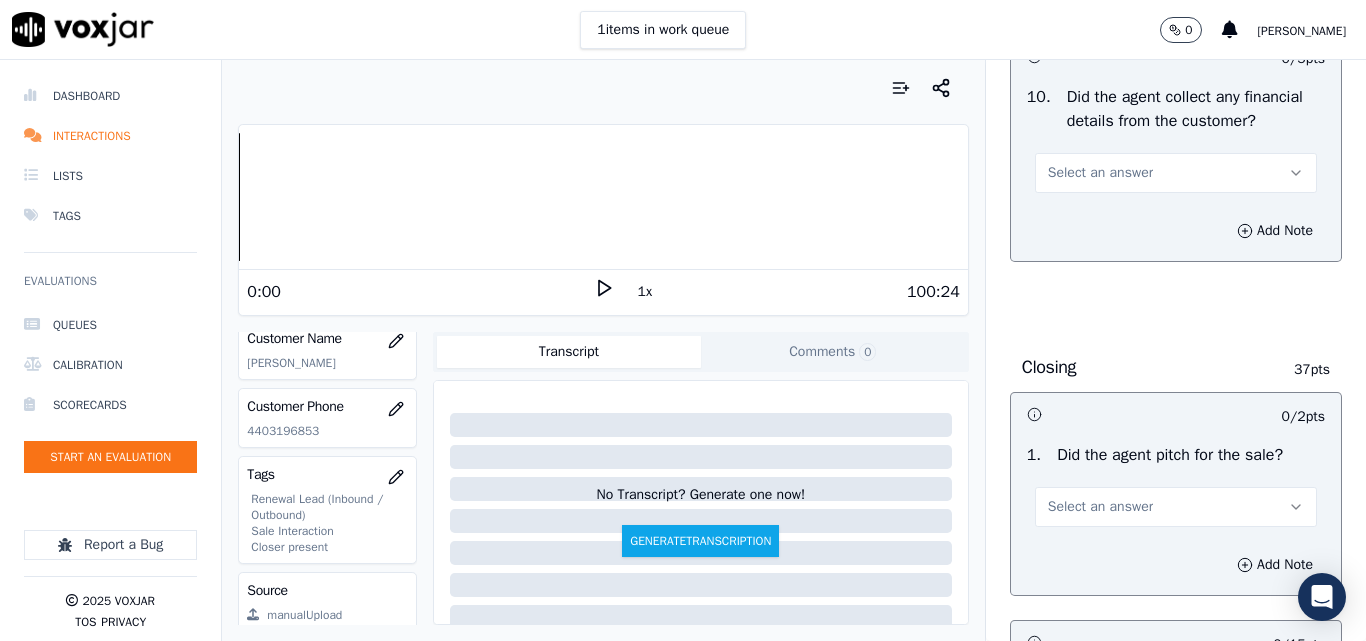 click on "Select an answer" at bounding box center (1100, 173) 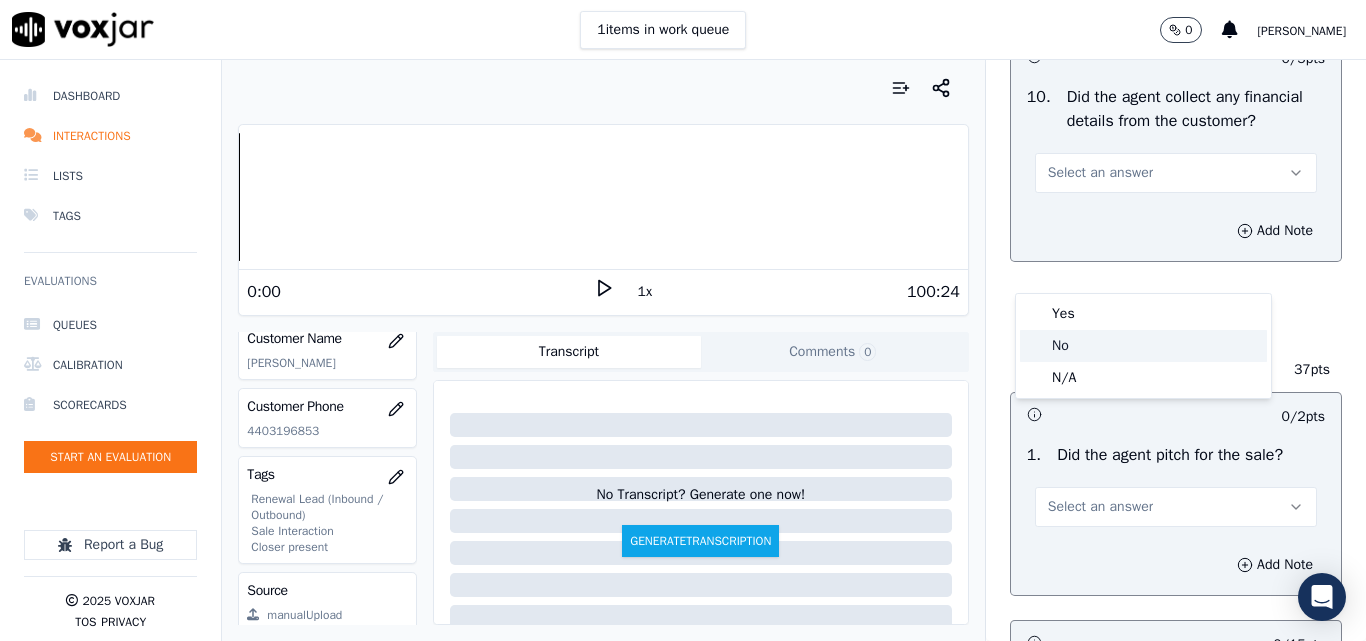 click on "No" 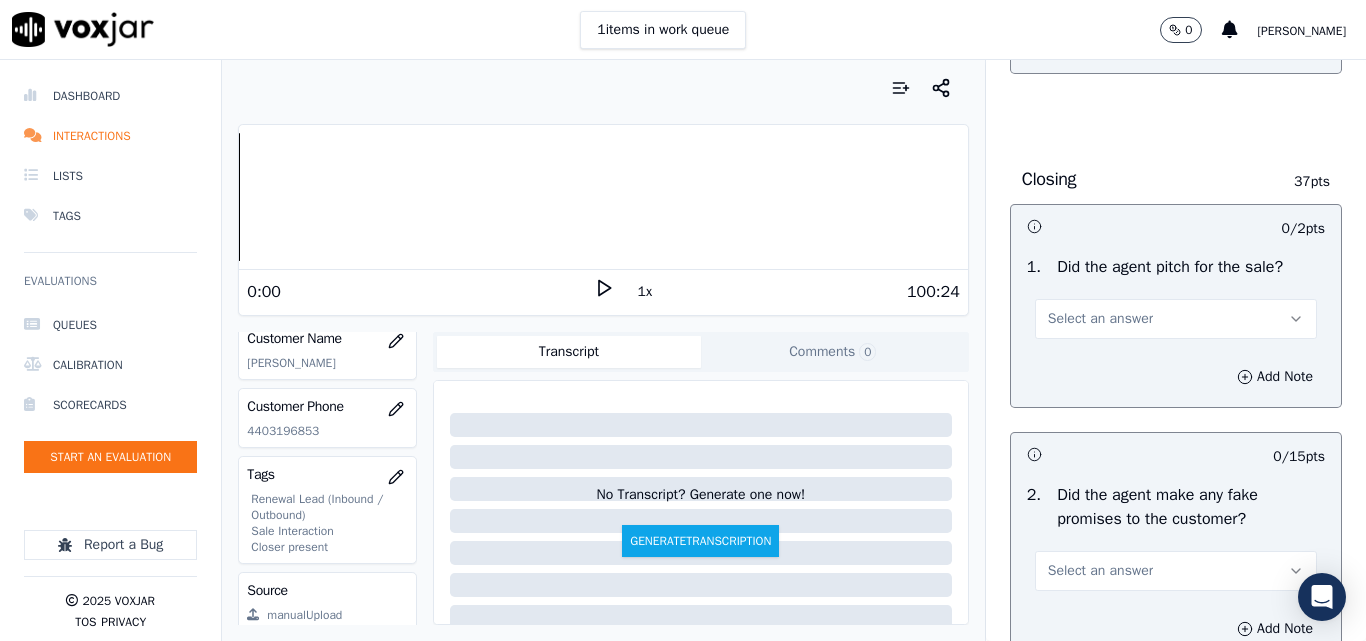 scroll, scrollTop: 4000, scrollLeft: 0, axis: vertical 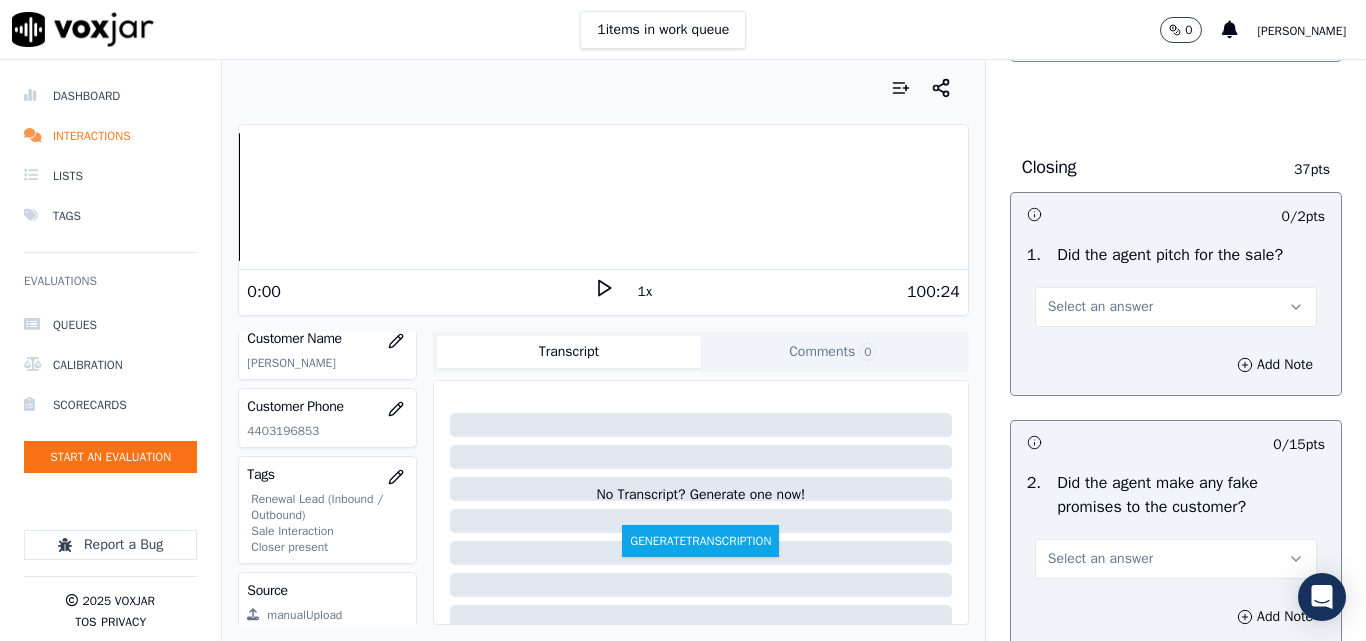 click on "Select an answer" at bounding box center [1100, 307] 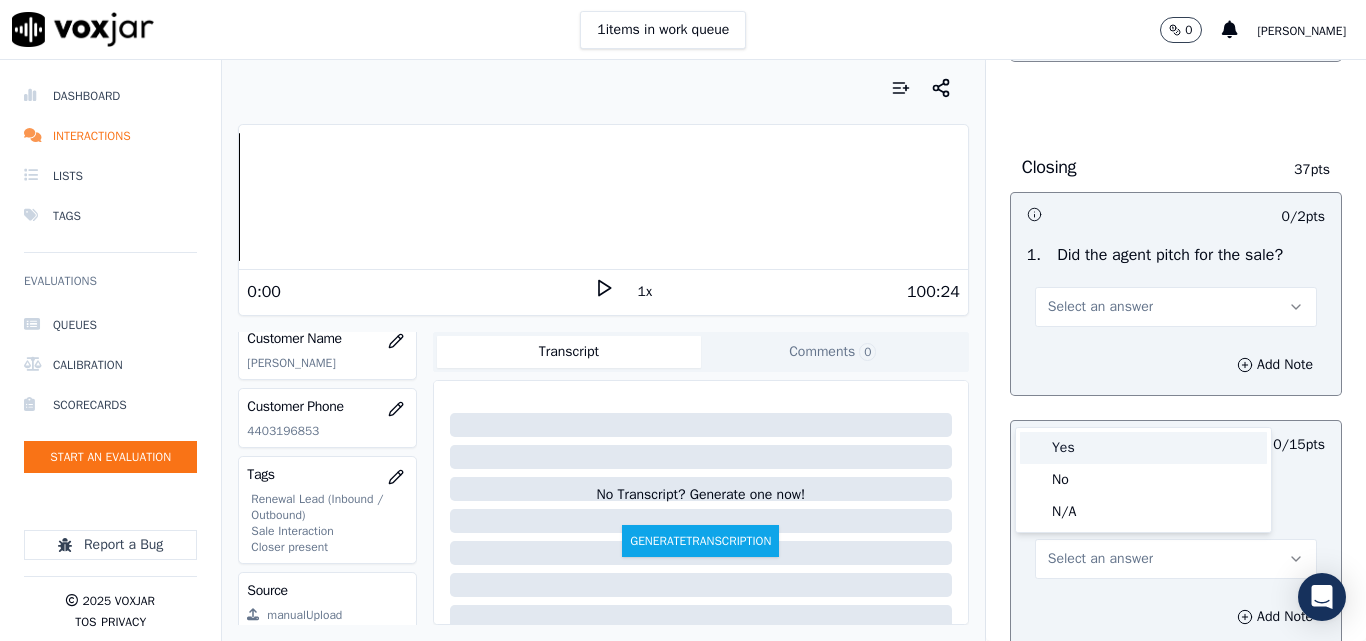 click on "Yes" at bounding box center [1143, 448] 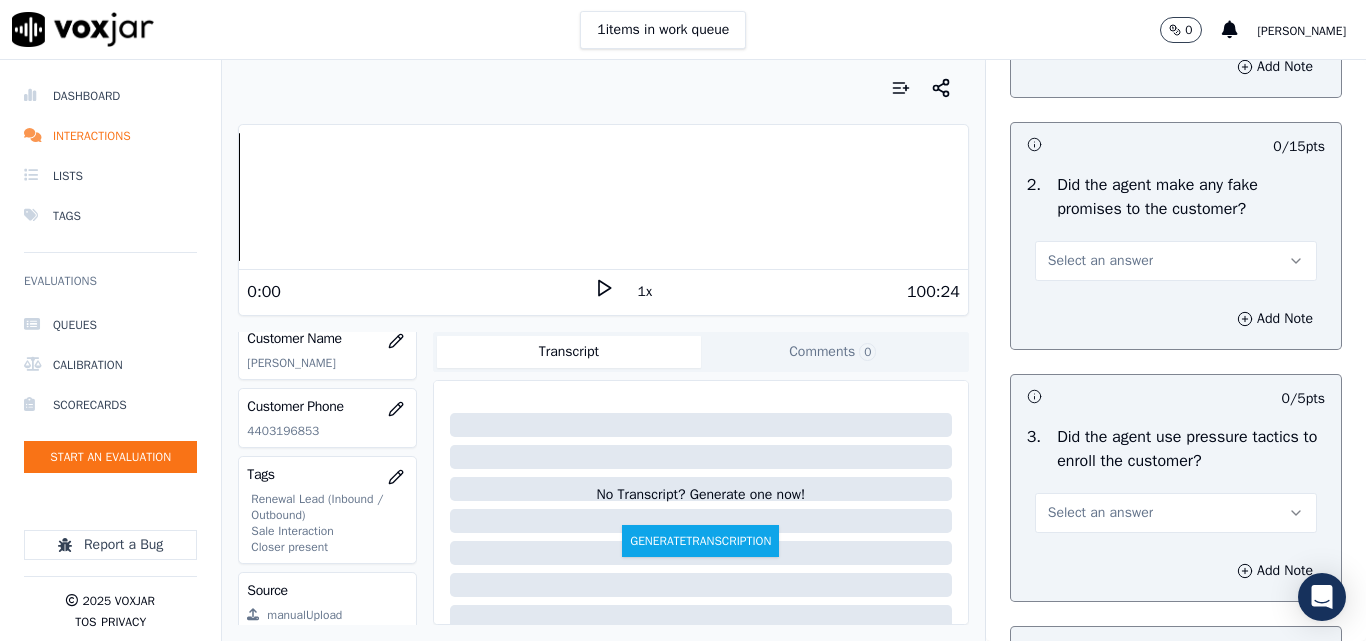 scroll, scrollTop: 4300, scrollLeft: 0, axis: vertical 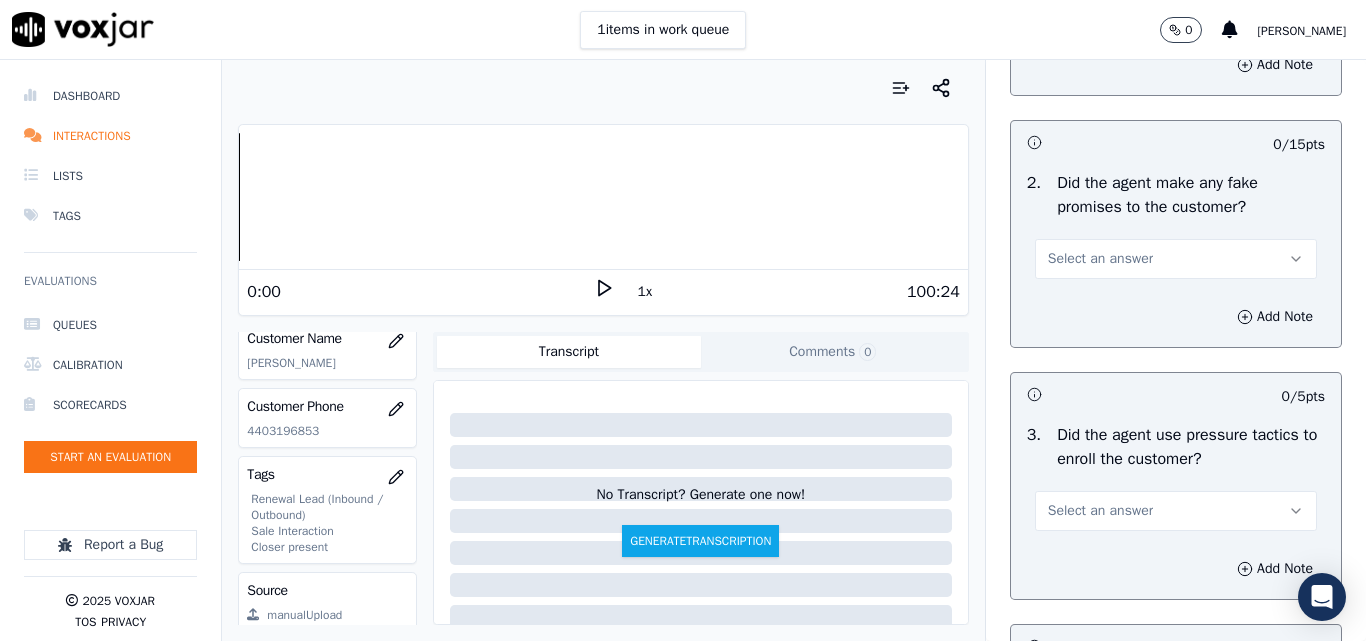 click on "Select an answer" at bounding box center (1100, 259) 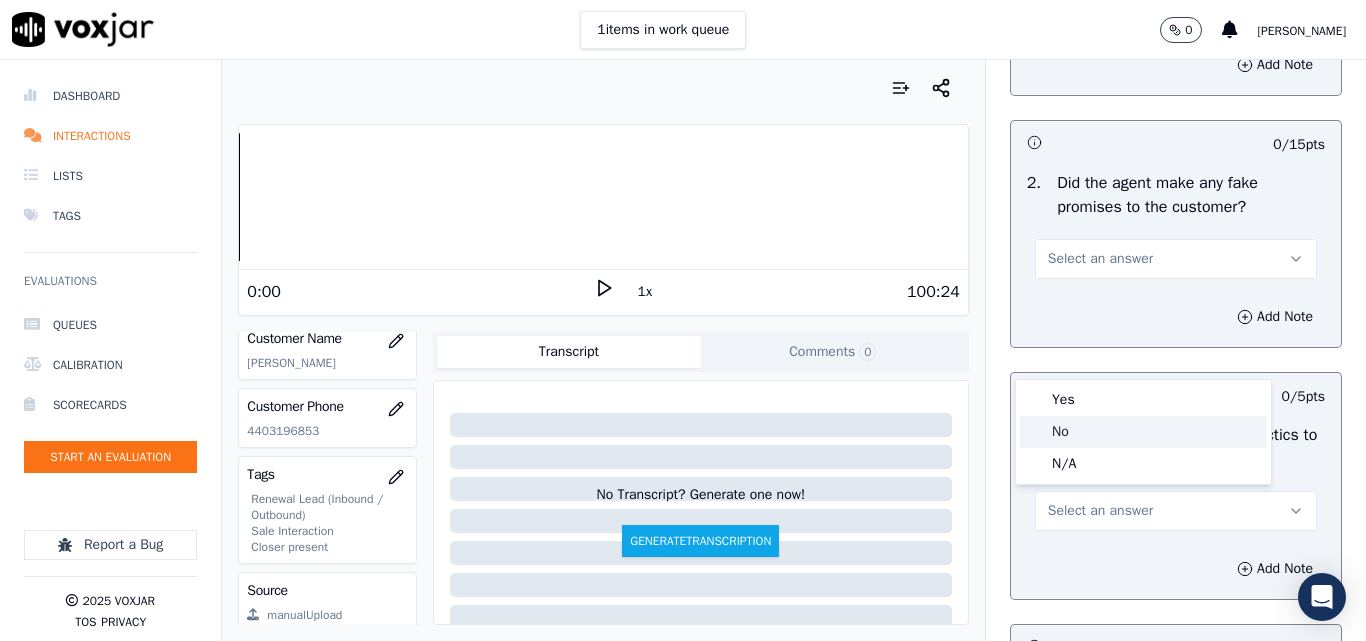 click on "No" 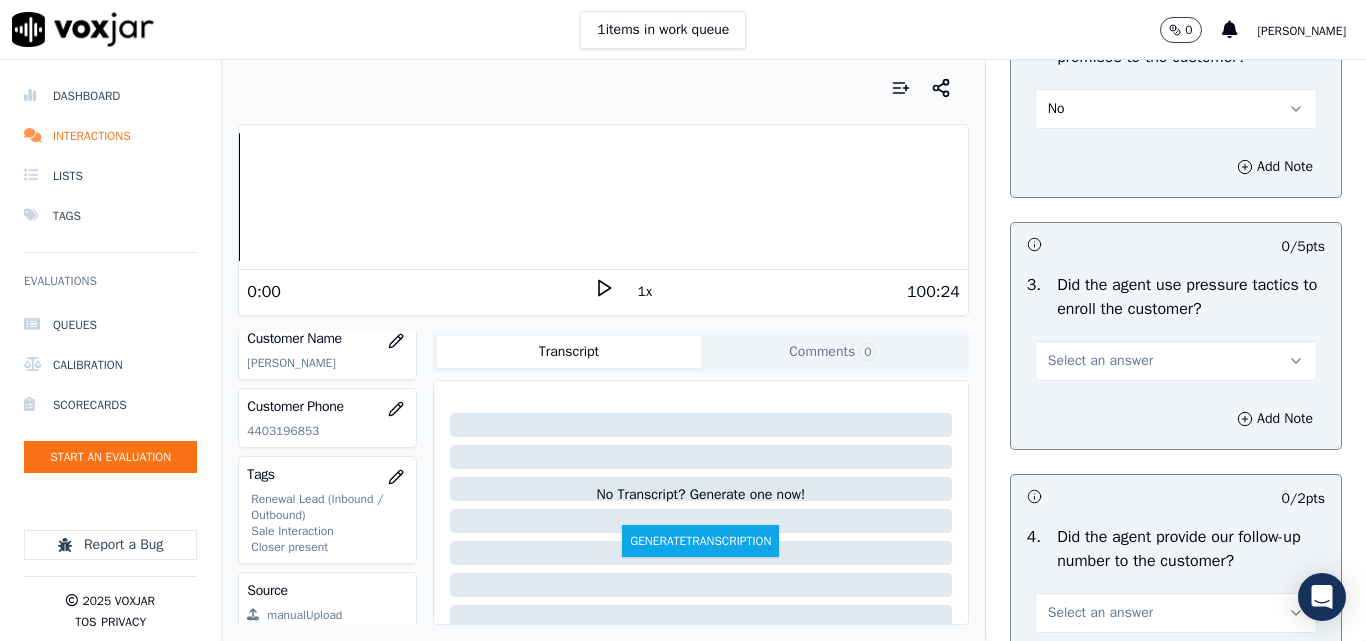 scroll, scrollTop: 4600, scrollLeft: 0, axis: vertical 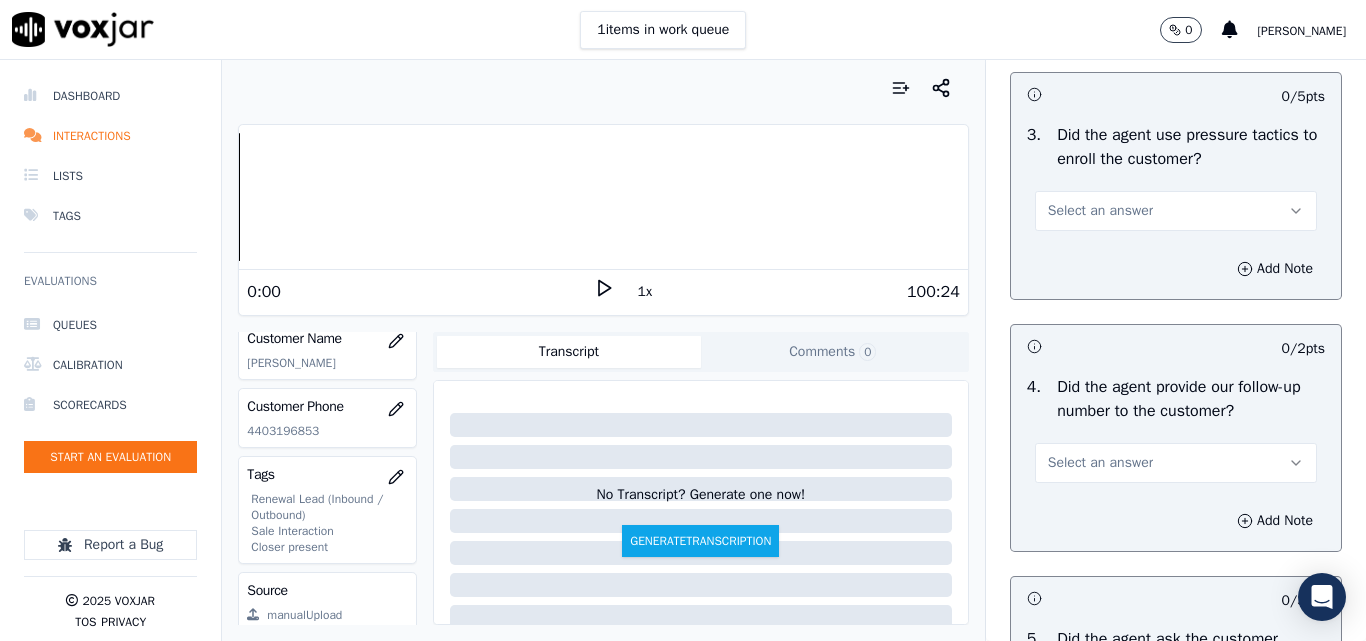 click on "Select an answer" at bounding box center [1100, 211] 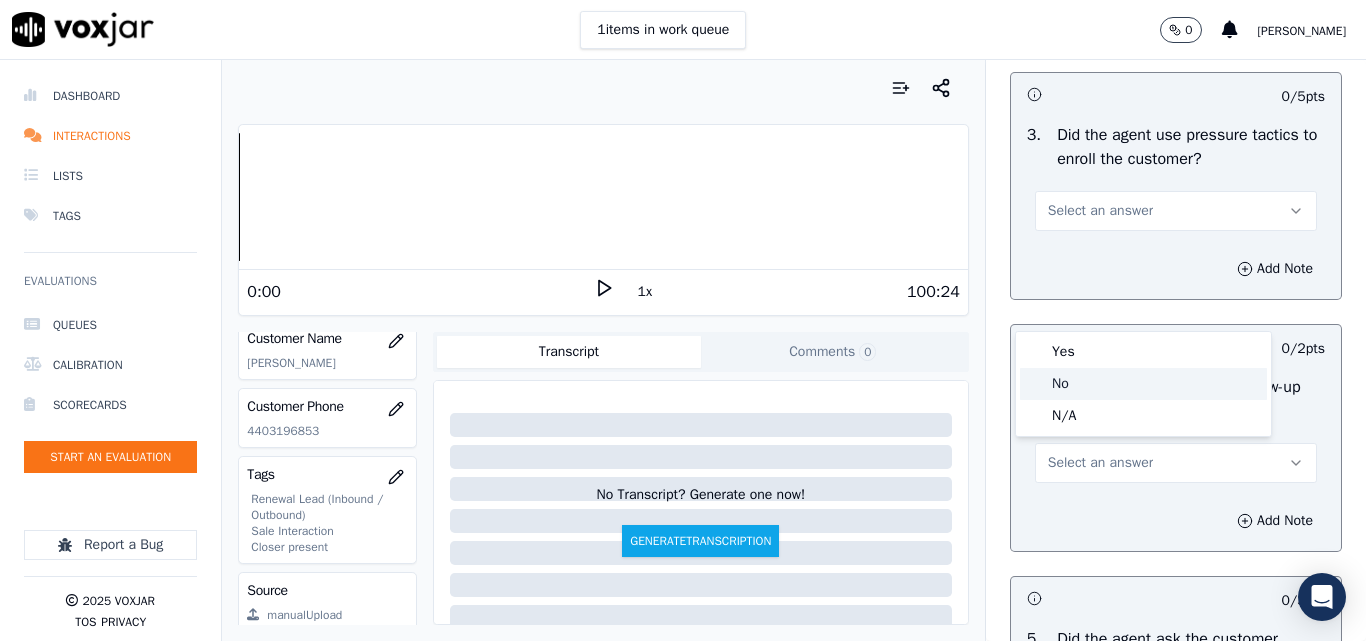 click on "No" 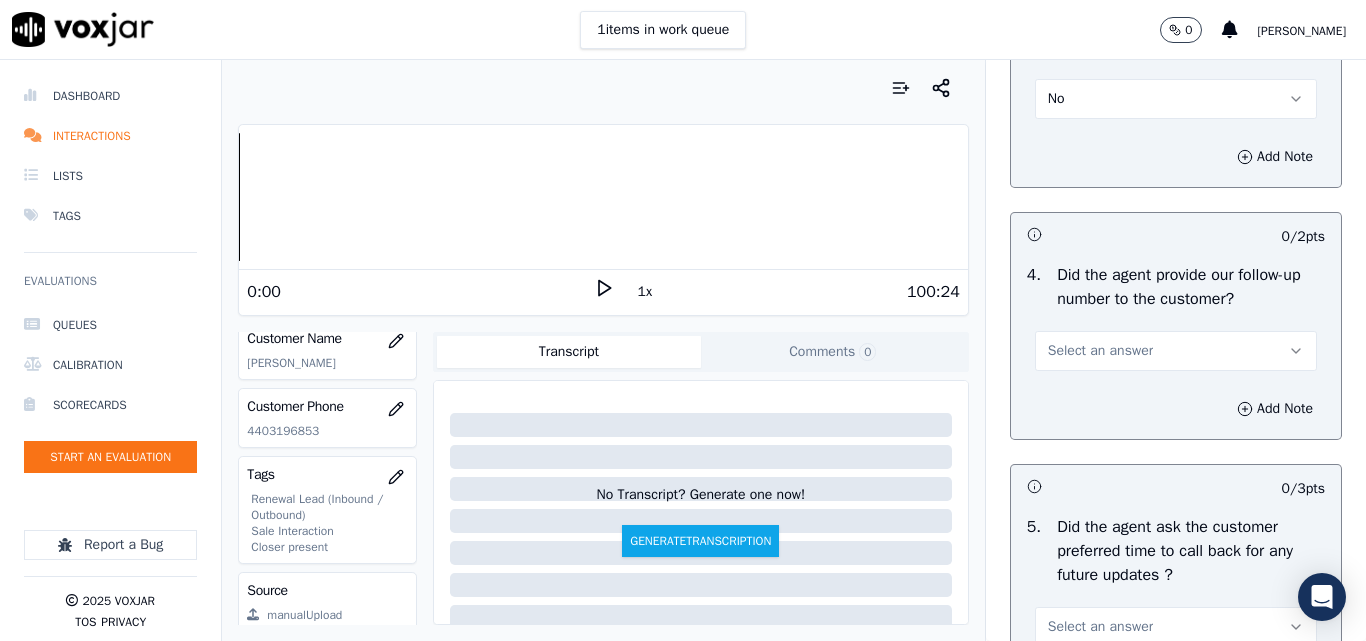 scroll, scrollTop: 4900, scrollLeft: 0, axis: vertical 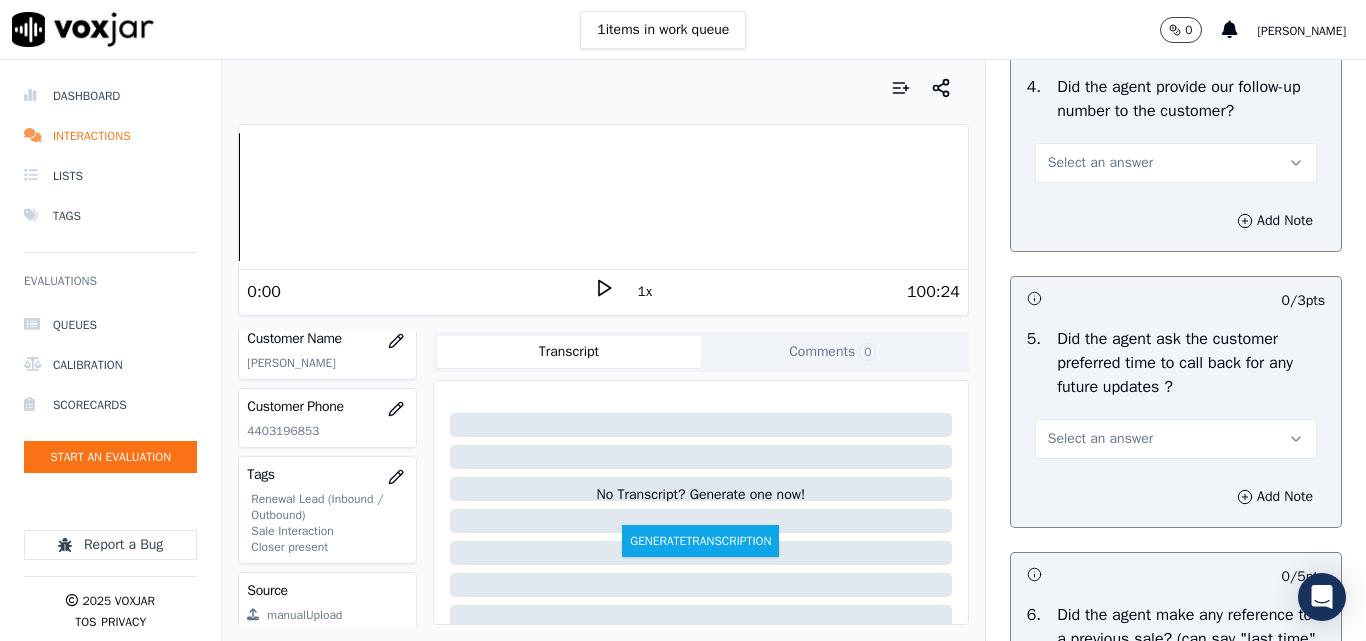 click on "Select an answer" at bounding box center [1100, 163] 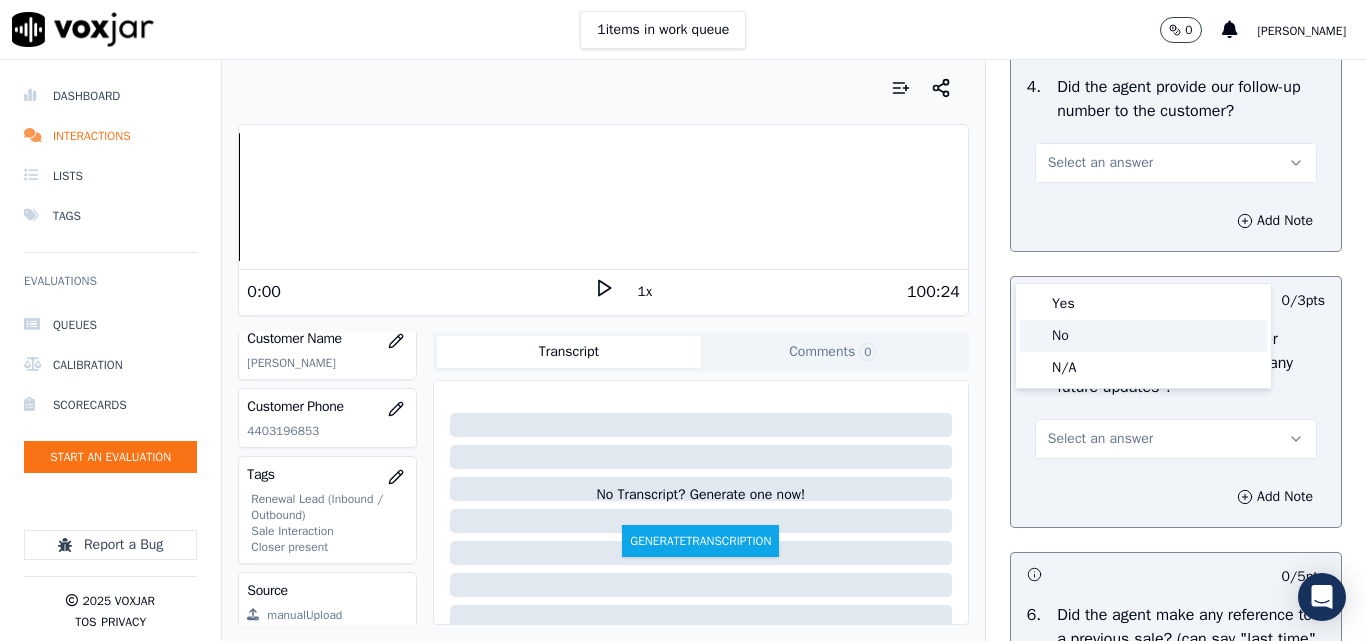 click on "No" 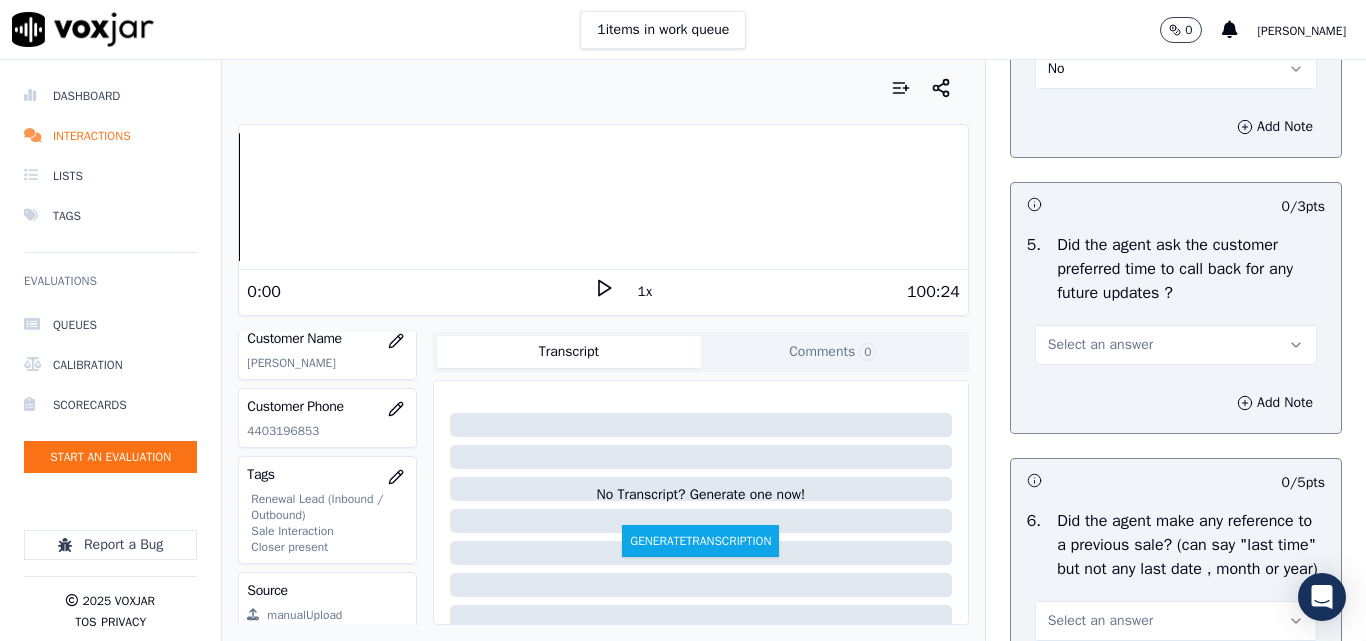 scroll, scrollTop: 5100, scrollLeft: 0, axis: vertical 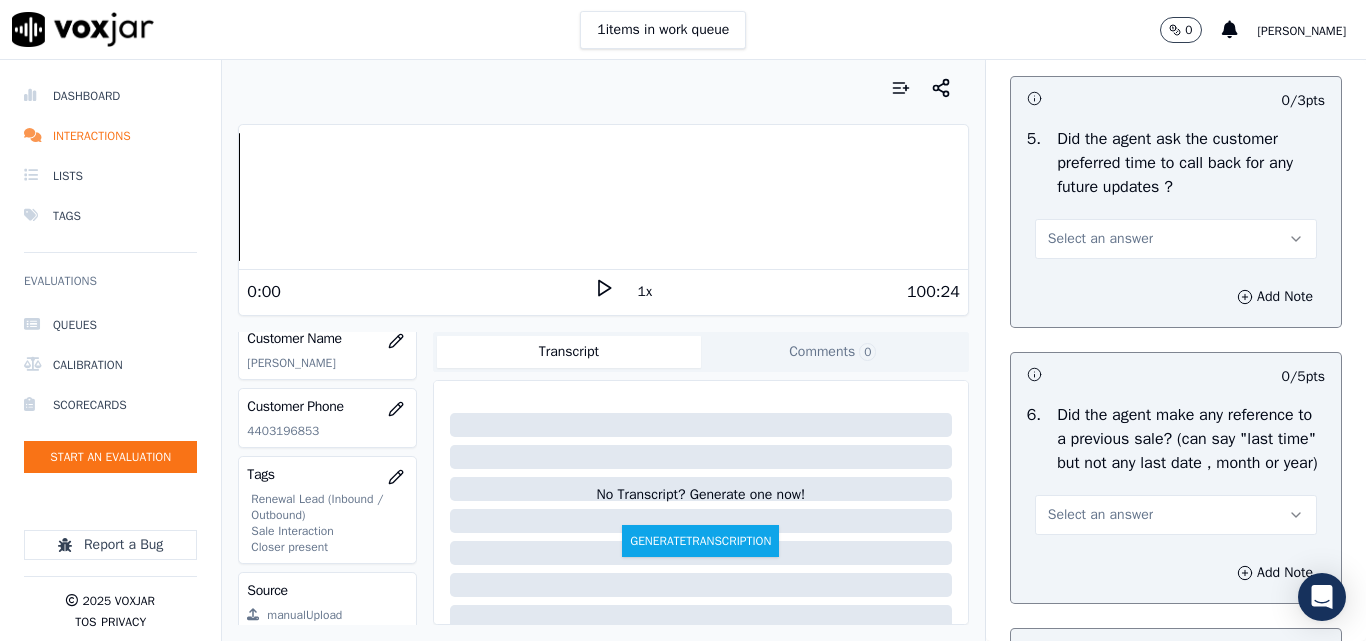 click on "Select an answer" at bounding box center [1100, 239] 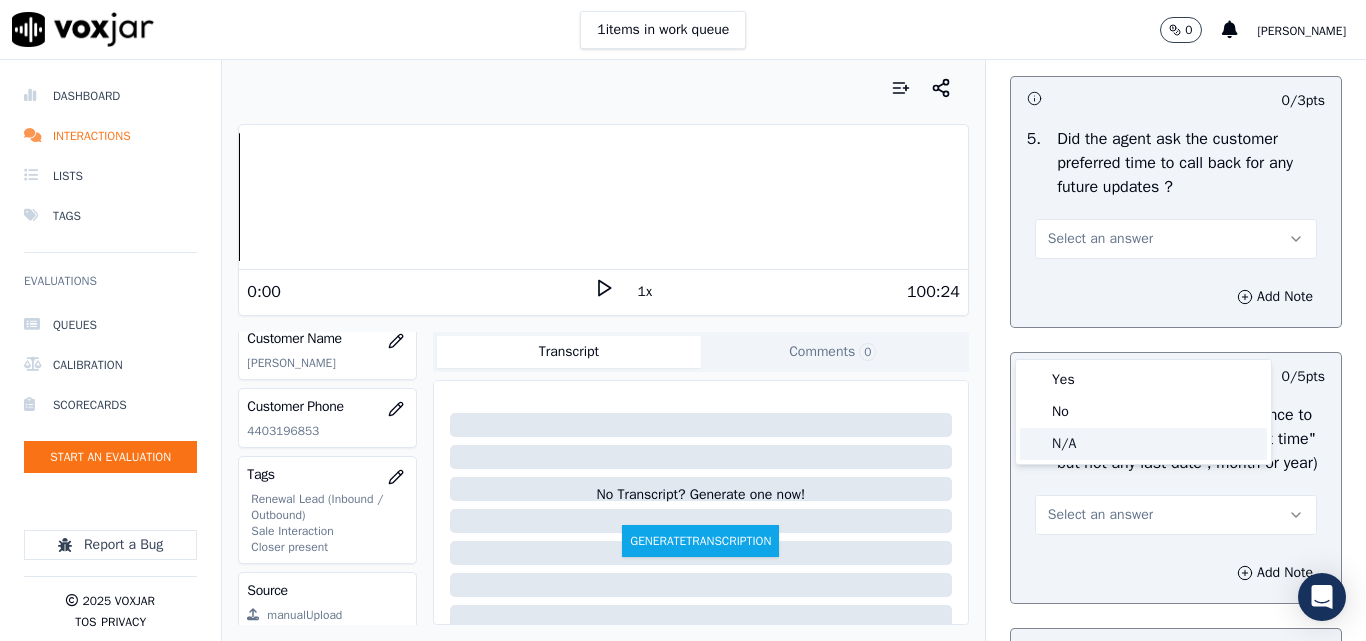 click on "N/A" 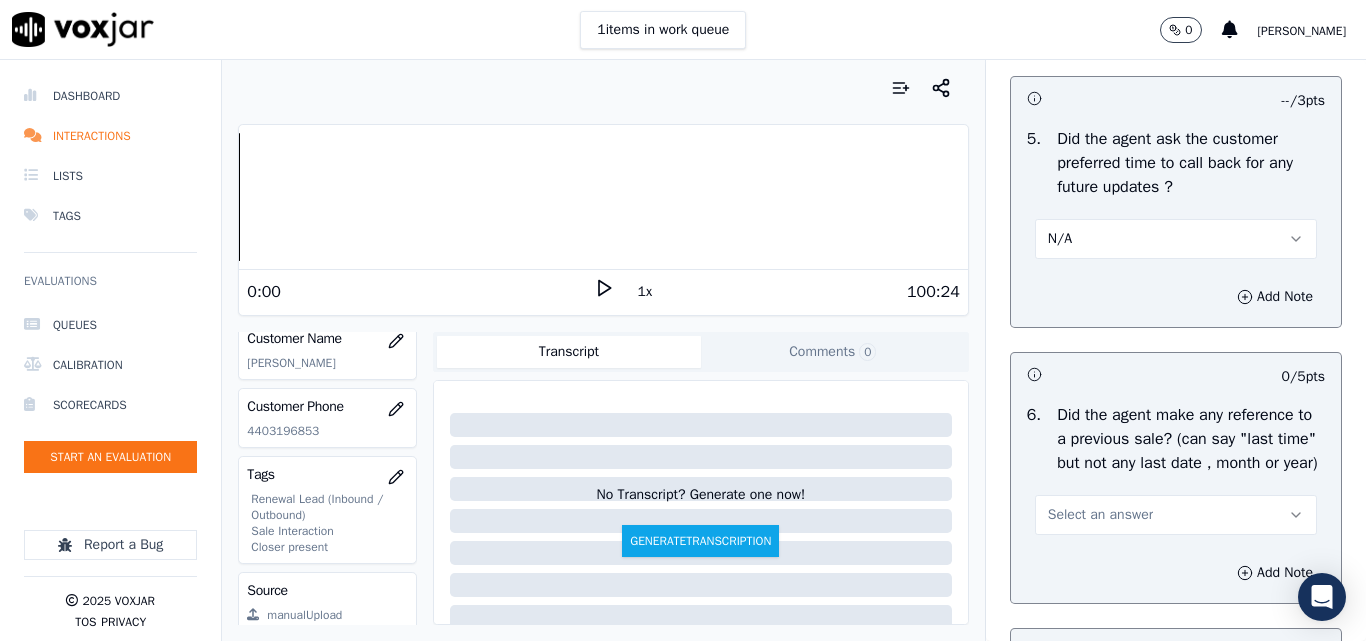 scroll, scrollTop: 5400, scrollLeft: 0, axis: vertical 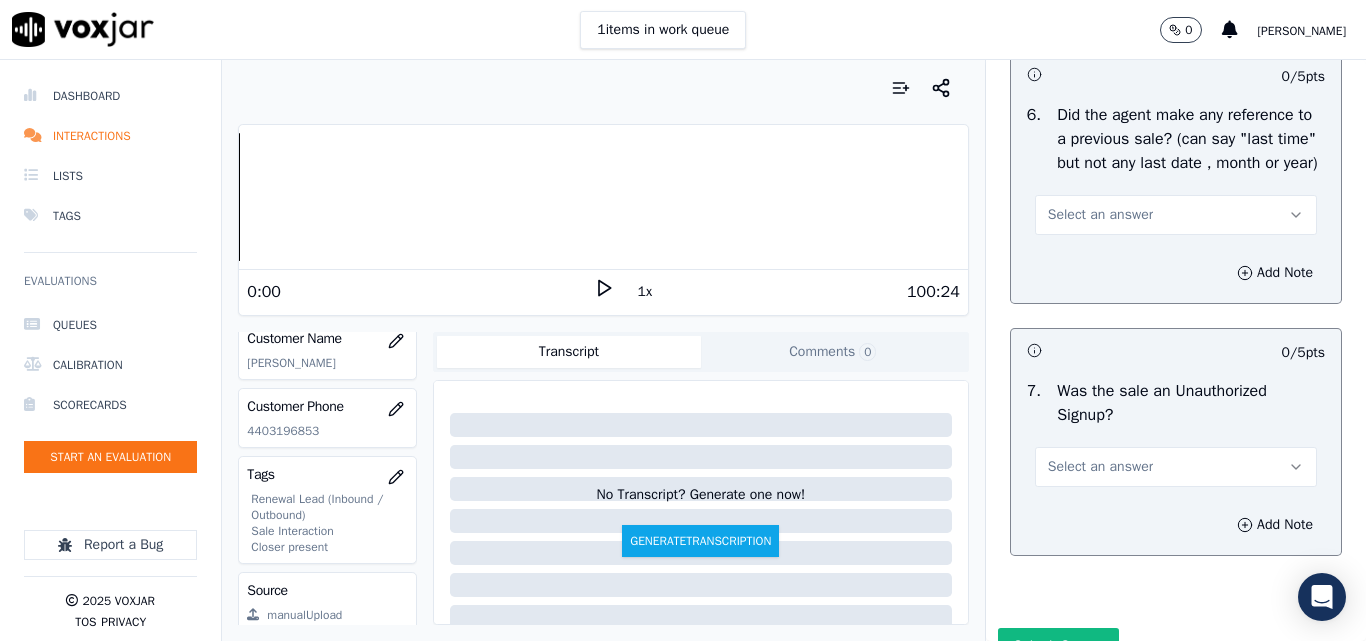 click on "Select an answer" at bounding box center [1100, 215] 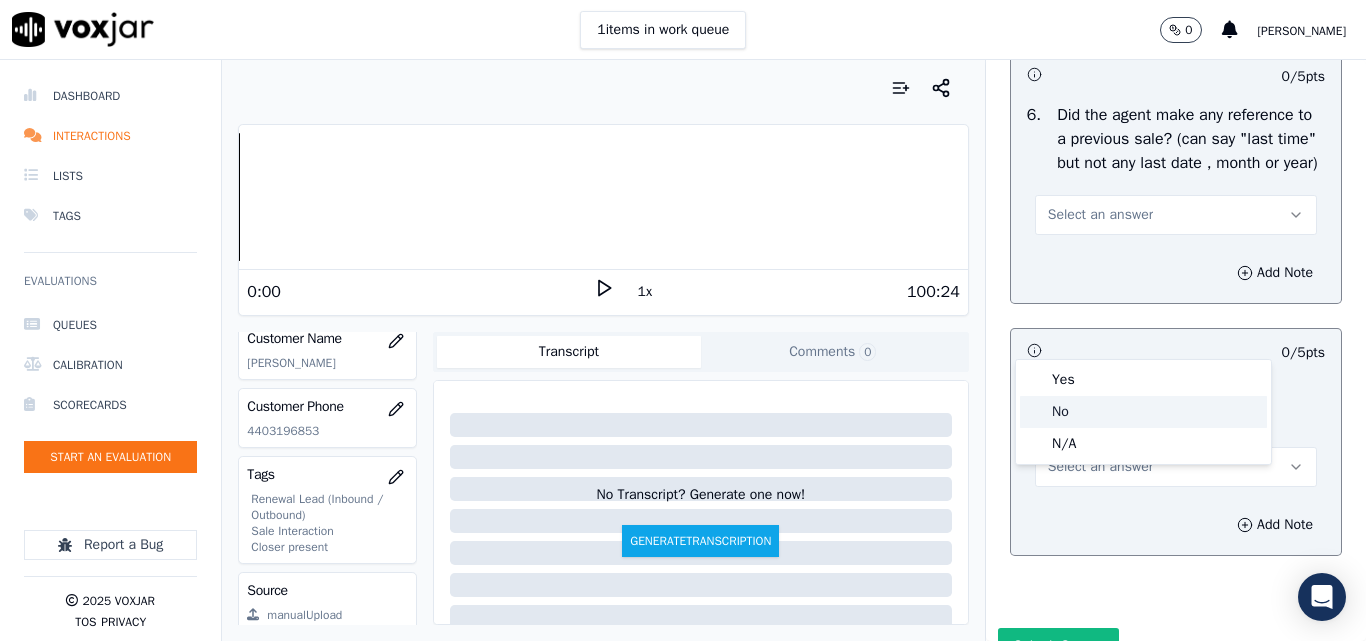 click on "No" 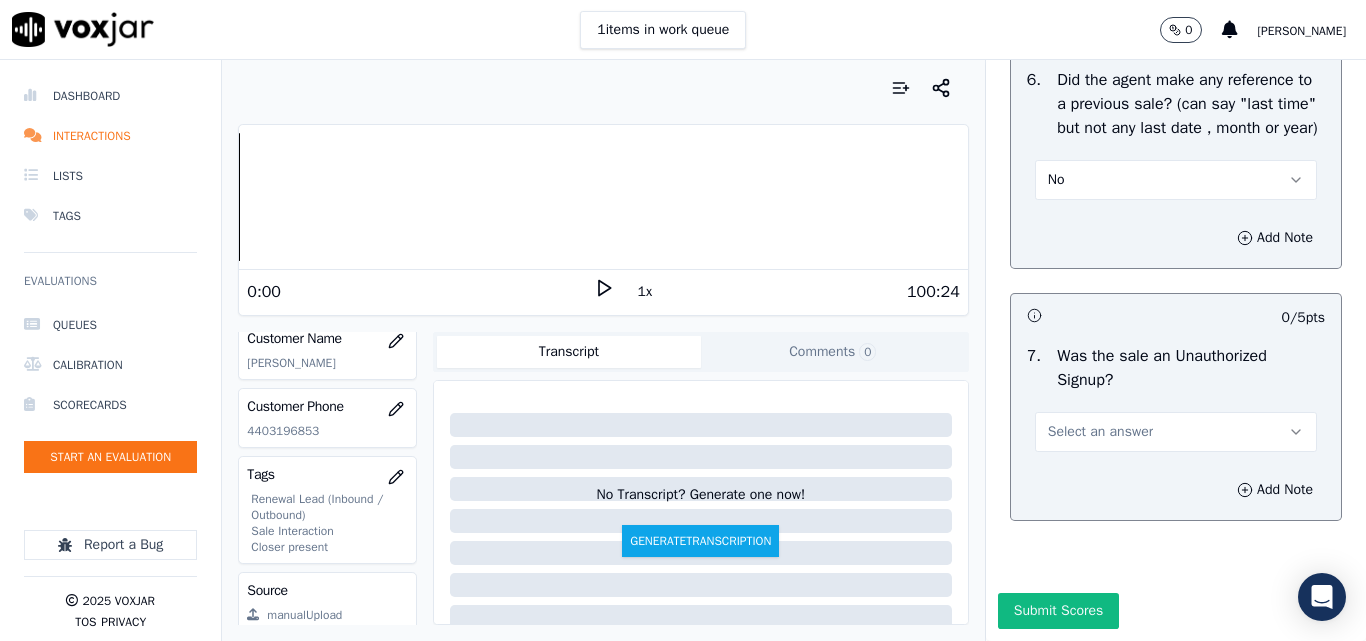 scroll, scrollTop: 5600, scrollLeft: 0, axis: vertical 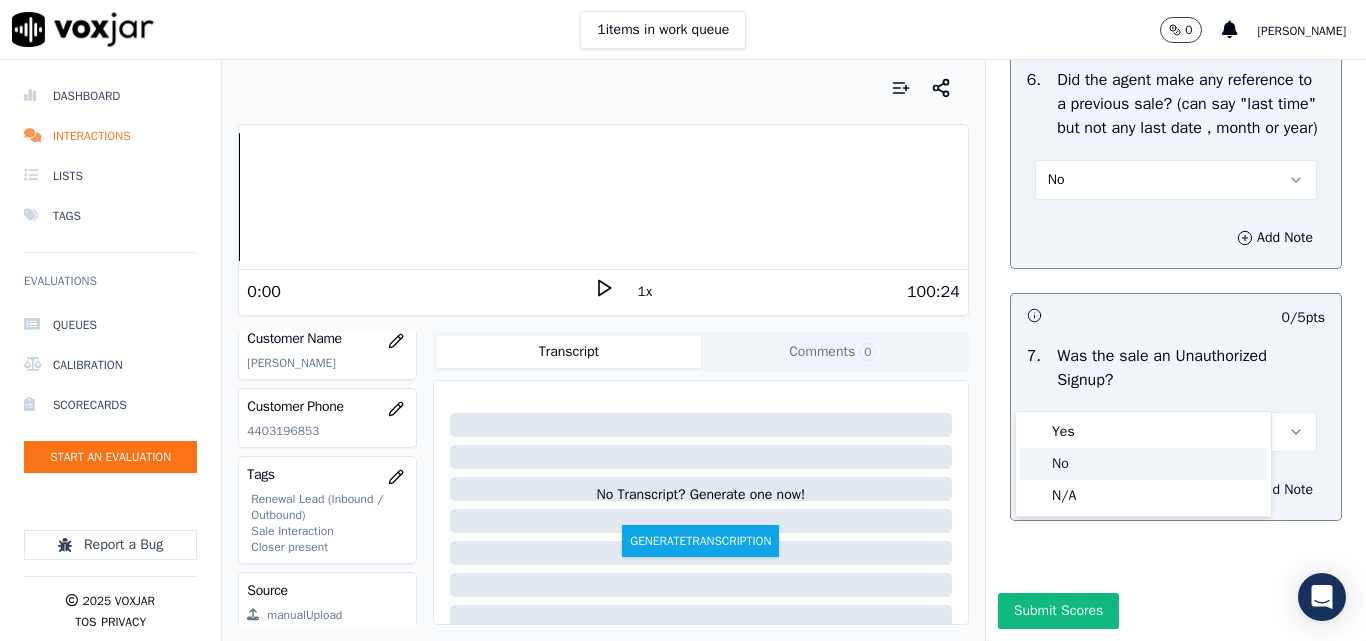click on "No" 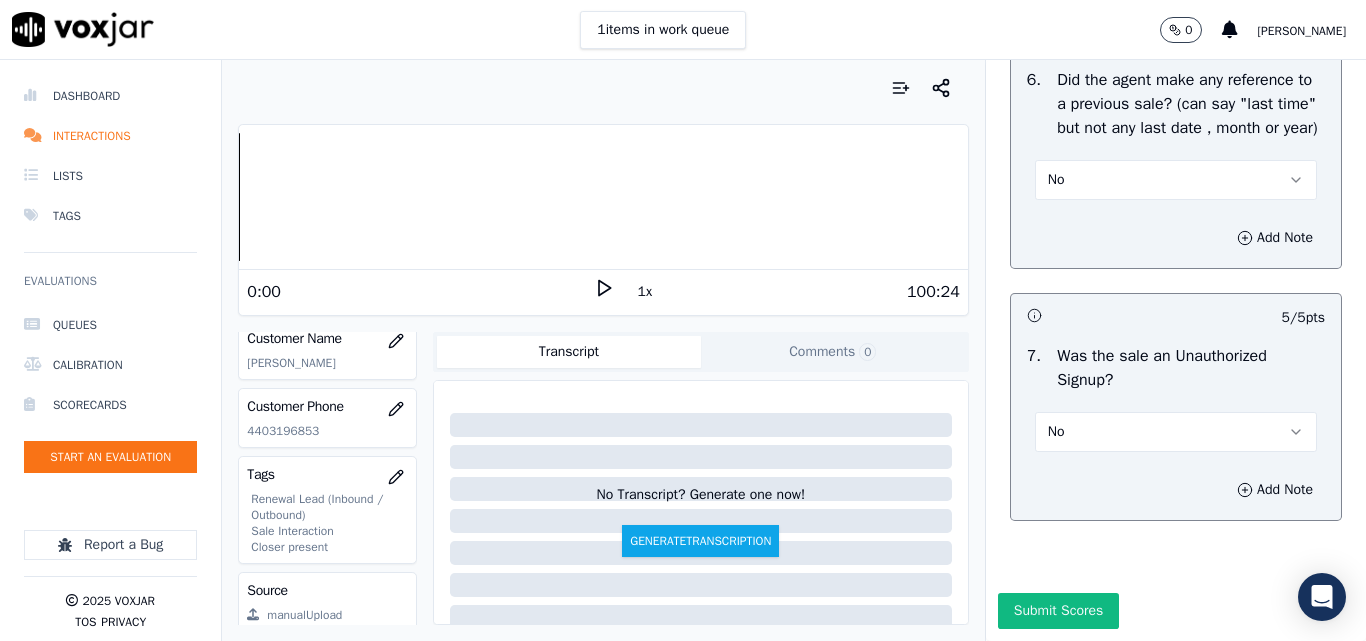 drag, startPoint x: 1017, startPoint y: 573, endPoint x: 1023, endPoint y: 582, distance: 10.816654 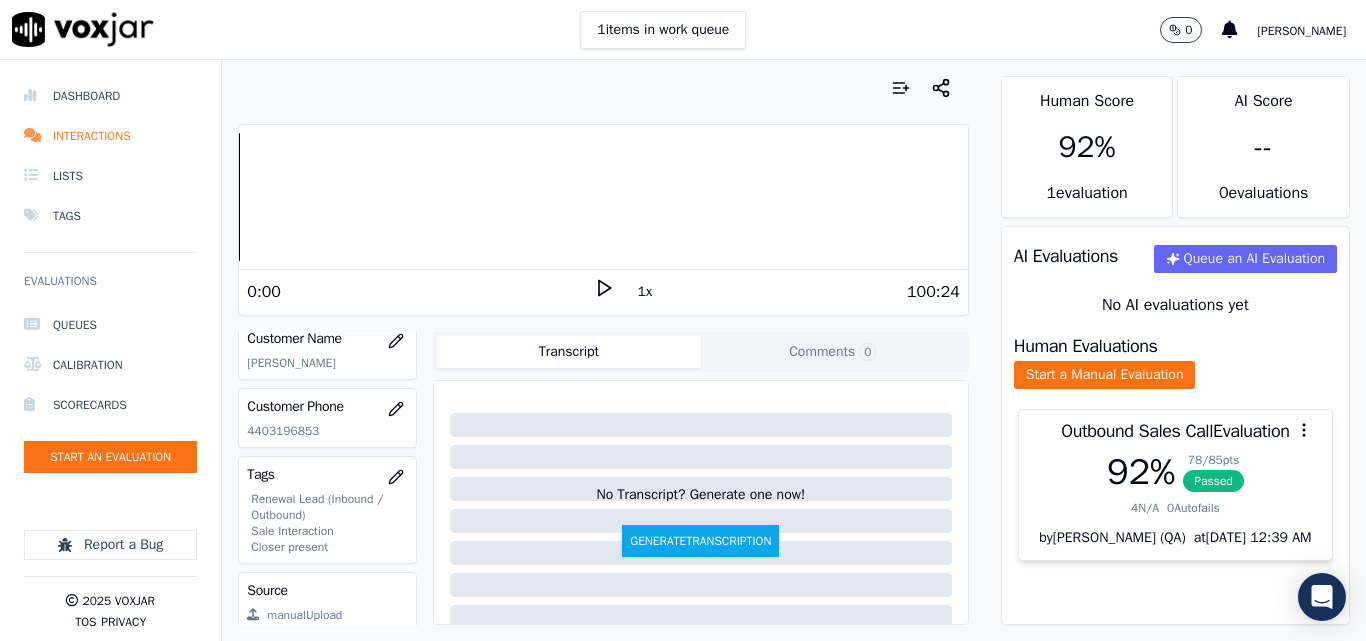 drag, startPoint x: 1241, startPoint y: 364, endPoint x: 1250, endPoint y: 399, distance: 36.138622 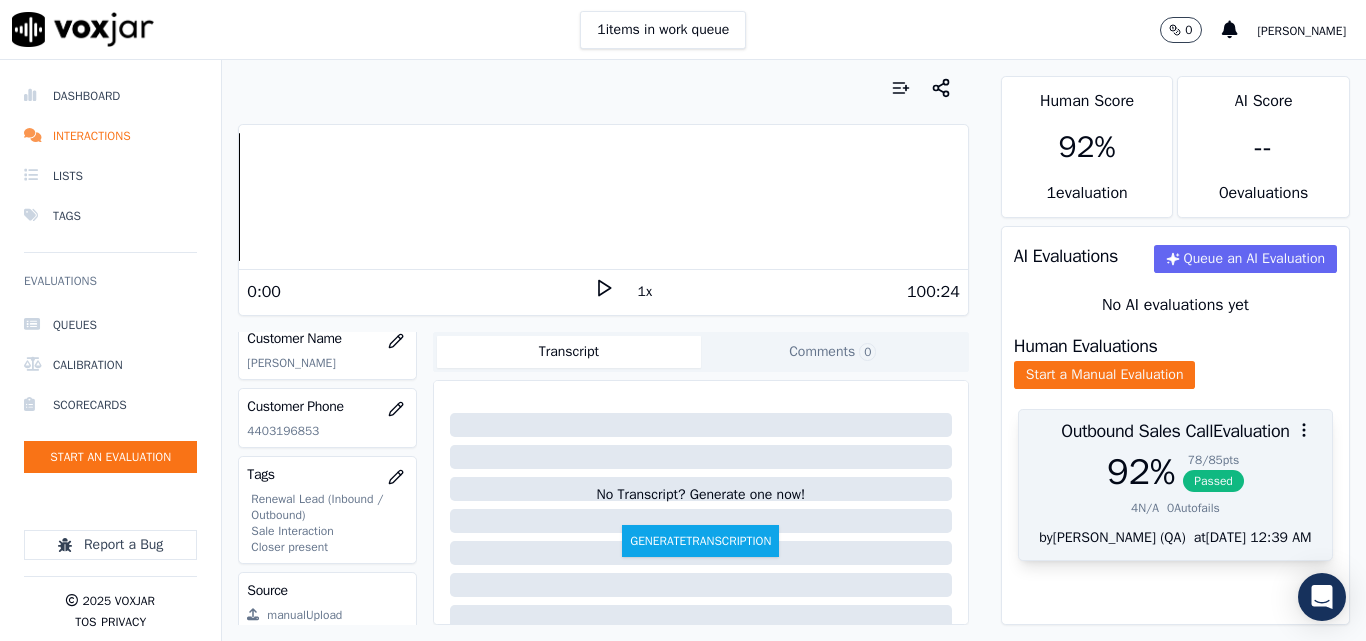 click on "Passed" at bounding box center [1213, 481] 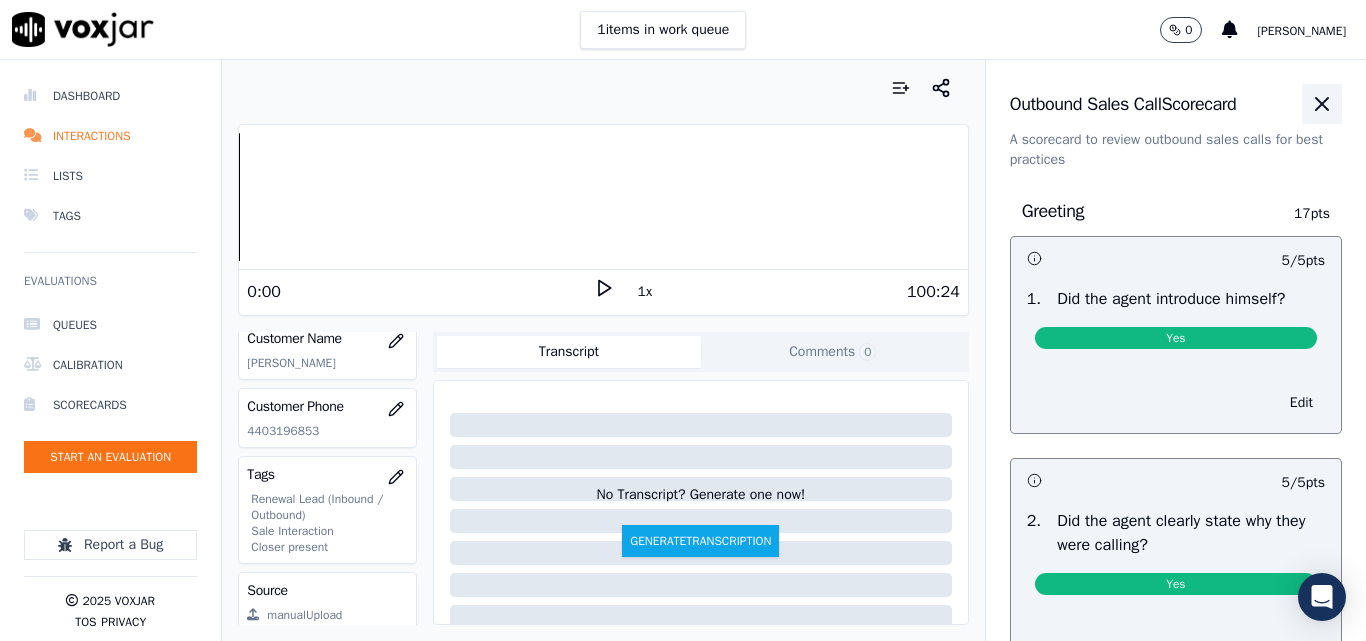 click 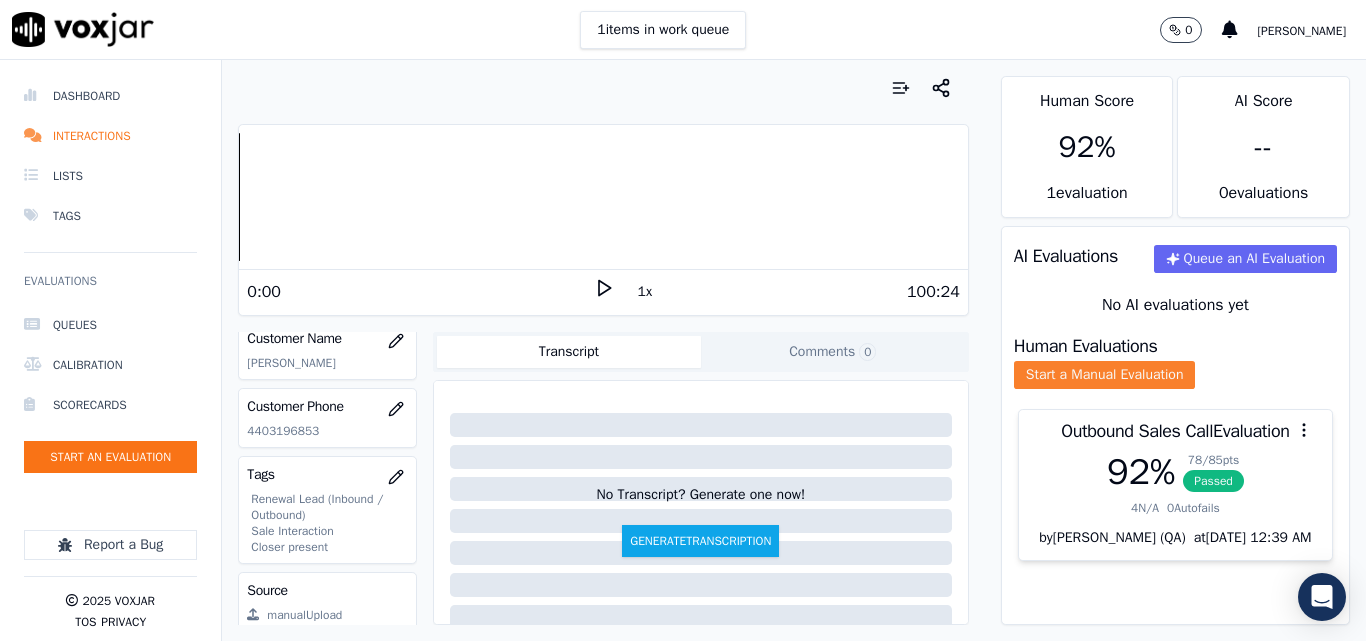click on "Start a Manual Evaluation" 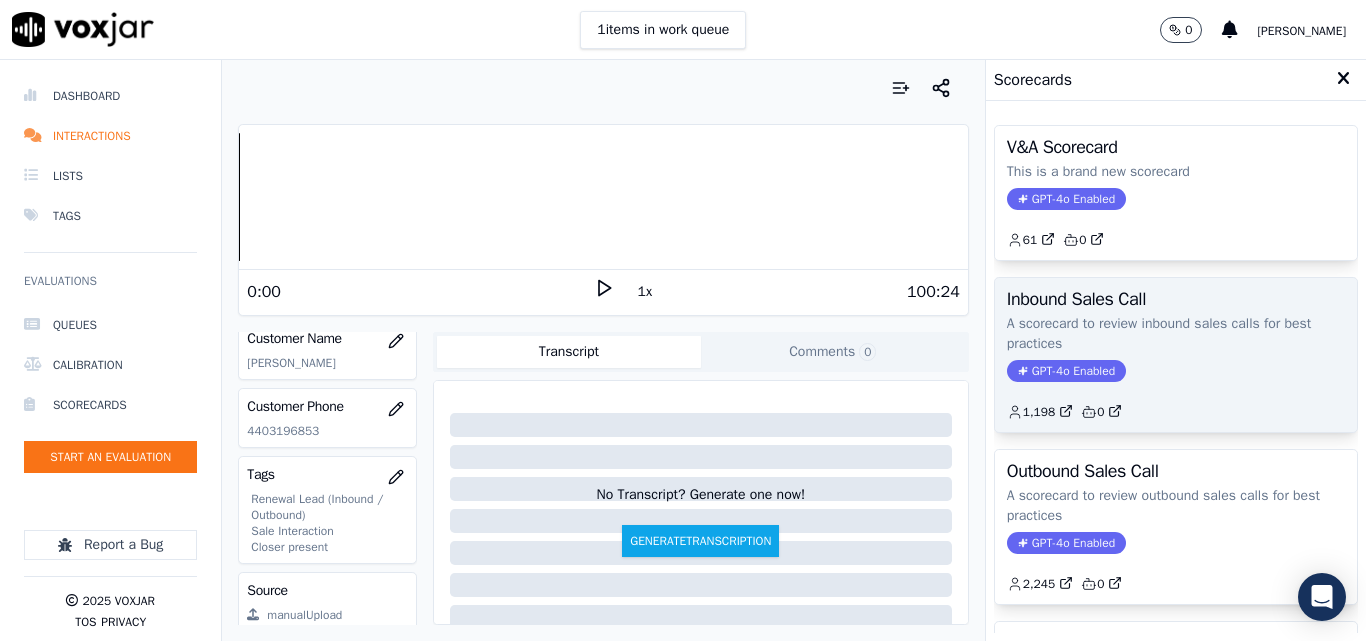 click on "GPT-4o Enabled" 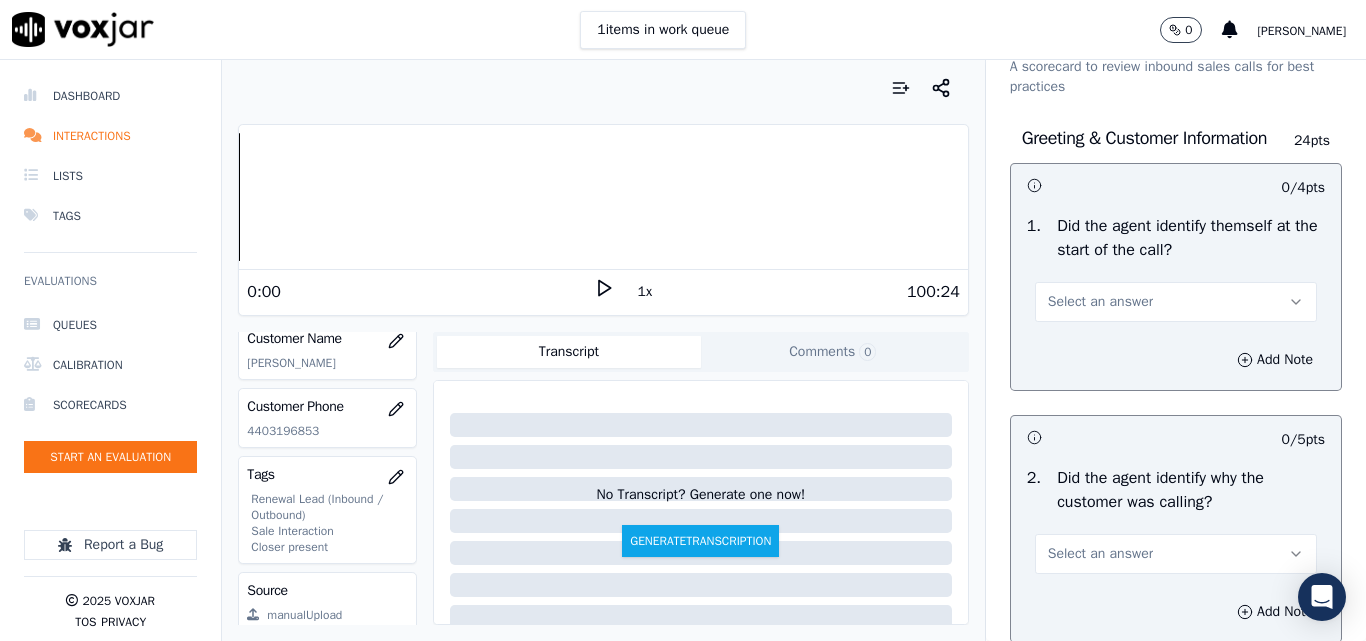 scroll, scrollTop: 0, scrollLeft: 0, axis: both 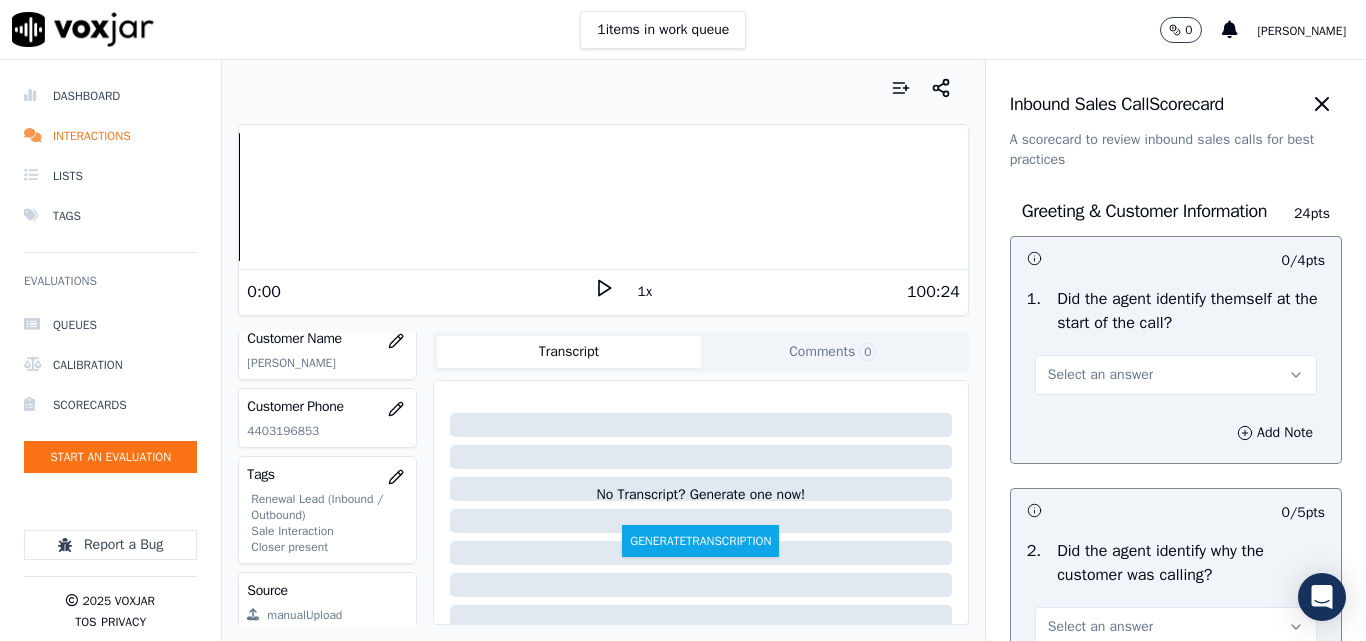 click 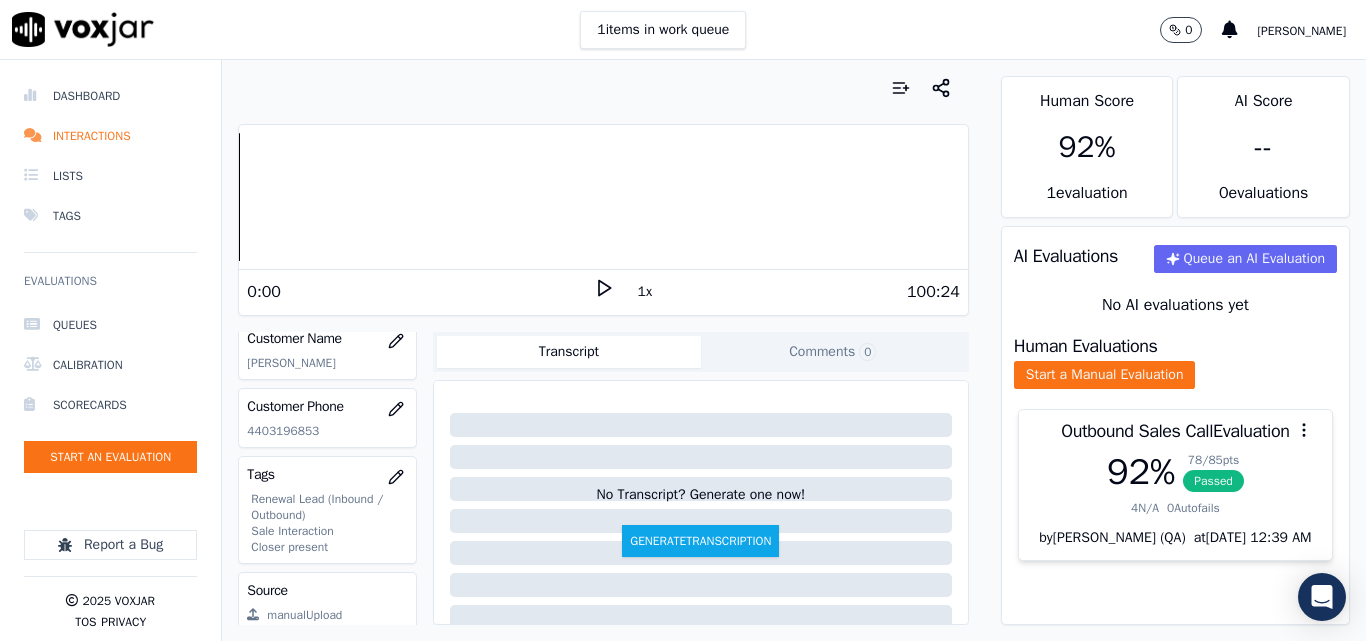 click on "1  items in work queue     0         [PERSON_NAME]" at bounding box center (683, 30) 